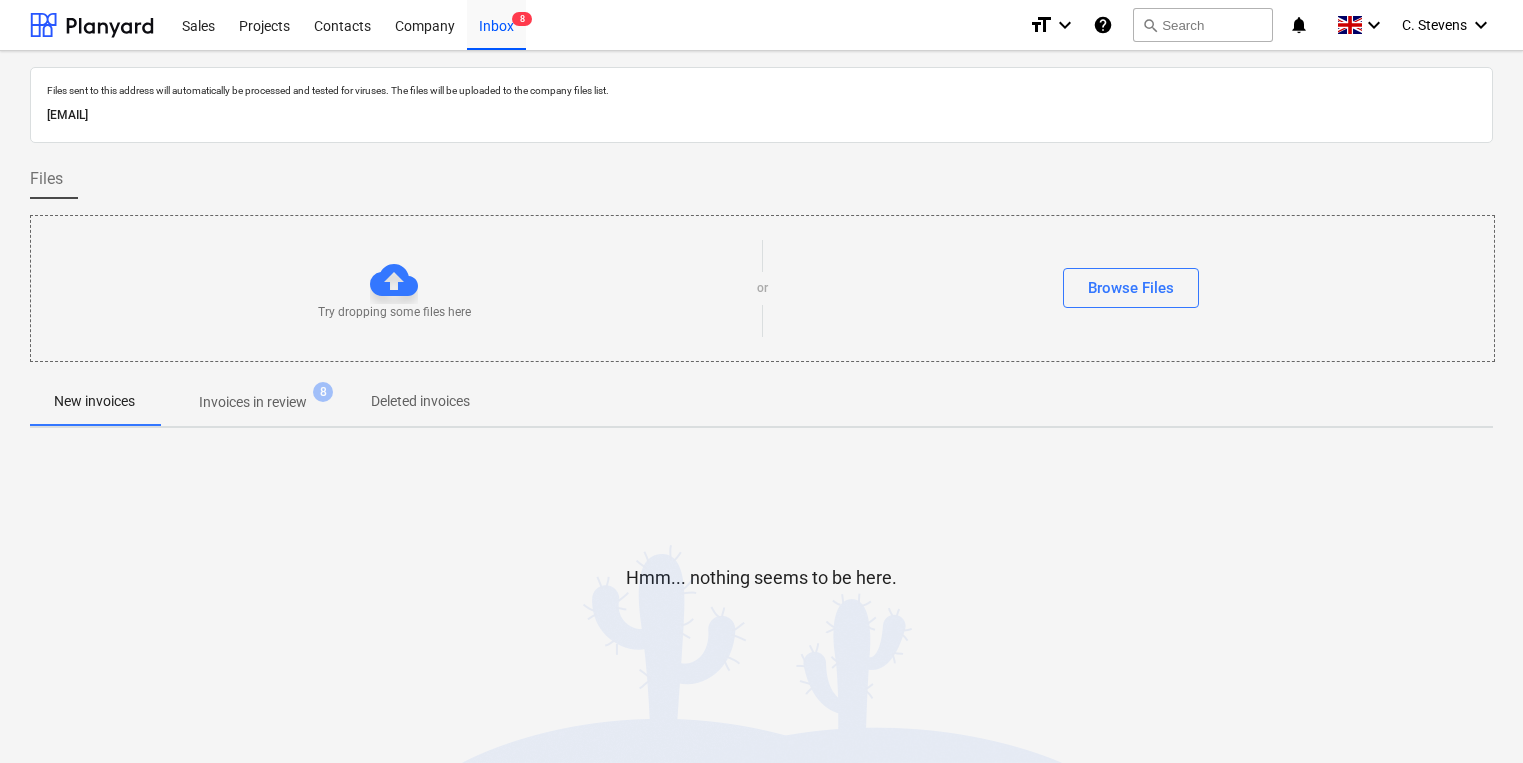 scroll, scrollTop: 0, scrollLeft: 0, axis: both 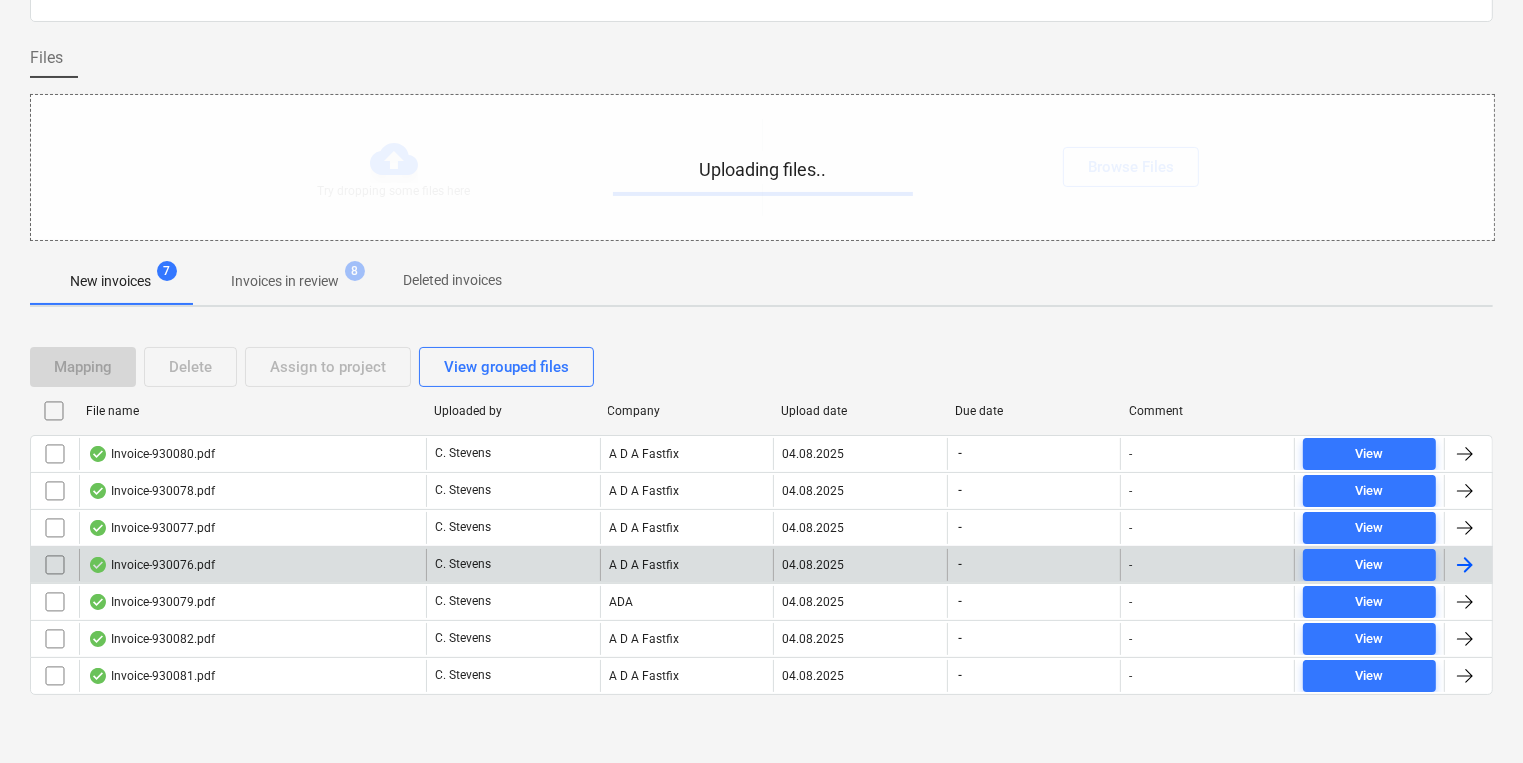 click on "Uploading files.." at bounding box center (762, 167) 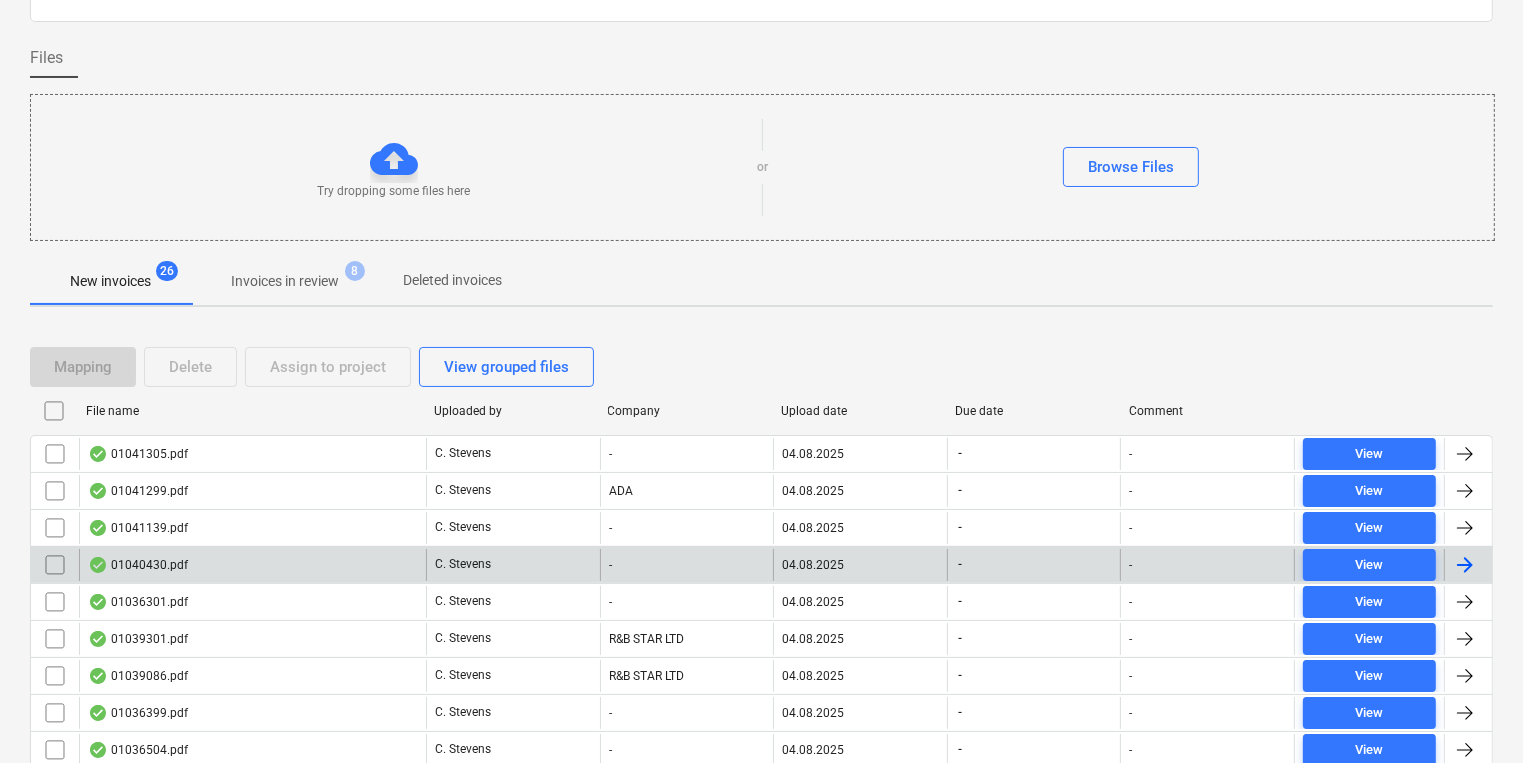 click on "File name" at bounding box center [252, 411] 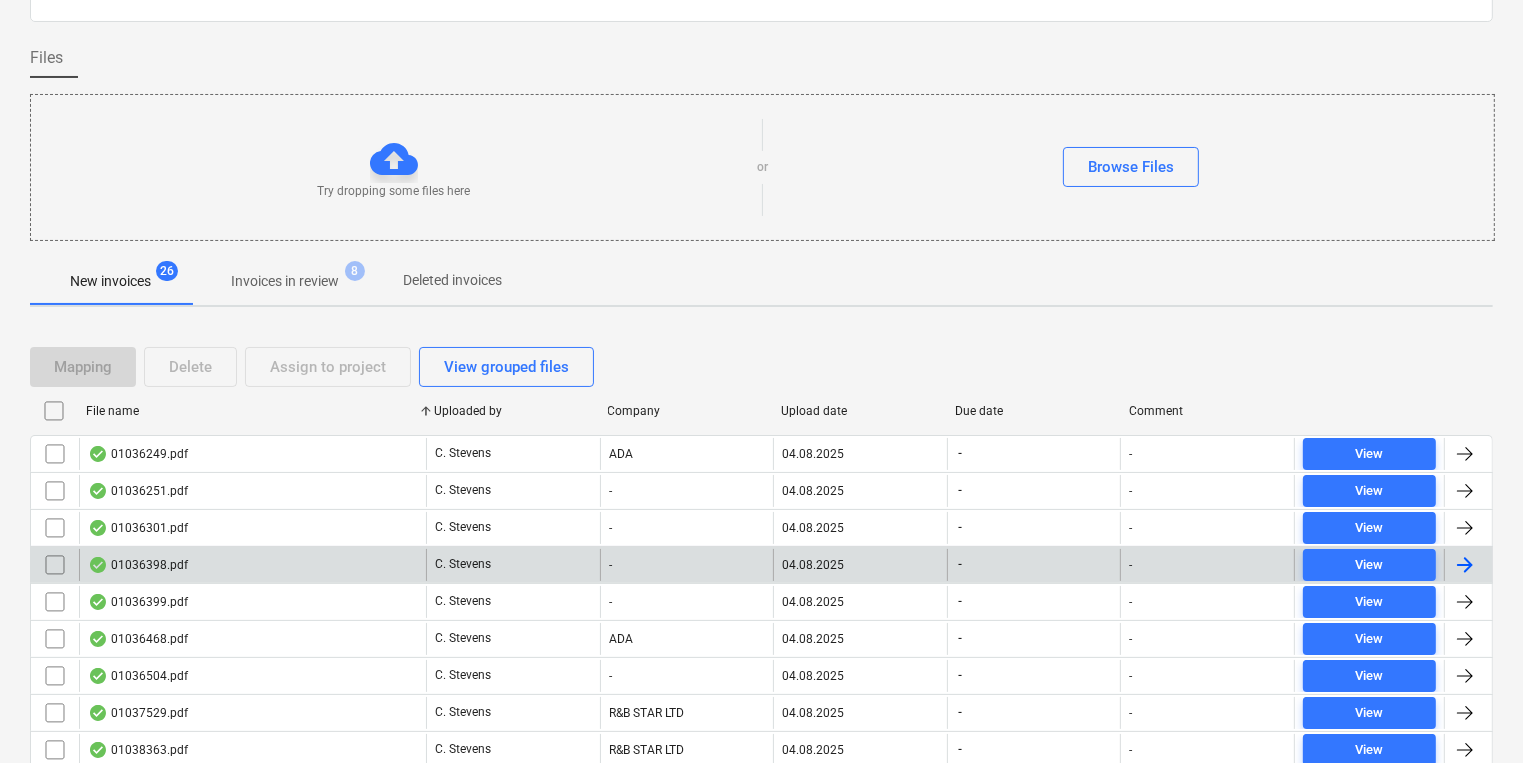 click at bounding box center (55, 565) 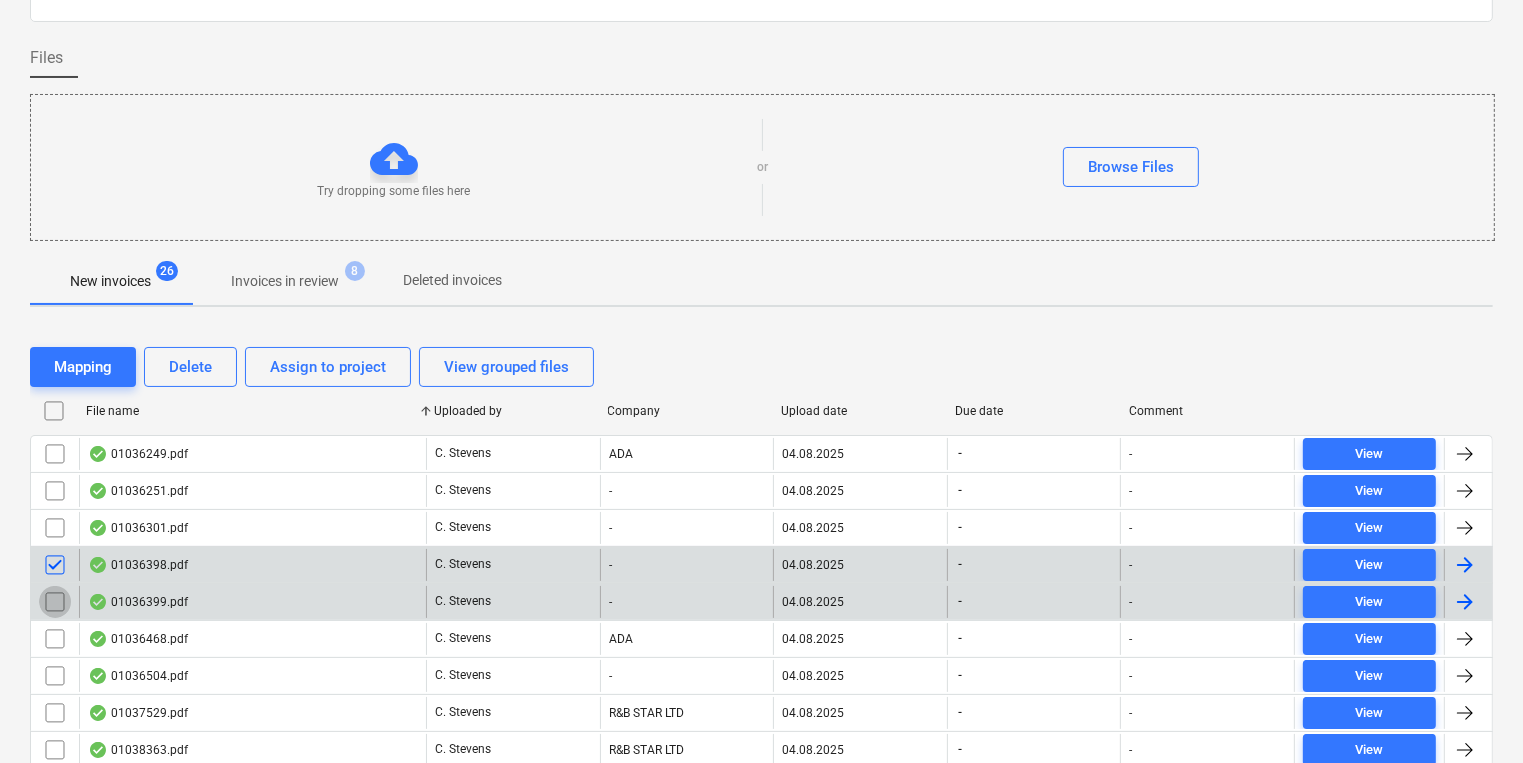 click at bounding box center (55, 602) 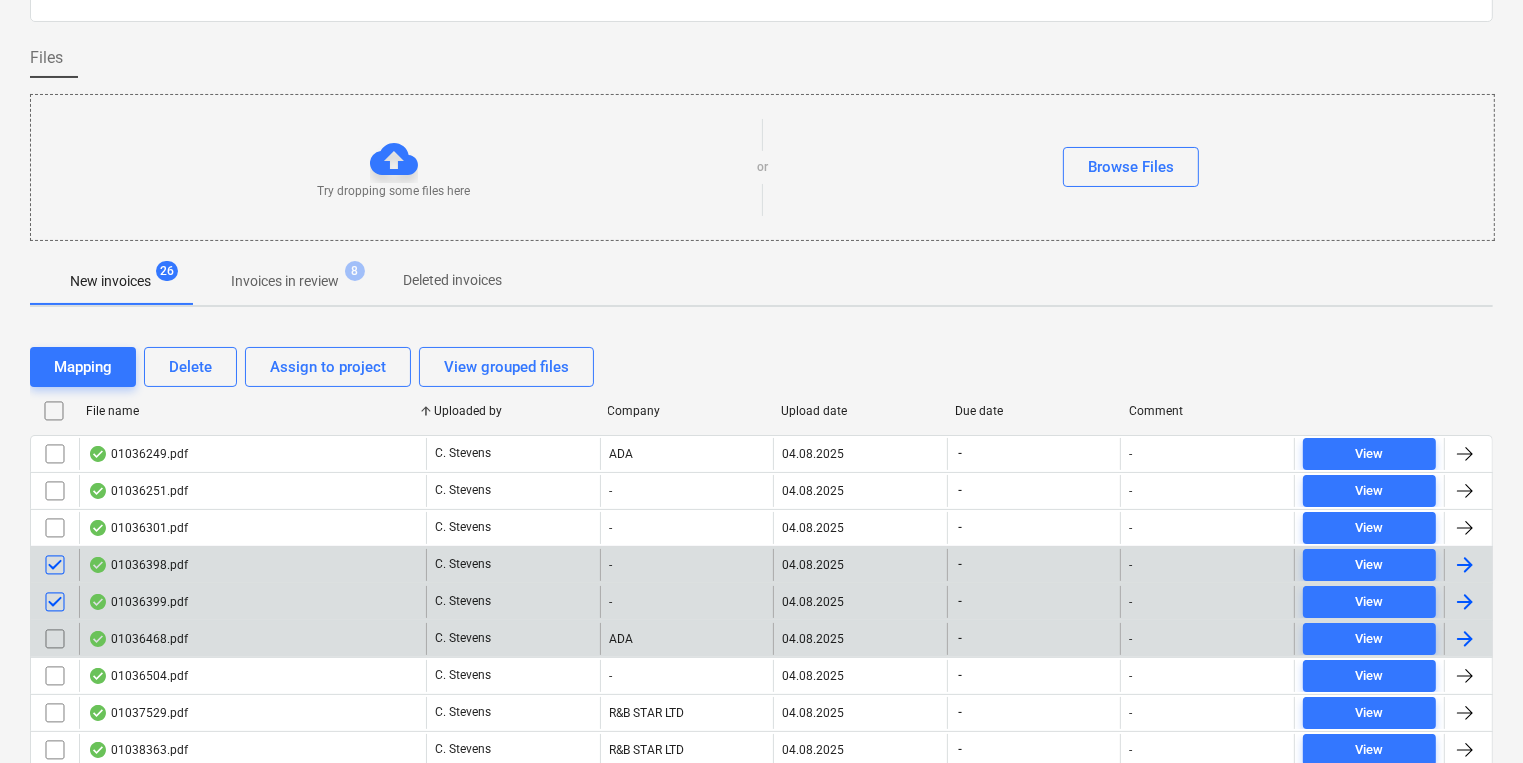 click at bounding box center [55, 639] 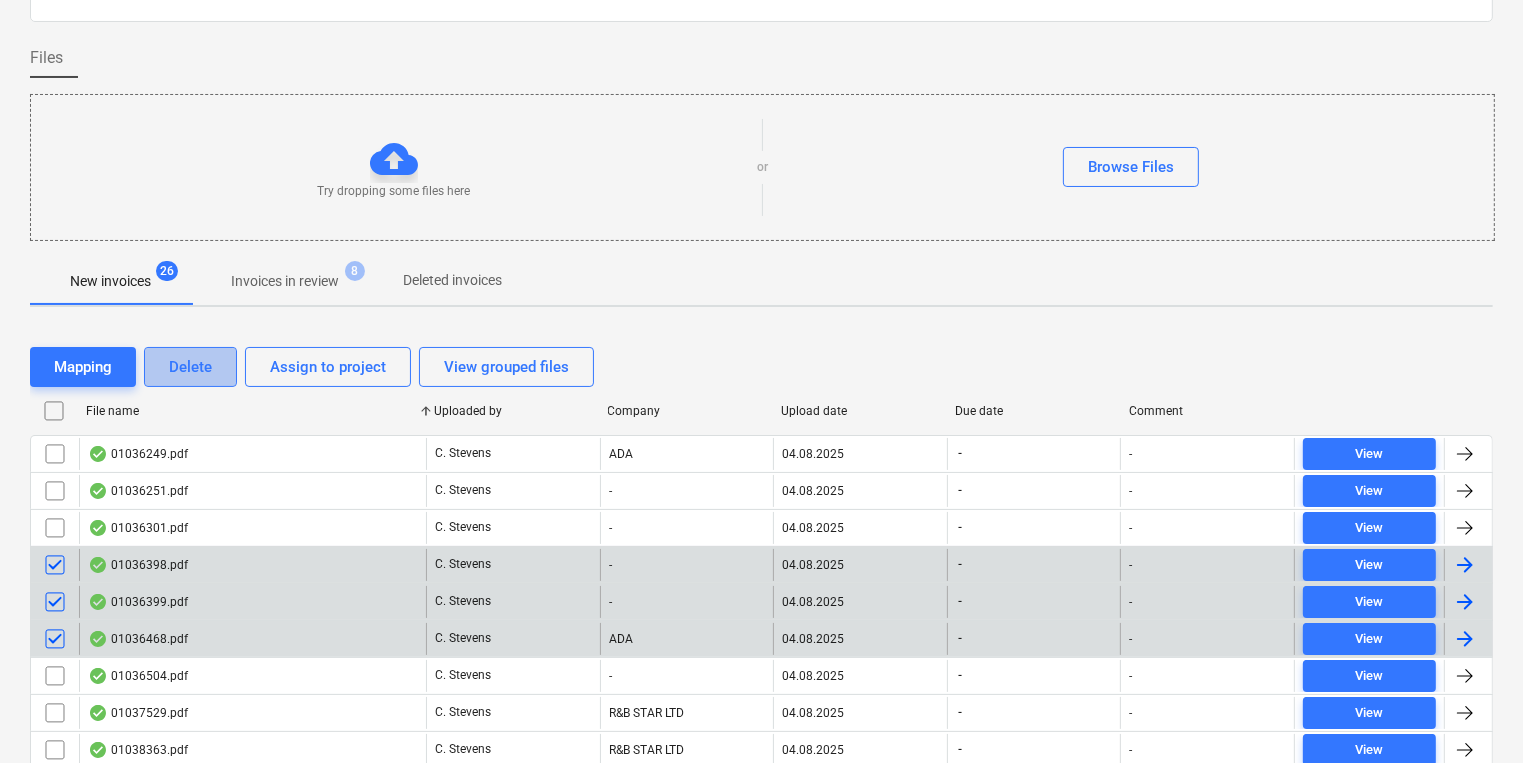 click on "Delete" at bounding box center (190, 367) 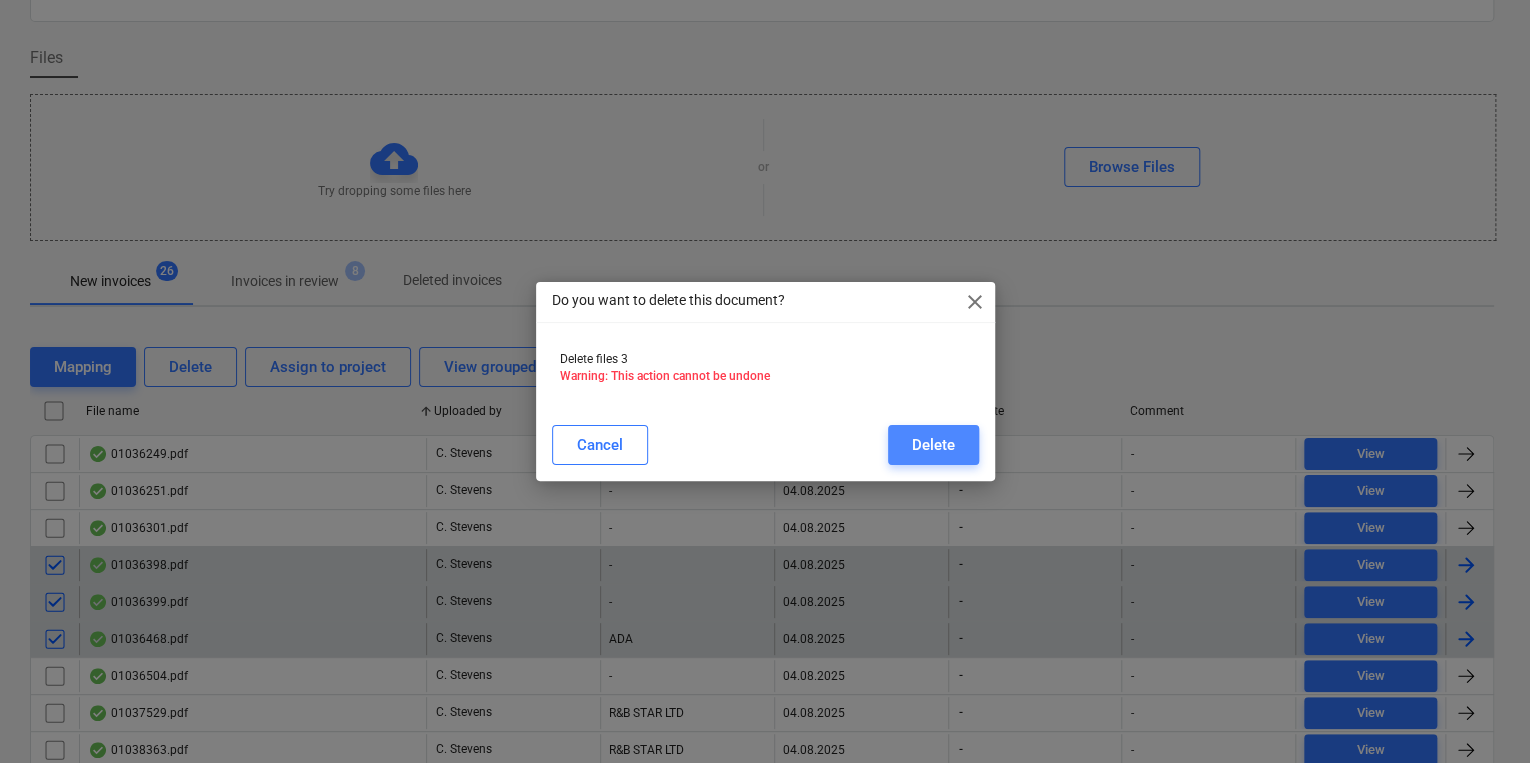 click on "Delete" at bounding box center (933, 445) 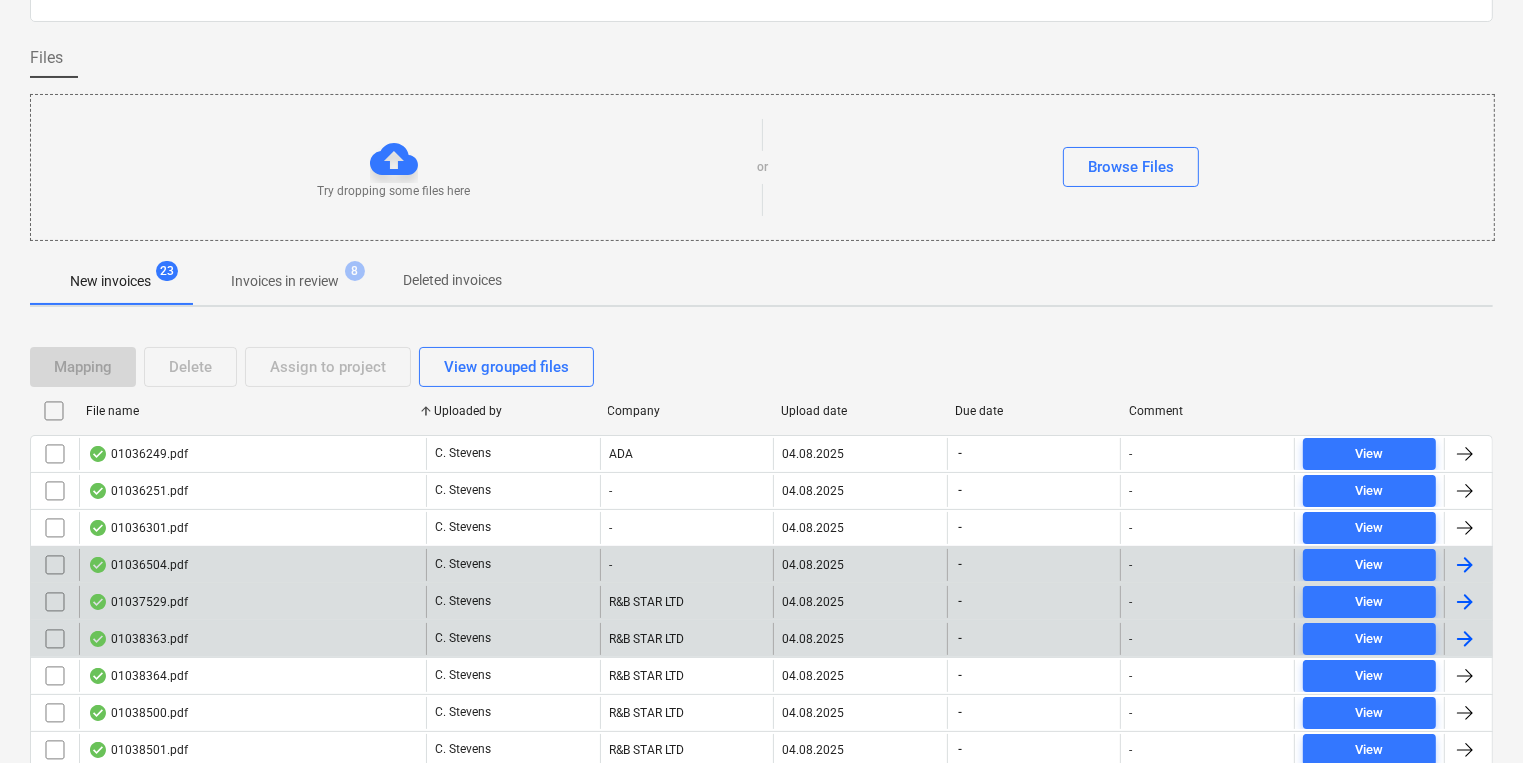 scroll, scrollTop: 521, scrollLeft: 0, axis: vertical 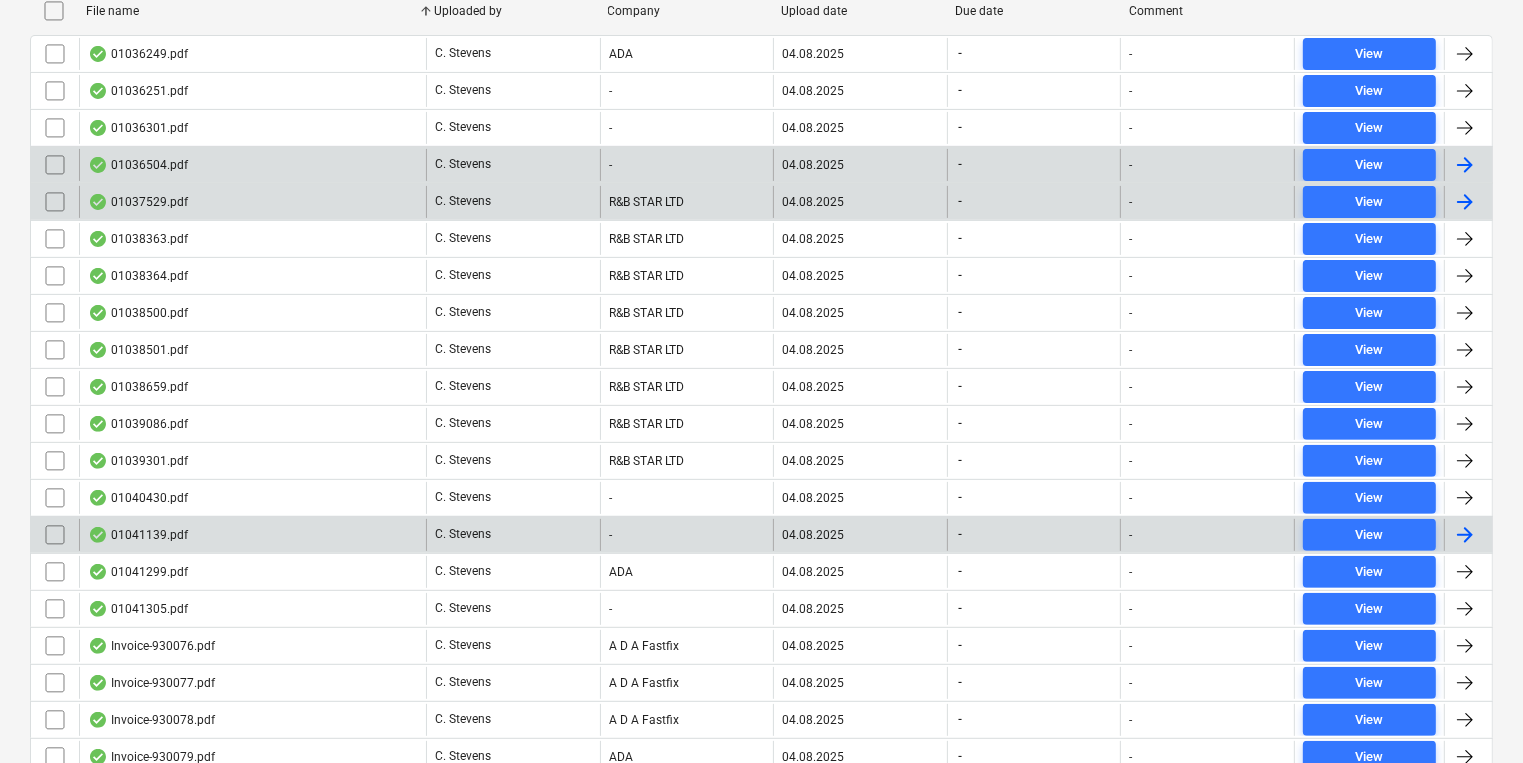 click at bounding box center [55, 535] 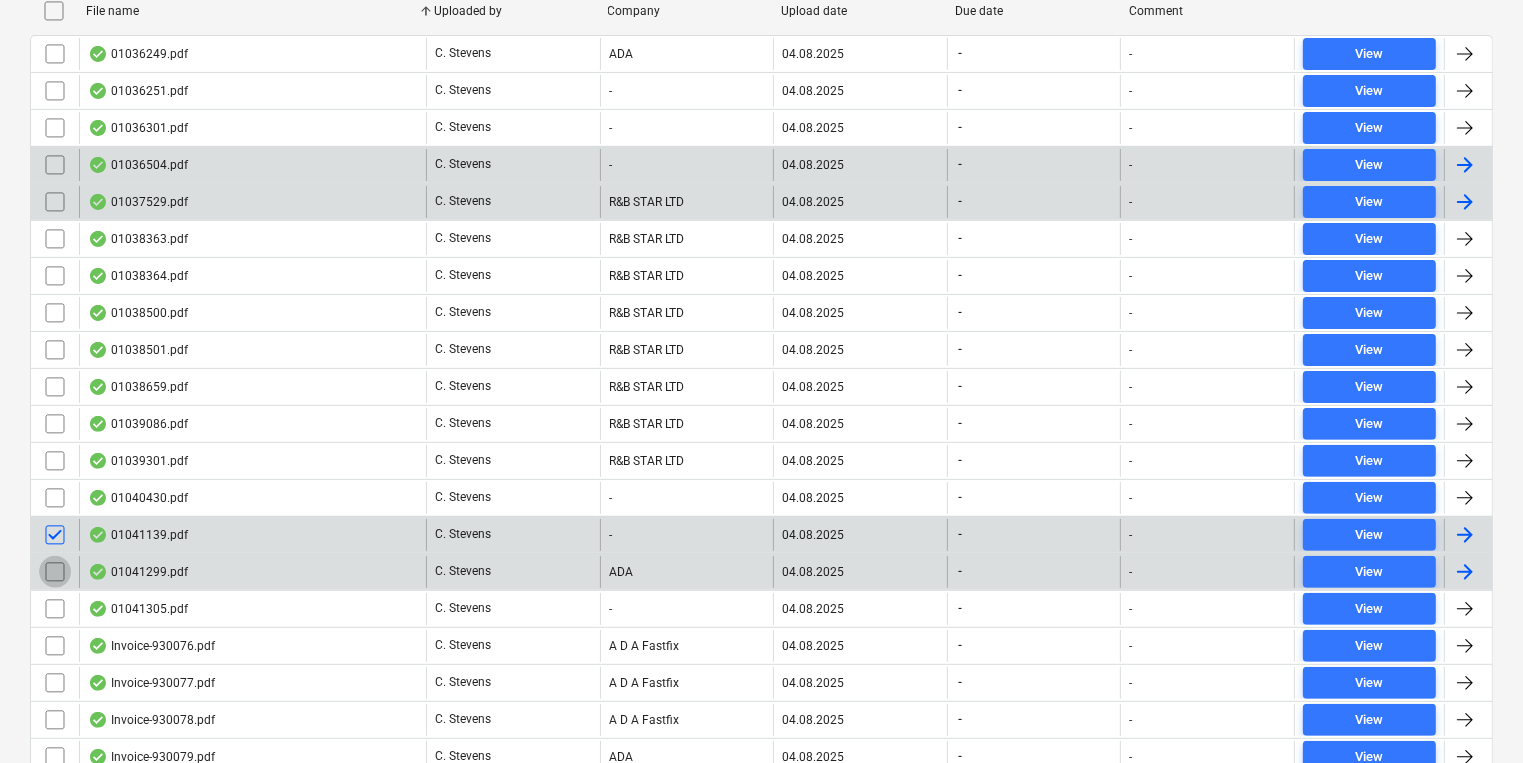 click at bounding box center (55, 572) 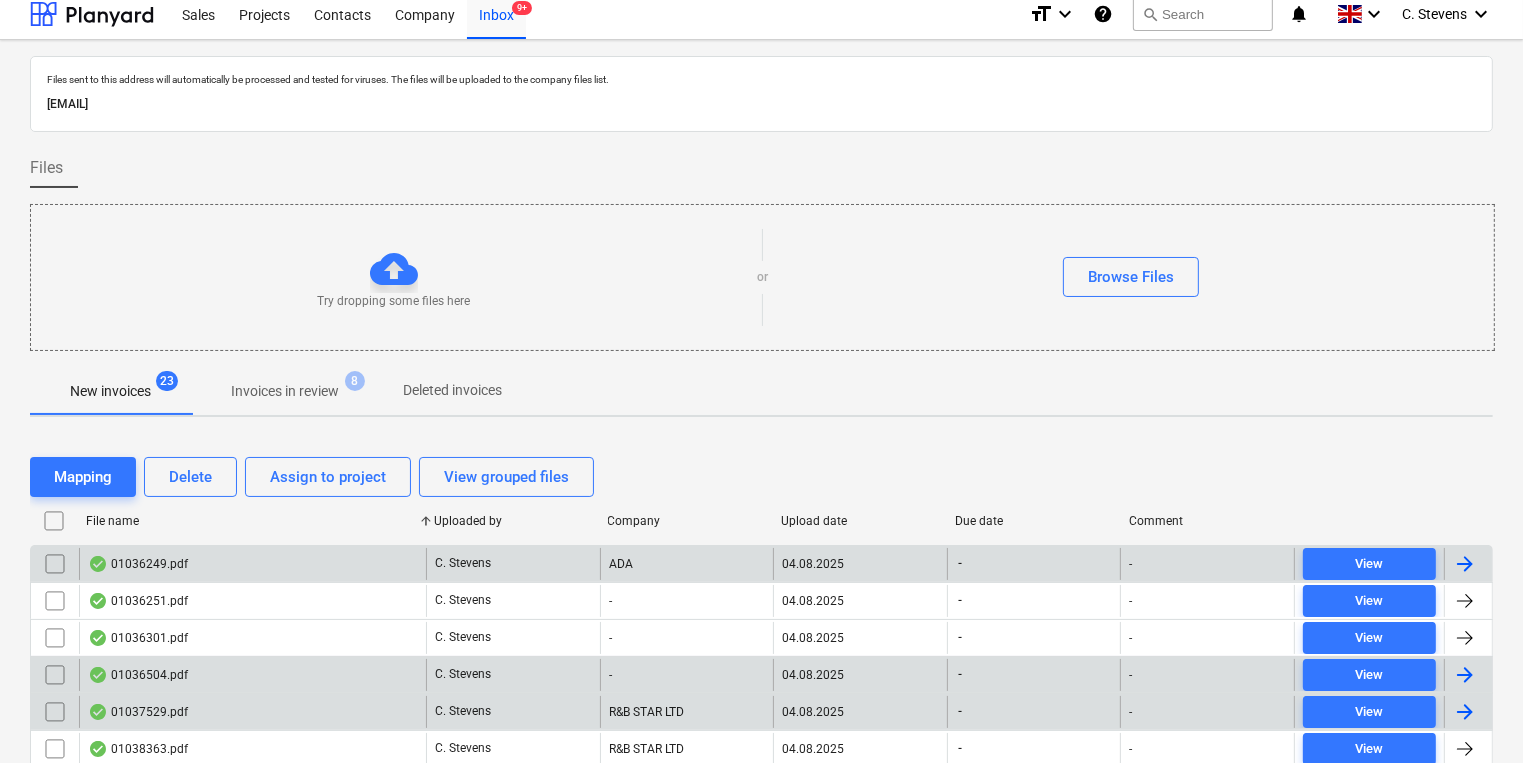 scroll, scrollTop: 0, scrollLeft: 0, axis: both 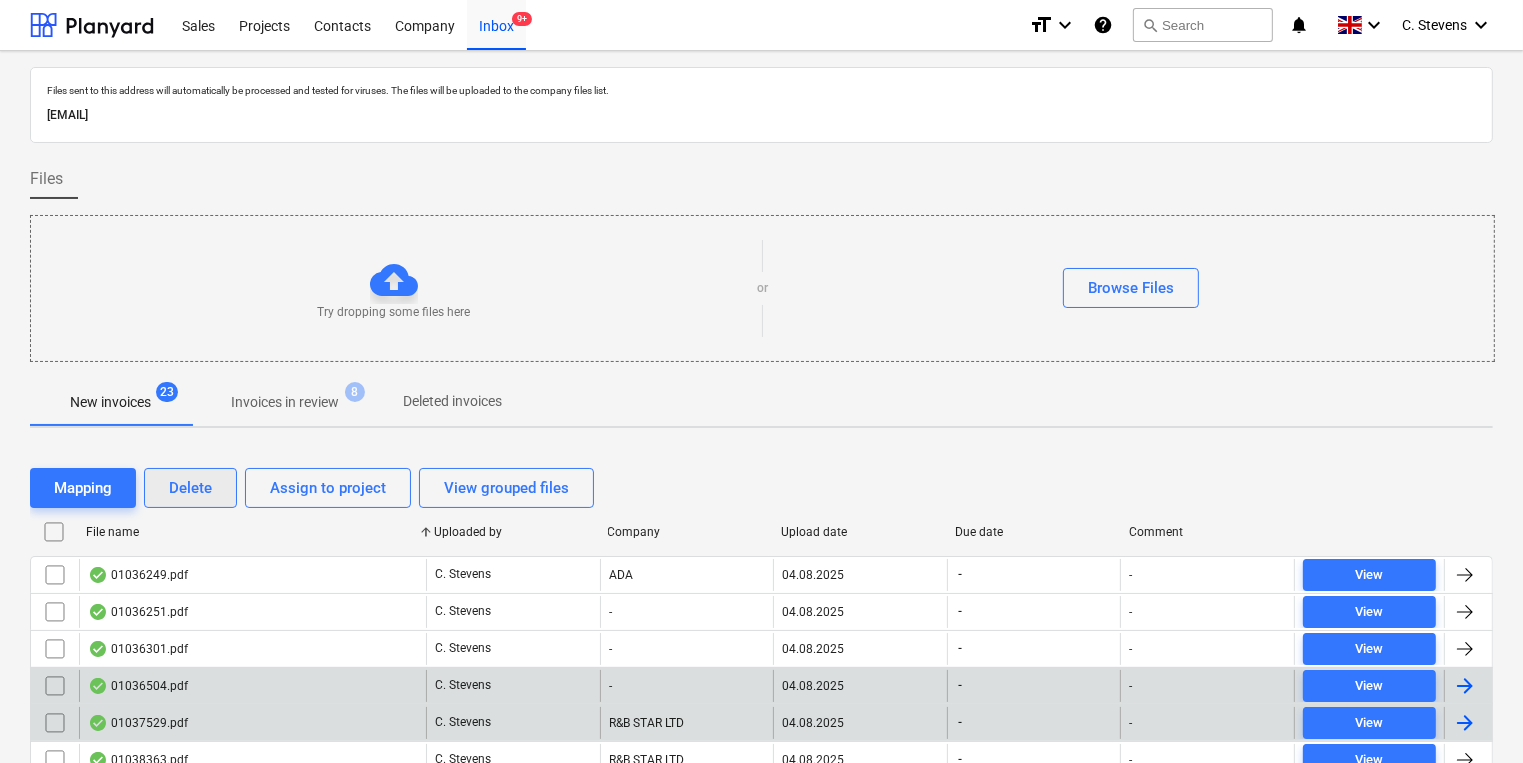 click on "Delete" at bounding box center [190, 488] 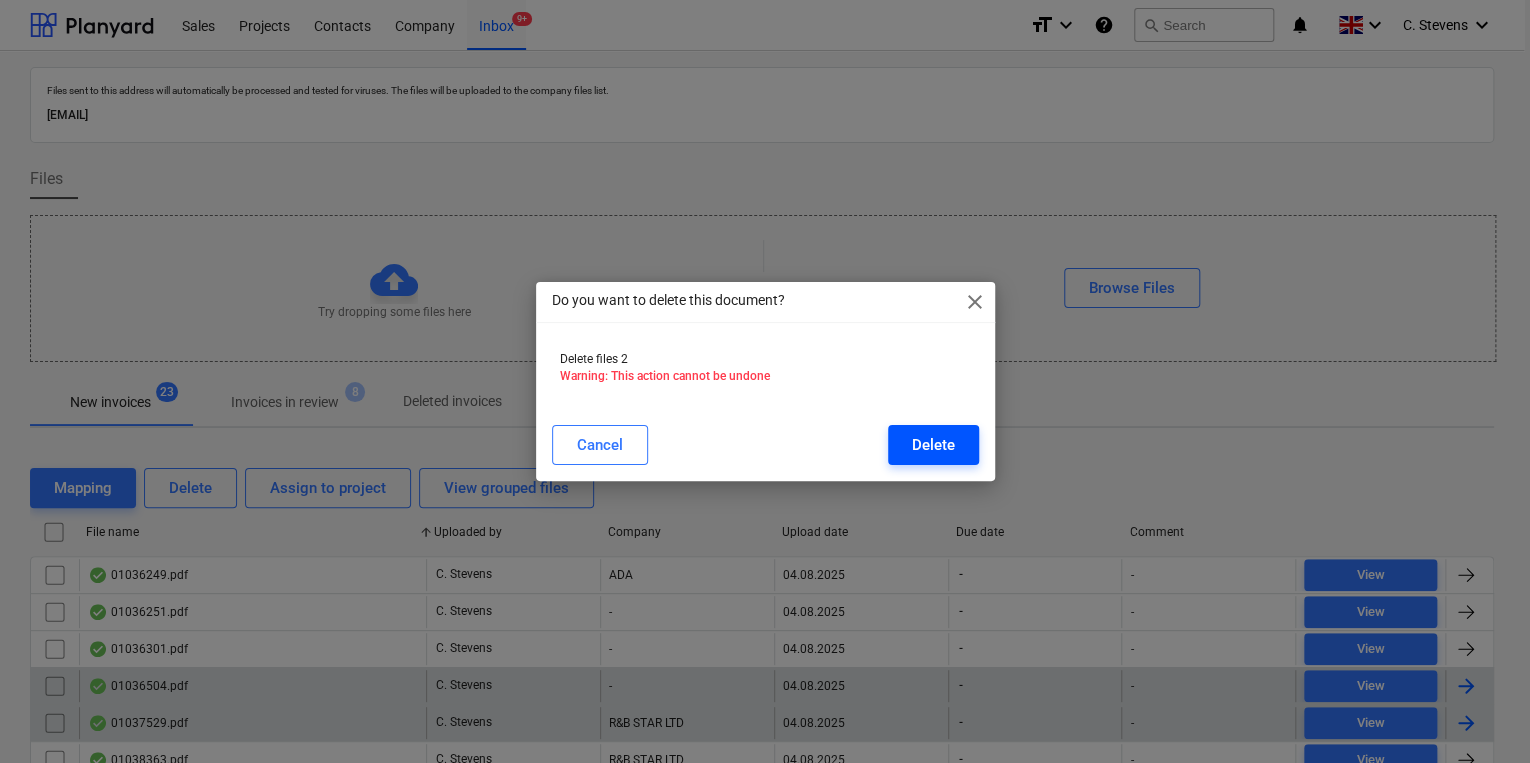 click on "Delete" at bounding box center (933, 445) 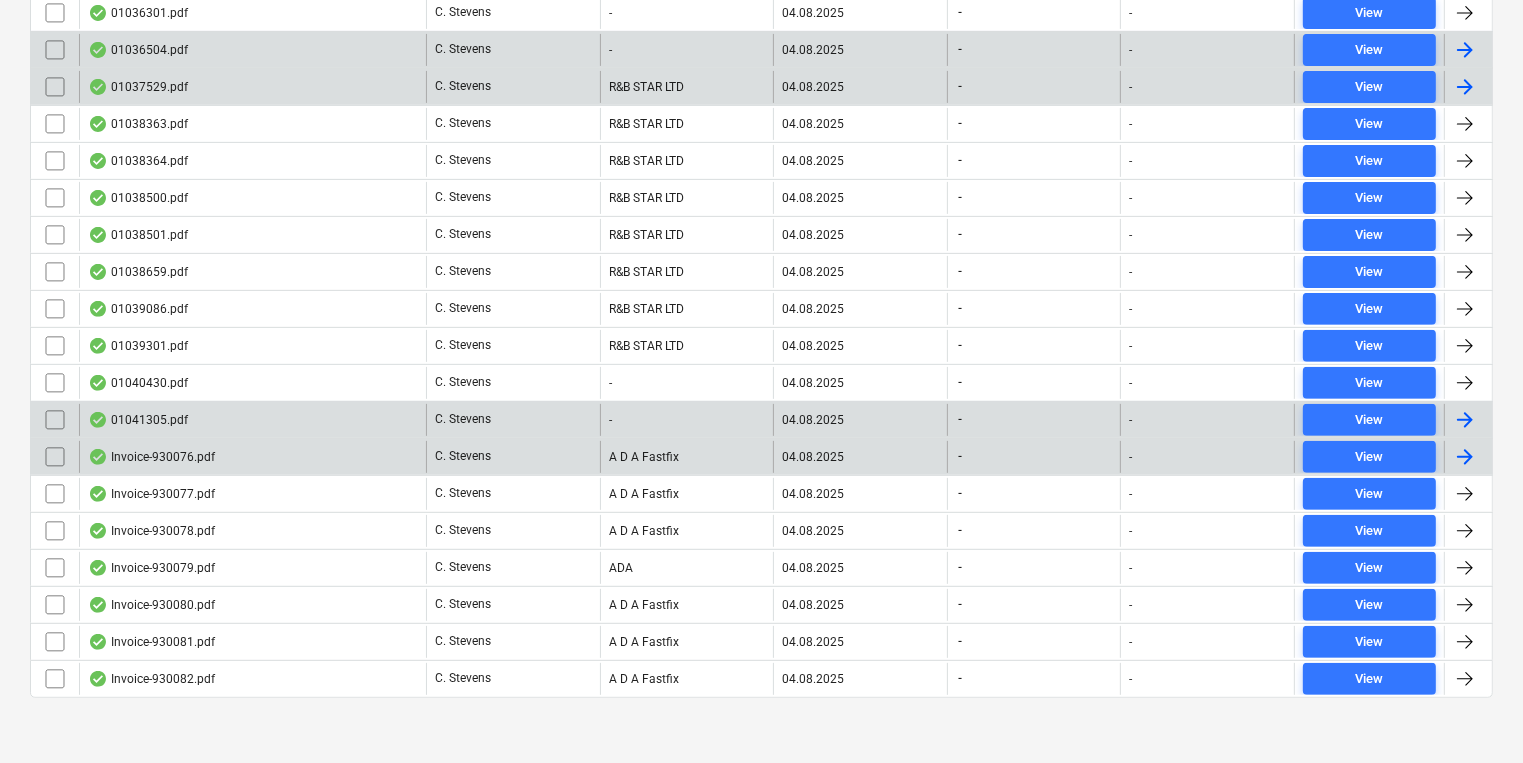 scroll, scrollTop: 0, scrollLeft: 0, axis: both 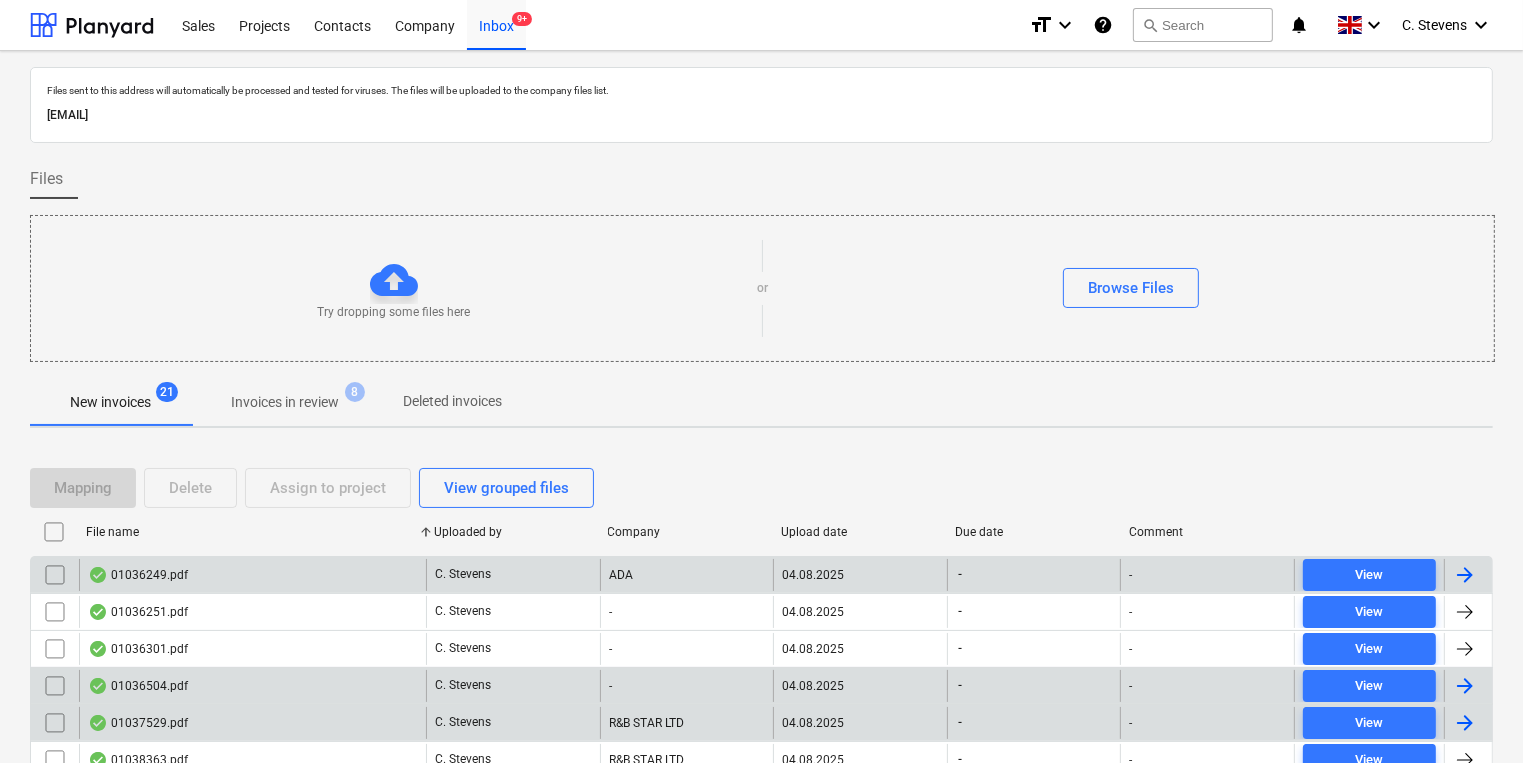 click on "01036249.pdf" at bounding box center [138, 575] 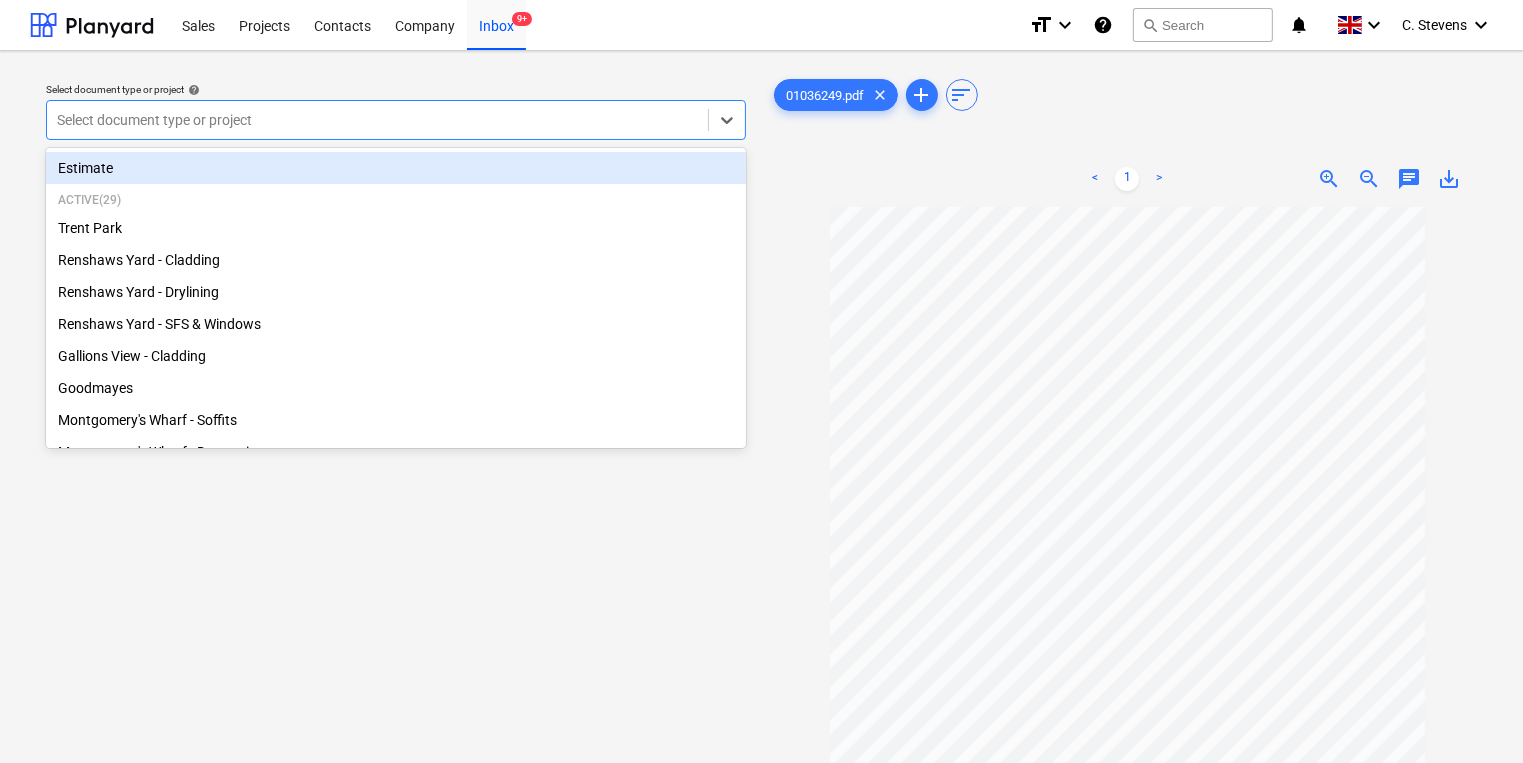 click at bounding box center (377, 120) 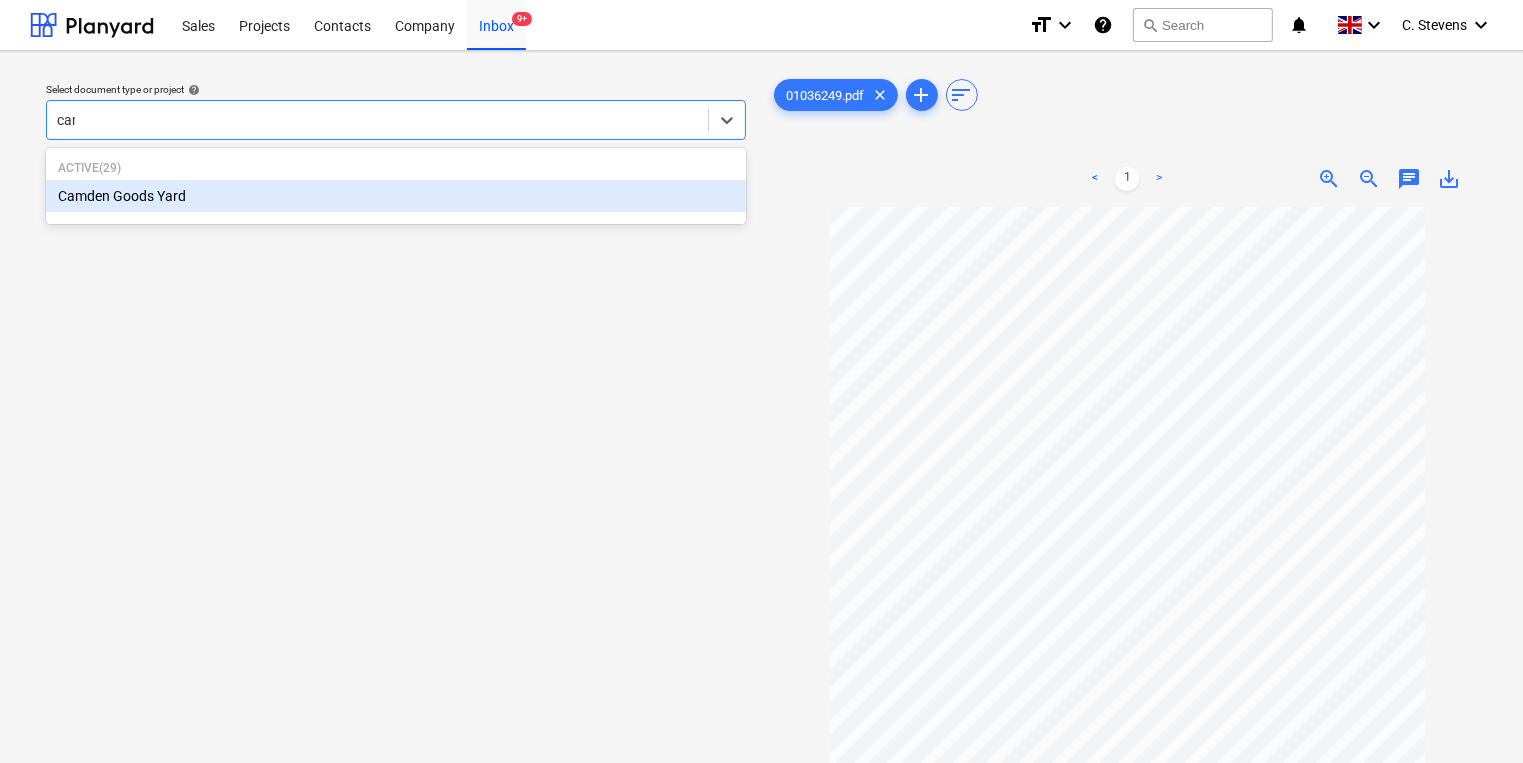type on "camd" 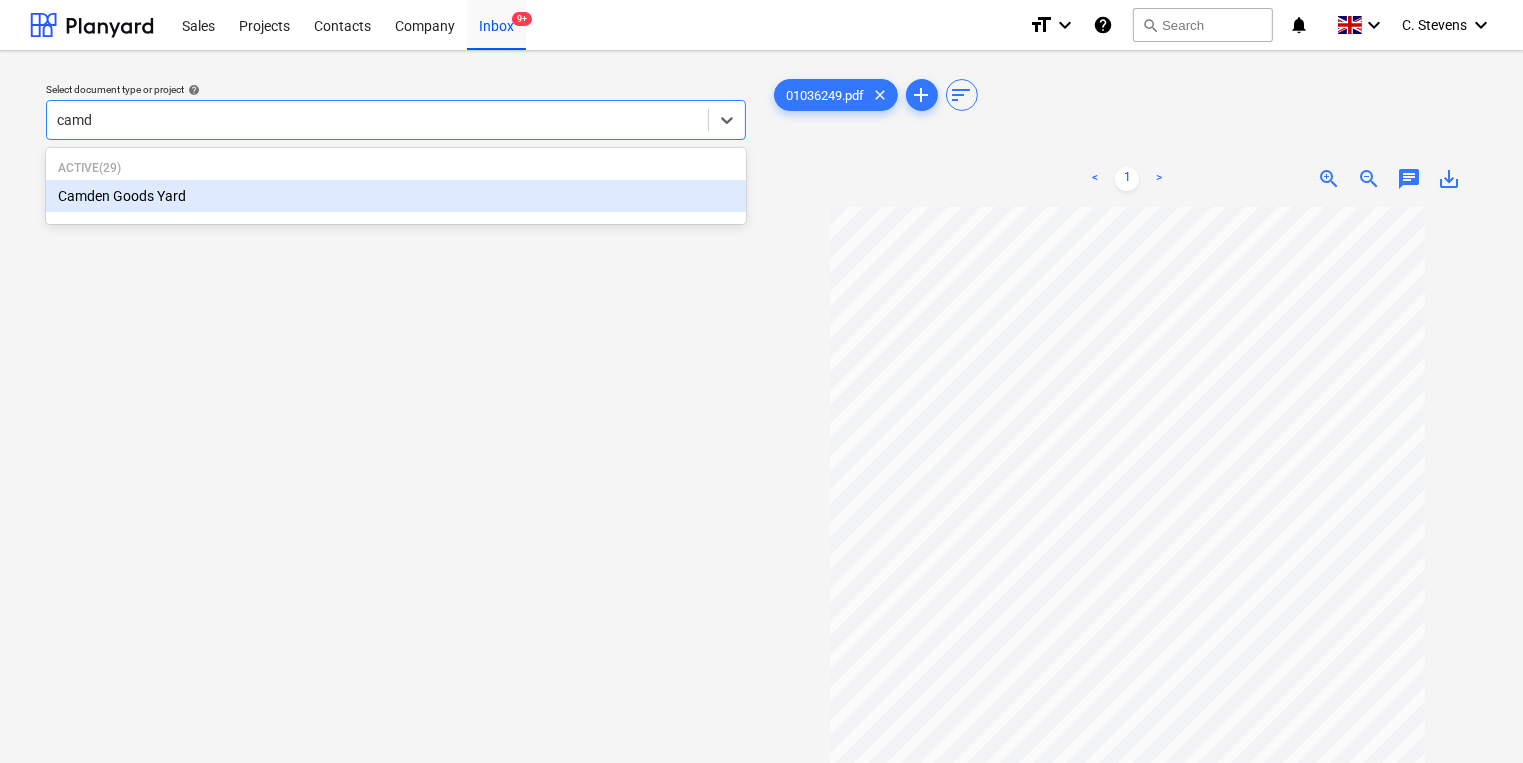 type 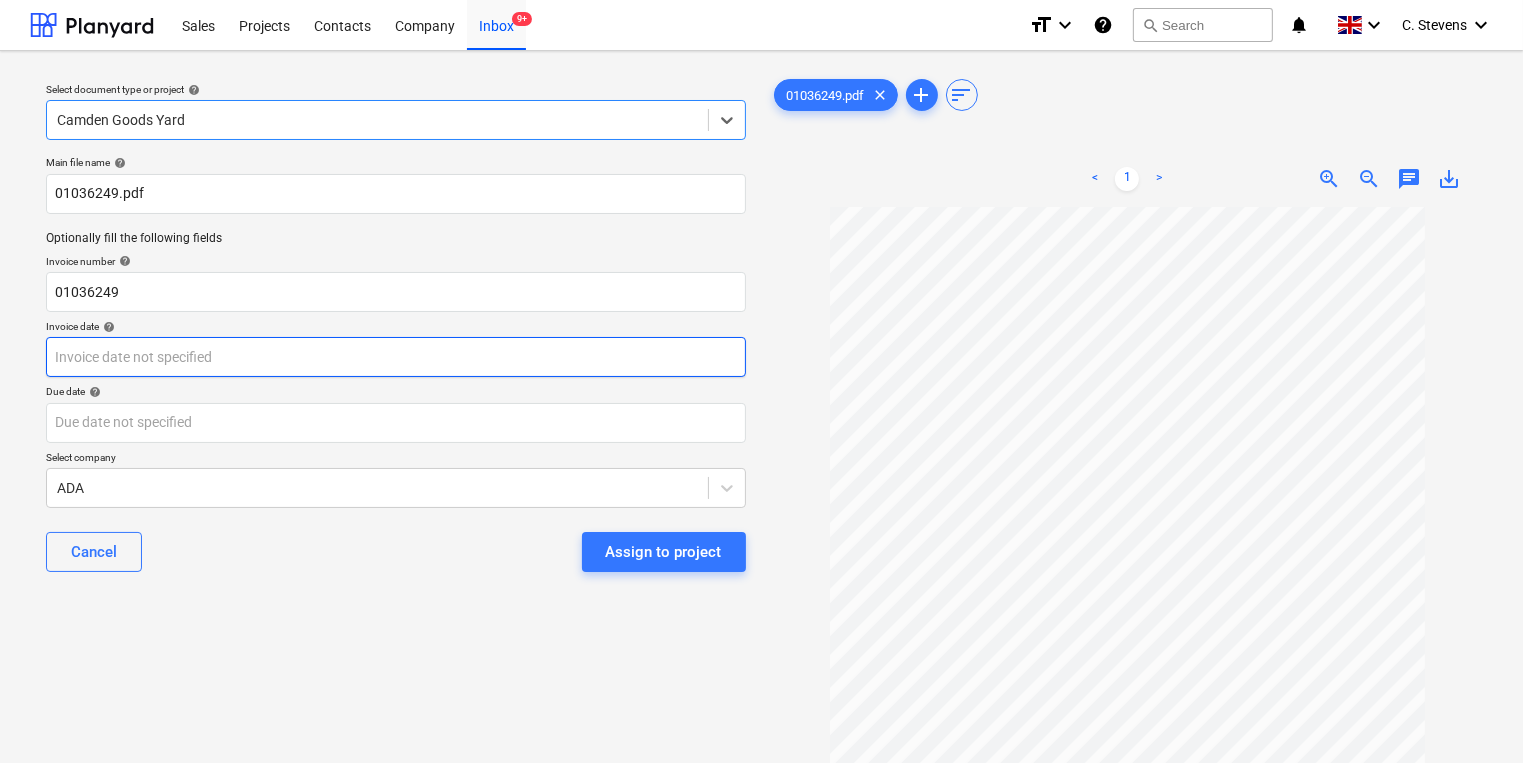 click on "Sales Projects Contacts Company Inbox 9+ format_size keyboard_arrow_down help search Search notifications 0 keyboard_arrow_down C. Stevens keyboard_arrow_down Select document type or project help option [ADDRESS], selected.   Select is focused ,type to refine list, press Down to open the menu,  [ADDRESS] Main file name help 01036249.pdf Optionally fill the following fields Invoice number help 01036249 Invoice date help Press the down arrow key to interact with the calendar and
select a date. Press the question mark key to get the keyboard shortcuts for changing dates. Due date help Press the down arrow key to interact with the calendar and
select a date. Press the question mark key to get the keyboard shortcuts for changing dates. Select company ADA   Cancel Assign to project 01036249.pdf clear add sort < 1 > zoom_in zoom_out chat 0 save_alt" at bounding box center [761, 381] 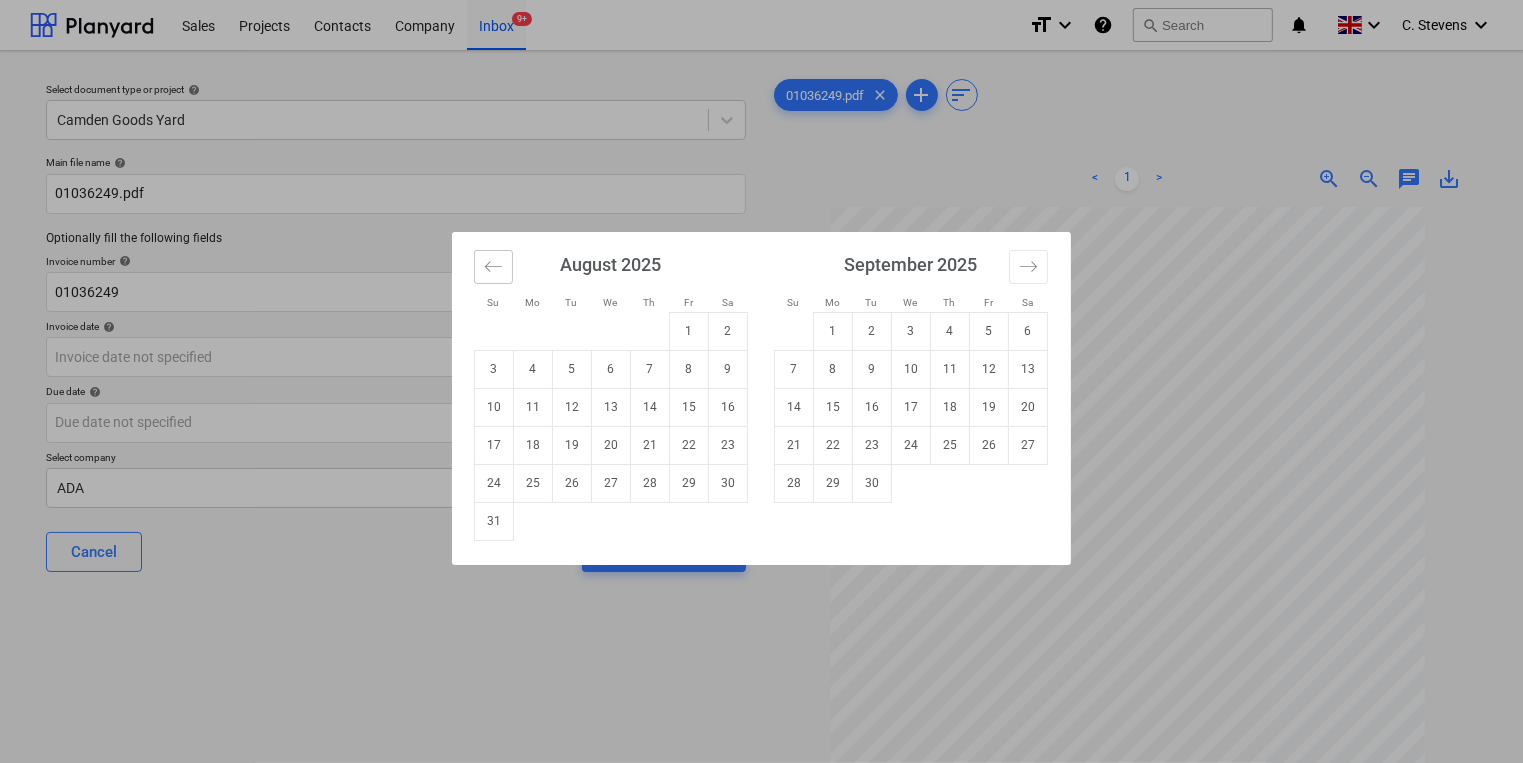 click 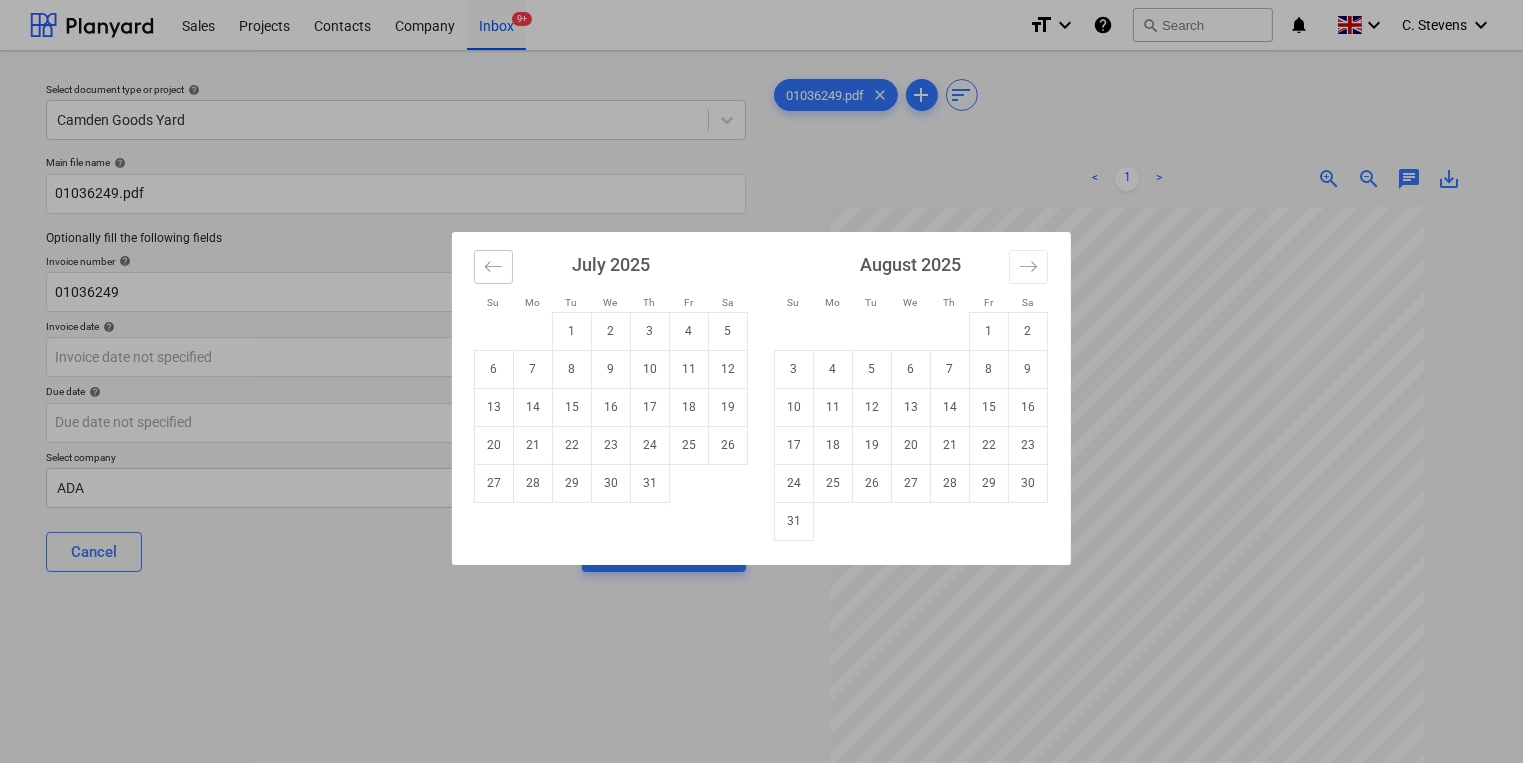 click 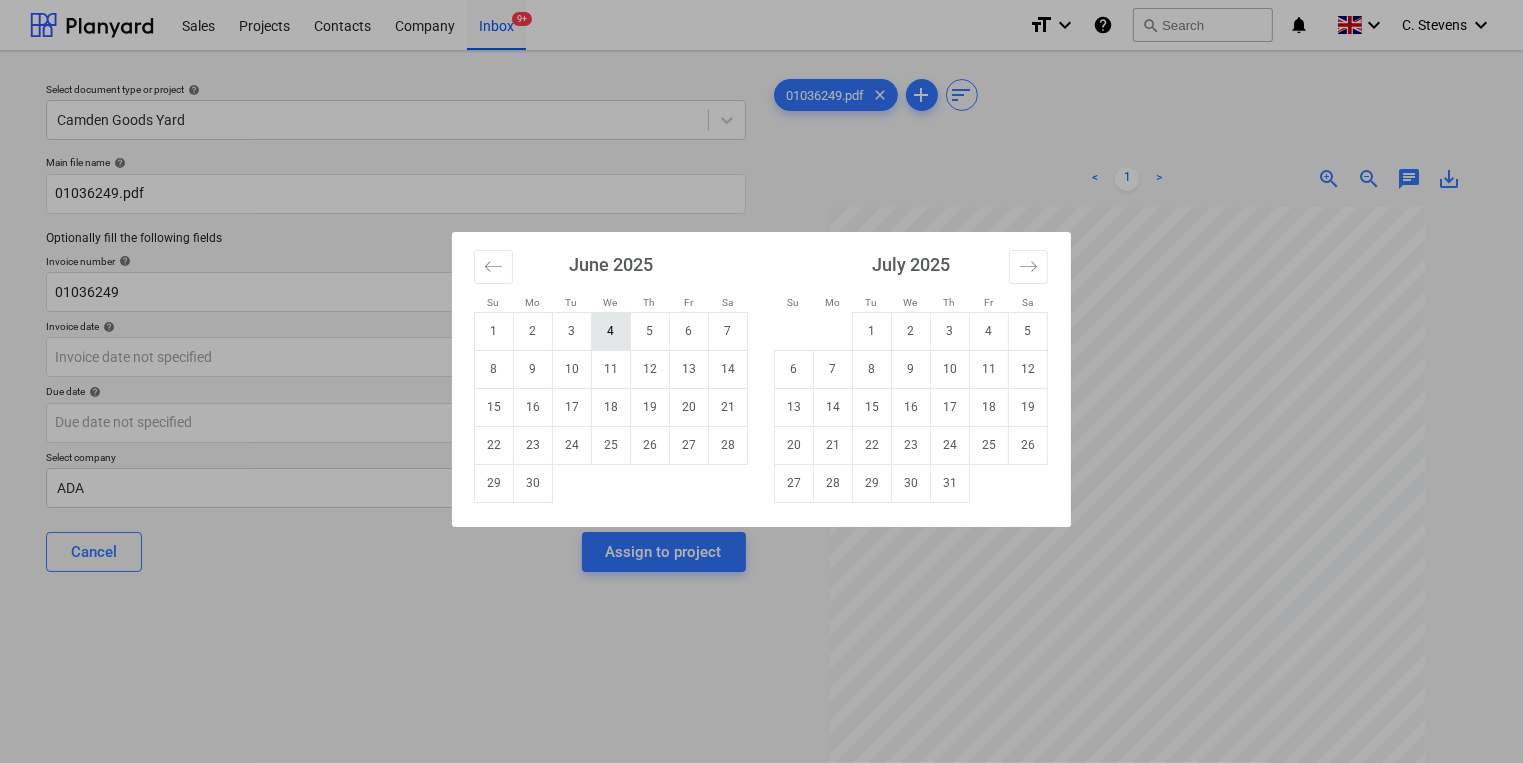 click on "4" at bounding box center [611, 331] 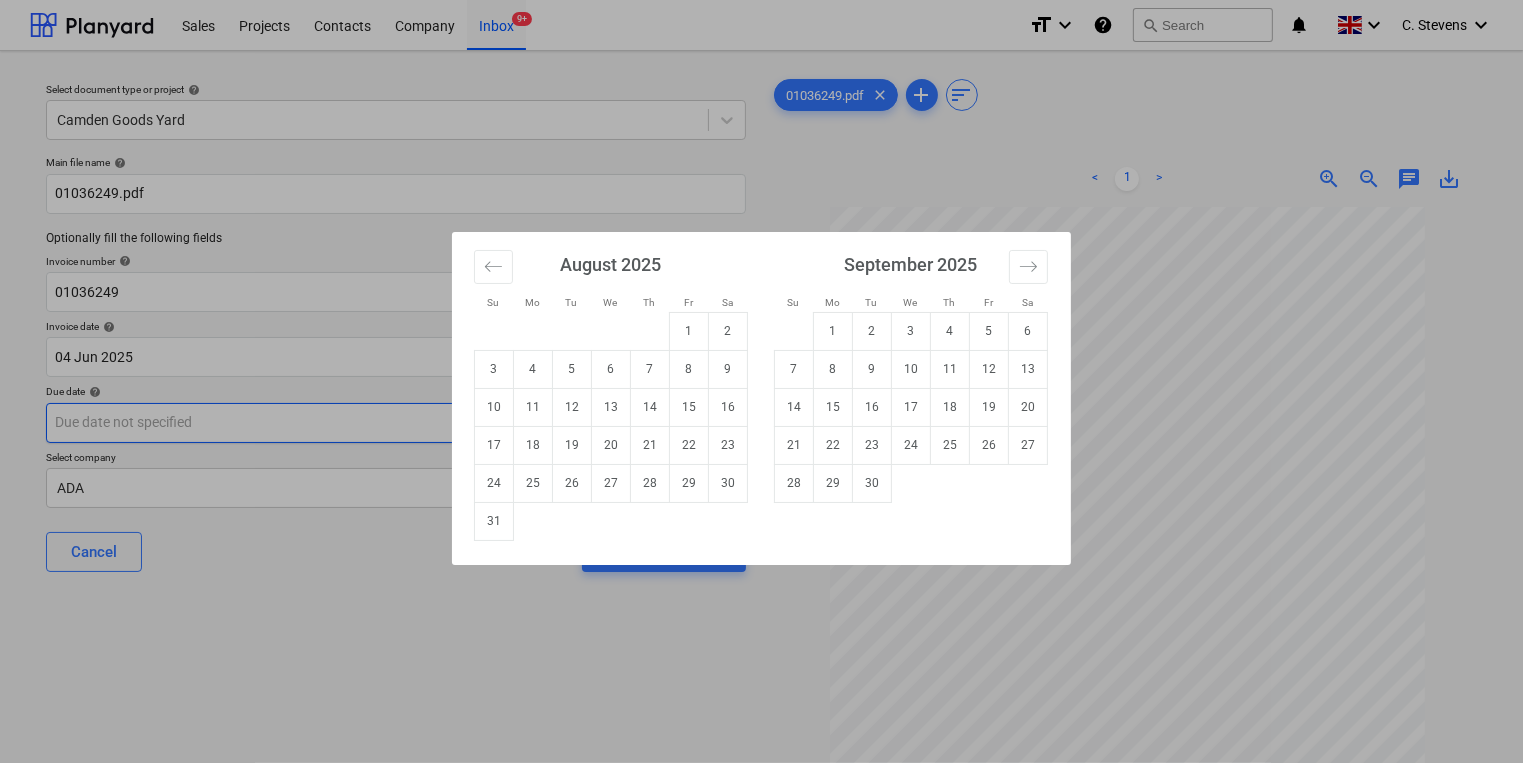 click on "Sales Projects Contacts Company Inbox 9+ format_size keyboard_arrow_down help search Search notifications 0 keyboard_arrow_down [NAME] keyboard_arrow_down Select document type or project help Camden Goods Yard Main file name help 01036249.pdf Optionally fill the following fields Invoice number help 01036249 Invoice date help 04 [MONTH] 2025 04.06.2025 Press the down arrow key to interact with the calendar and
select a date. Press the question mark key to get the keyboard shortcuts for changing dates. Due date help Press the down arrow key to interact with the calendar and
select a date. Press the question mark key to get the keyboard shortcuts for changing dates. Select company ADA   Cancel Assign to project 01036249.pdf clear add sort < 1 > zoom_in zoom_out chat 0 save_alt
Su Mo Tu We Th Fr Sa Su Mo Tu We Th Fr Sa July 2025 1 2 3 4 5 6 7 8 9 10 11 12 13 14 15 16 17 18 19 20 21 22 23 24 25 26 27 28 29 30 31 August 2025 1 2 3 4 5 6 7 8 9 10 11 12 13 14 15 16 17 18 19 20 21 22 23" at bounding box center (761, 381) 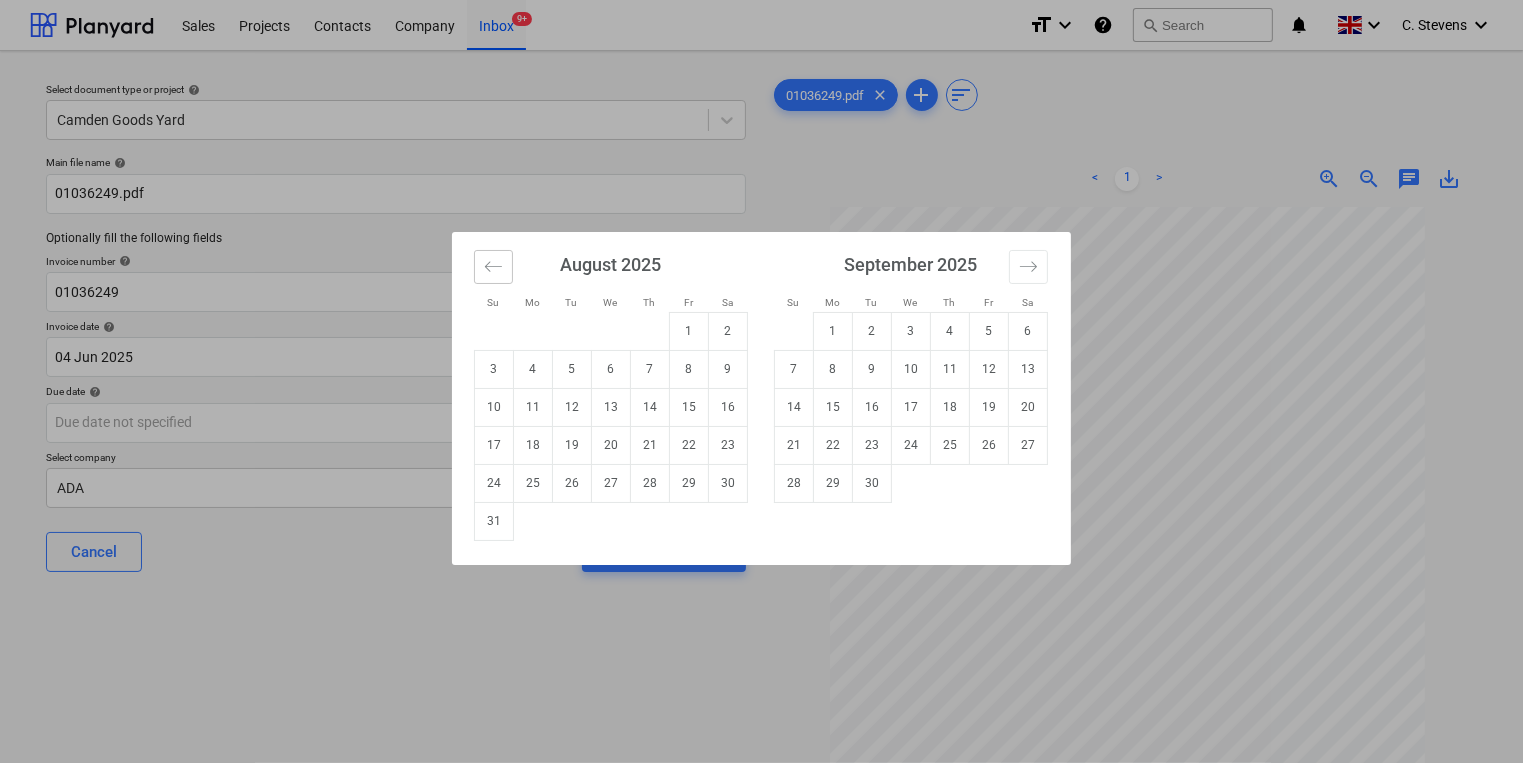 click at bounding box center [493, 267] 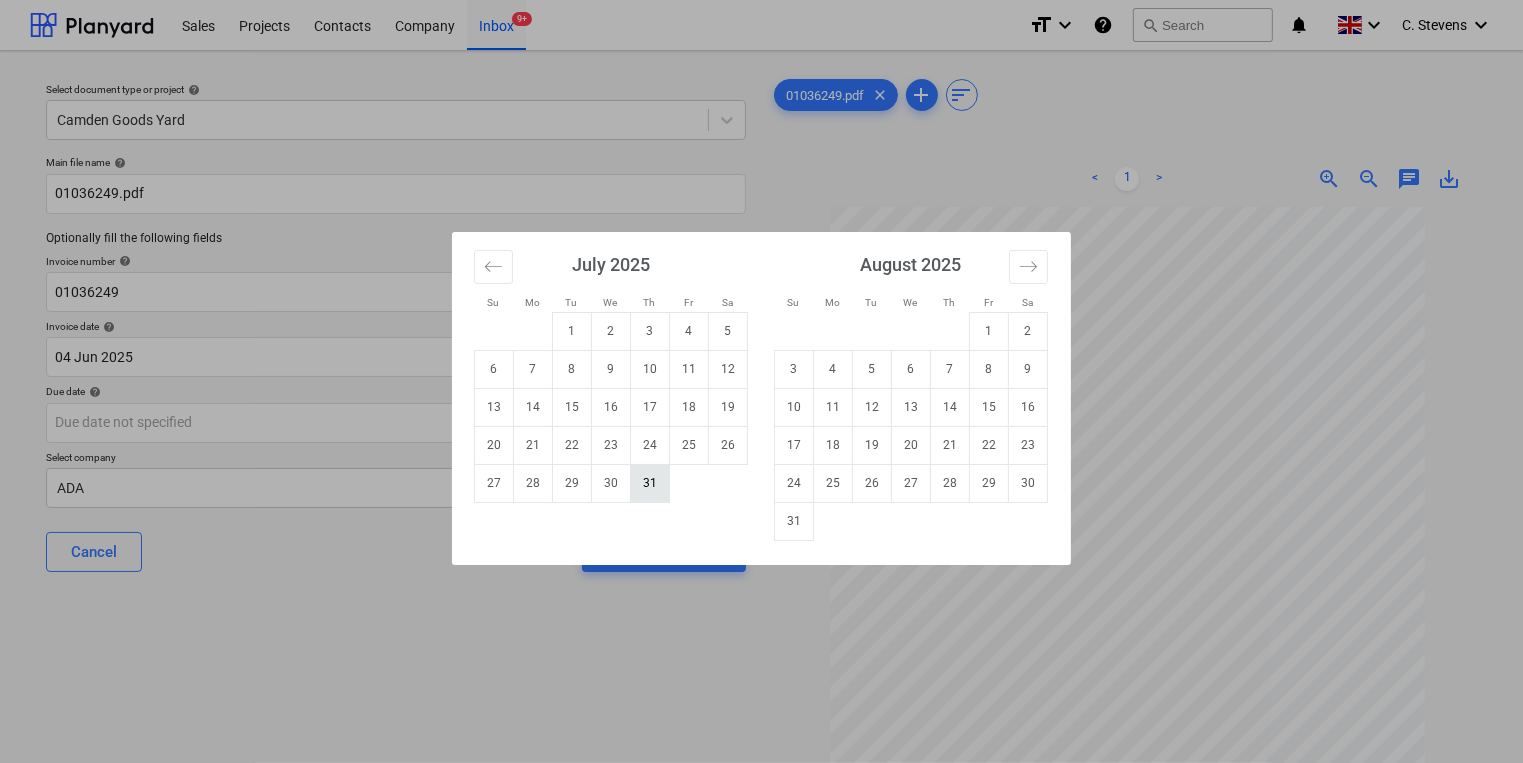click on "31" at bounding box center (650, 483) 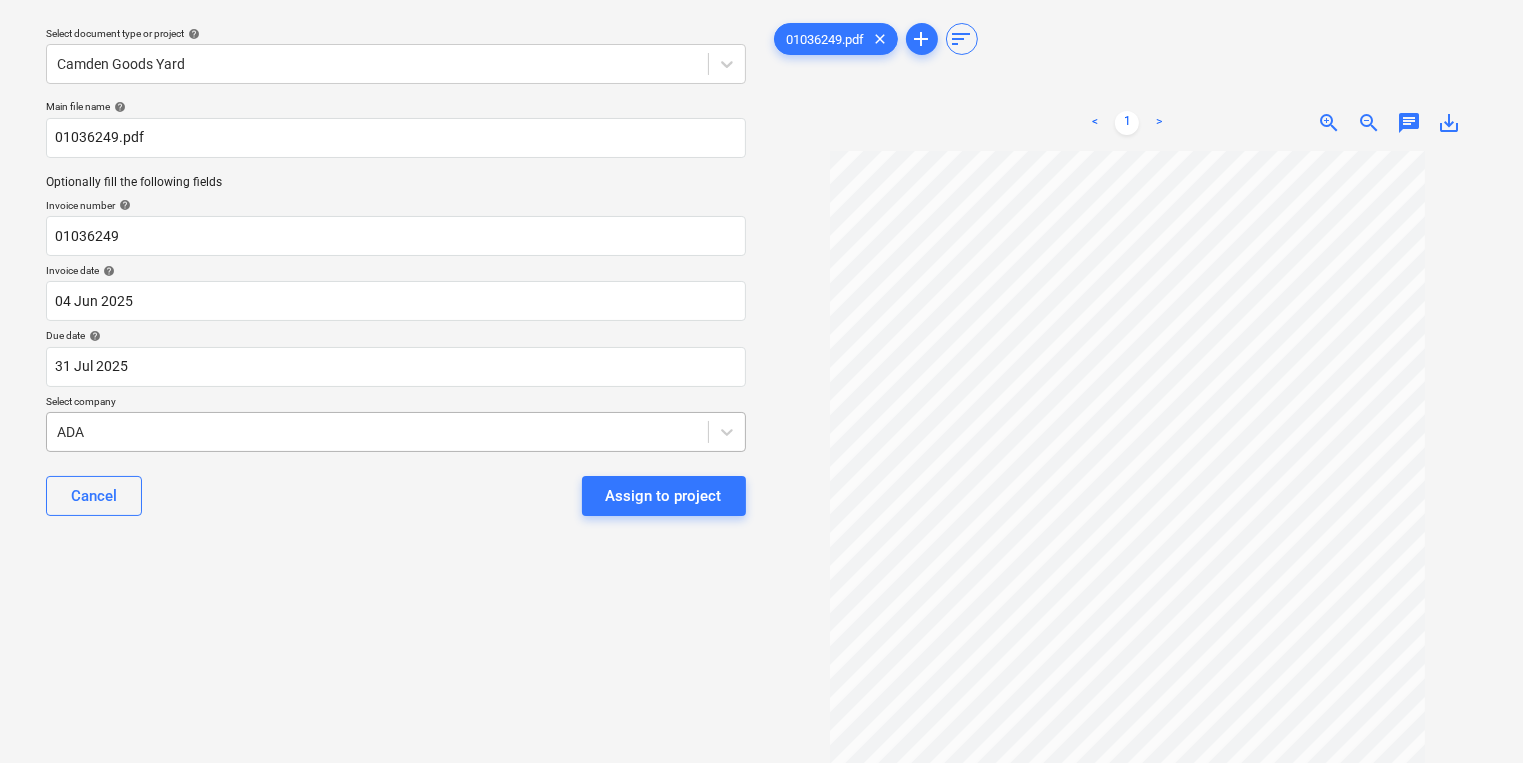 click on "Sales Projects Contacts Company Inbox 9+ format_size keyboard_arrow_down help search Search notifications 0 keyboard_arrow_down [FIRST] [LAST] keyboard_arrow_down Select document type or project help [LOCATION] Main file name help 01036249.pdf Optionally fill the following fields Invoice number help 01036249 Invoice date help 04 Jun 2025 04.06.2025 Press the down arrow key to interact with the calendar and
select a date. Press the question mark key to get the keyboard shortcuts for changing dates. Due date help 31 Jul 2025 31.07.2025 Press the down arrow key to interact with the calendar and
select a date. Press the question mark key to get the keyboard shortcuts for changing dates. Select company ADA   Cancel Assign to project 01036249.pdf clear add sort < 1 > zoom_in zoom_out chat 0 save_alt" at bounding box center [761, 325] 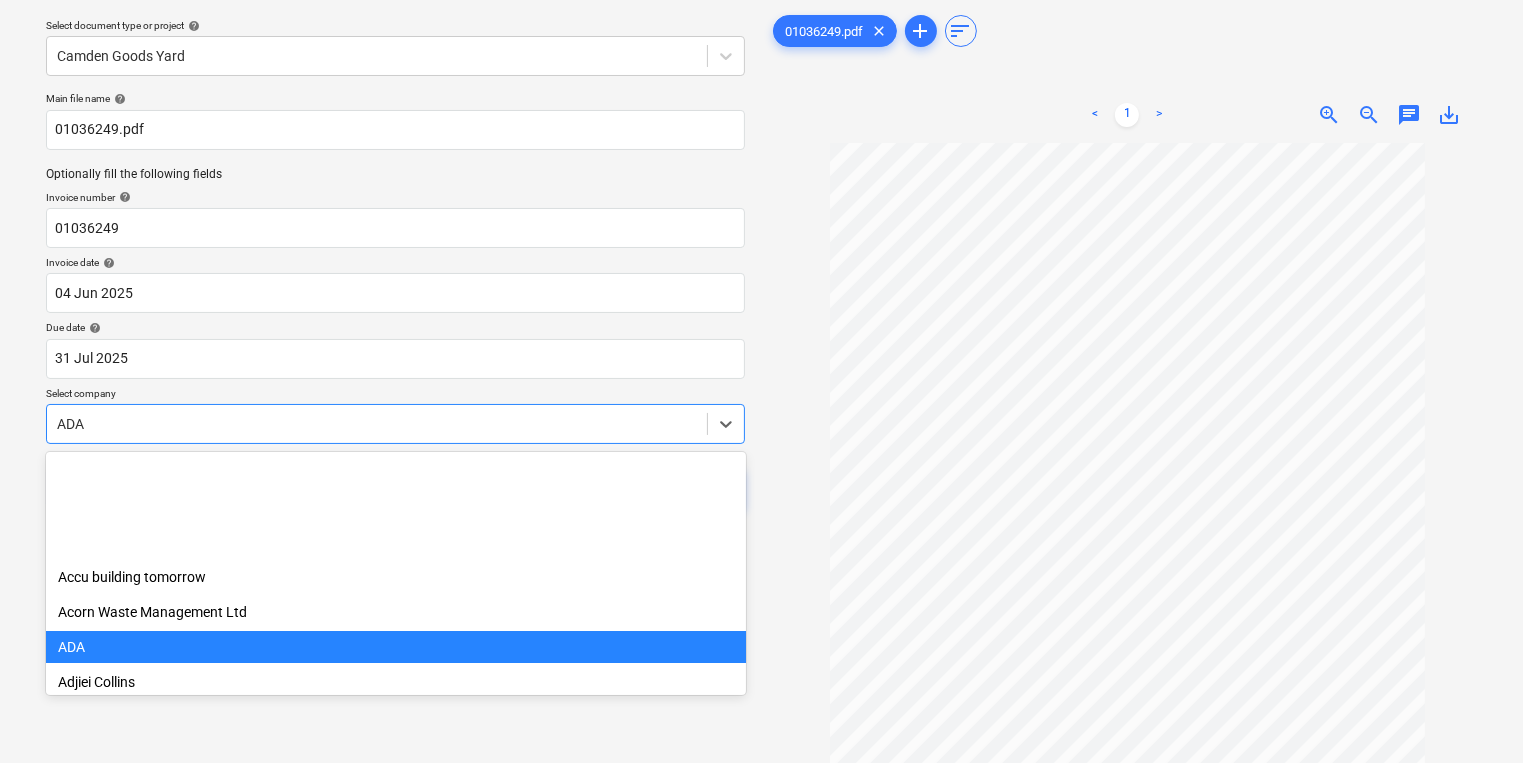 scroll, scrollTop: 175, scrollLeft: 0, axis: vertical 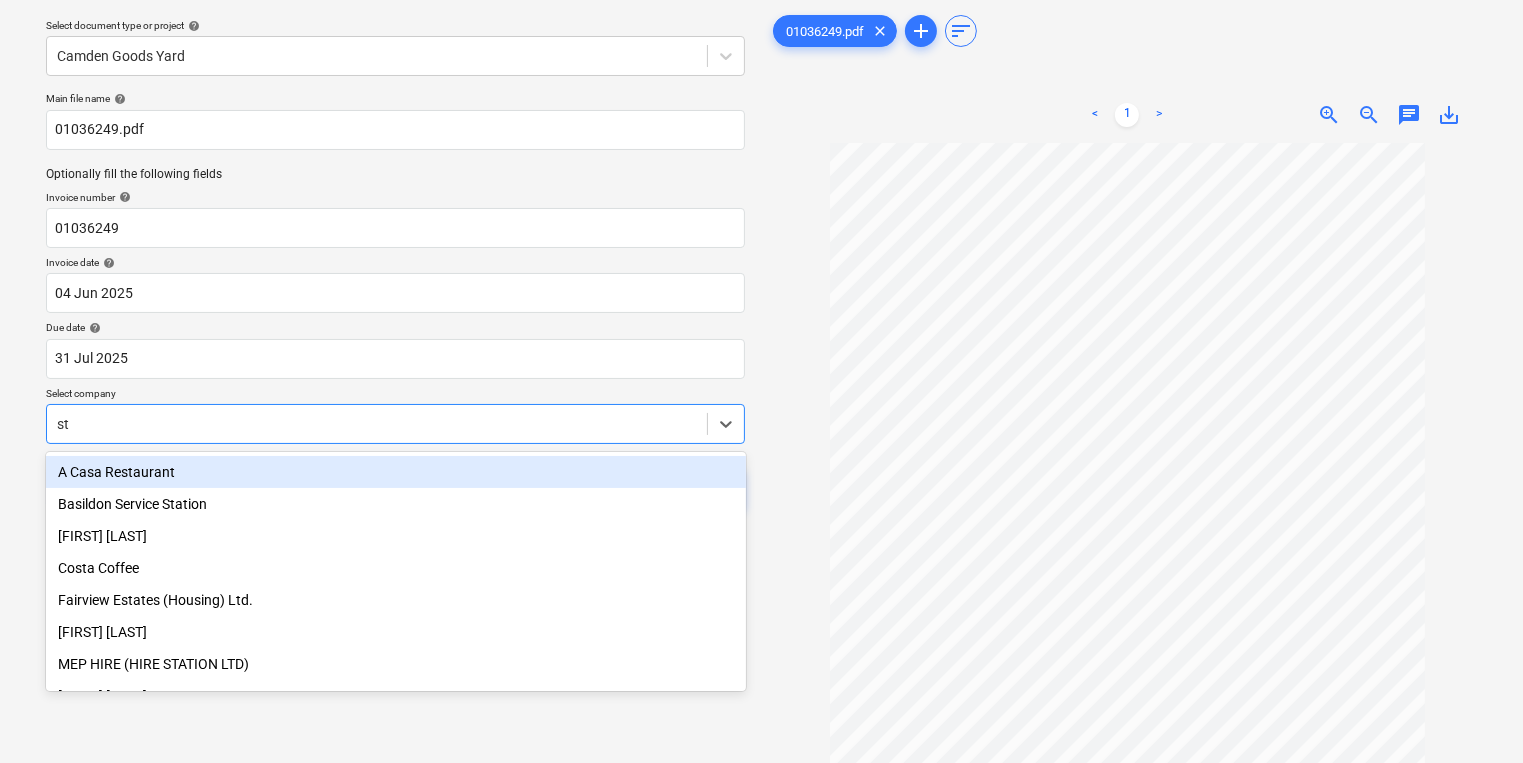 type on "s" 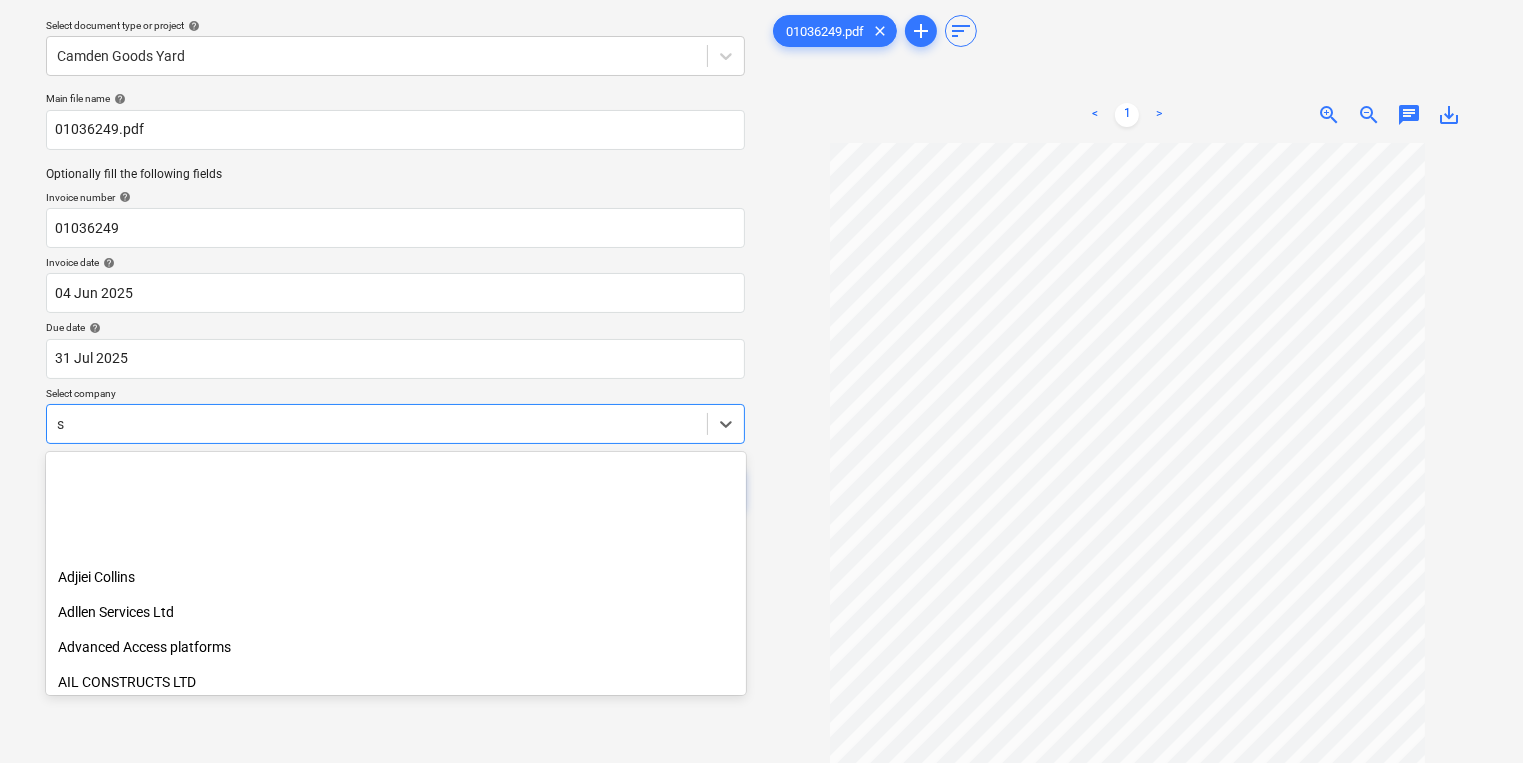 scroll, scrollTop: 175, scrollLeft: 0, axis: vertical 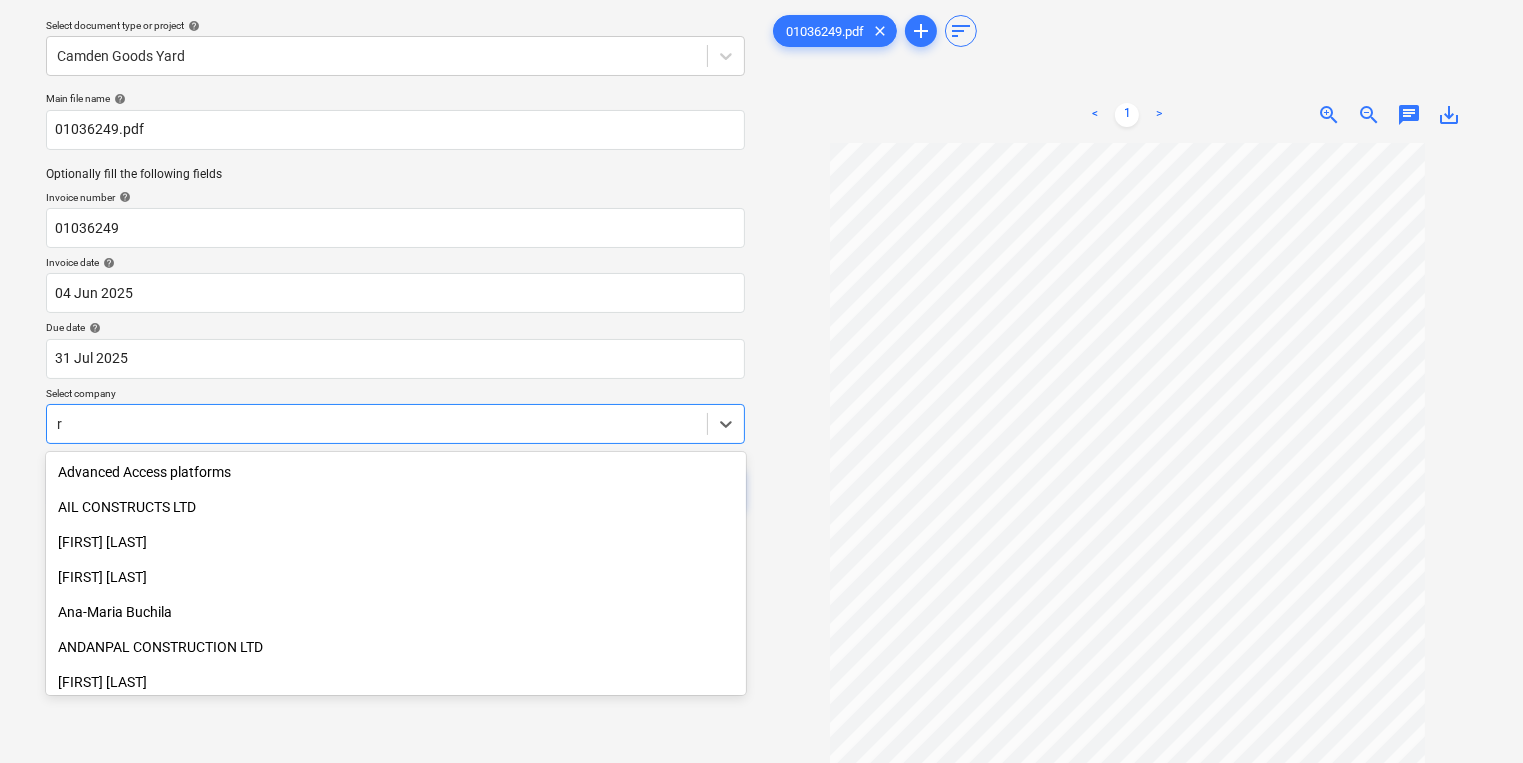 type on "r&" 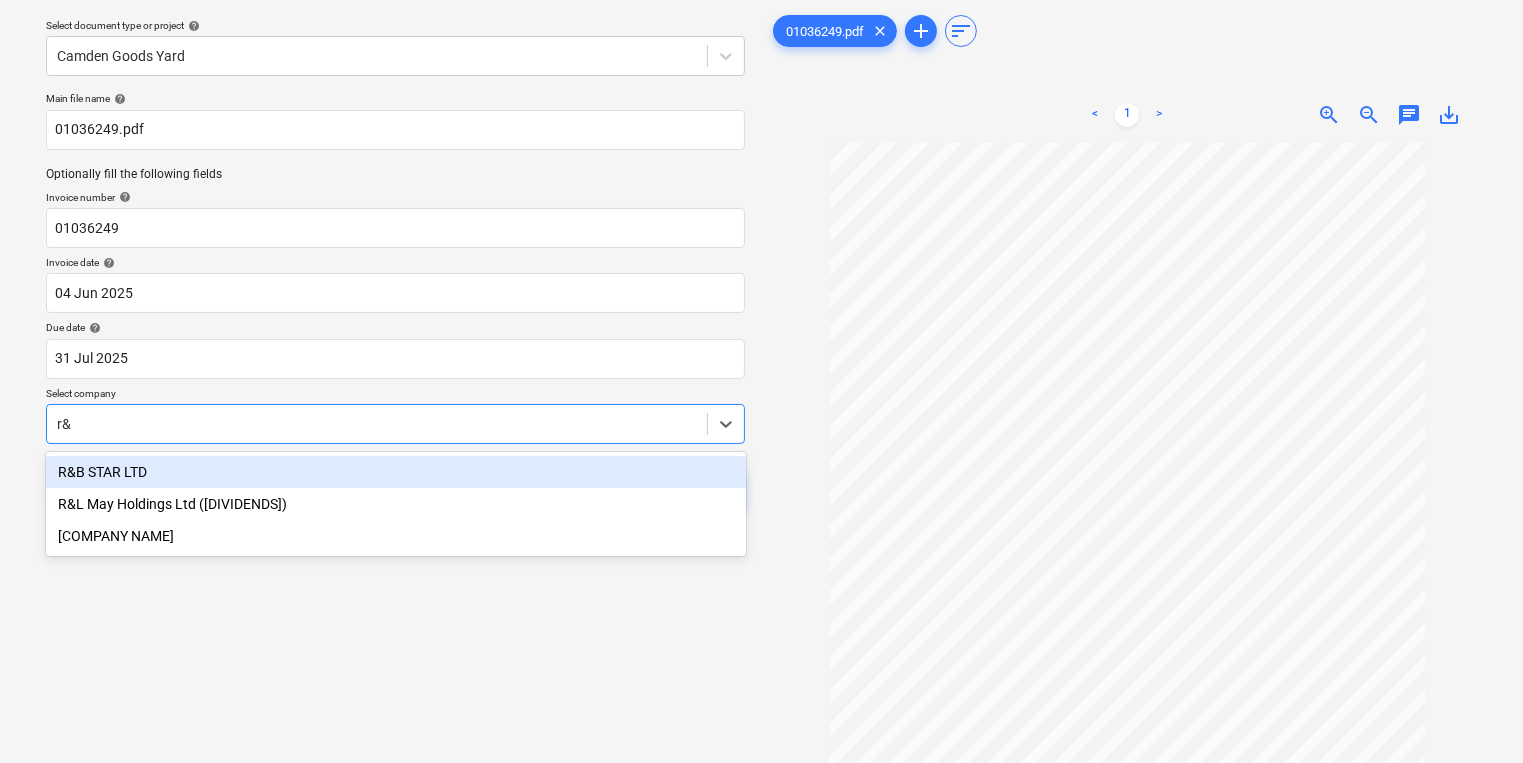 type 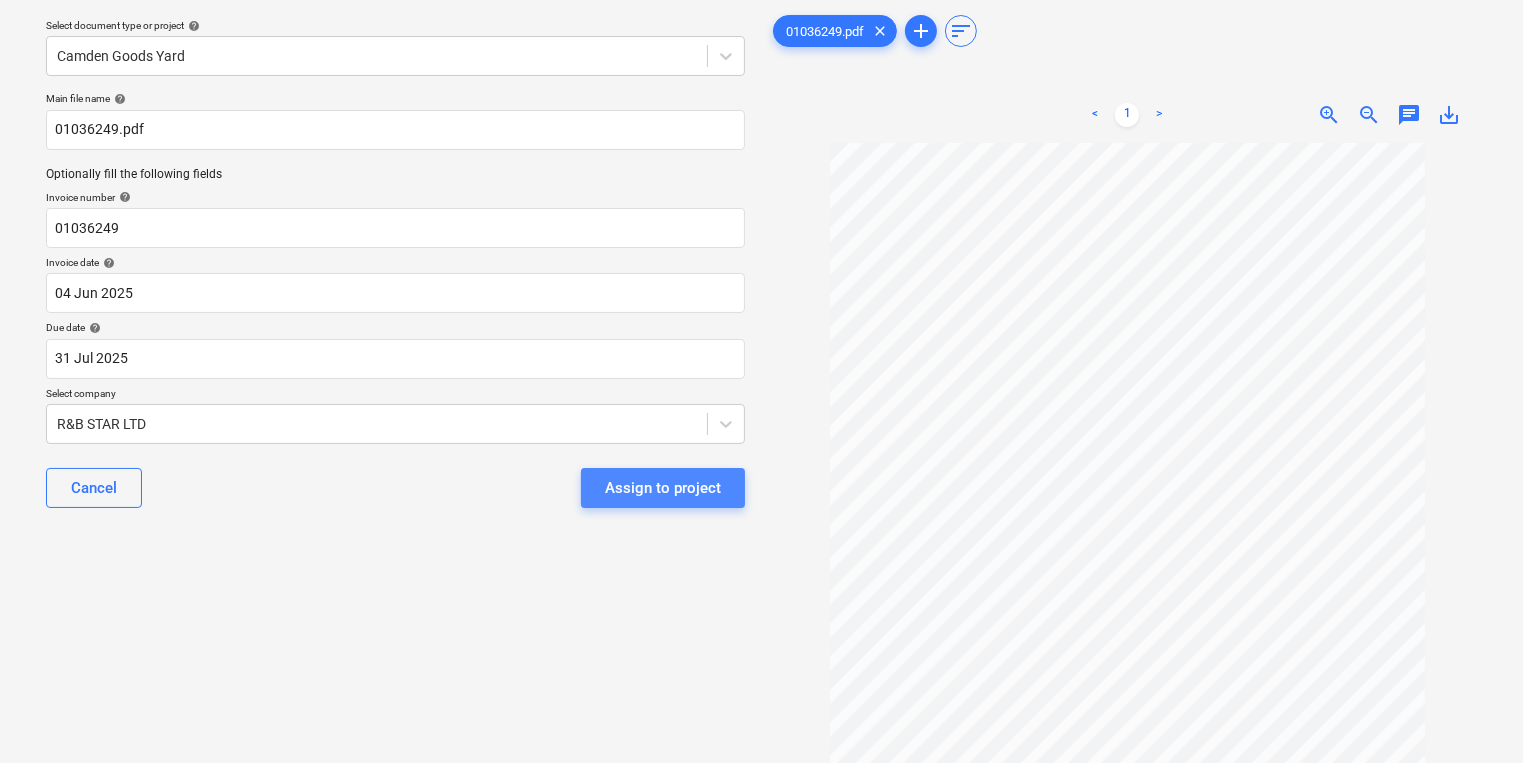 click on "Assign to project" at bounding box center [663, 488] 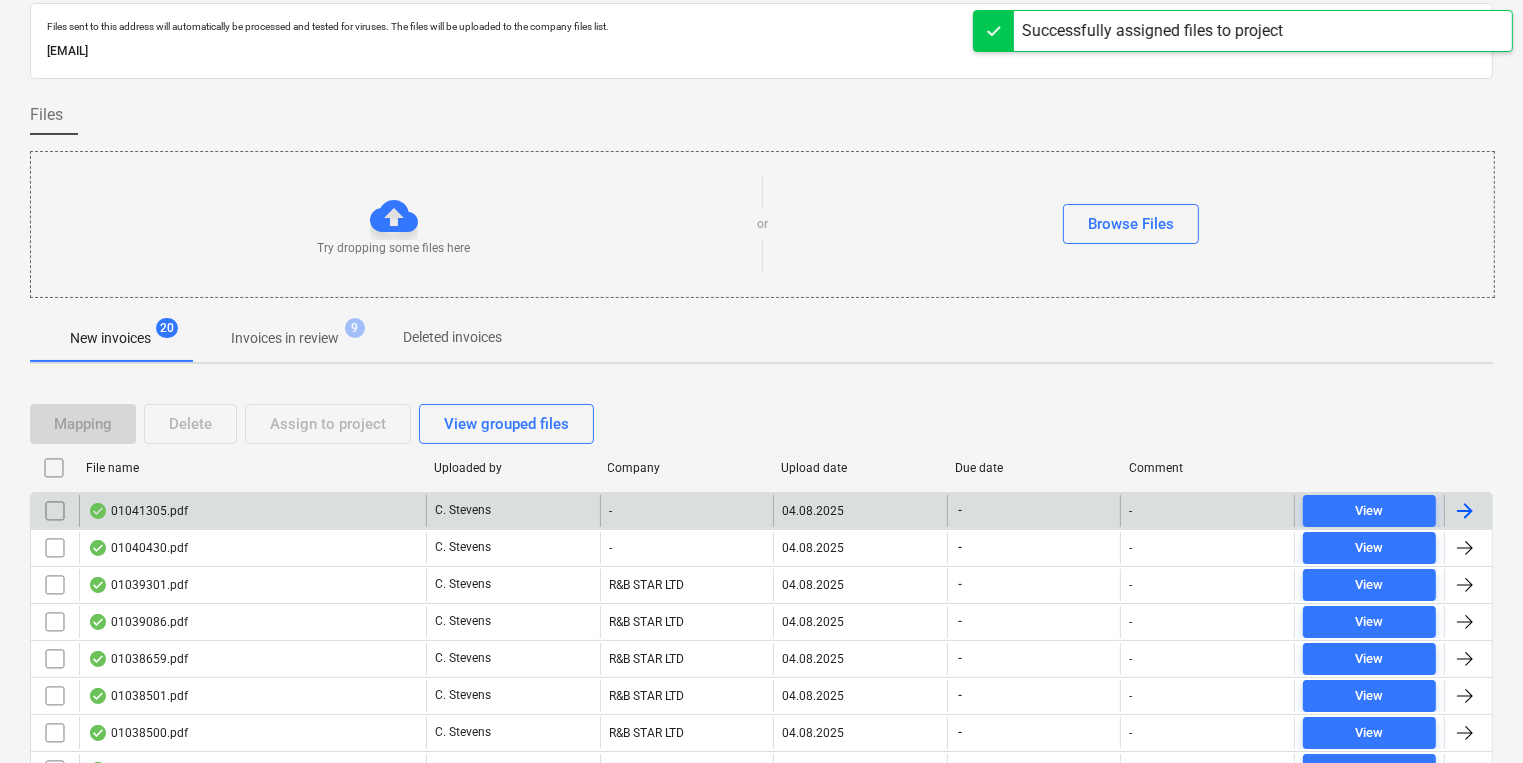 click on "01041305.pdf" at bounding box center [252, 511] 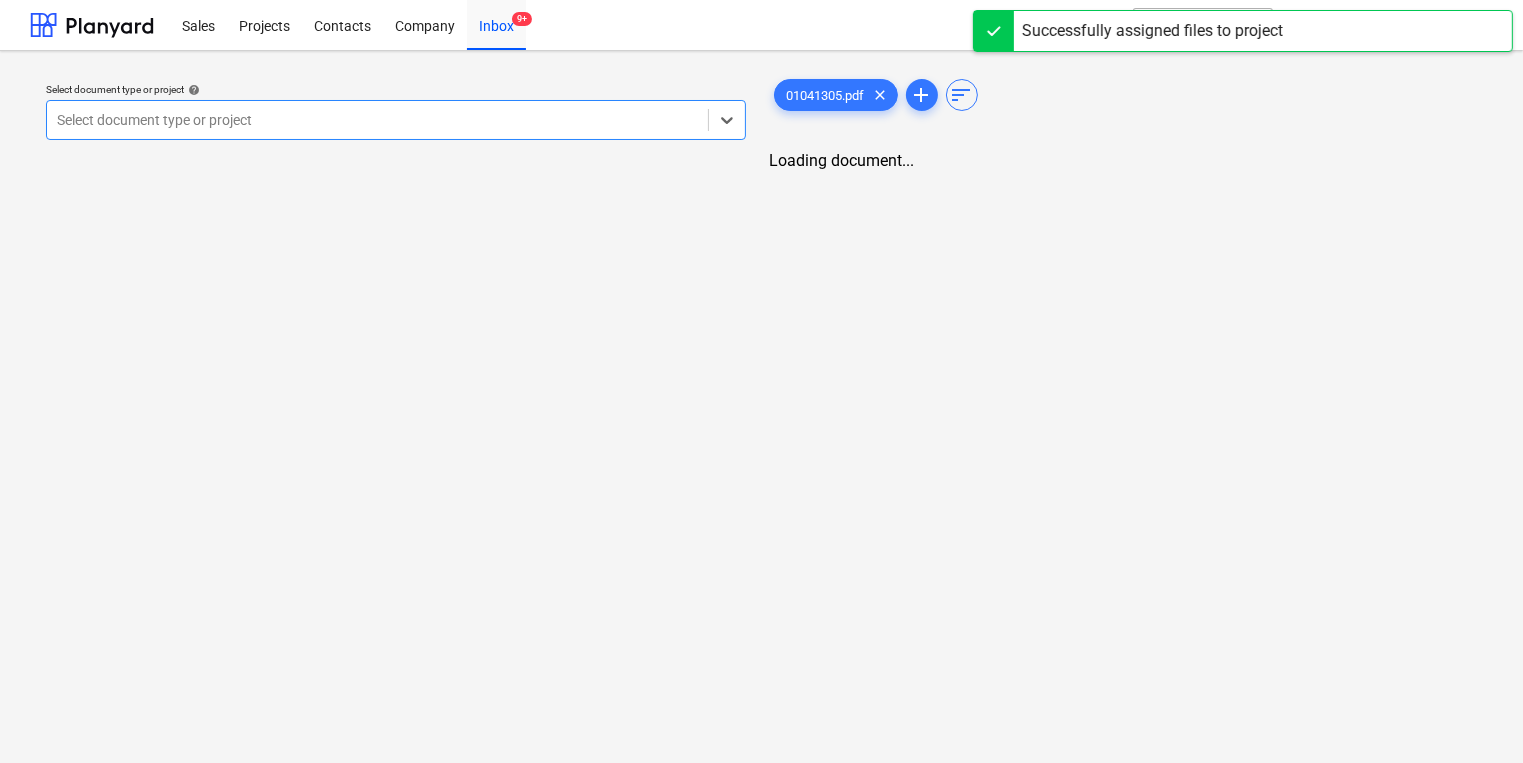 scroll, scrollTop: 0, scrollLeft: 0, axis: both 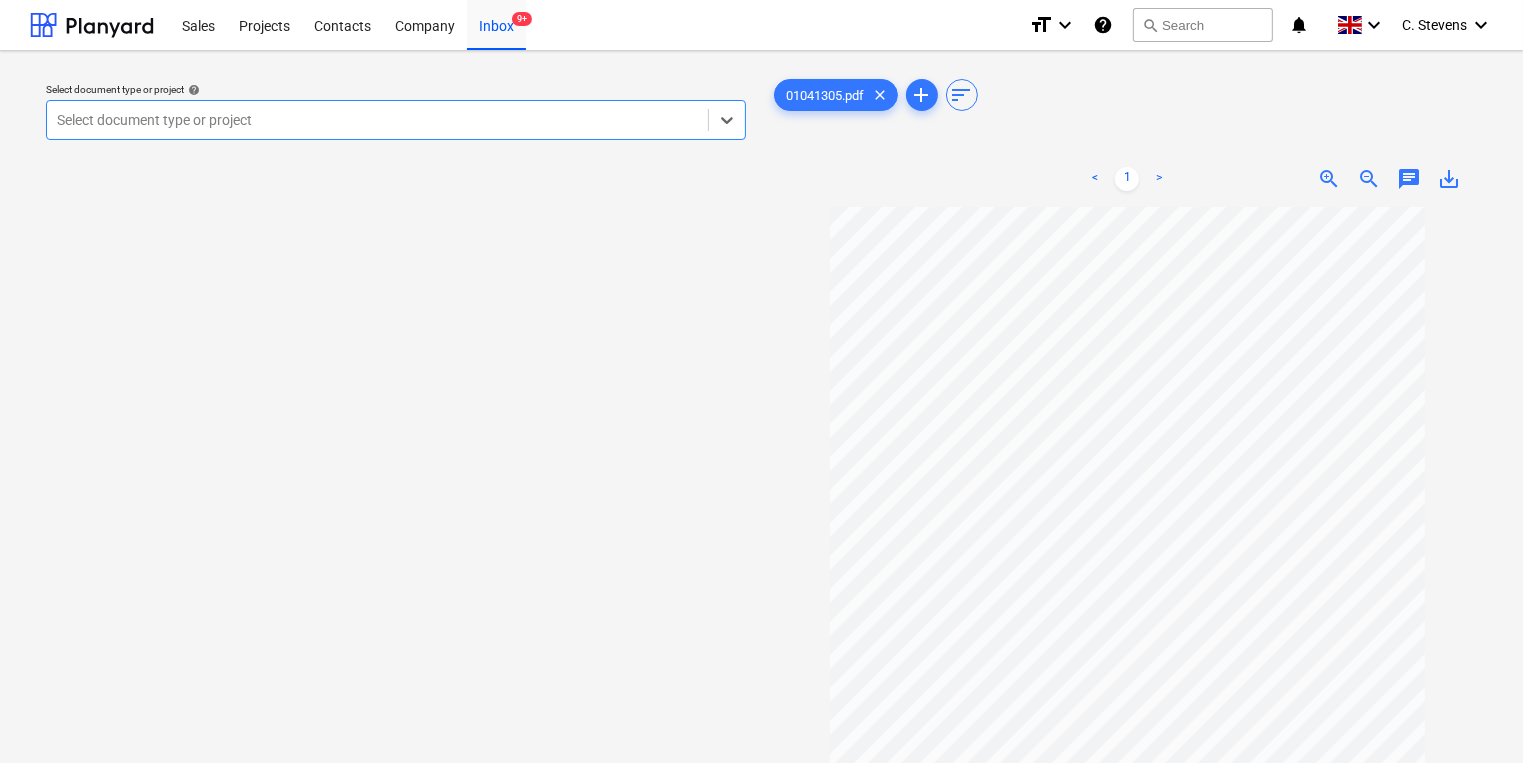 click at bounding box center (377, 120) 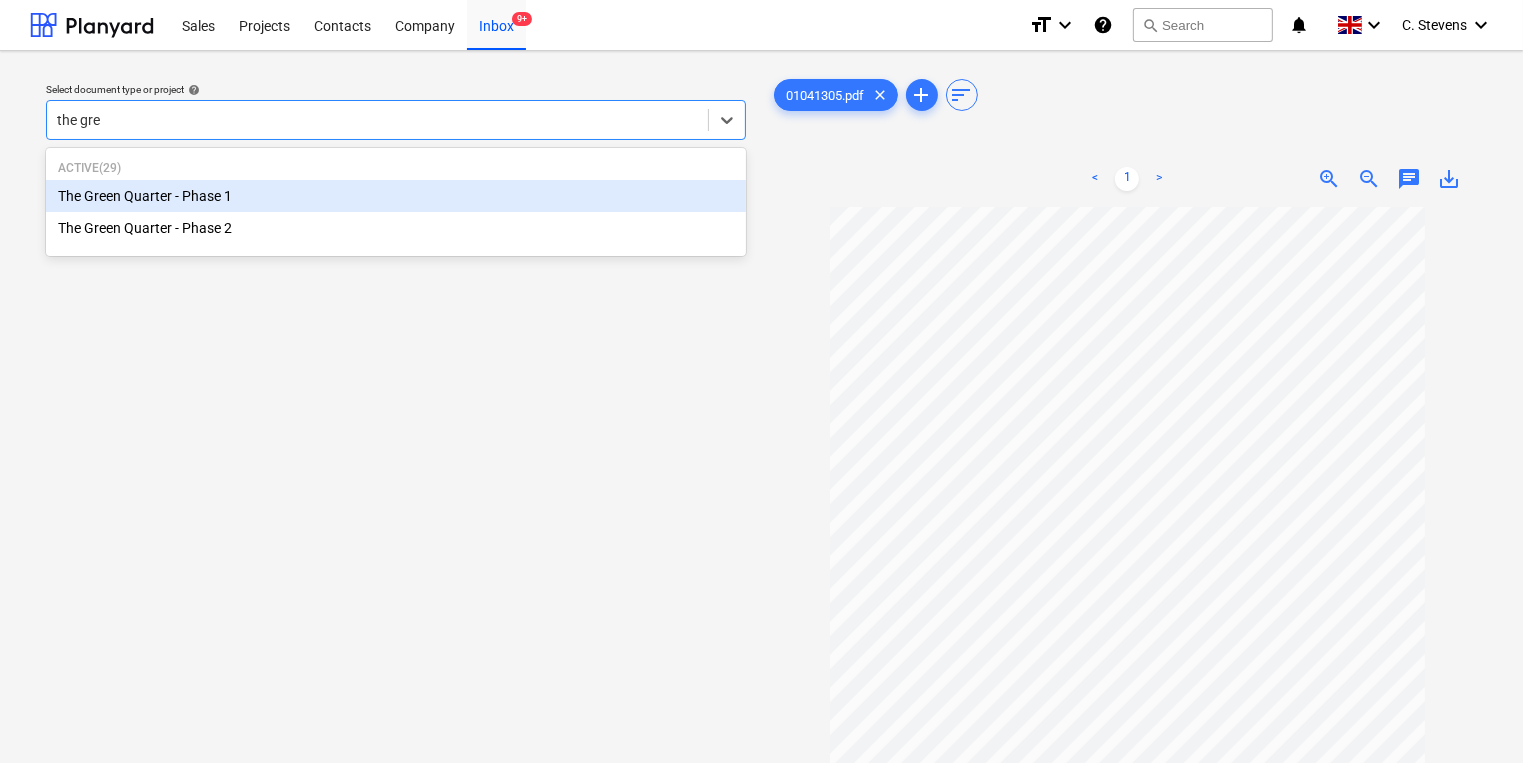 type on "the gree" 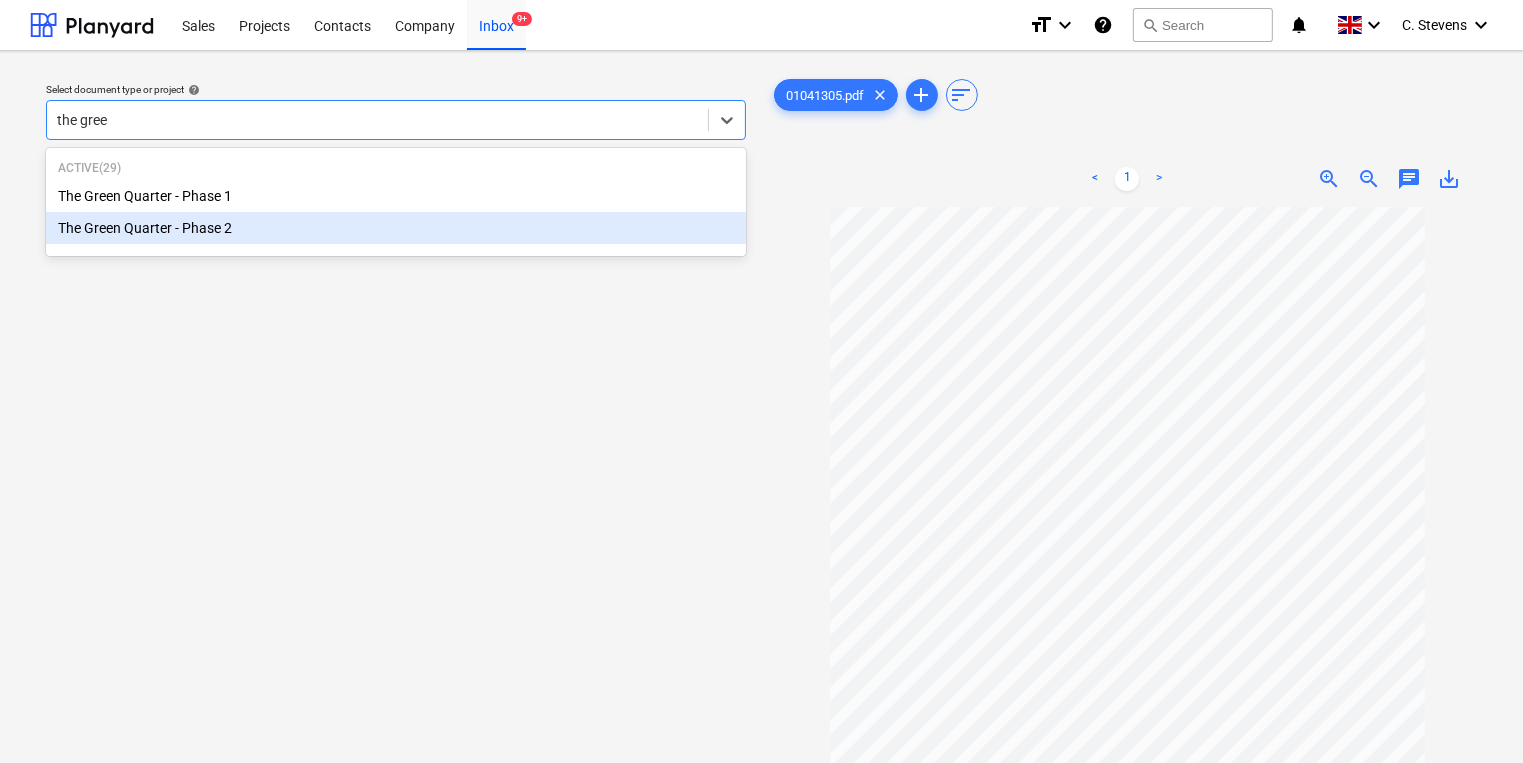 click on "The Green Quarter - Phase 2" at bounding box center [396, 228] 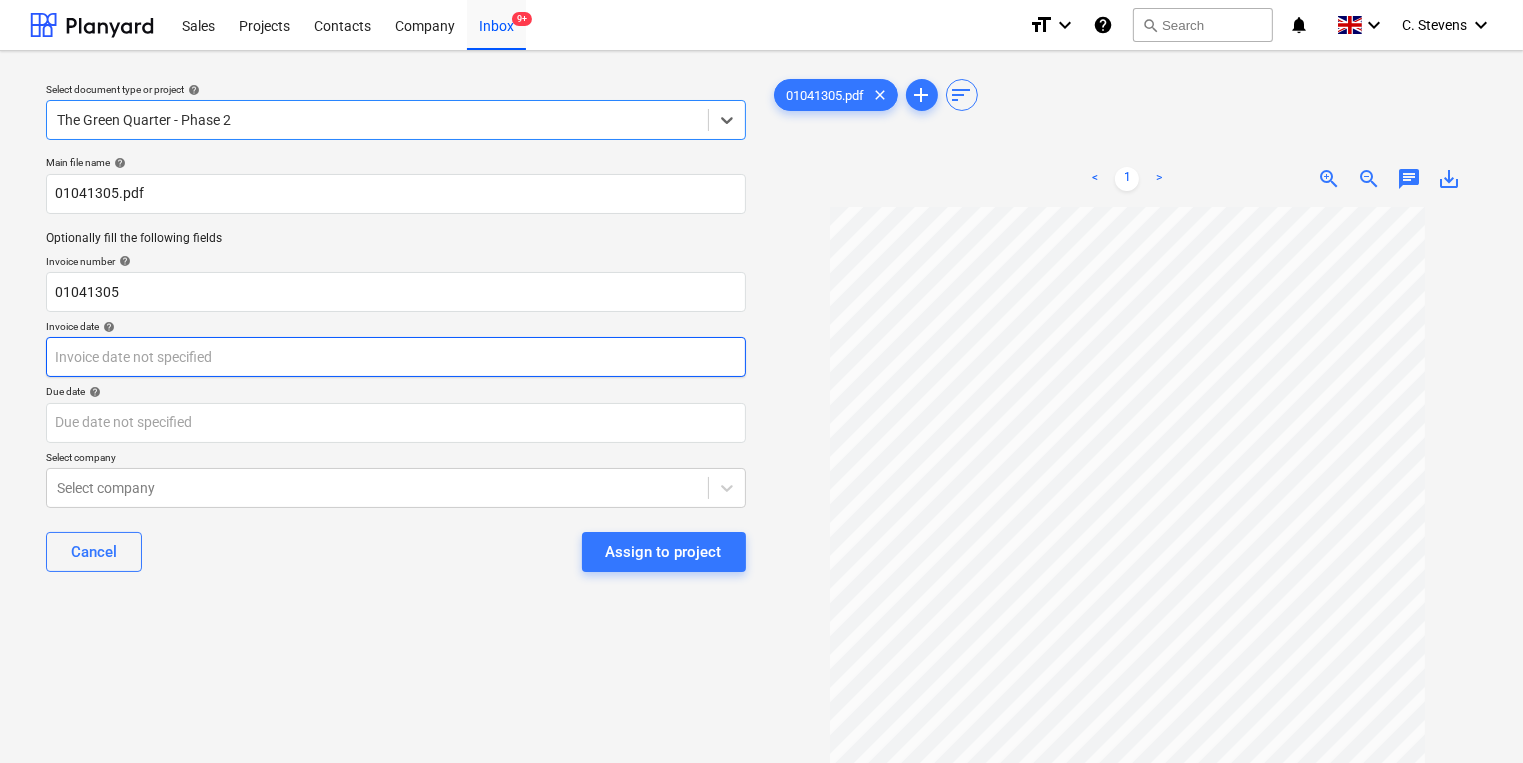 click on "Sales Projects Contacts Company Inbox 9+ format_size keyboard_arrow_down help search Search notifications 0 keyboard_arrow_down [NAME] keyboard_arrow_down Select document type or project help option The Green Quarter - Phase 2, selected.   Select is focused ,type to refine list, press Down to open the menu,  The Green Quarter - Phase 2 Main file name help 01041305.pdf Optionally fill the following fields Invoice number help 01041305 Invoice date help Press the down arrow key to interact with the calendar and
select a date. Press the question mark key to get the keyboard shortcuts for changing dates. Due date help Press the down arrow key to interact with the calendar and
select a date. Press the question mark key to get the keyboard shortcuts for changing dates. Select company Select company Cancel Assign to project 01041305.pdf clear add sort < 1 > zoom_in zoom_out chat 0 save_alt" at bounding box center [761, 381] 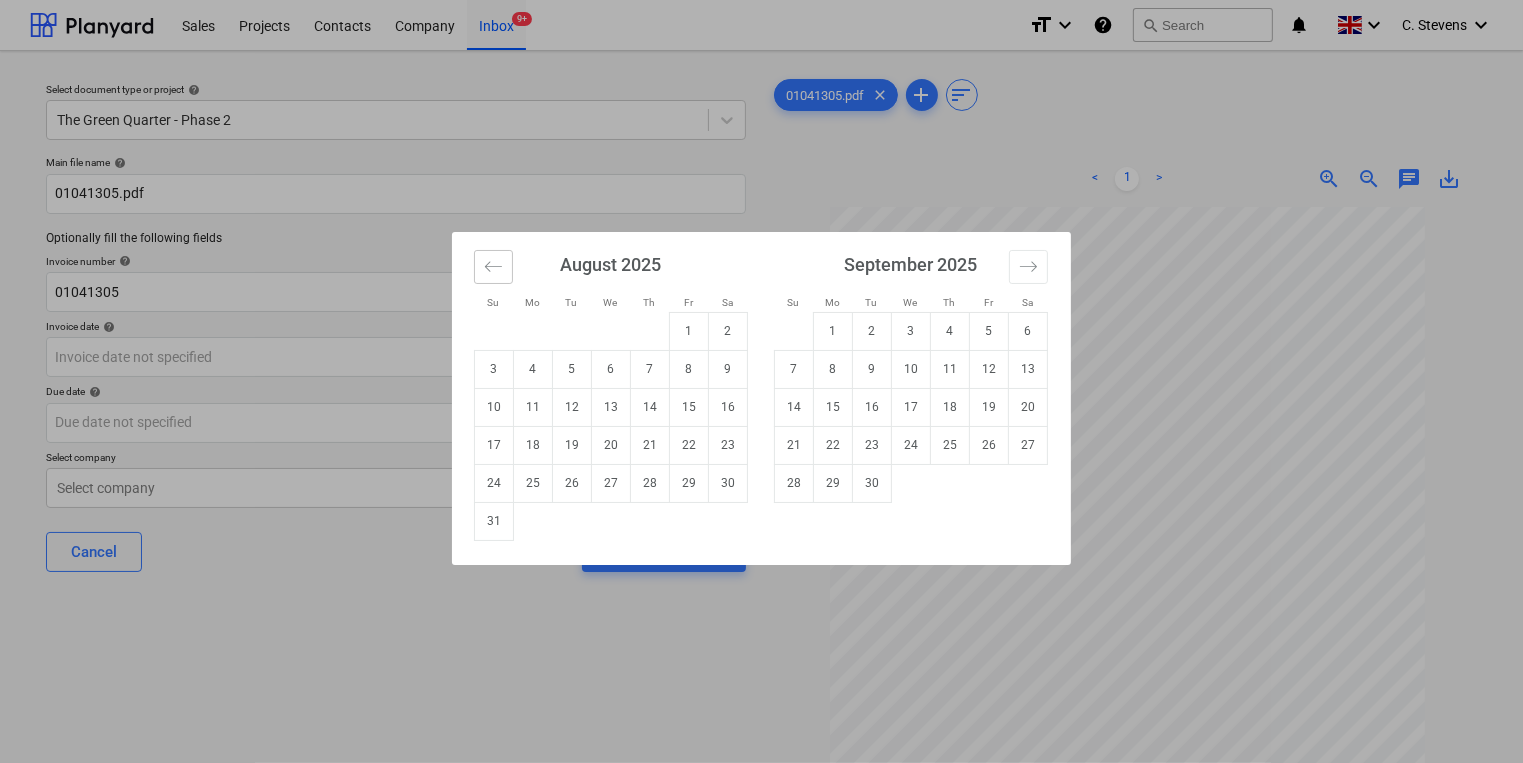 click 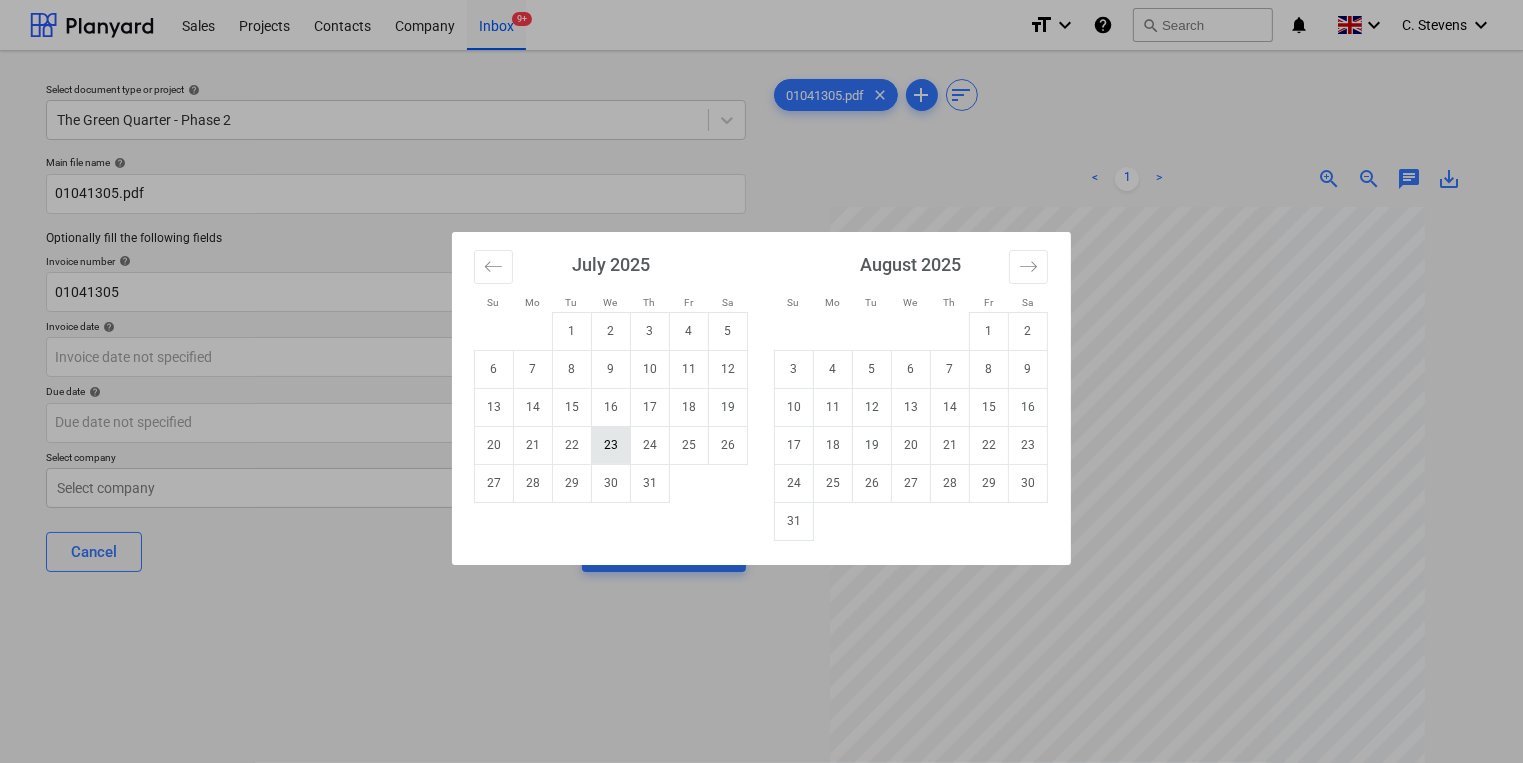 click on "23" at bounding box center (611, 445) 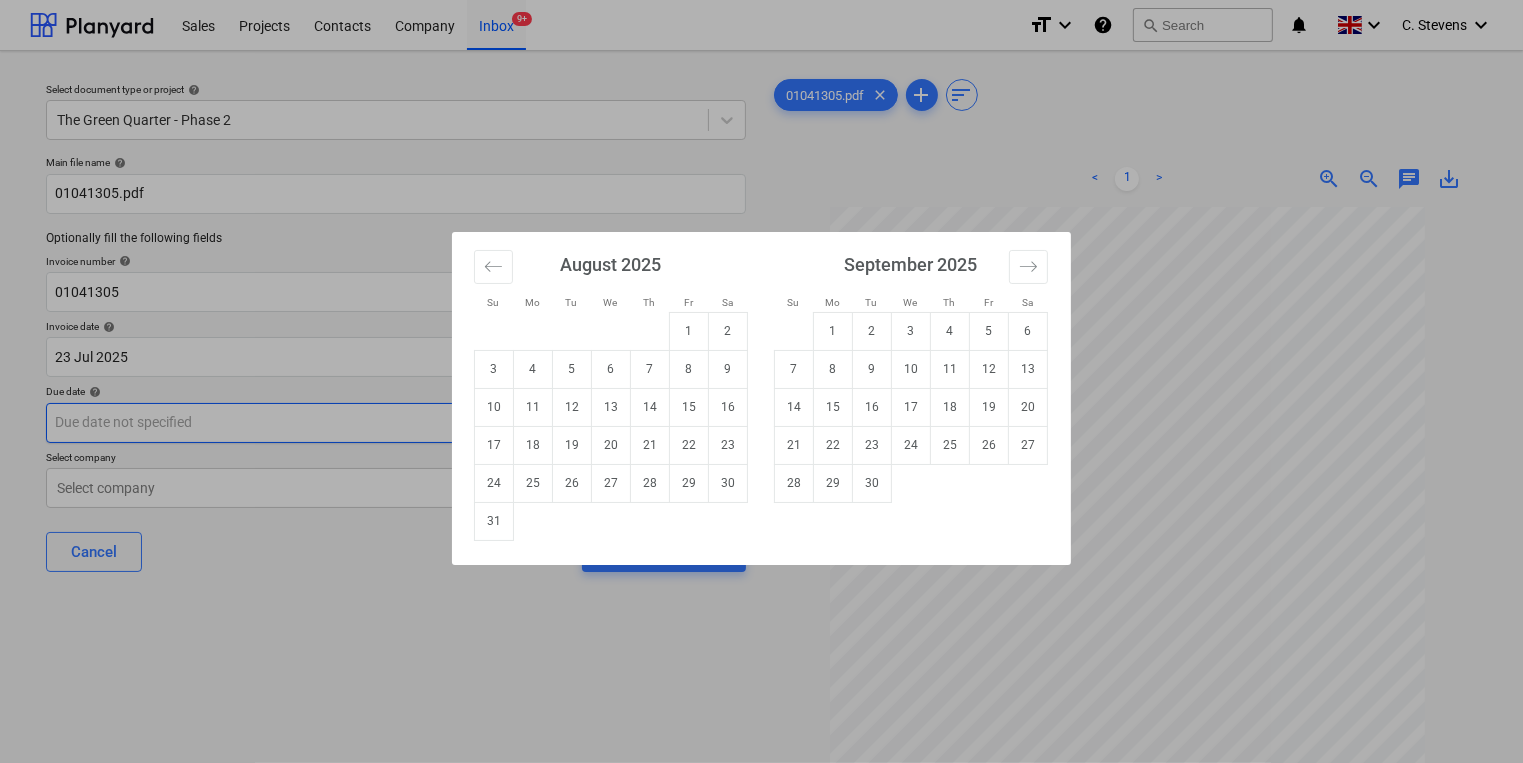 click on "Sales Projects Contacts Company Inbox 9+ format_size keyboard_arrow_down help search Search notifications 0 keyboard_arrow_down [FIRST] [LAST] keyboard_arrow_down Select document type or project help [LOCATION] - Phase 2 Main file name help [NUMBER].pdf Optionally fill the following fields Invoice number help [NUMBER] Invoice date help [DATE] [DATE] Press the down arrow key to interact with the calendar and
select a date. Press the question mark key to get the keyboard shortcuts for changing dates. Due date help Press the down arrow key to interact with the calendar and
select a date. Press the question mark key to get the keyboard shortcuts for changing dates. Select company Select company Cancel Assign to project [NUMBER].pdf clear add sort < 1 > zoom_in zoom_out chat 0 save_alt
Su Mo Tu We Th Fr Sa Su Mo Tu We Th Fr Sa July [YEAR] 1 2 3 4 5 6 7 8 9 10 11 12 13 14 15 16 17 18 19 20 21 22 23 24 25 26 27 28 29 30 31 August [YEAR] 1 2 3 4 5 6 7 8 9 10 11 12 13 14 15 16 17 18 19 20" at bounding box center [761, 381] 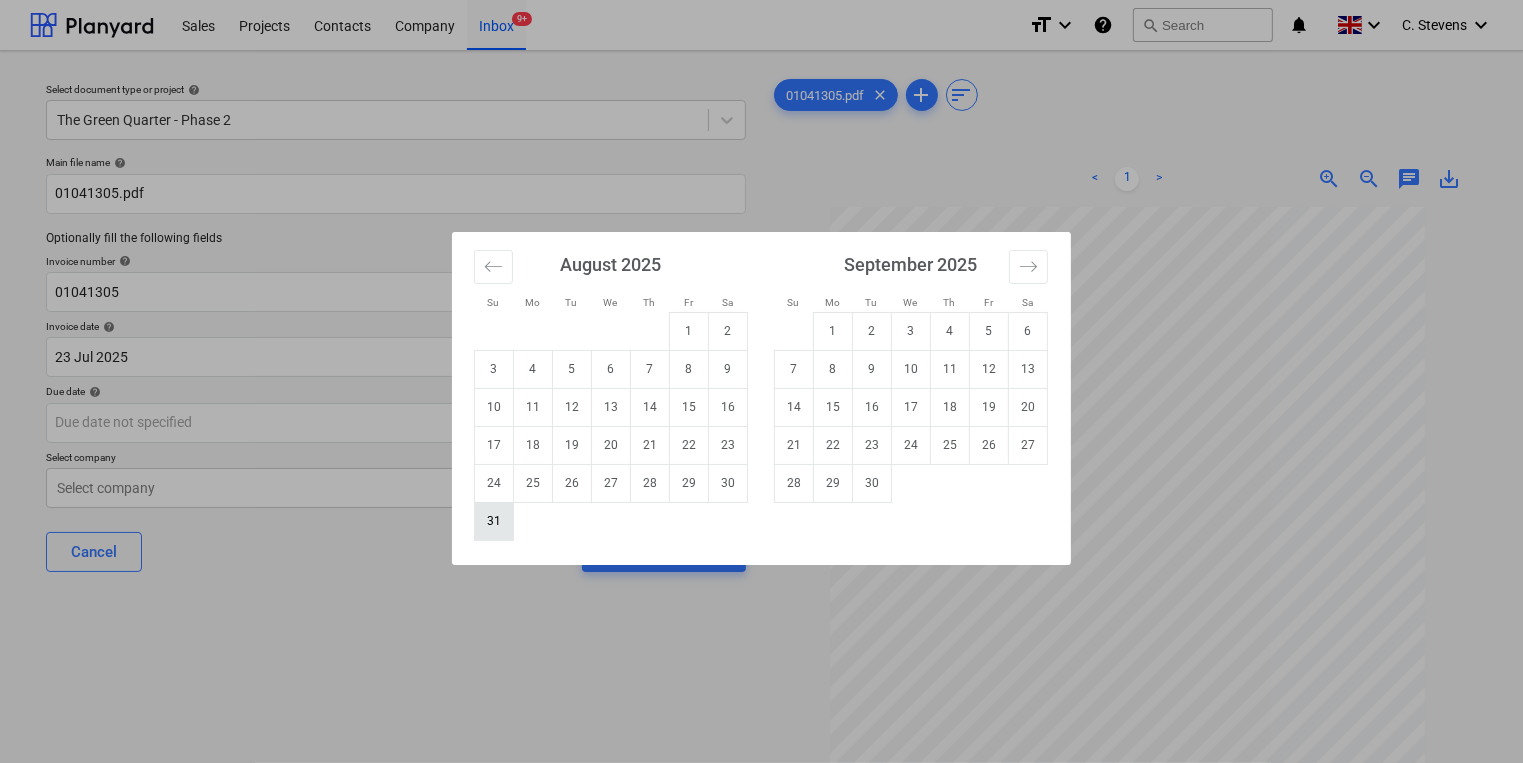 click on "31" at bounding box center (494, 521) 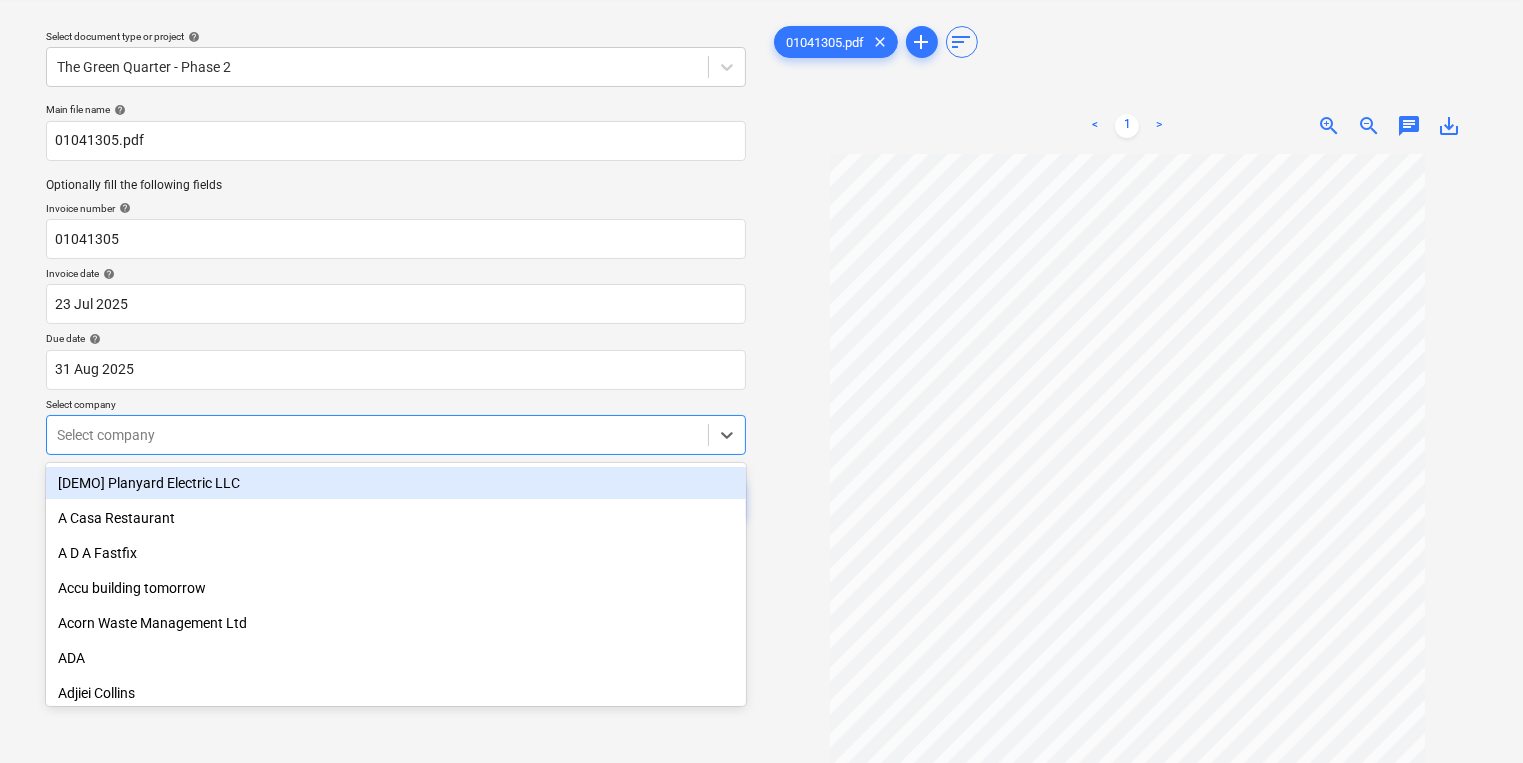 click on "Sales Projects Contacts Company Inbox 9+ format_size keyboard_arrow_down help search Search notifications 0 keyboard_arrow_down [FIRST] [LAST] keyboard_arrow_down Select document type or project help option [LOCATION] - Phase 2, selected.   Select is focused ,type to refine list, press Down to open the menu,  [LOCATION] - Phase 2 Main file name help [NUMBER].pdf Optionally fill the following fields Invoice number help [NUMBER] Invoice date help [DATE] [DATE] Press the down arrow key to interact with the calendar and
select a date. Press the question mark key to get the keyboard shortcuts for changing dates. Due date help [DATE] [DATE] Press the down arrow key to interact with the calendar and
select a date. Press the question mark key to get the keyboard shortcuts for changing dates. Select company option [COMPANY NAME]   focused, 1 of 441. 441 results available. Use Up and Down to choose options, press Enter to select the currently focused option, press Escape to exit the menu, press Tab to select the option and exit the menu. Select company Cancel Assign to project clear" at bounding box center [761, 328] 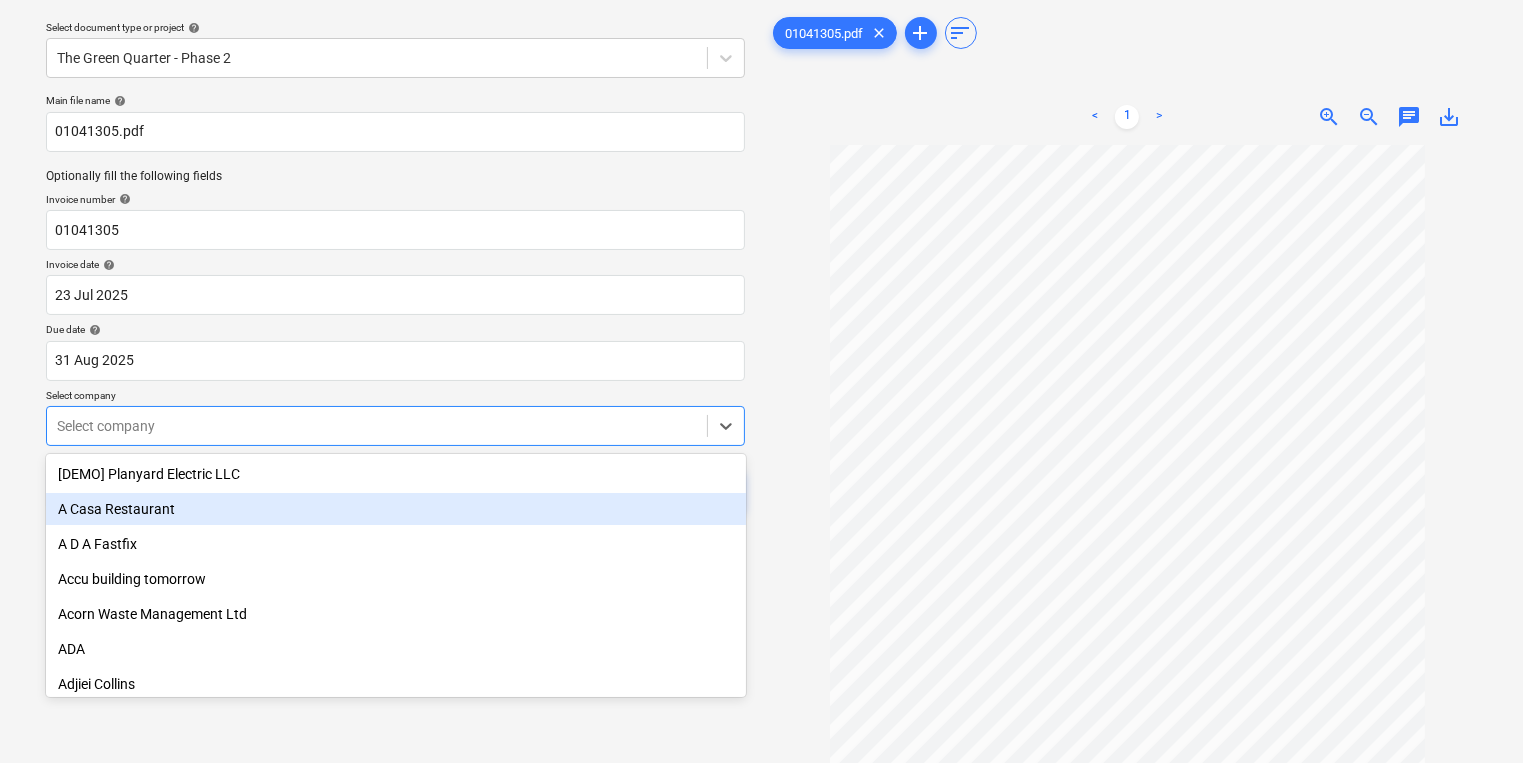 scroll, scrollTop: 64, scrollLeft: 0, axis: vertical 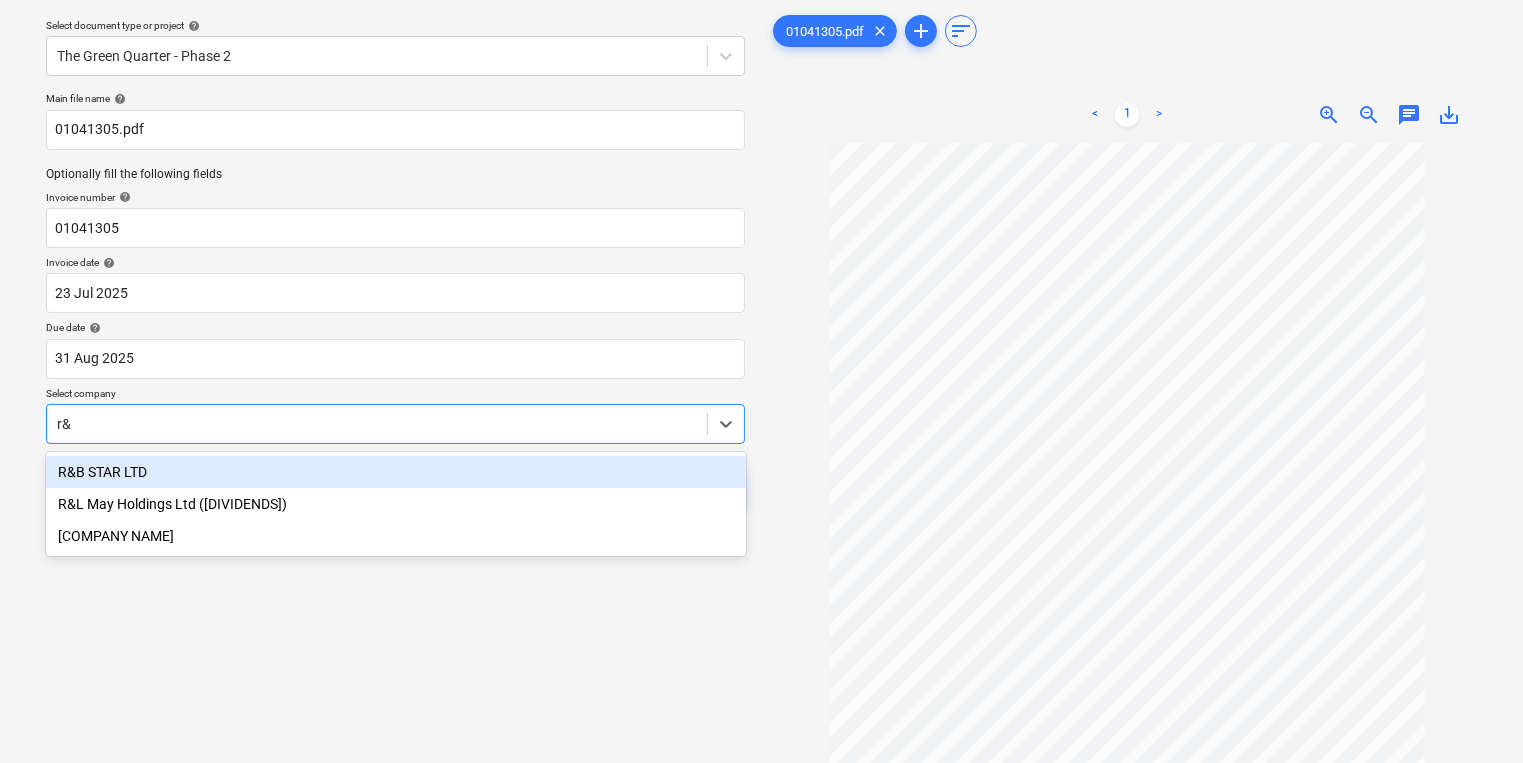 type on "r&b" 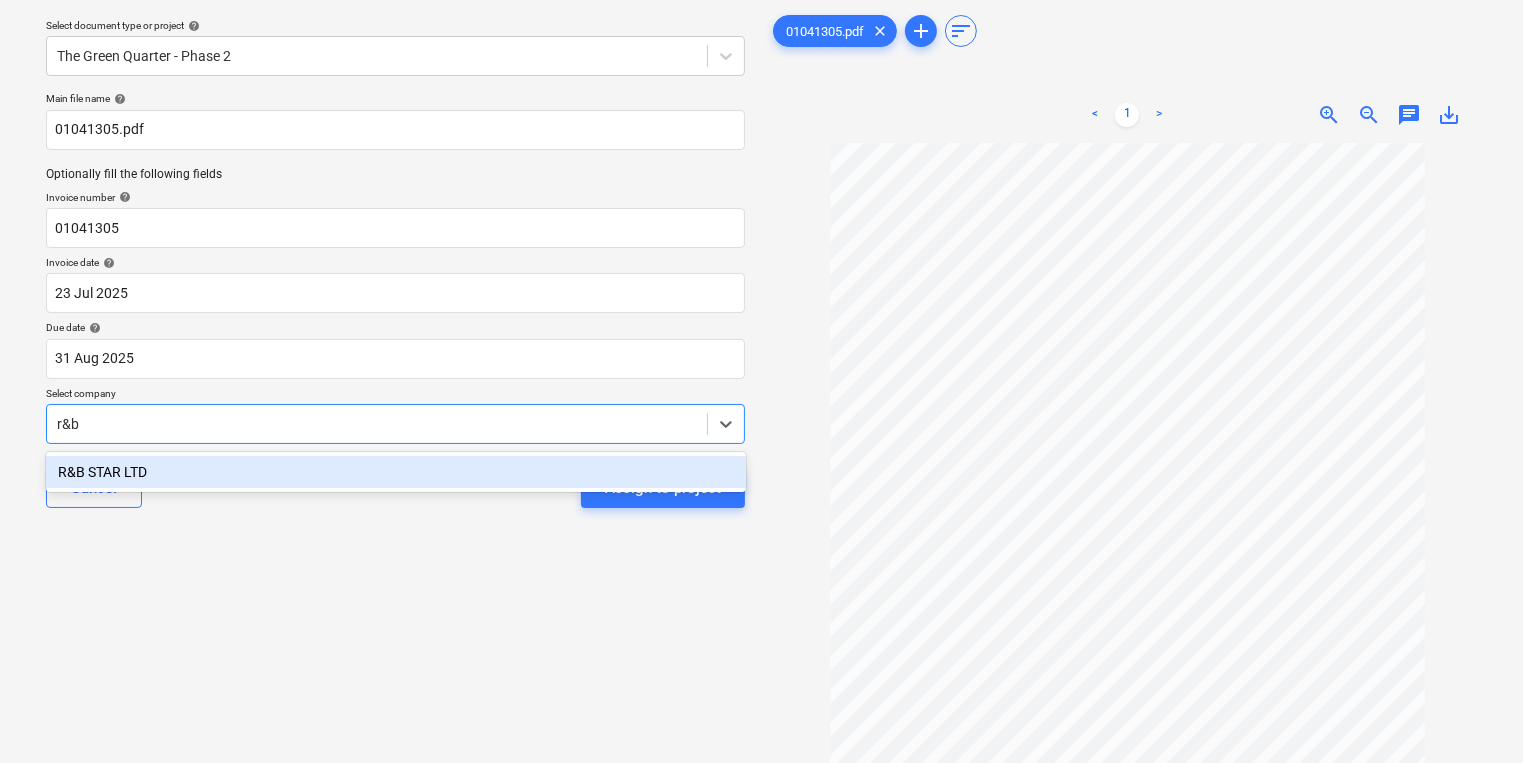 type 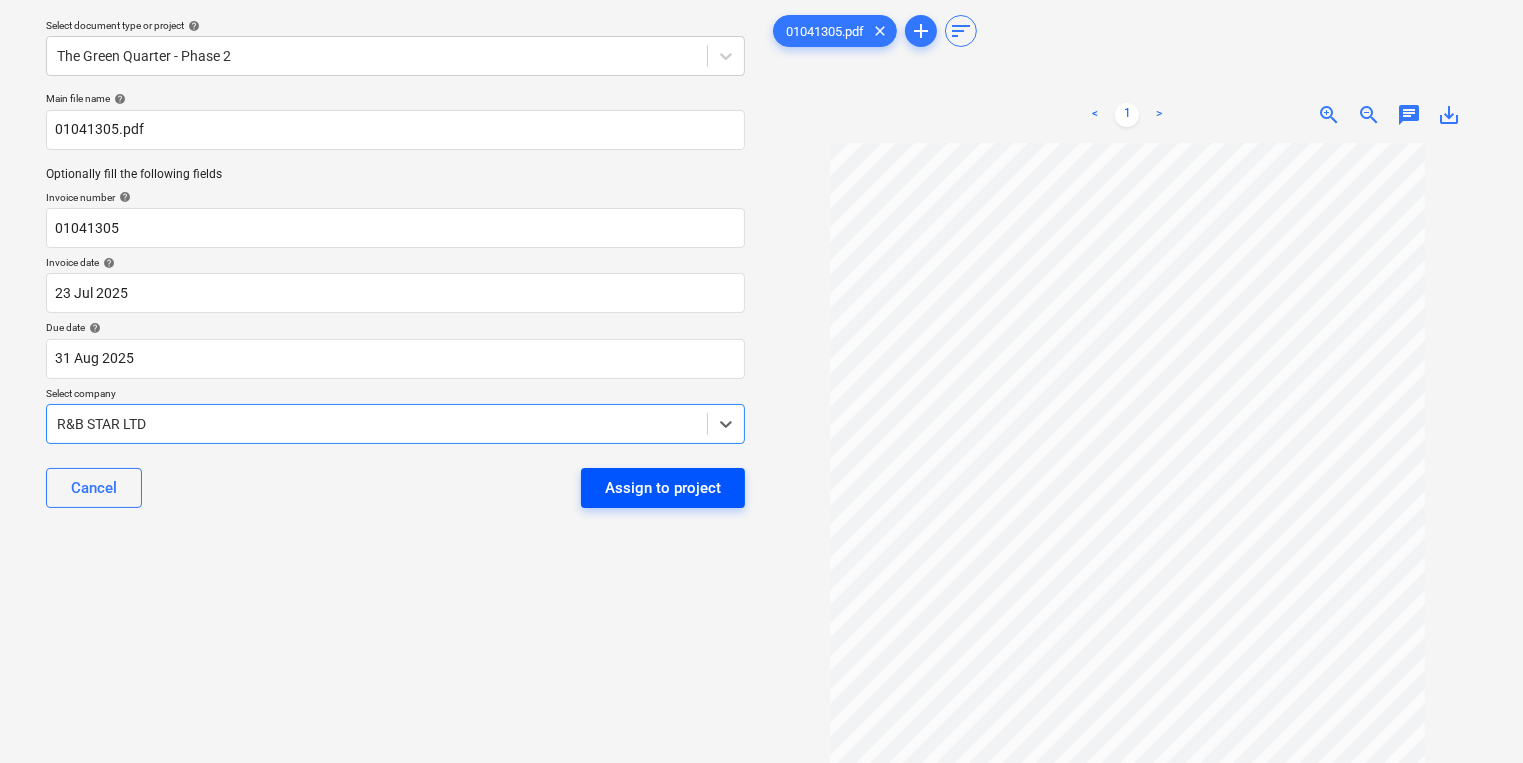 click on "Assign to project" at bounding box center (663, 488) 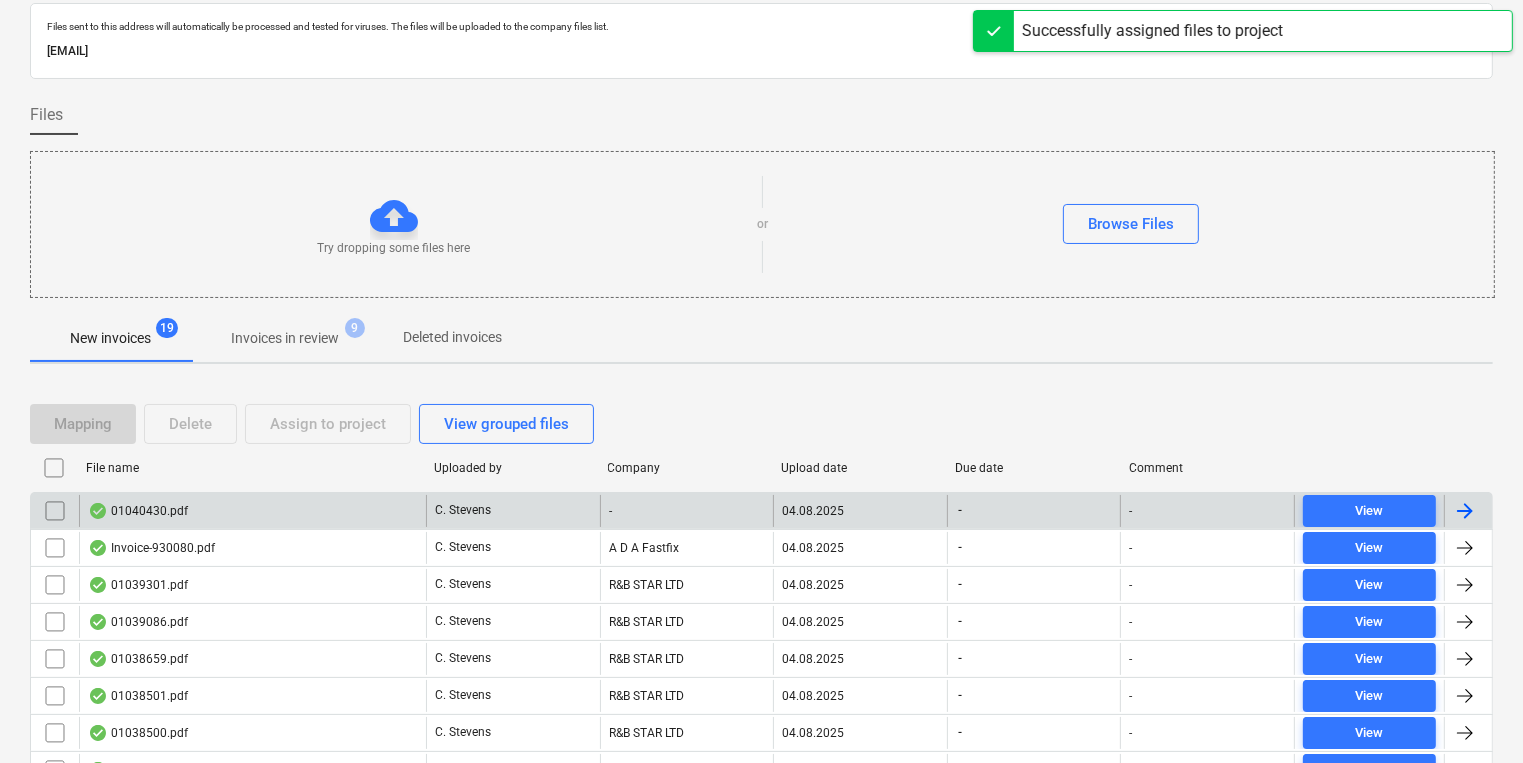 click on "01040430.pdf" at bounding box center [252, 511] 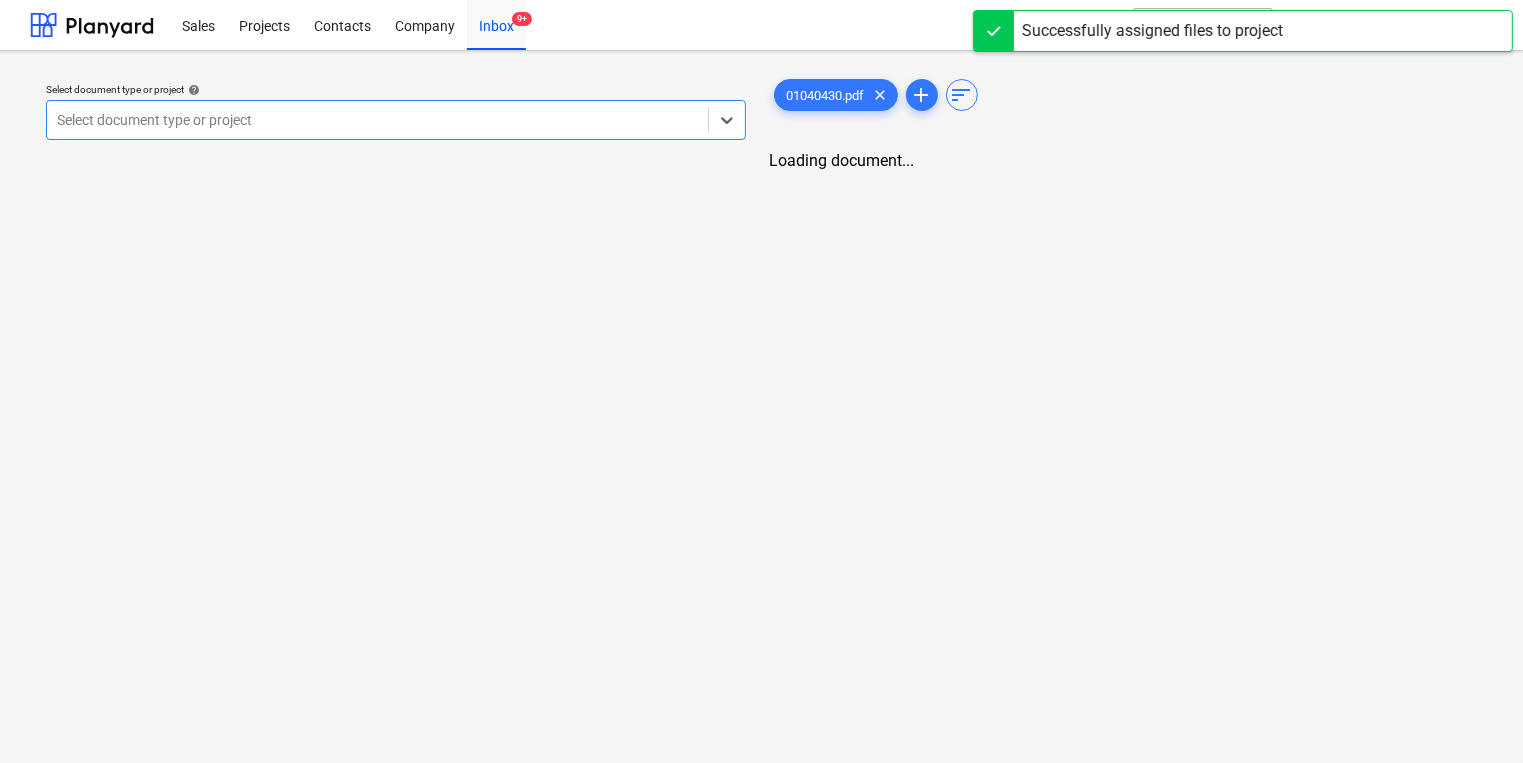 scroll, scrollTop: 0, scrollLeft: 0, axis: both 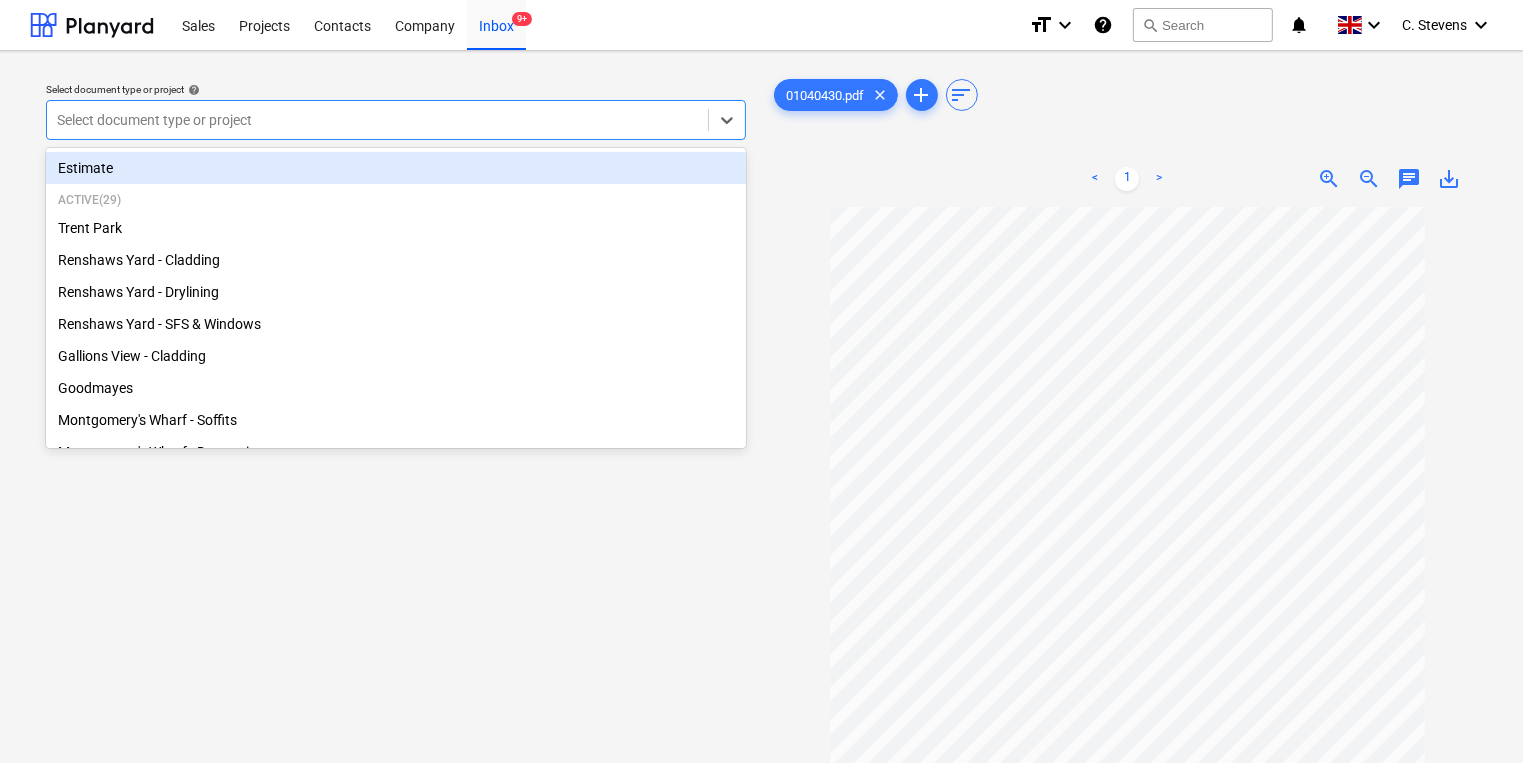 click at bounding box center [377, 120] 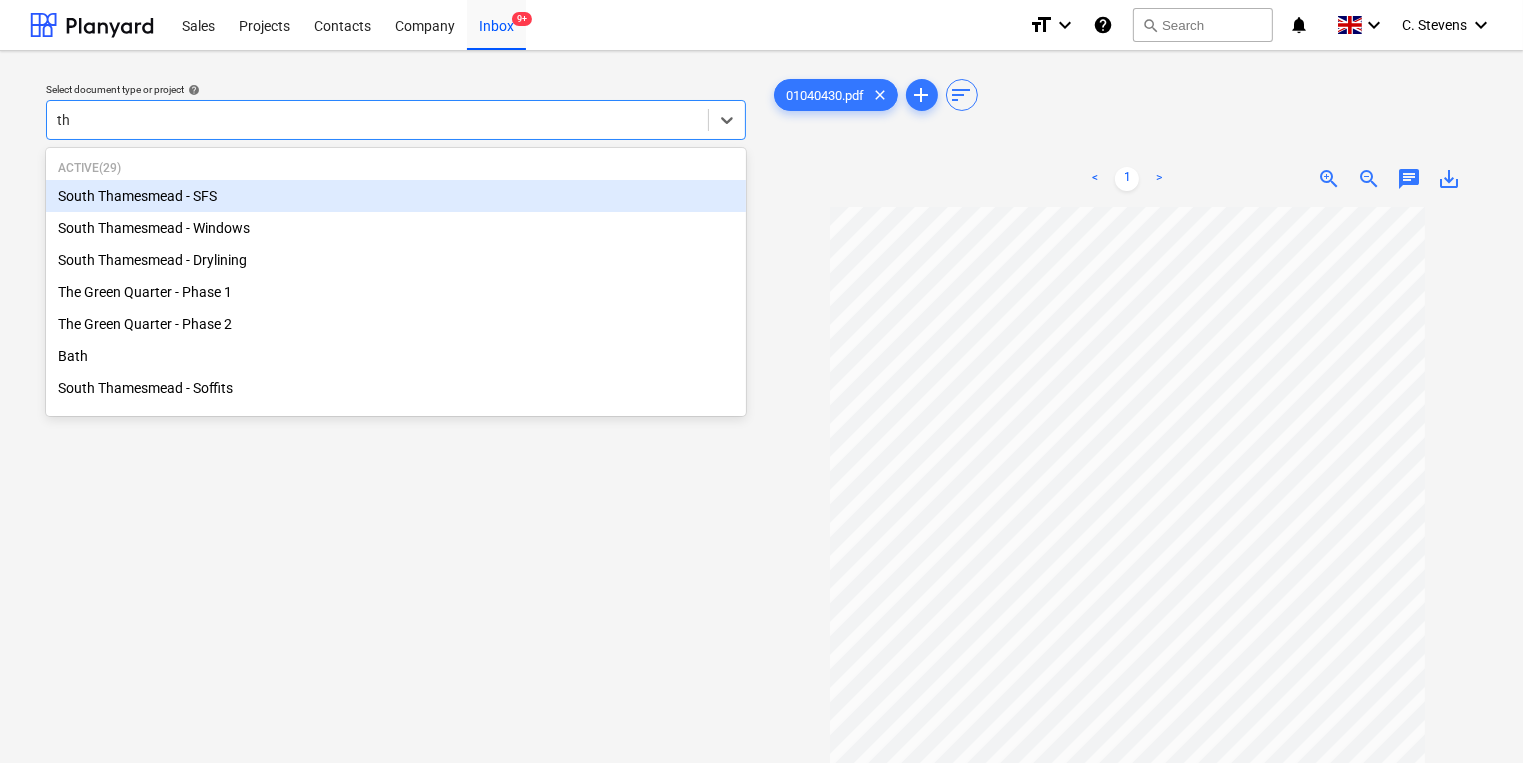 type on "the" 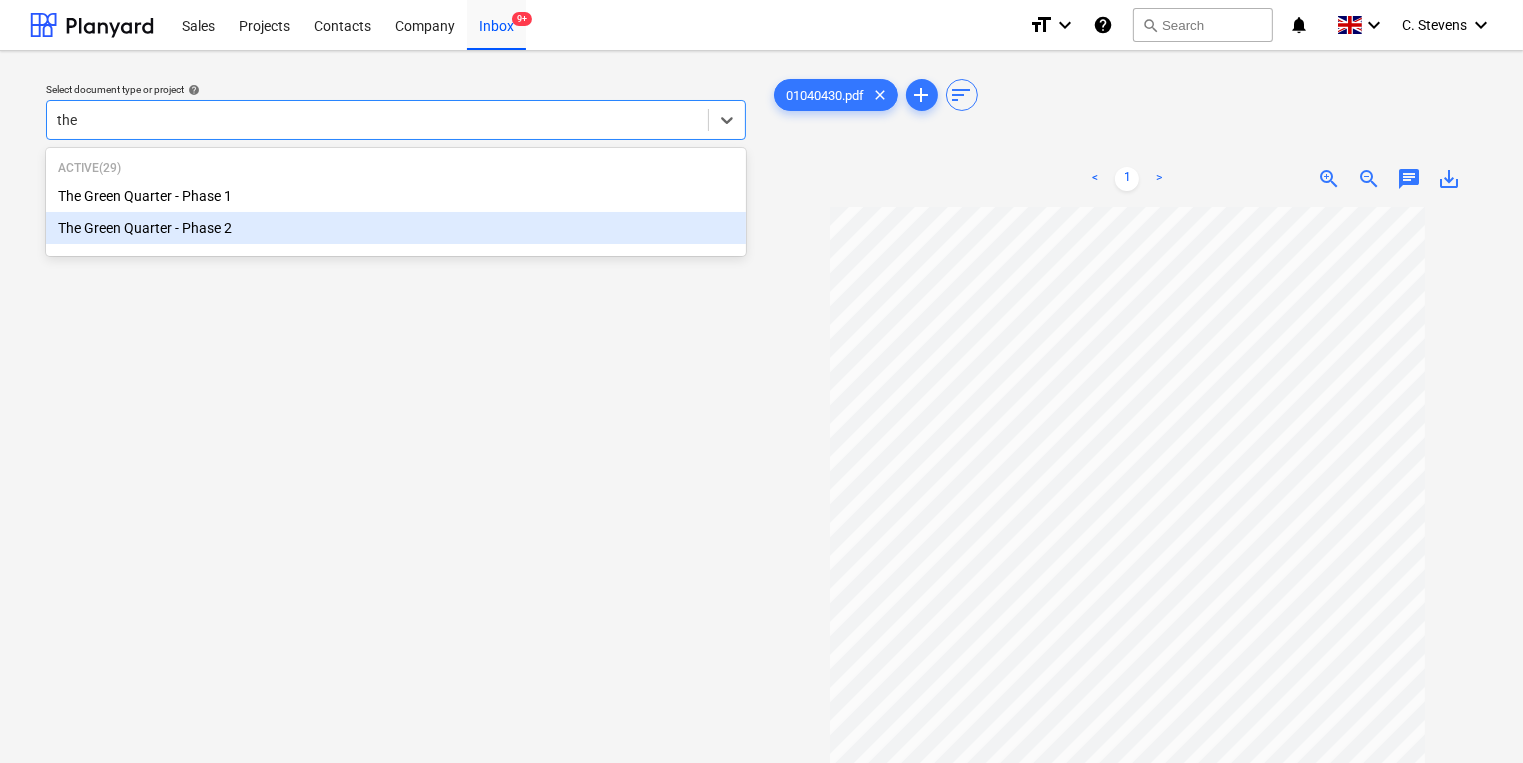 type 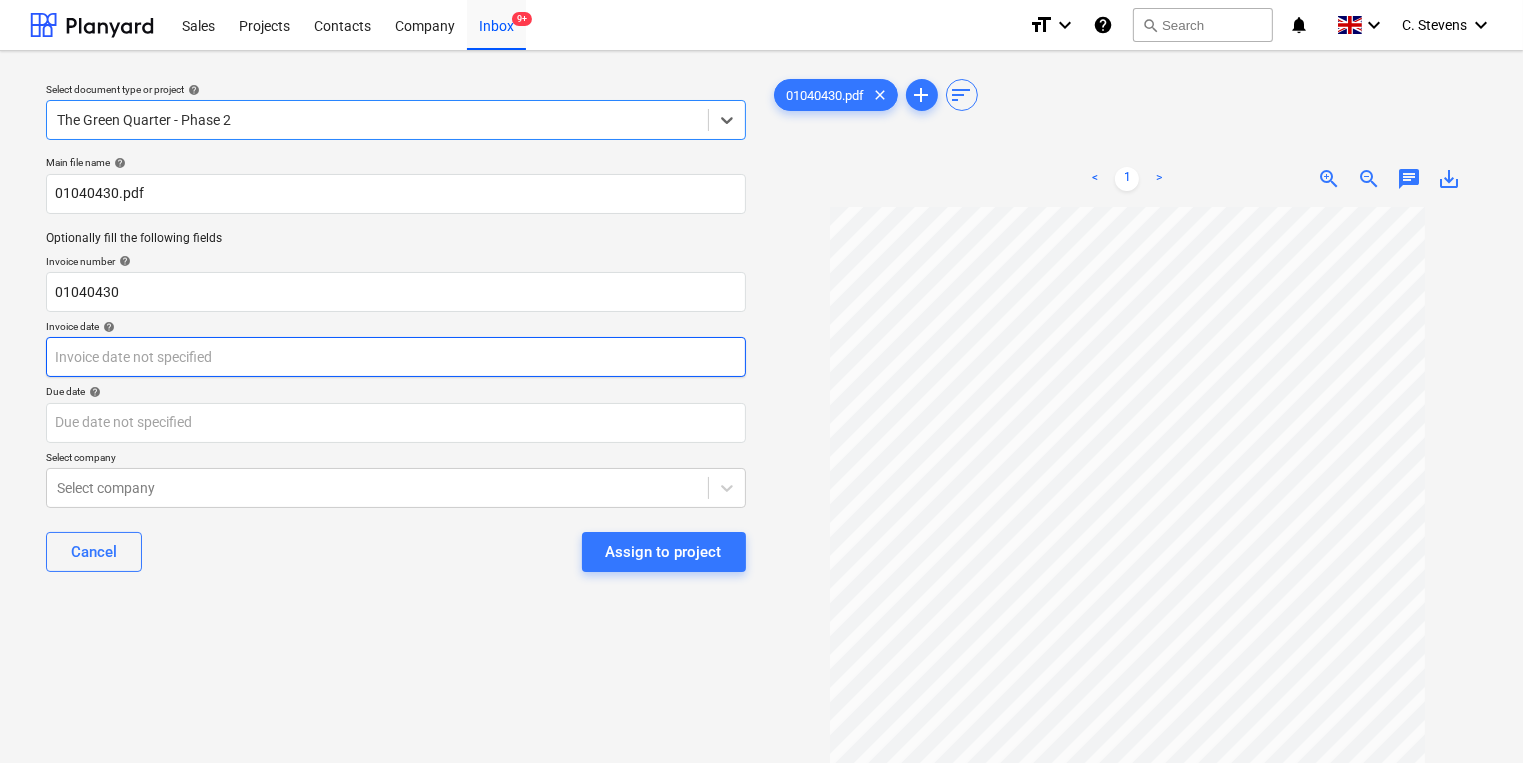 click on "Sales Projects Contacts Company Inbox 9+ format_size keyboard_arrow_down help search Search notifications 0 keyboard_arrow_down C. Stevens keyboard_arrow_down Select document type or project help option The Green Quarter - Phase 2, selected.   Select is focused ,type to refine list, press Down to open the menu,  The Green Quarter - Phase 2 Main file name help 01040430.pdf Optionally fill the following fields Invoice number help 01040430 Invoice date help Press the down arrow key to interact with the calendar and
select a date. Press the question mark key to get the keyboard shortcuts for changing dates. Due date help Press the down arrow key to interact with the calendar and
select a date. Press the question mark key to get the keyboard shortcuts for changing dates. Select company Select company Cancel Assign to project 01040430.pdf clear add sort < 1 > zoom_in zoom_out chat 0 save_alt" at bounding box center [761, 381] 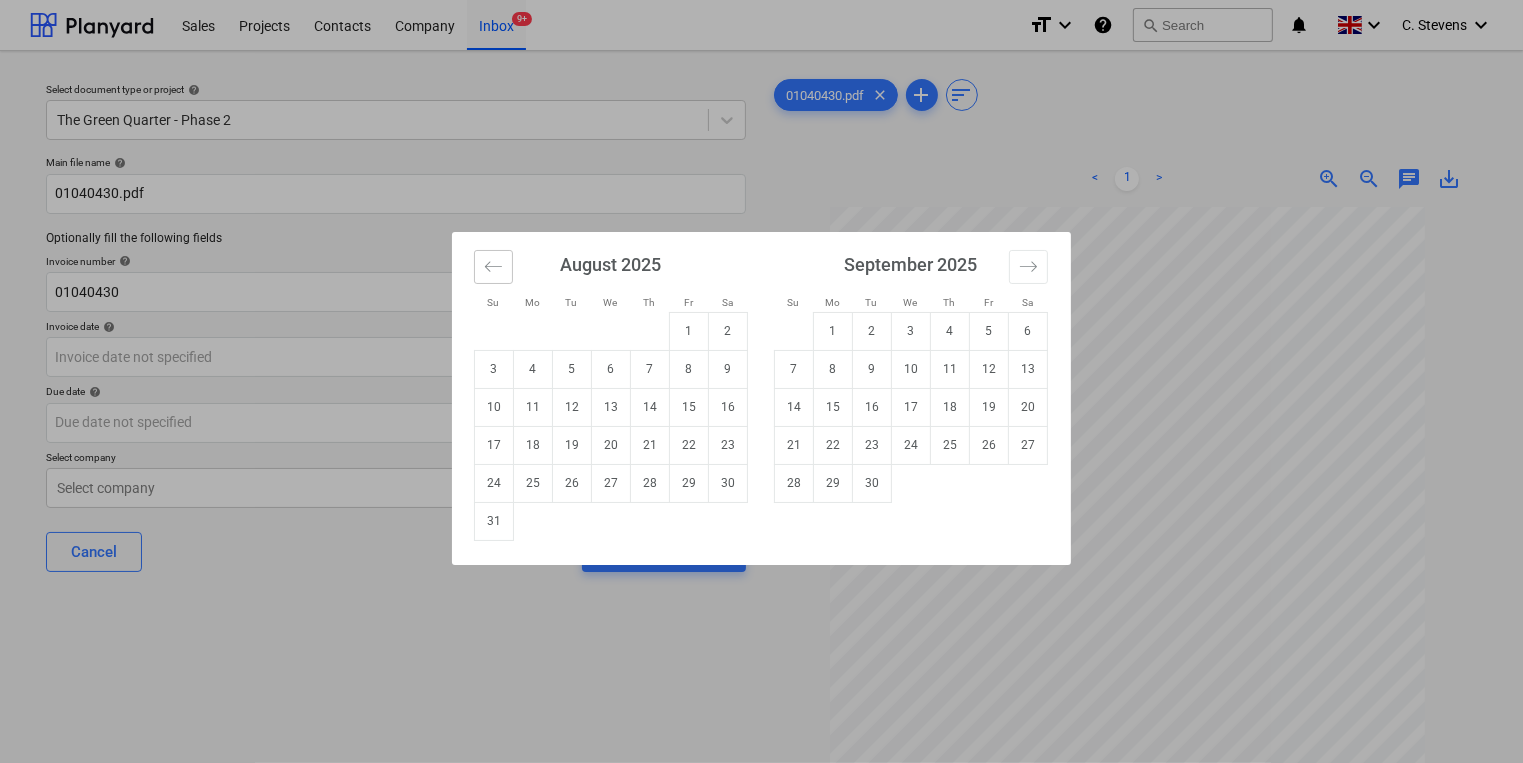 click 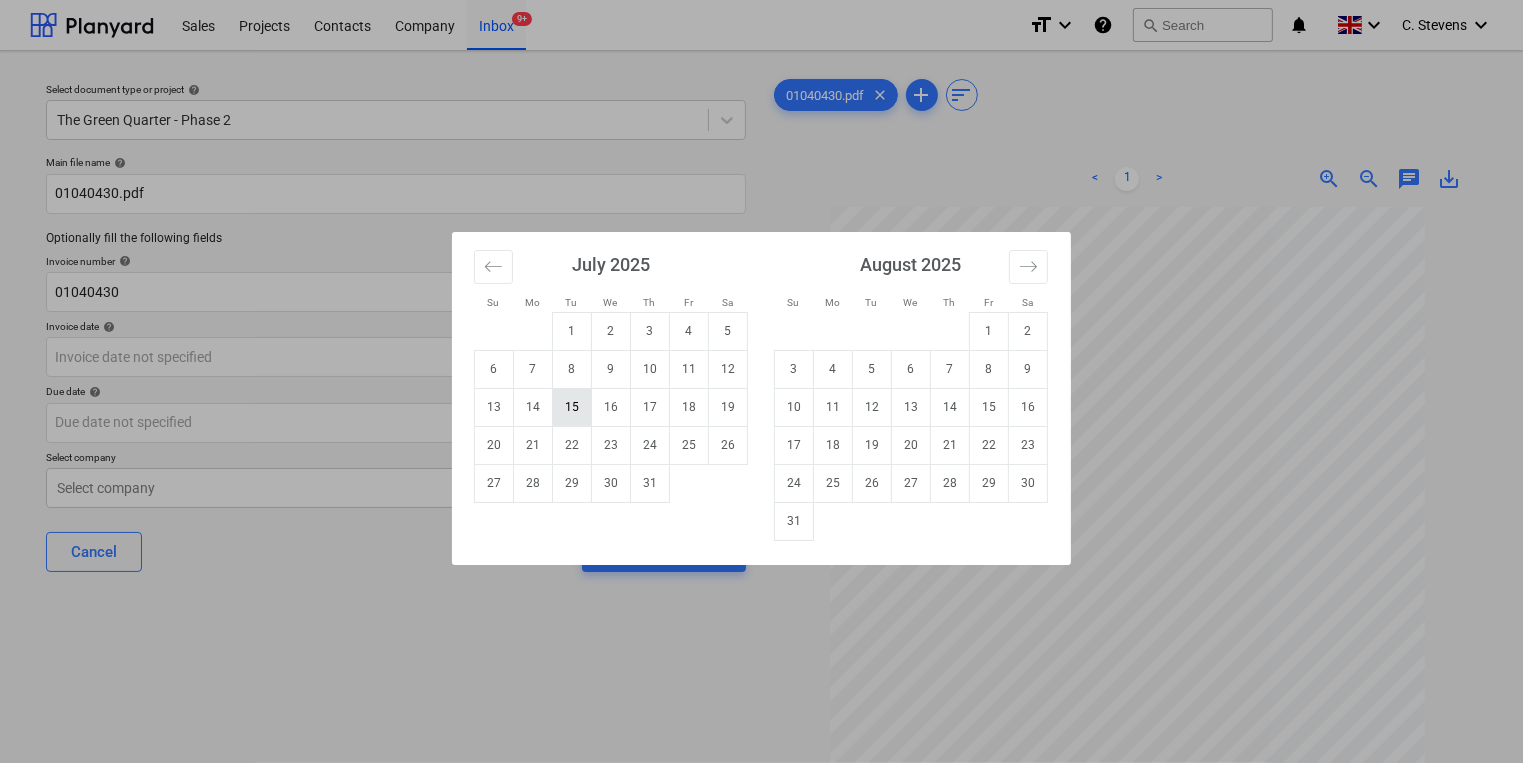 click on "15" at bounding box center (572, 407) 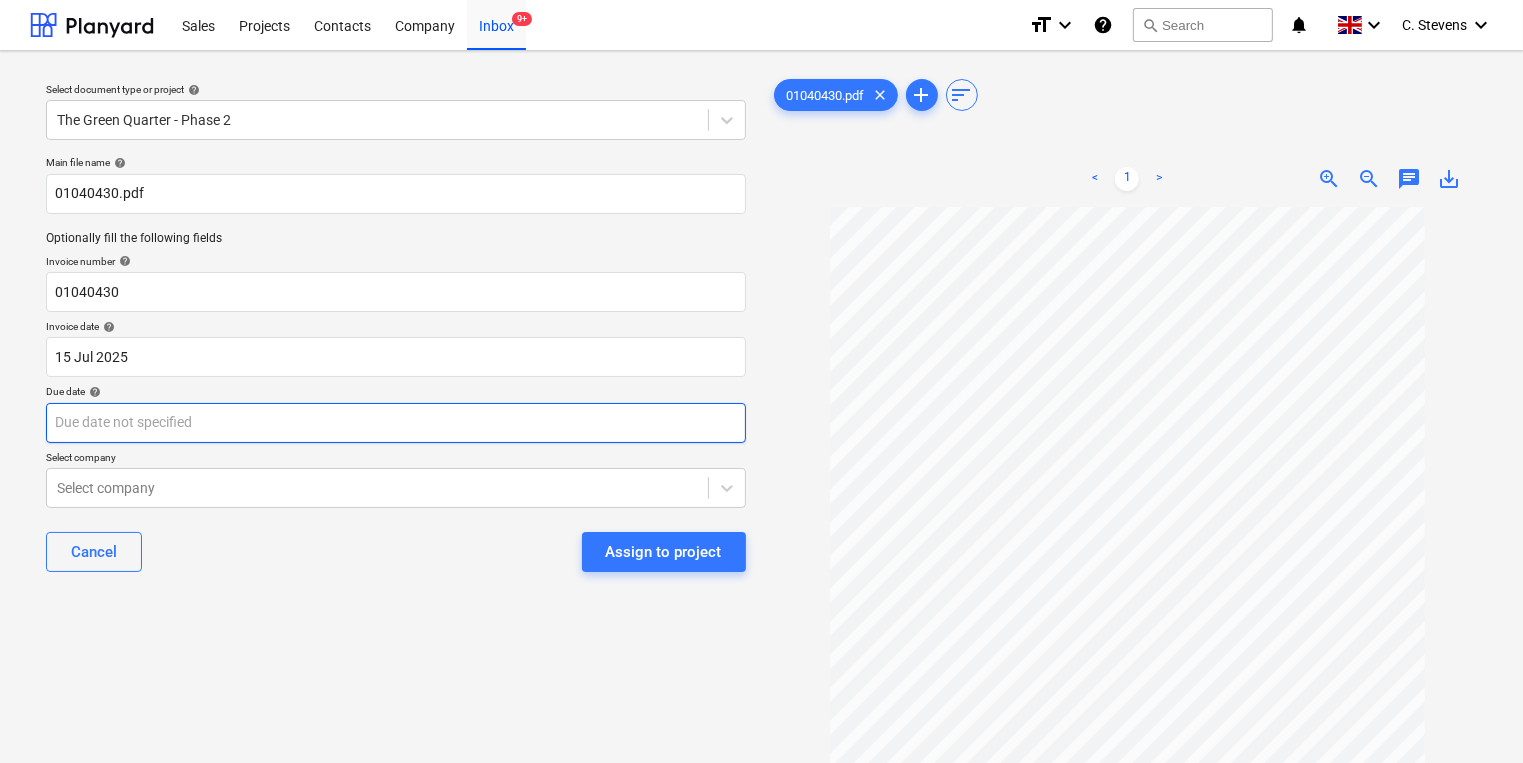 click on "Sales Projects Contacts Company Inbox 9+ format_size keyboard_arrow_down help search Search notifications 0 keyboard_arrow_down [NAME] keyboard_arrow_down Select document type or project help The Green Quarter - Phase 2 Main file name help 01040430.pdf Optionally fill the following fields Invoice number help 01040430 Invoice date help 15 [MONTH] 2025 15.07.2025 Press the down arrow key to interact with the calendar and
select a date. Press the question mark key to get the keyboard shortcuts for changing dates. Due date help Press the down arrow key to interact with the calendar and
select a date. Press the question mark key to get the keyboard shortcuts for changing dates. Select company Select company Cancel Assign to project 01040430.pdf clear add sort < 1 > zoom_in zoom_out chat 0 save_alt" at bounding box center [761, 381] 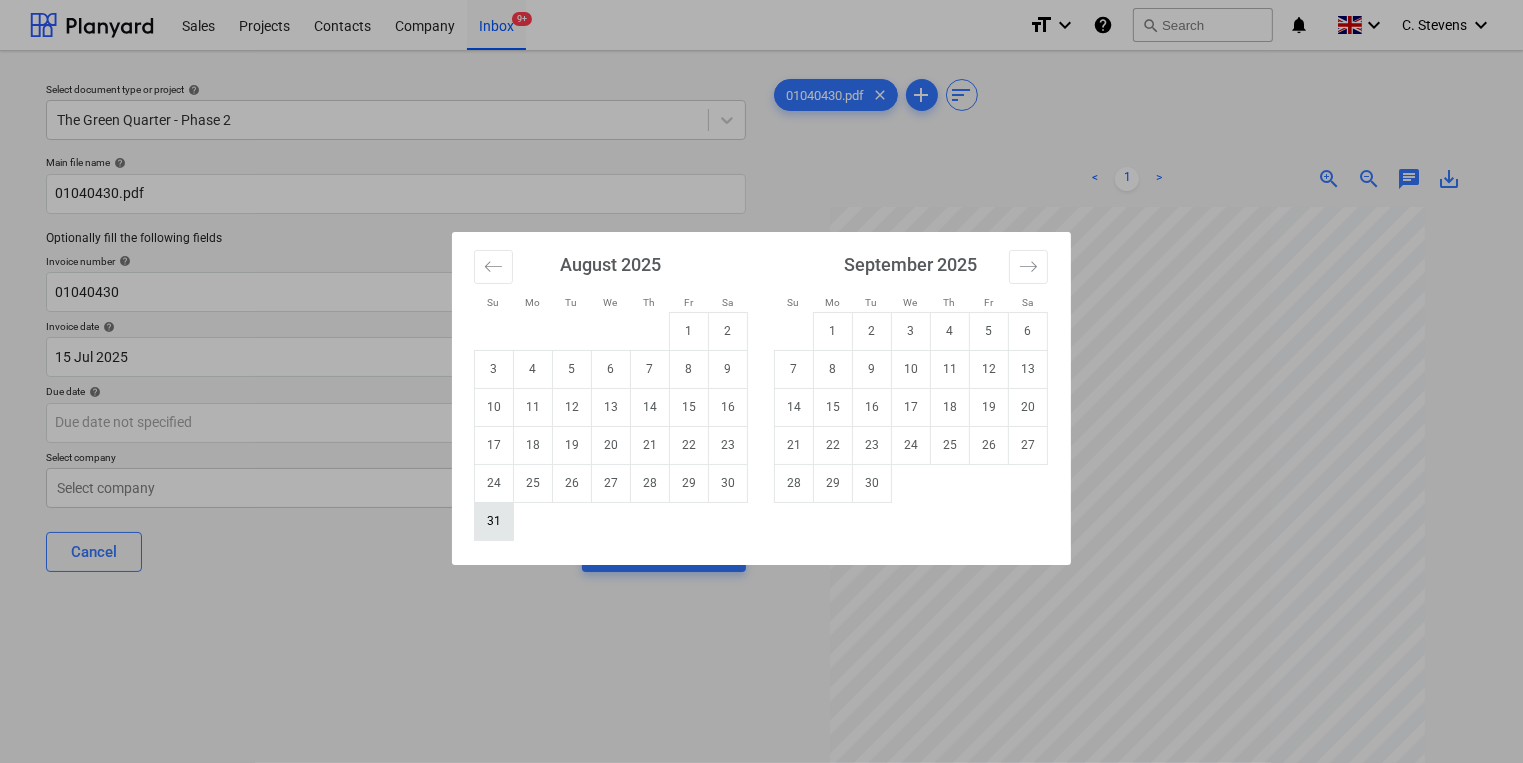 click on "31" at bounding box center [494, 521] 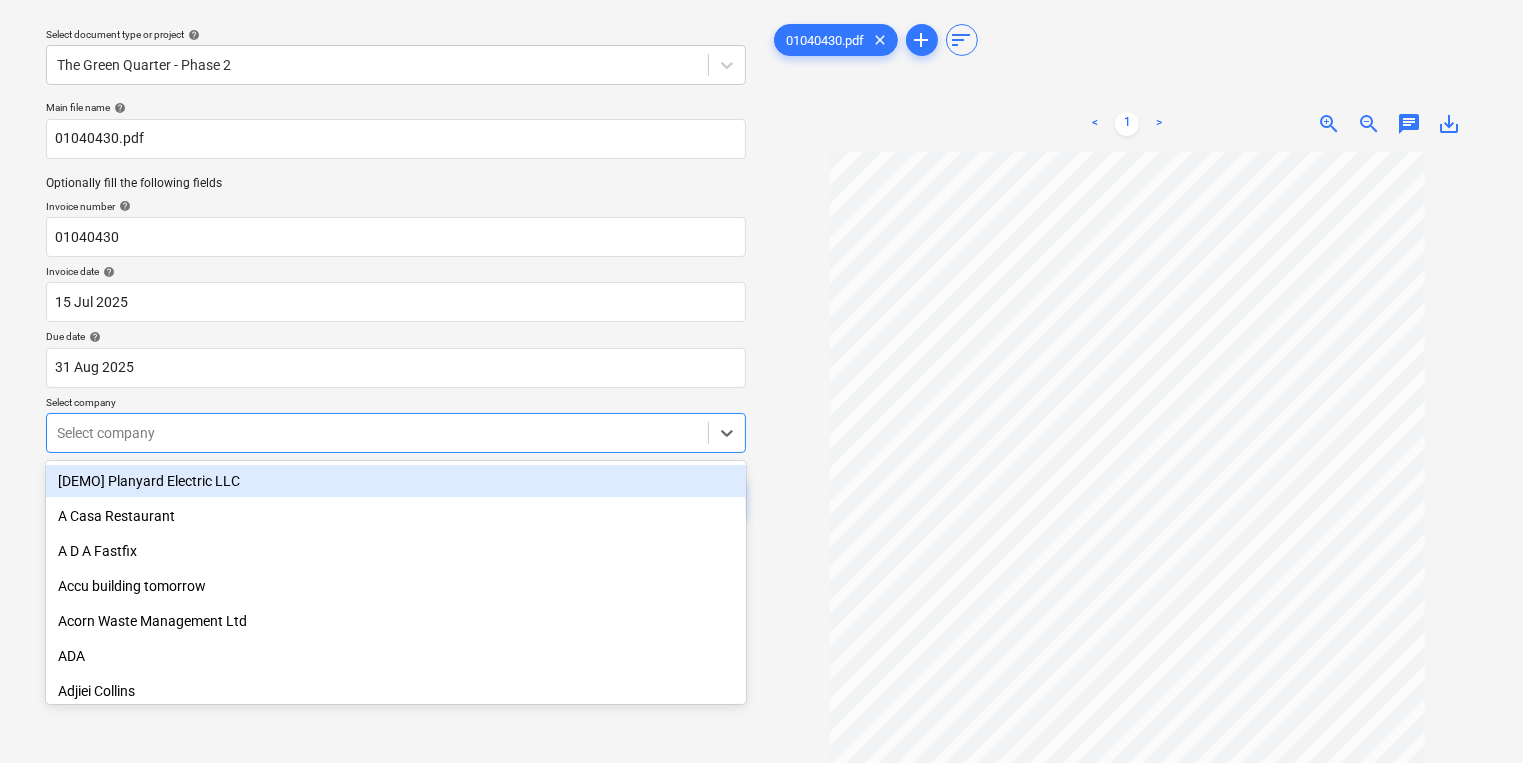 click on "Sales Projects Contacts Company Inbox 9+ format_size keyboard_arrow_down help search Search notifications 0 keyboard_arrow_down [FIRST] [LAST] keyboard_arrow_down Select document type or project help [LOCATION] - Phase 2 Main file name help [NUMBER].pdf Optionally fill the following fields Invoice number help [NUMBER] Invoice date help [DATE] [DATE] Press the down arrow key to interact with the calendar and
select a date. Press the question mark key to get the keyboard shortcuts for changing dates. Due date help [DATE] [DATE] Press the down arrow key to interact with the calendar and
select a date. Press the question mark key to get the keyboard shortcuts for changing dates. Select company option [COMPANY NAME]   focused, 1 of 441. 441 results available. Use Up and Down to choose options, press Enter to select the currently focused option, press Escape to exit the menu, press Tab to select the option and exit the menu. Select company Cancel Assign to project clear" at bounding box center [761, 326] 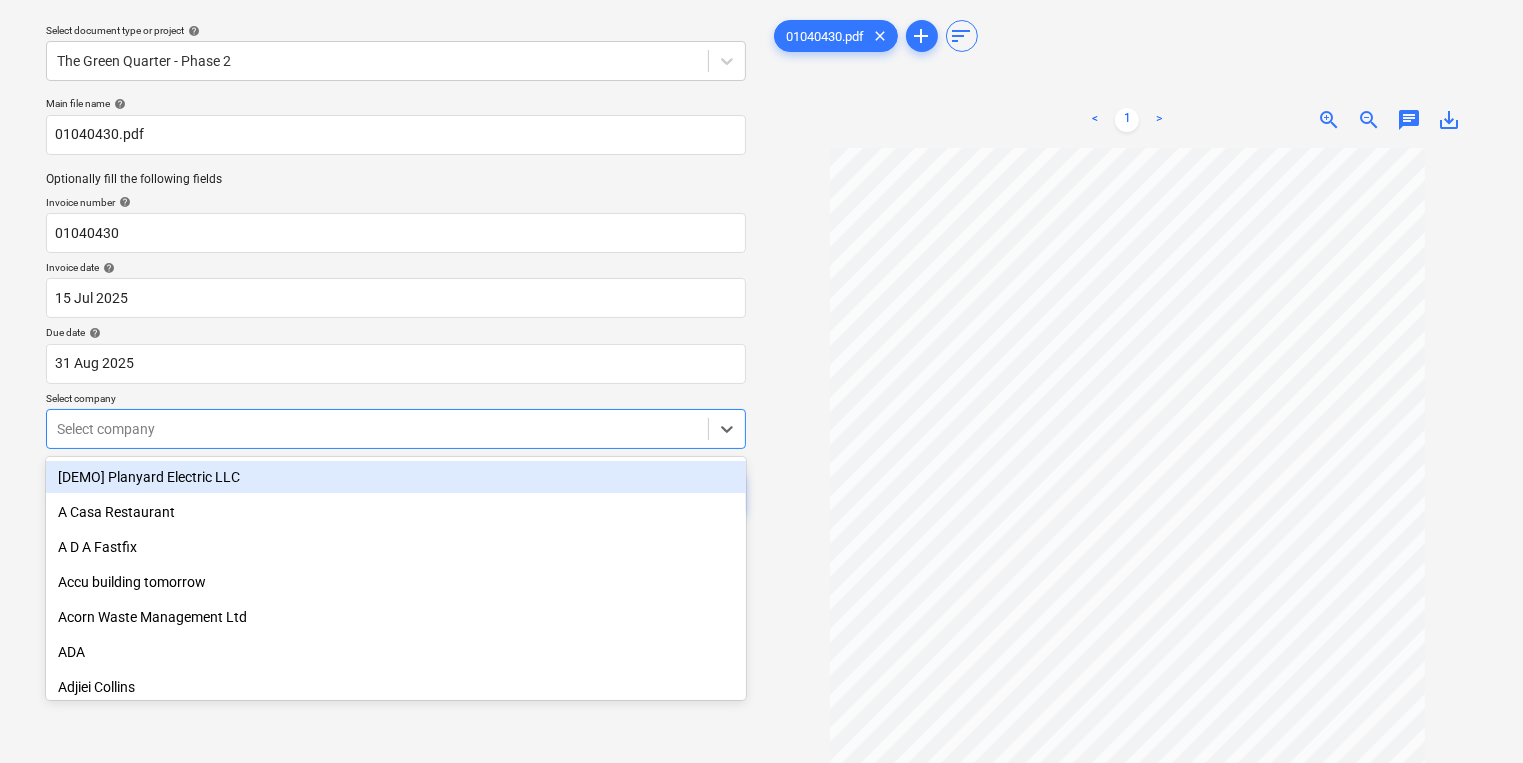 scroll, scrollTop: 64, scrollLeft: 0, axis: vertical 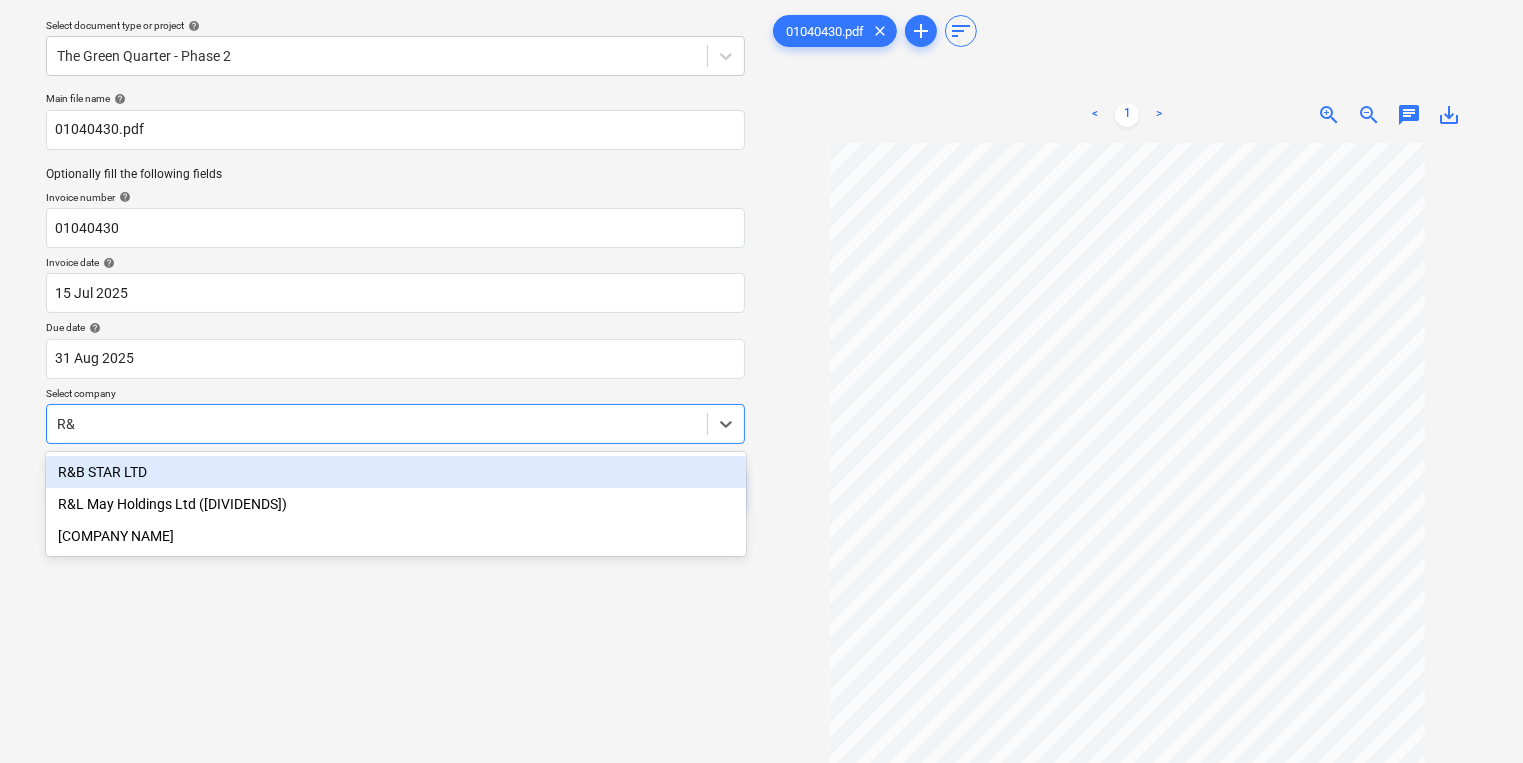 type on "R&b" 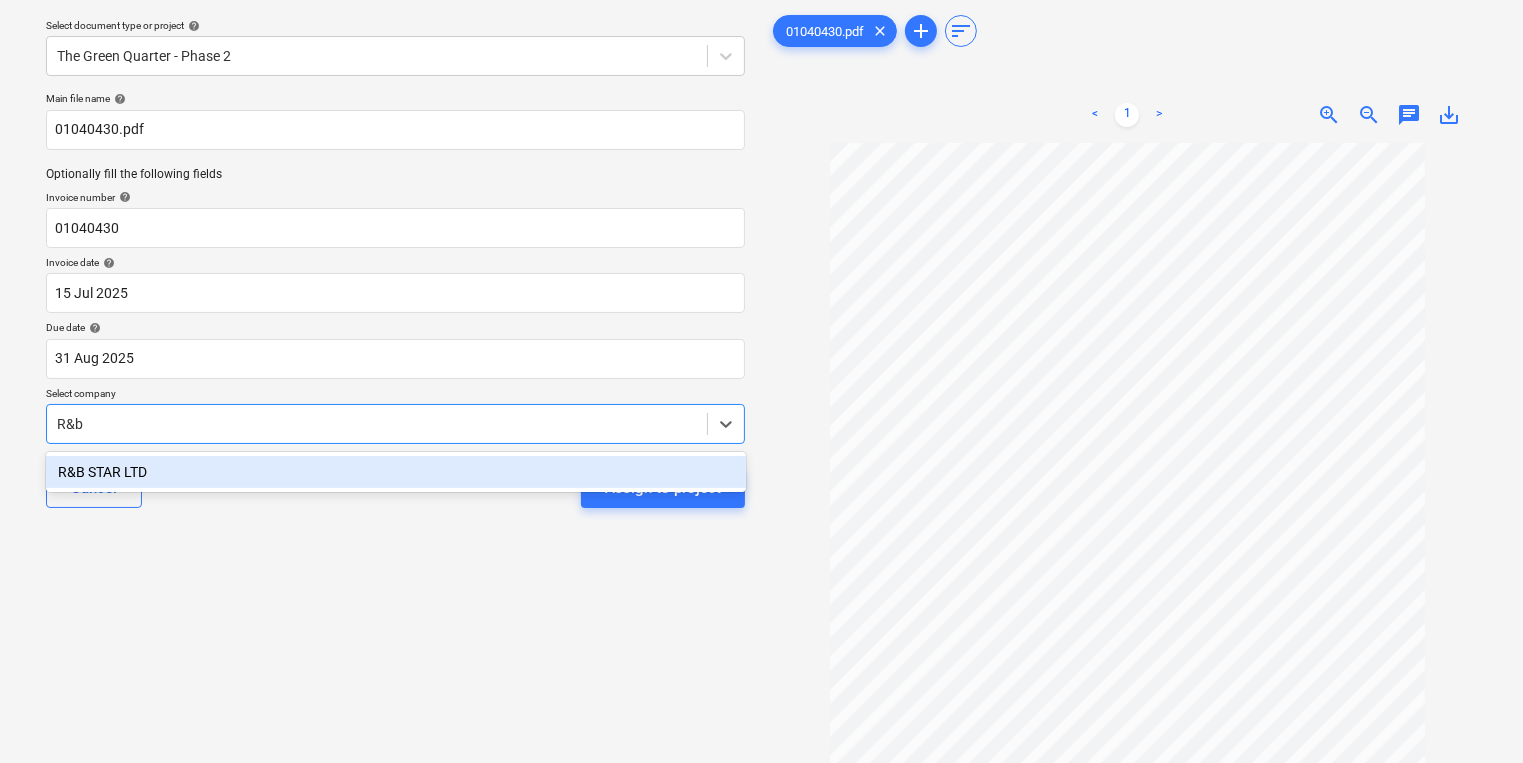 type 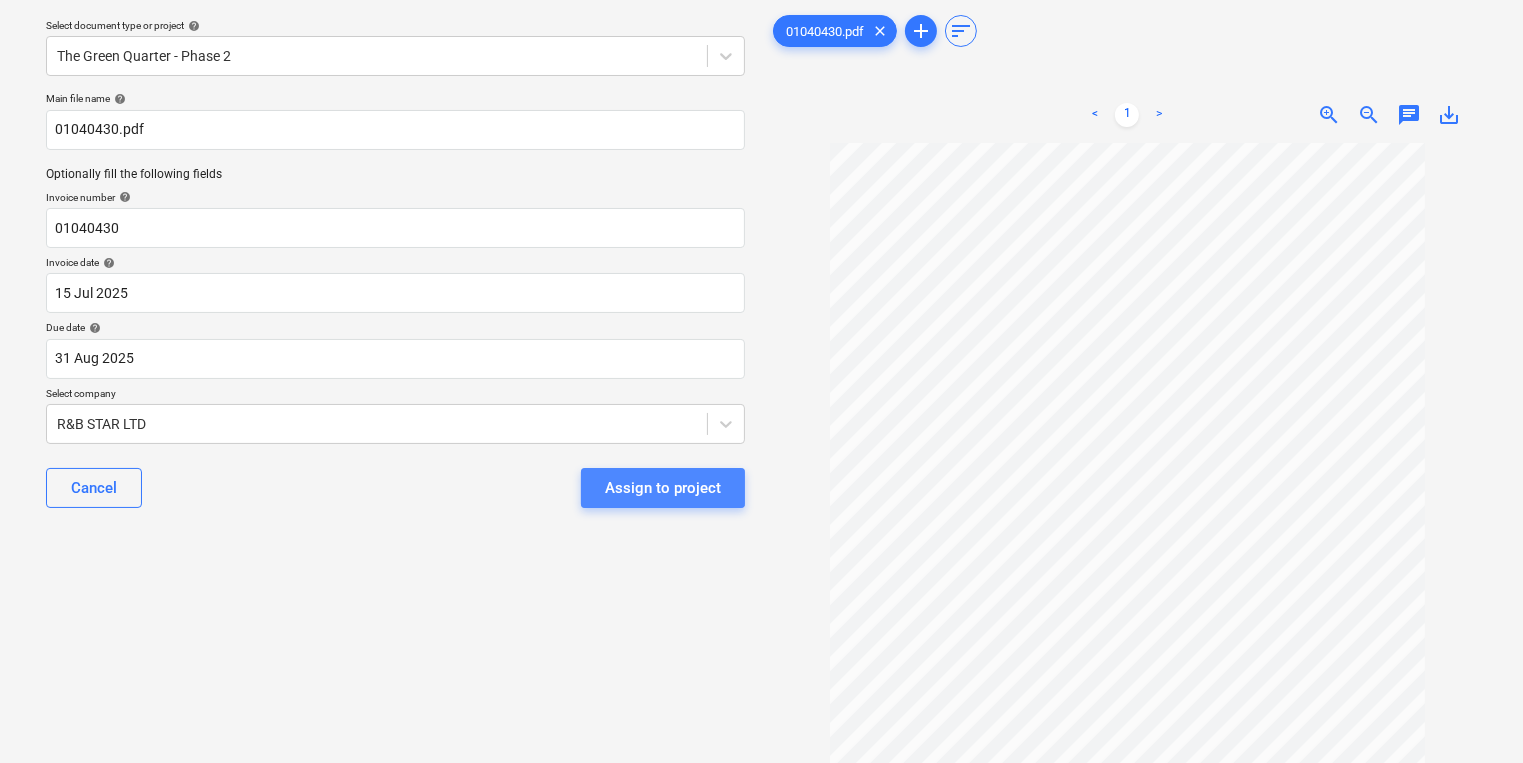 click on "Assign to project" at bounding box center [663, 488] 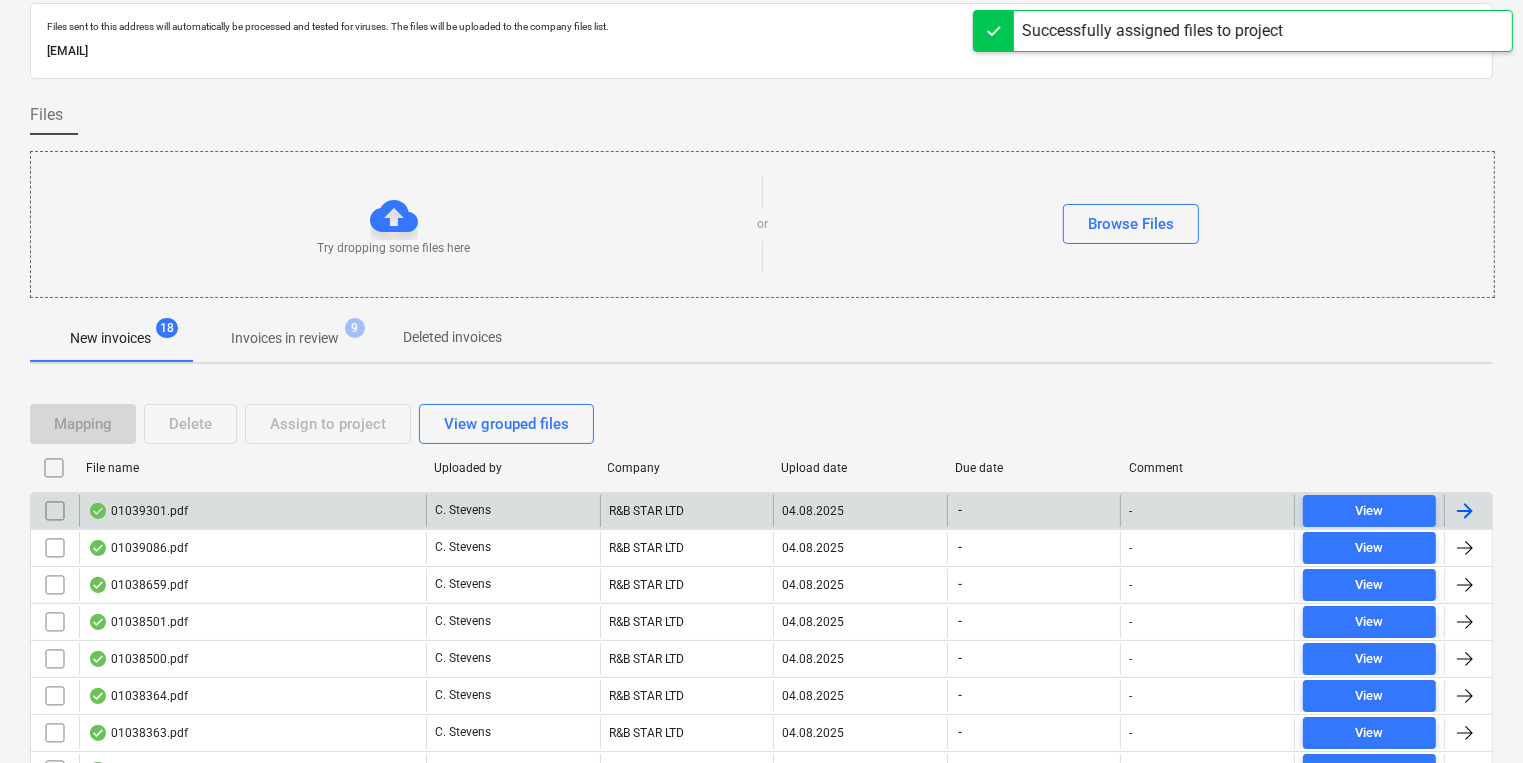 click on "01039301.pdf" at bounding box center (252, 511) 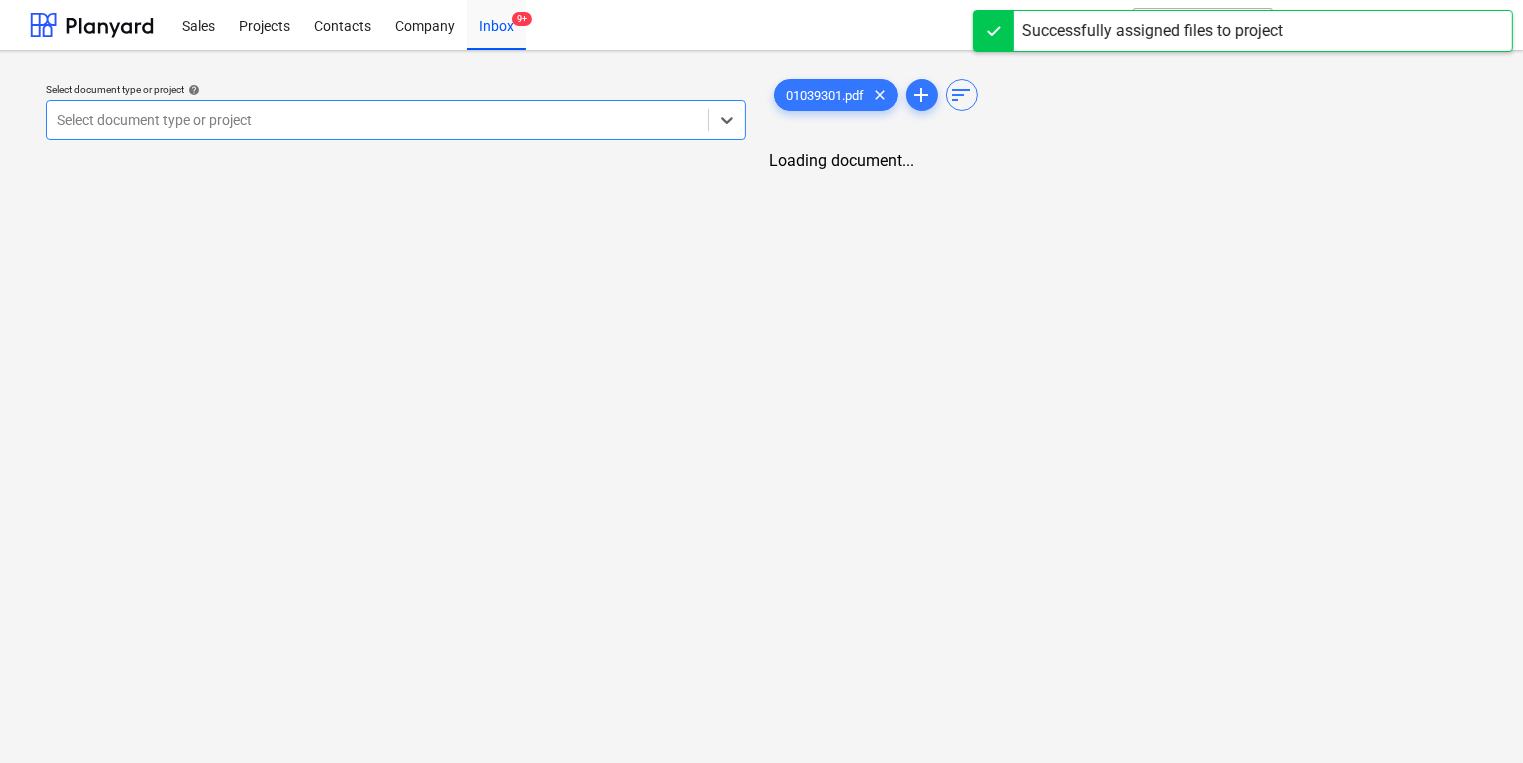 scroll, scrollTop: 0, scrollLeft: 0, axis: both 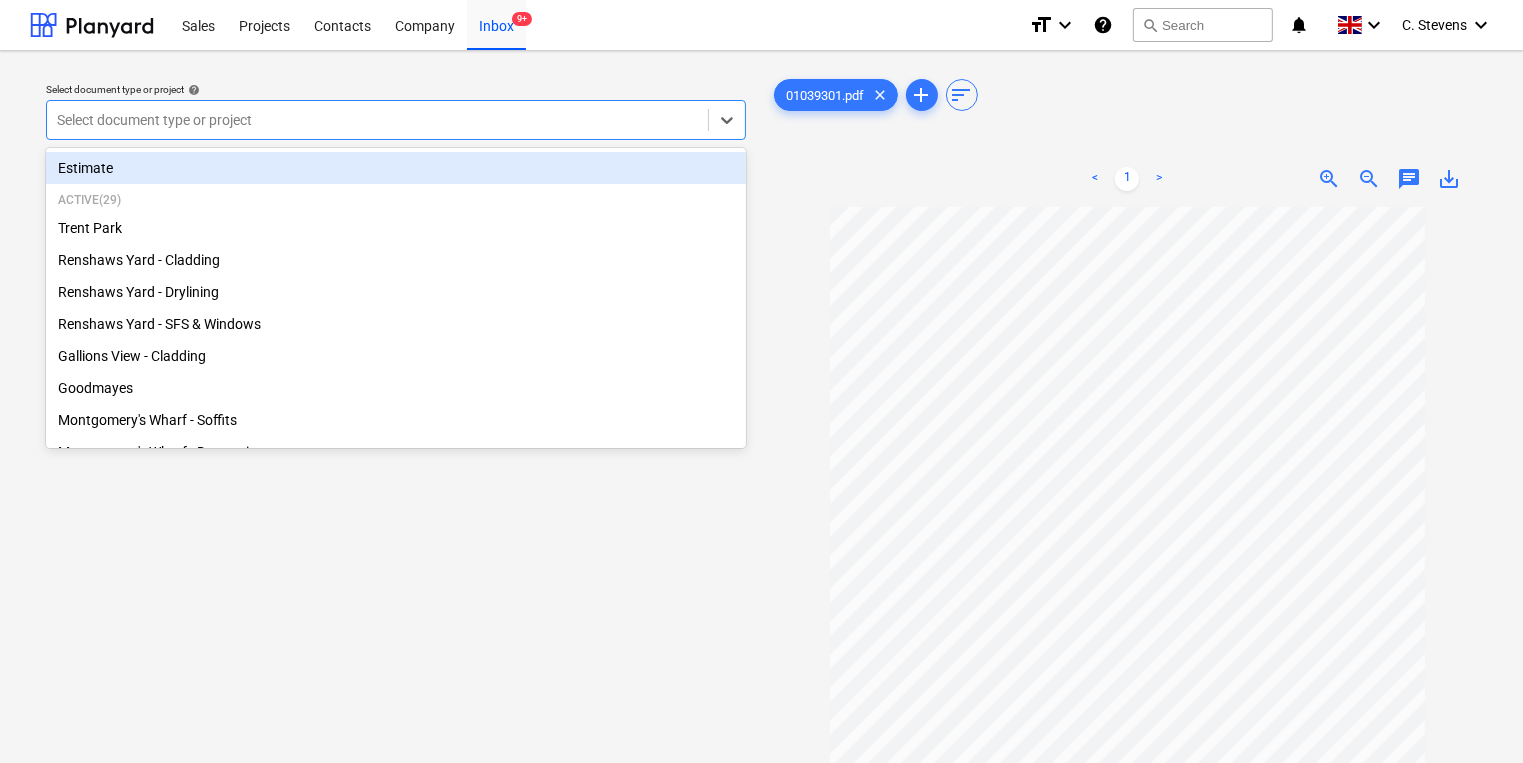 click at bounding box center (377, 120) 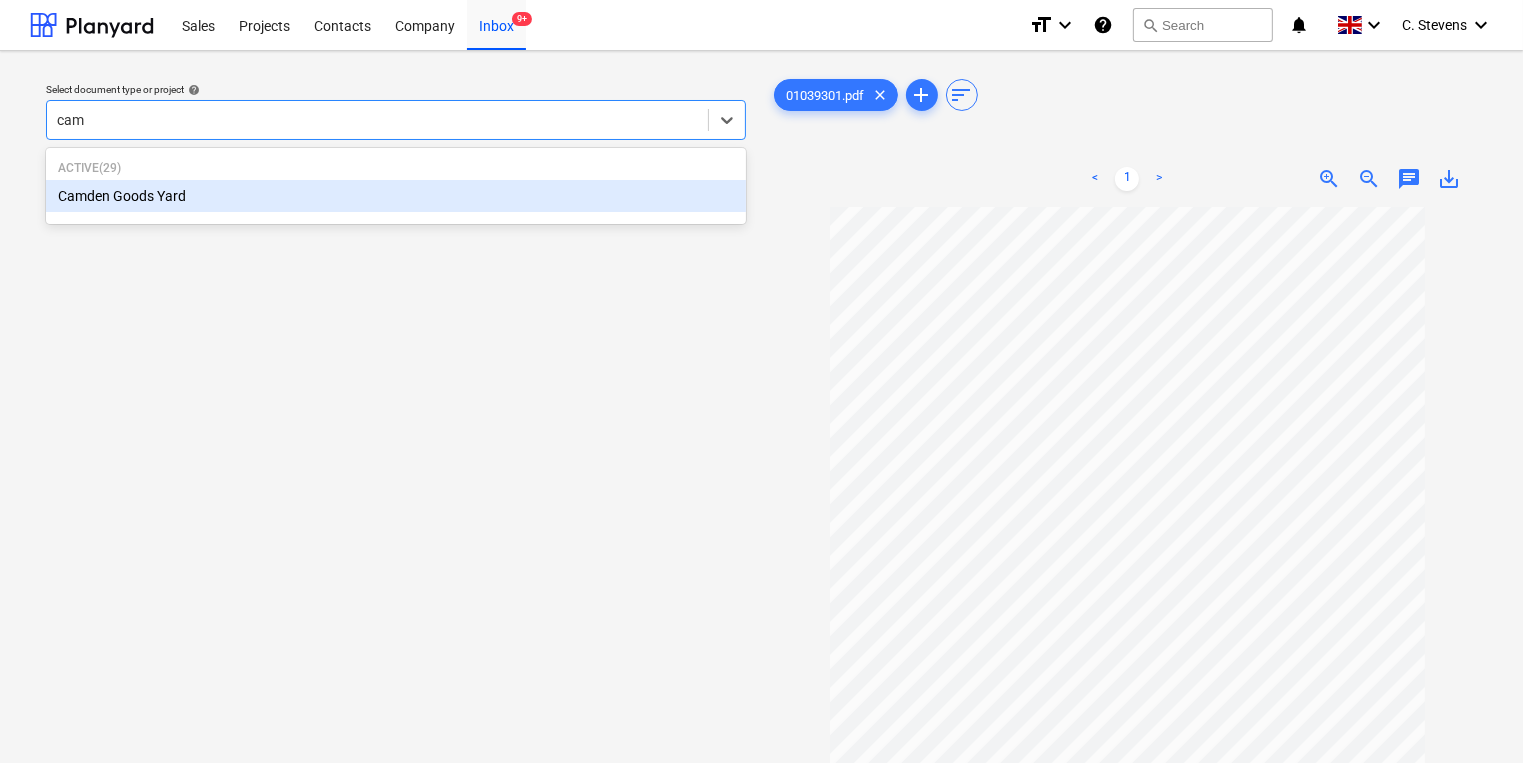 type on "camd" 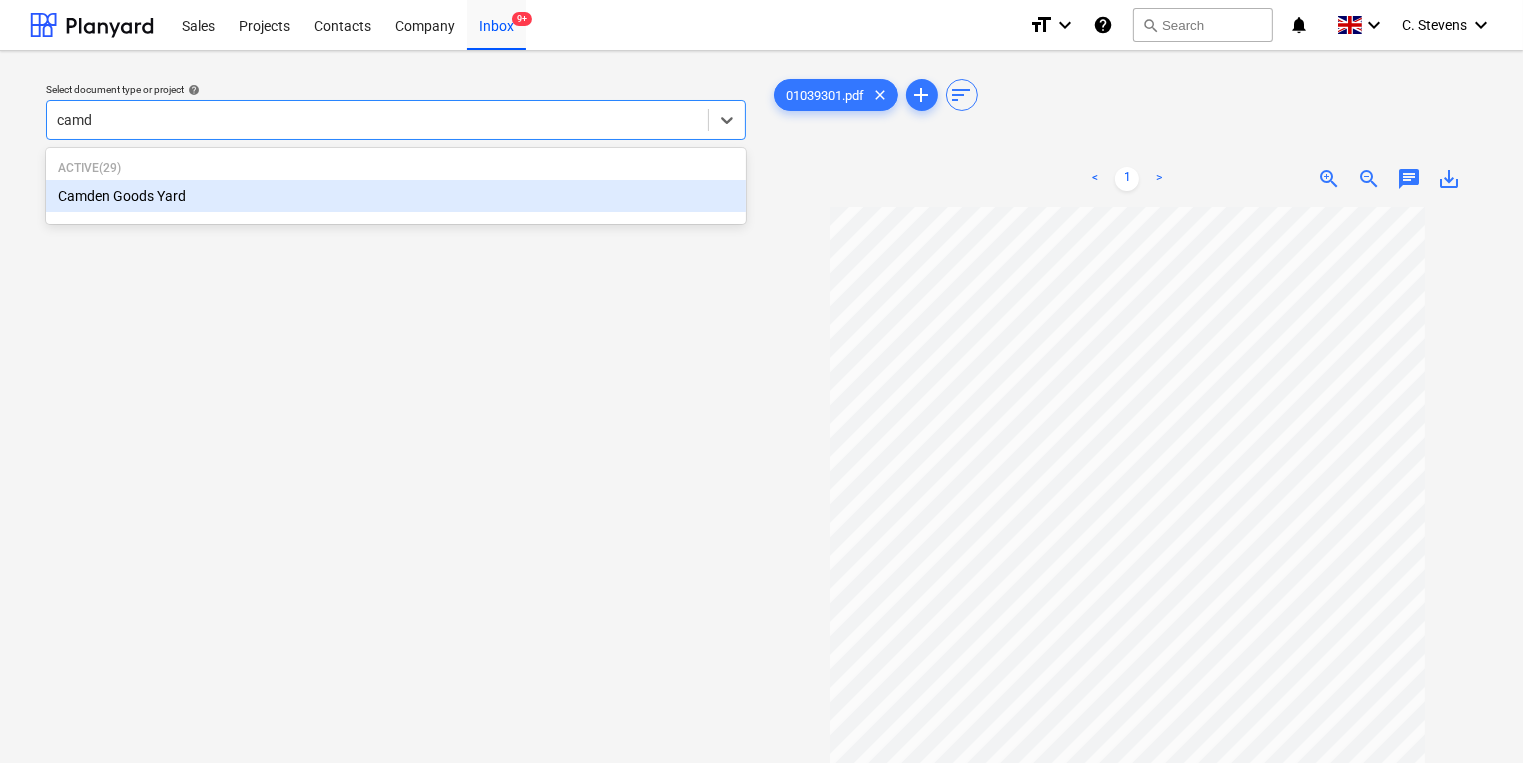type 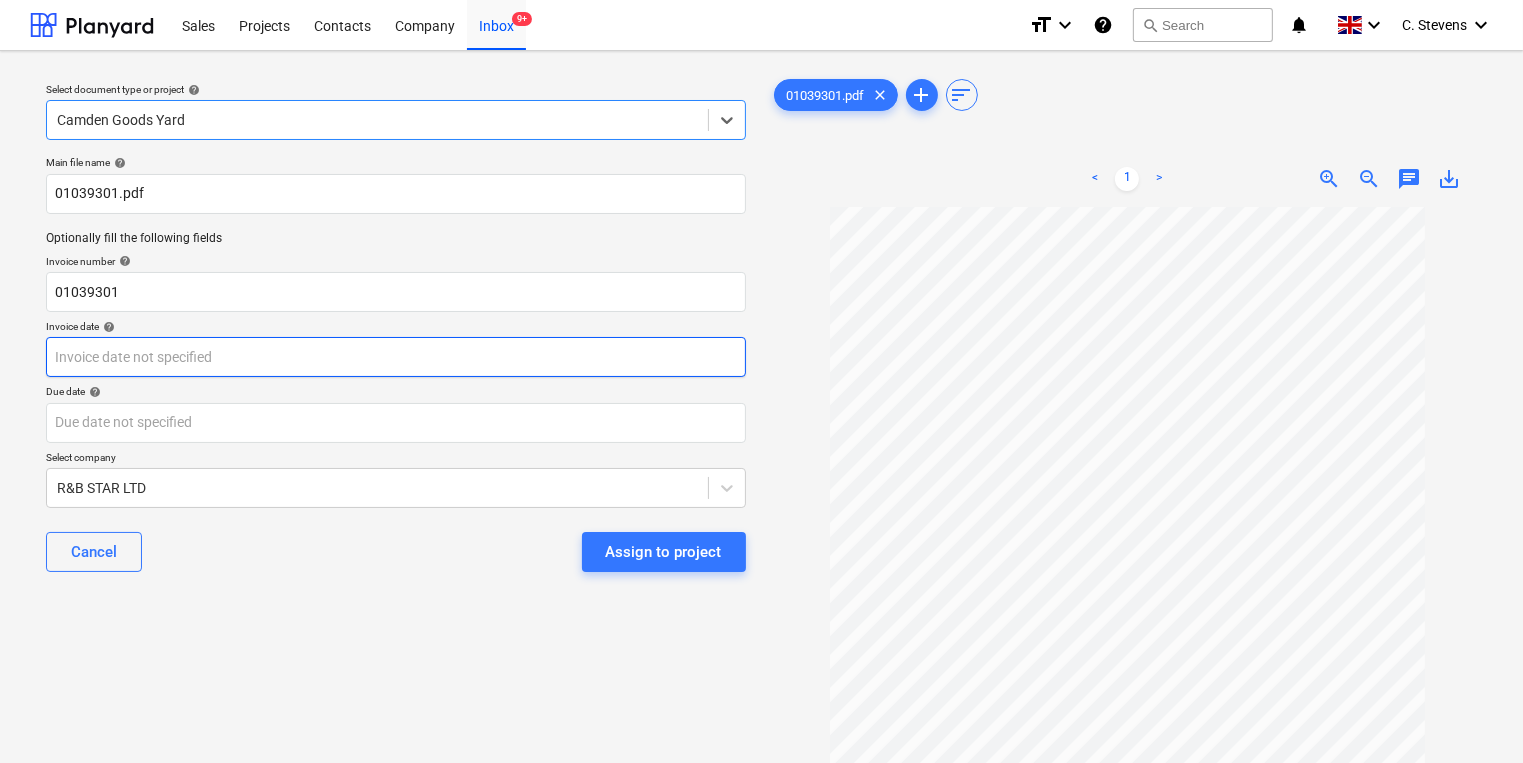 click on "Sales Projects Contacts Company Inbox 9+ format_size keyboard_arrow_down help search Search notifications 0 keyboard_arrow_down [FIRST] [LAST] keyboard_arrow_down Select document type or project help option [LOCATION], selected.   Select is focused ,type to refine list, press Down to open the menu,  [LOCATION] Main file name help [NUMBER].pdf Optionally fill the following fields Invoice number help [NUMBER] Invoice date help Press the down arrow key to interact with the calendar and
select a date. Press the question mark key to get the keyboard shortcuts for changing dates. Due date help Press the down arrow key to interact with the calendar and
select a date. Press the question mark key to get the keyboard shortcuts for changing dates. Select company R&B STAR LTD   Cancel Assign to project [NUMBER].pdf clear add sort < 1 > zoom_in zoom_out chat 0 save_alt" at bounding box center [761, 381] 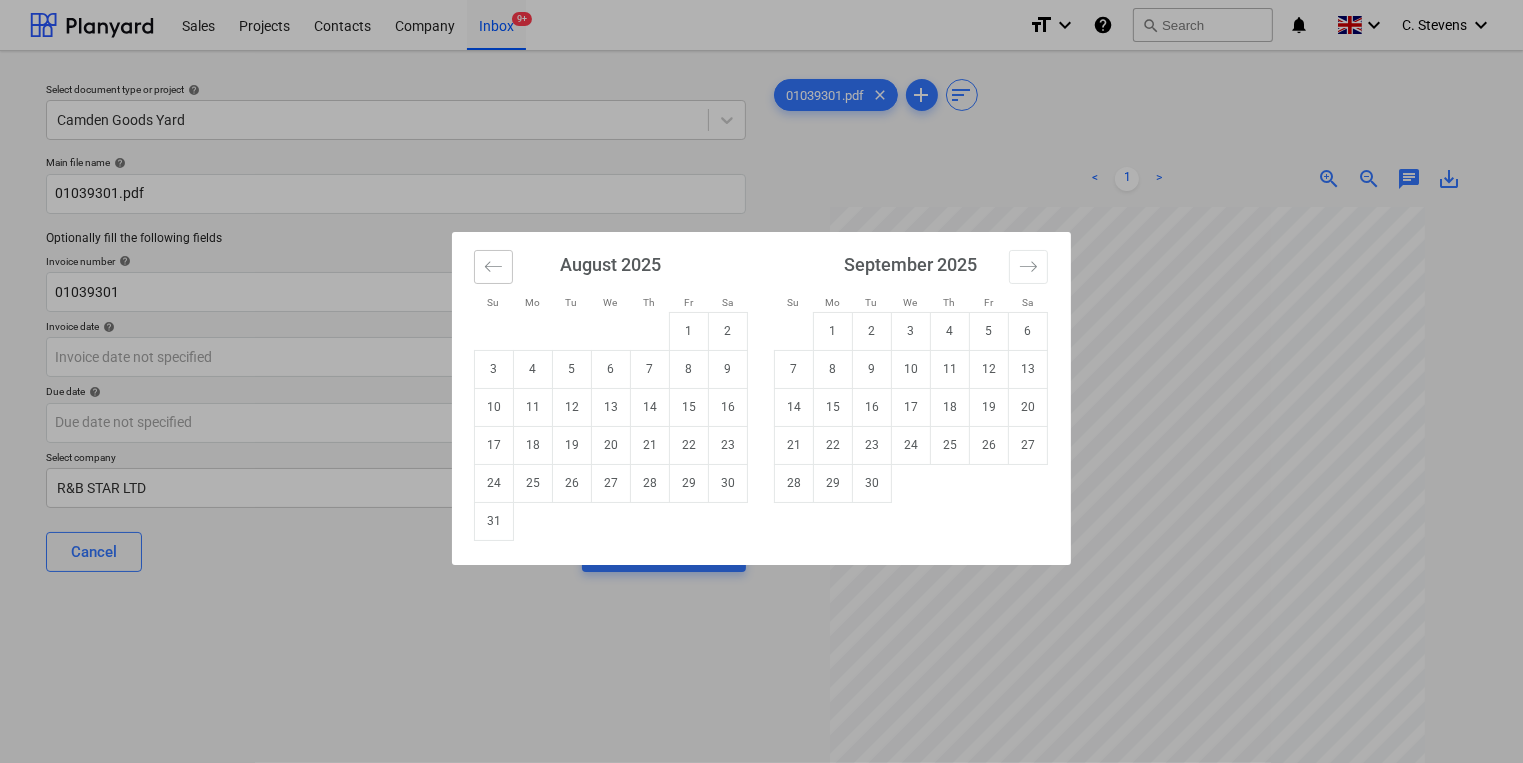 click at bounding box center [493, 267] 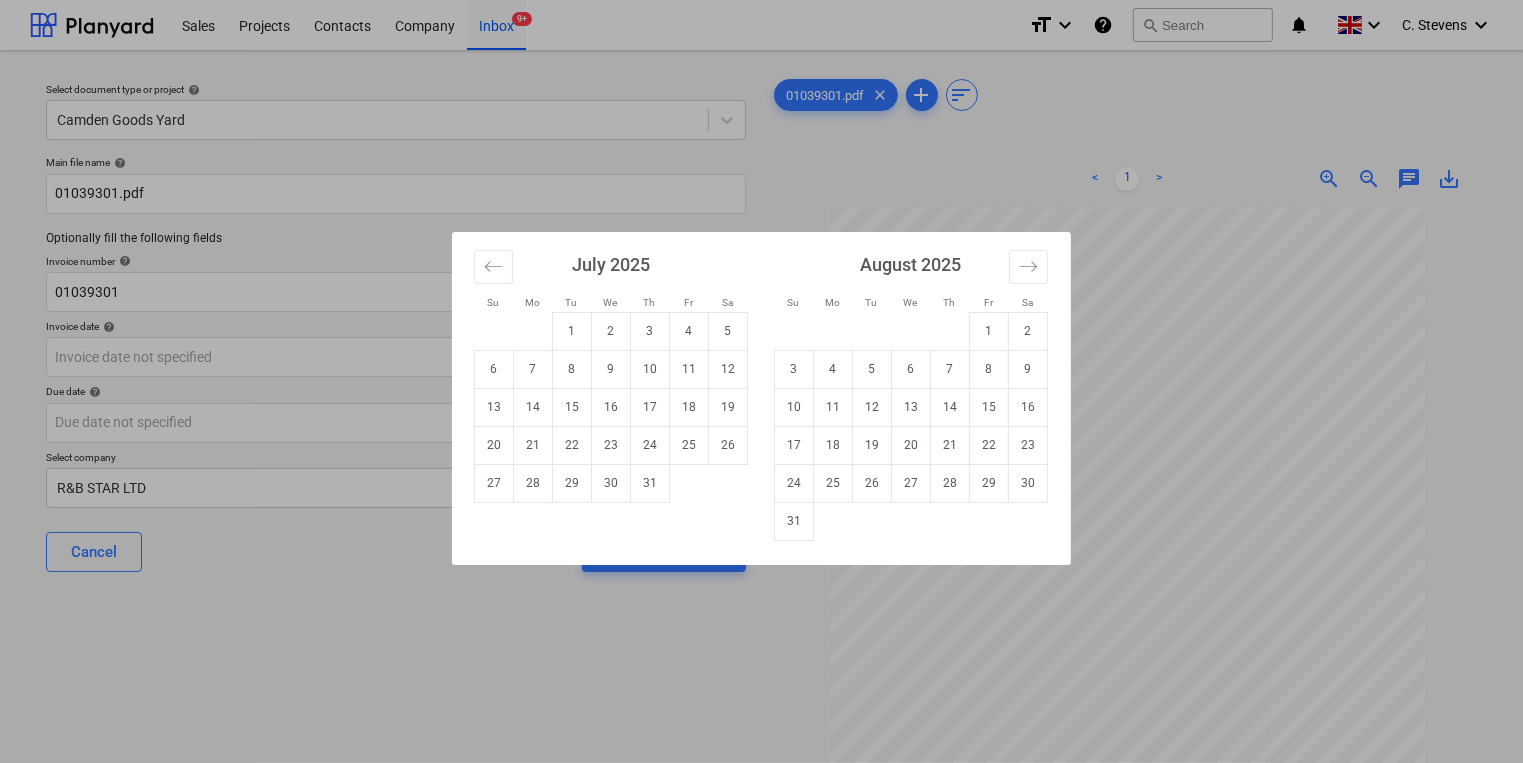 click on "3" at bounding box center [650, 331] 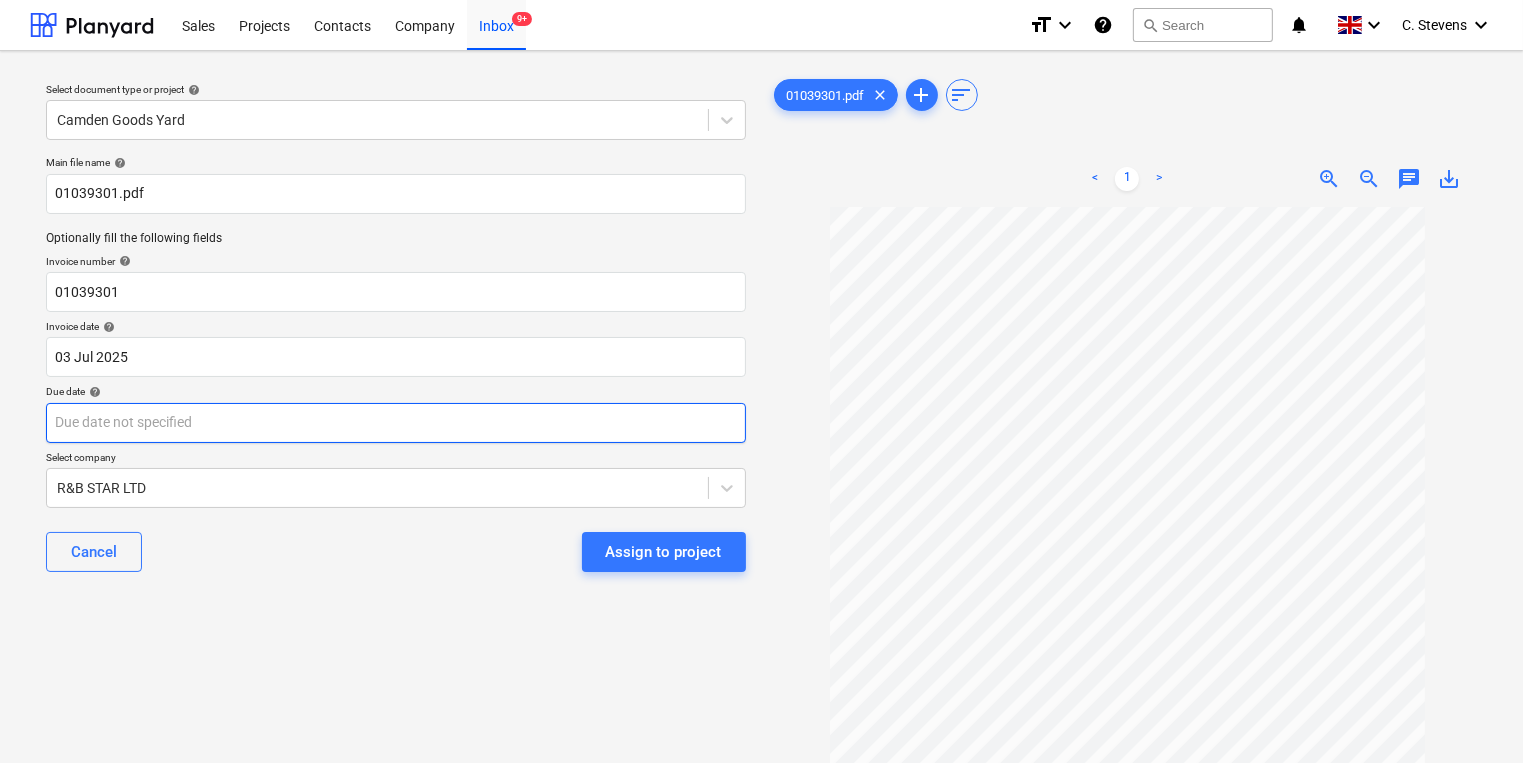 click on "Sales Projects Contacts Company Inbox 9+ format_size keyboard_arrow_down help search Search notifications 0 keyboard_arrow_down [FIRST] [LAST] keyboard_arrow_down Select document type or project help [LOCATION] Main file name help [NUMBER].pdf Optionally fill the following fields Invoice number help [NUMBER] Invoice date help [DATE] [DATE] Press the down arrow key to interact with the calendar and
select a date. Press the question mark key to get the keyboard shortcuts for changing dates. Due date help Press the down arrow key to interact with the calendar and
select a date. Press the question mark key to get the keyboard shortcuts for changing dates. Select company R&B STAR LTD   Cancel Assign to project [NUMBER].pdf clear add sort < 1 > zoom_in zoom_out chat 0 save_alt" at bounding box center [761, 381] 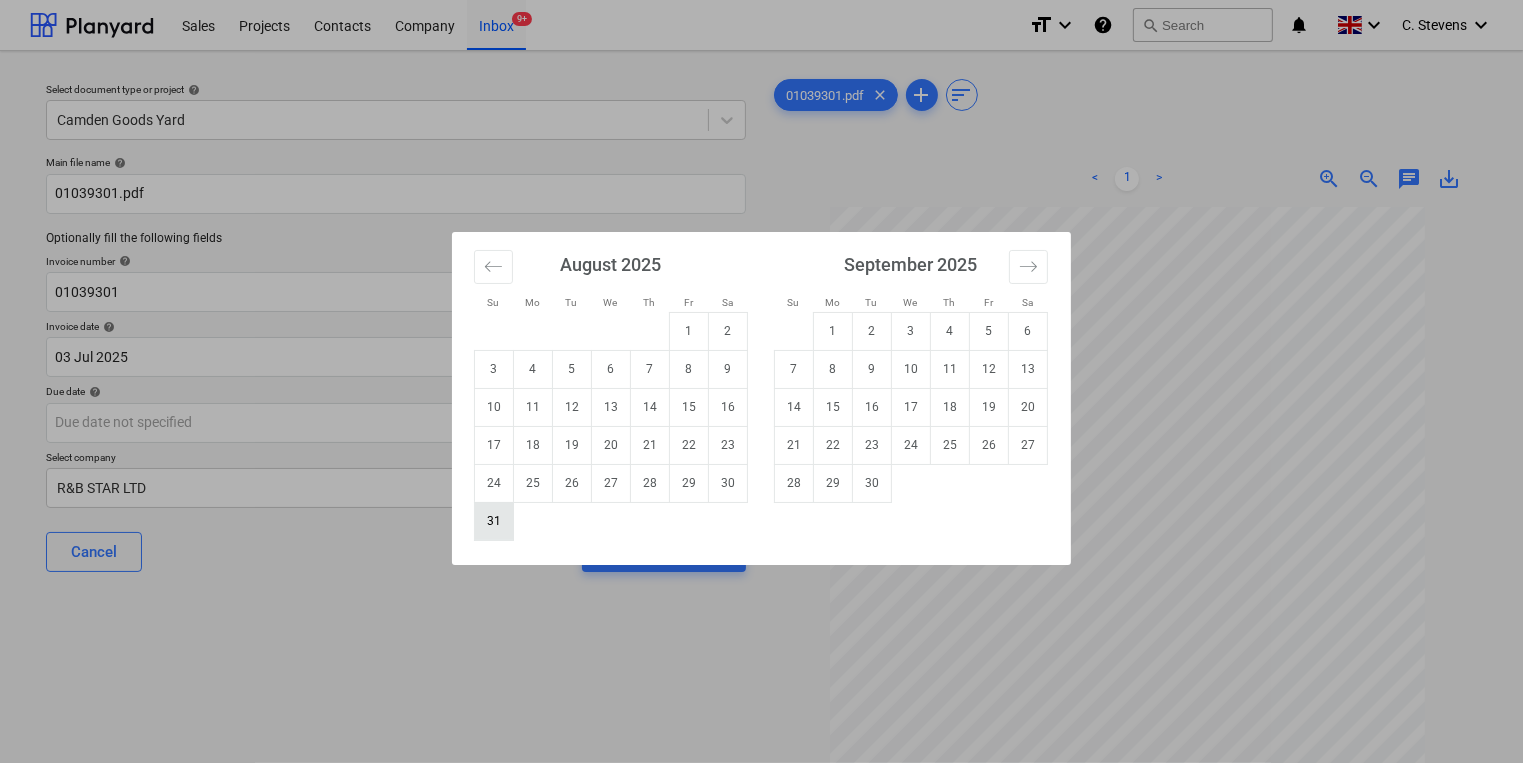 click on "31" at bounding box center [494, 521] 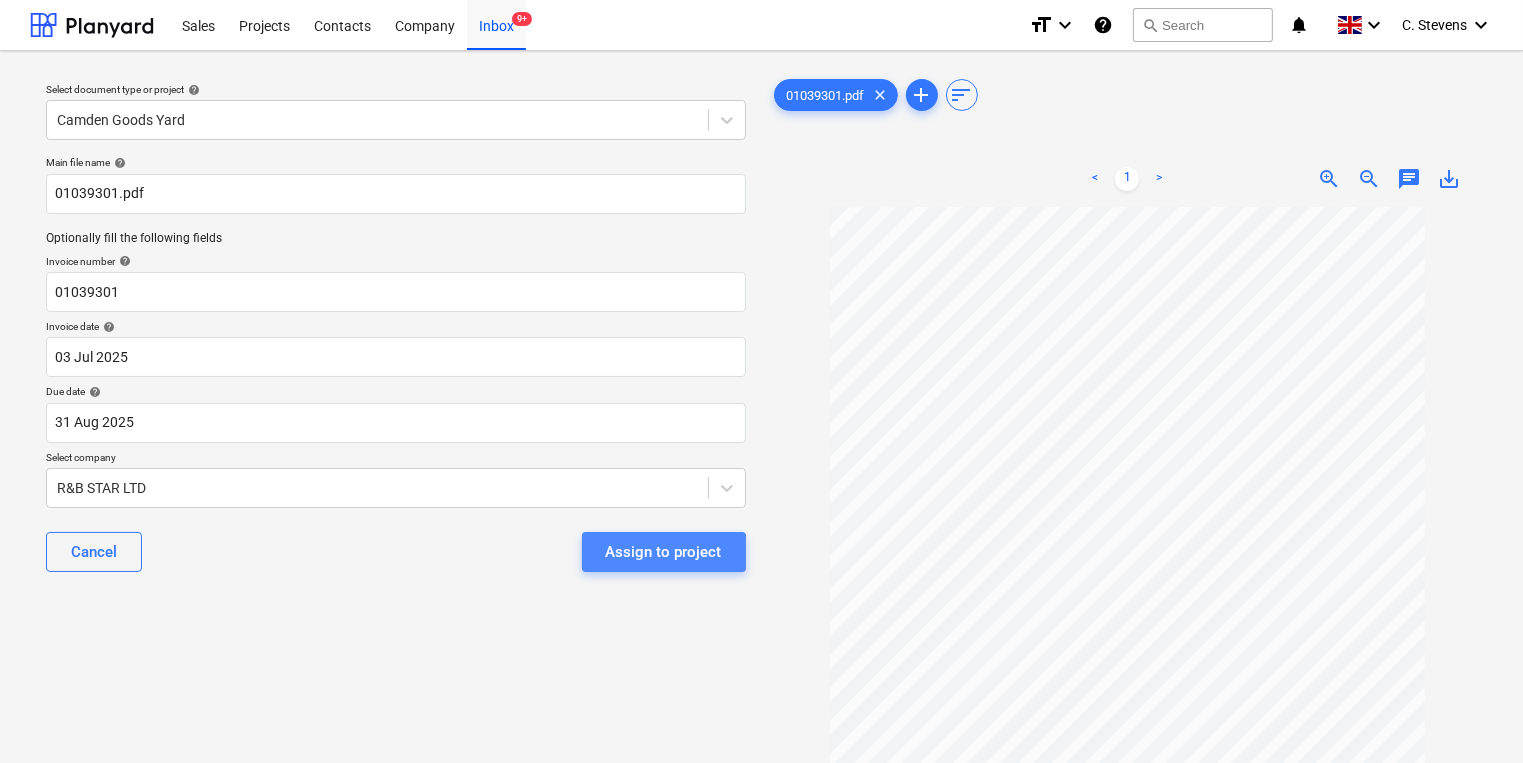 click on "Assign to project" at bounding box center [664, 552] 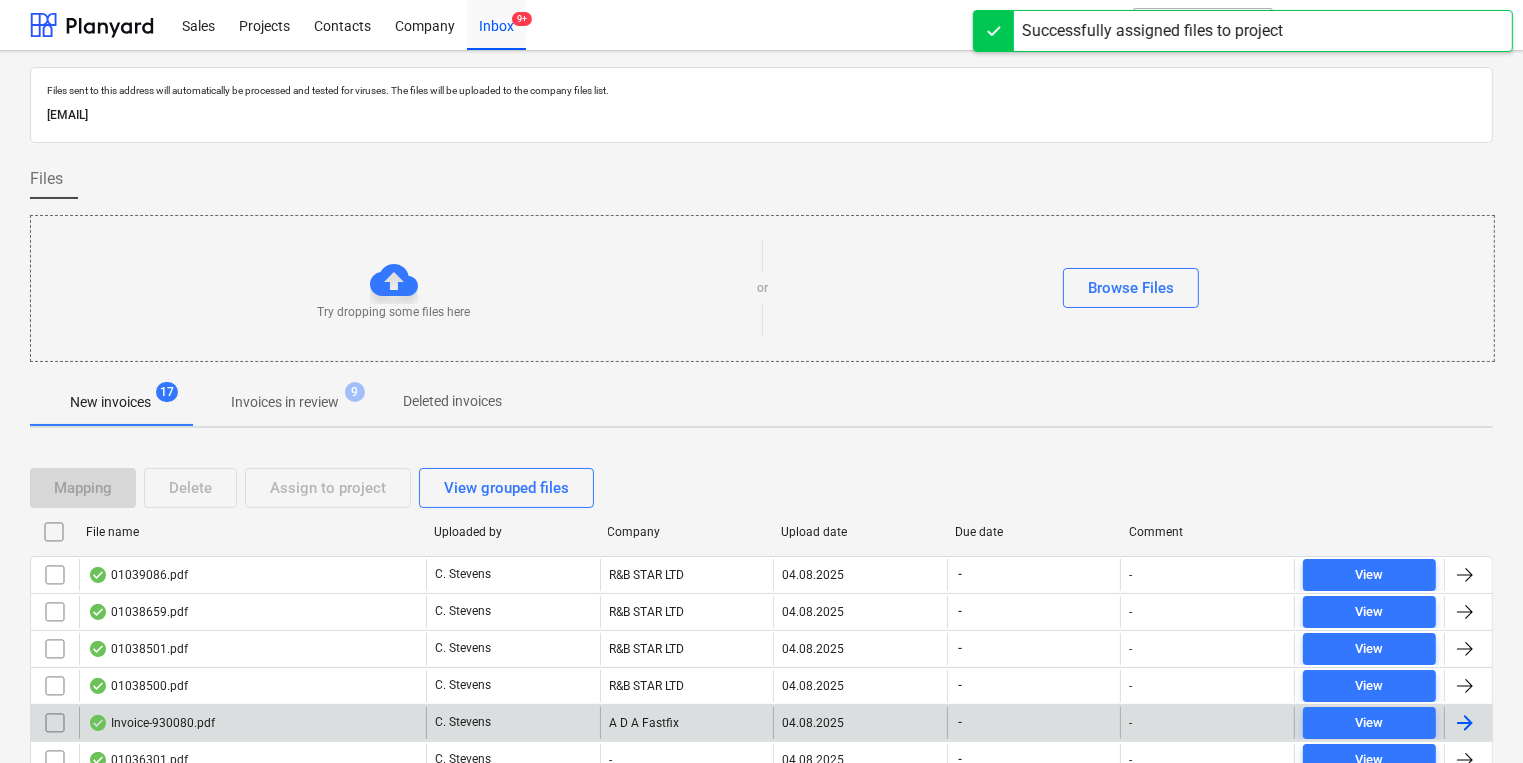 click on "Invoice-930080.pdf" at bounding box center (252, 723) 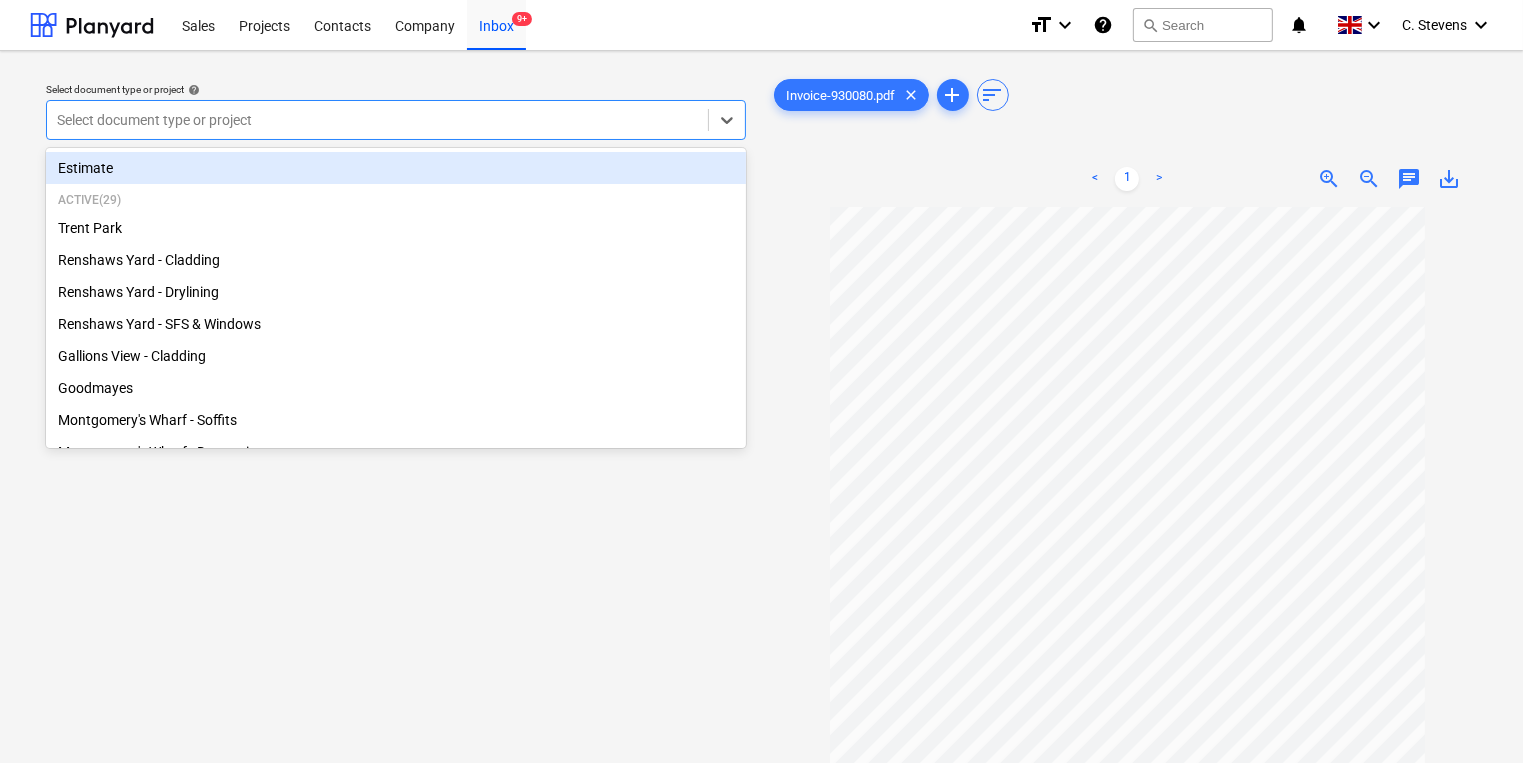 click at bounding box center (377, 120) 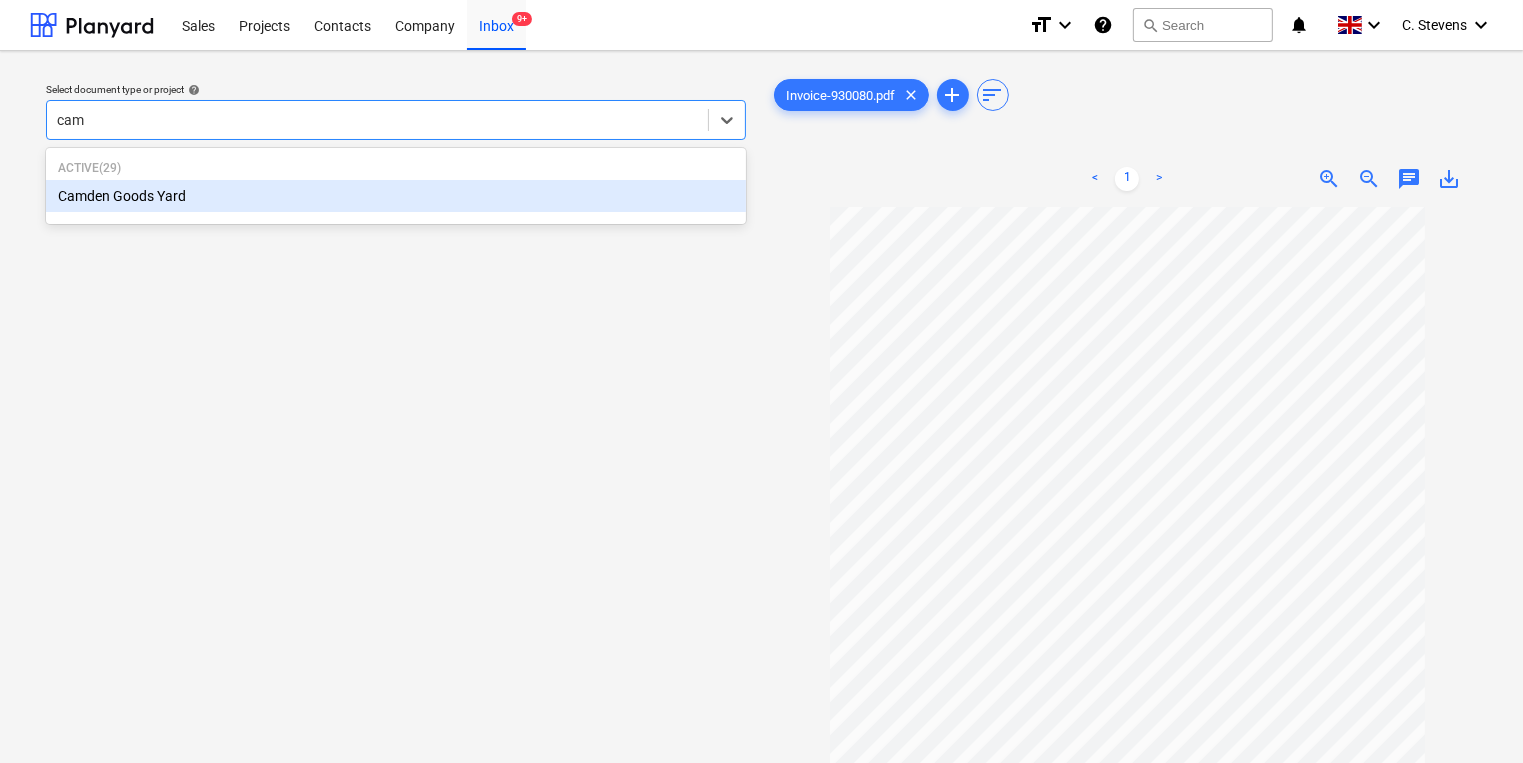 type on "camd" 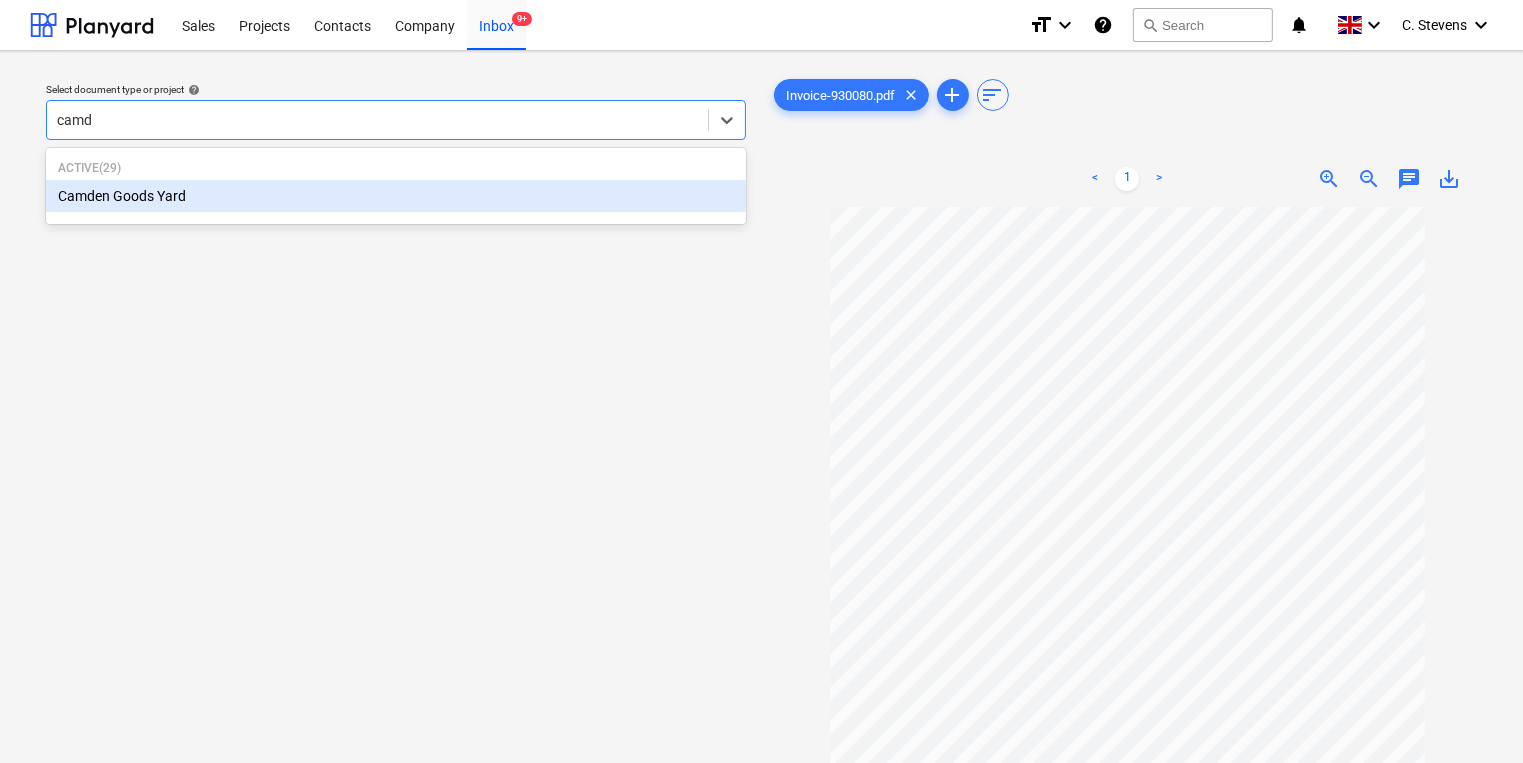 type 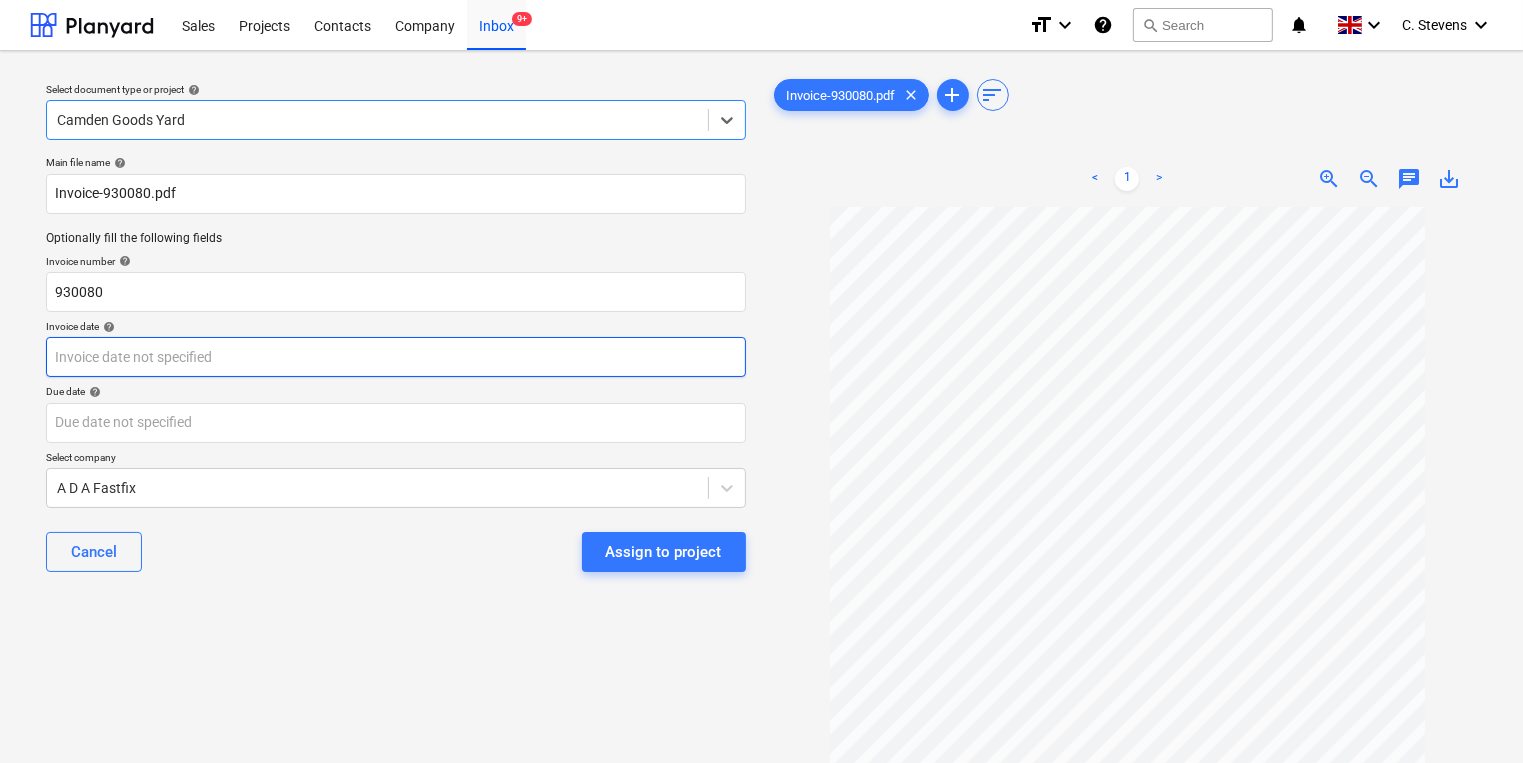 click on "Sales Projects Contacts Company Inbox 9+ format_size keyboard_arrow_down help search Search notifications 0 keyboard_arrow_down [FIRST] [LAST] keyboard_arrow_down Select document type or project help [LOCATION], selected.   Select is focused ,type to refine list, press Down to open the menu,  [LOCATION] Main file name help Invoice-930080.pdf Optionally fill the following fields Invoice number help 930080 Invoice date help Press the down arrow key to interact with the calendar and
select a date. Press the question mark key to get the keyboard shortcuts for changing dates. Due date help Press the down arrow key to interact with the calendar and
select a date. Press the question mark key to get the keyboard shortcuts for changing dates. Select company A D A Fastfix   Cancel Assign to project Invoice-930080.pdf clear add sort < 1 > zoom_in zoom_out chat 0 save_alt" at bounding box center (761, 381) 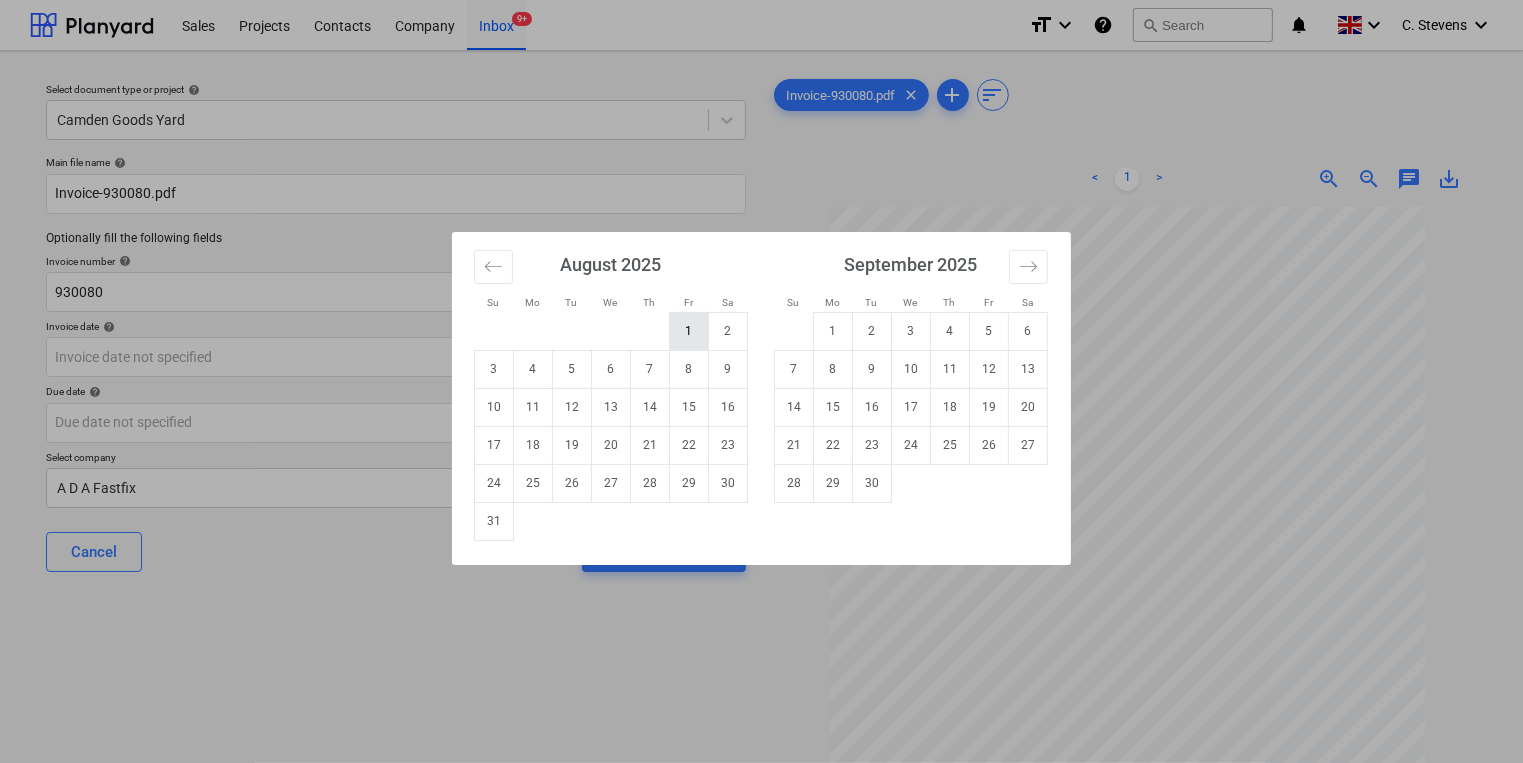 click on "1" at bounding box center [689, 331] 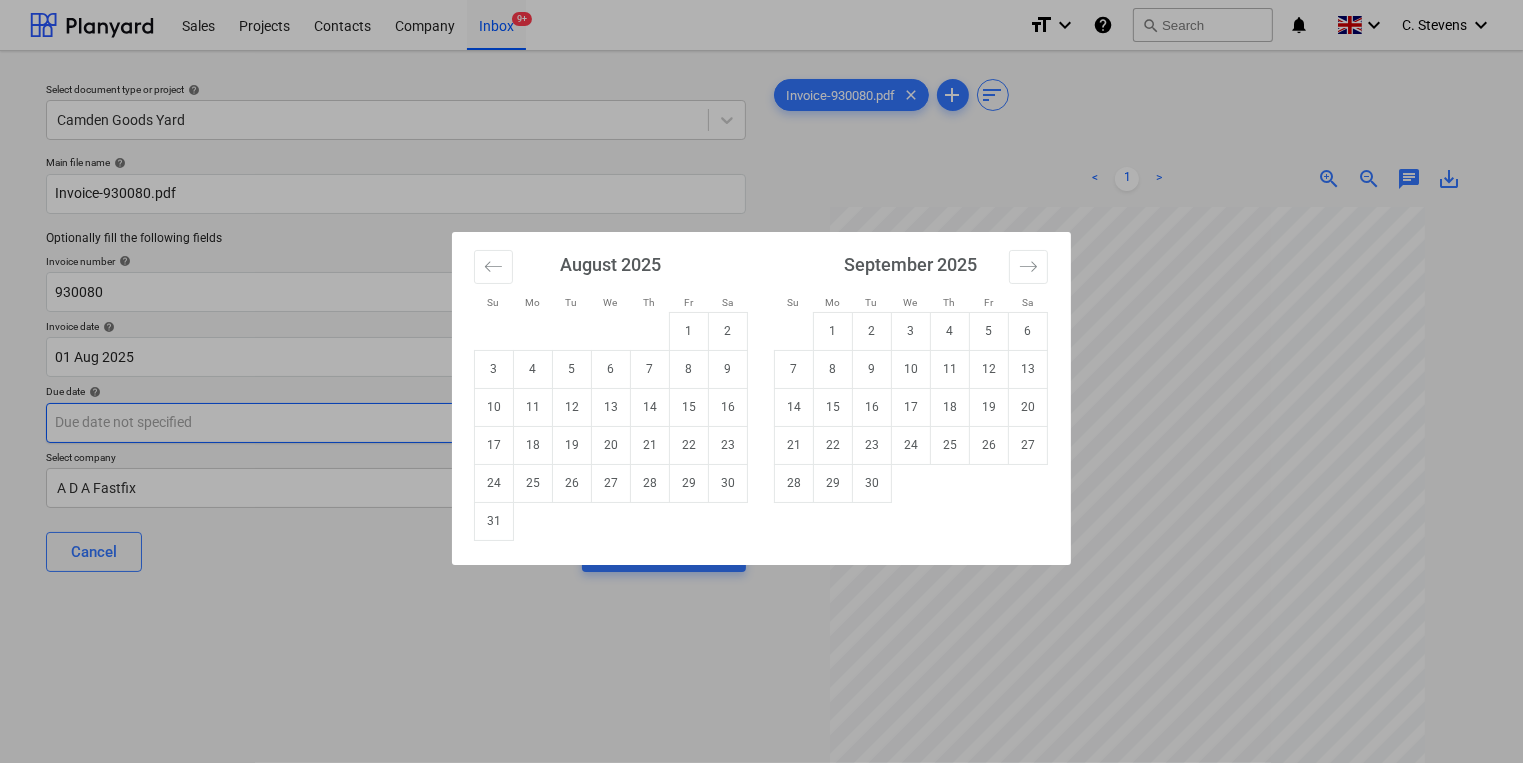 click on "Sales Projects Contacts Company Inbox 9+ format_size keyboard_arrow_down help search Search notifications 0 keyboard_arrow_down [FIRST] [LAST] keyboard_arrow_down Select document type or project help [LOCATION] Main file name help Invoice-[NUMBER].pdf Optionally fill the following fields Invoice number help [NUMBER] Invoice date help [DATE] [DATE] Press the down arrow key to interact with the calendar and
select a date. Press the question mark key to get the keyboard shortcuts for changing dates. Due date help Press the down arrow key to interact with the calendar and
select a date. Press the question mark key to get the keyboard shortcuts for changing dates. Select company A D A Fastfix   Cancel Assign to project Invoice-[NUMBER].pdf clear add sort < 1 > zoom_in zoom_out chat 0 save_alt
Su Mo Tu We Th Fr Sa Su Mo Tu We Th Fr Sa July [YEAR] 1 2 3 4 5 6 7 8 9 10 11 12 13 14 15 16 17 18 19 20 21 22 23 24 25 26 27 28 29 30 31 August [YEAR] 1 2 3 4 5 6 7 8 9 10 11 12 13 14 15 16 17 18 19" at bounding box center (761, 381) 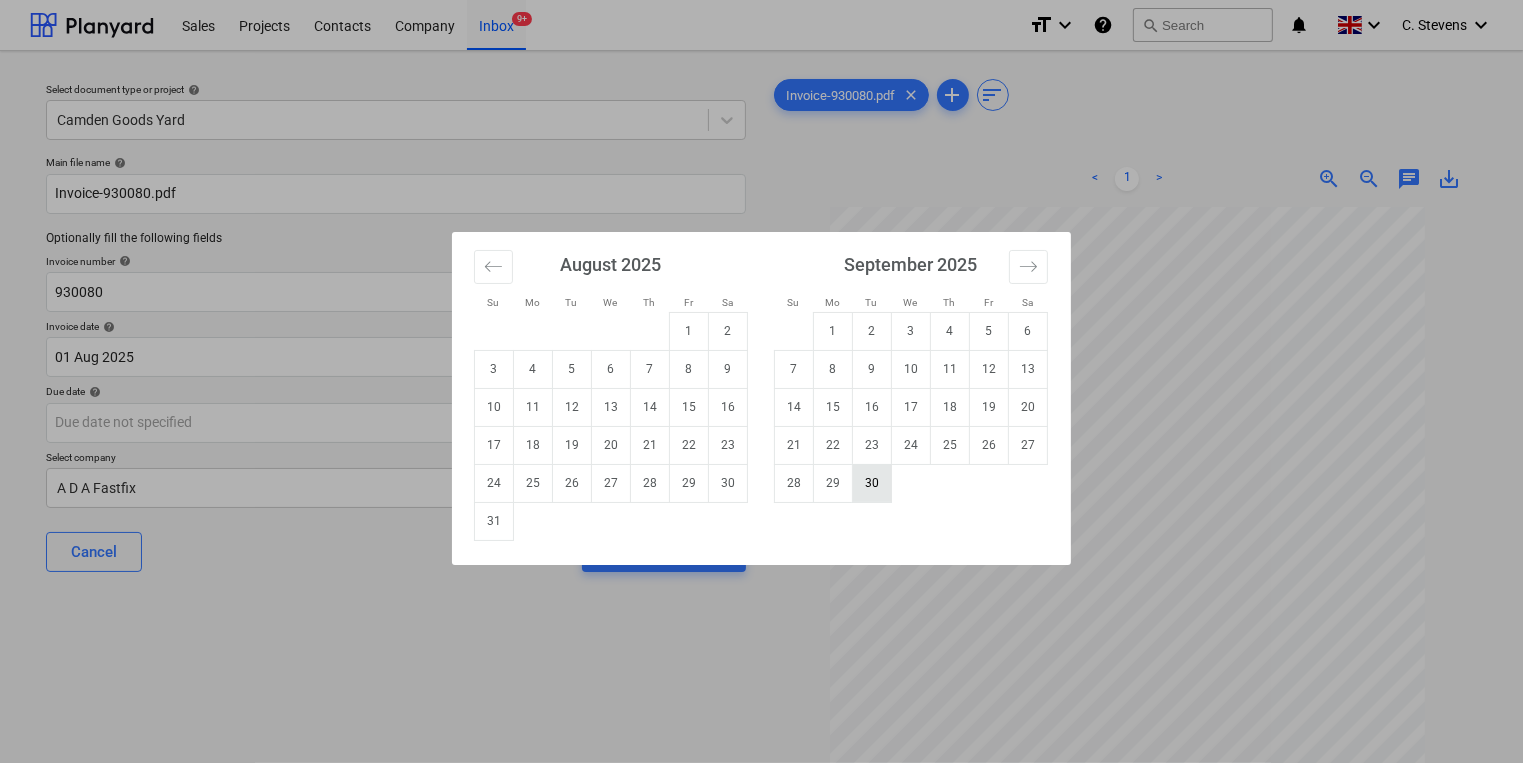 click on "30" at bounding box center (872, 483) 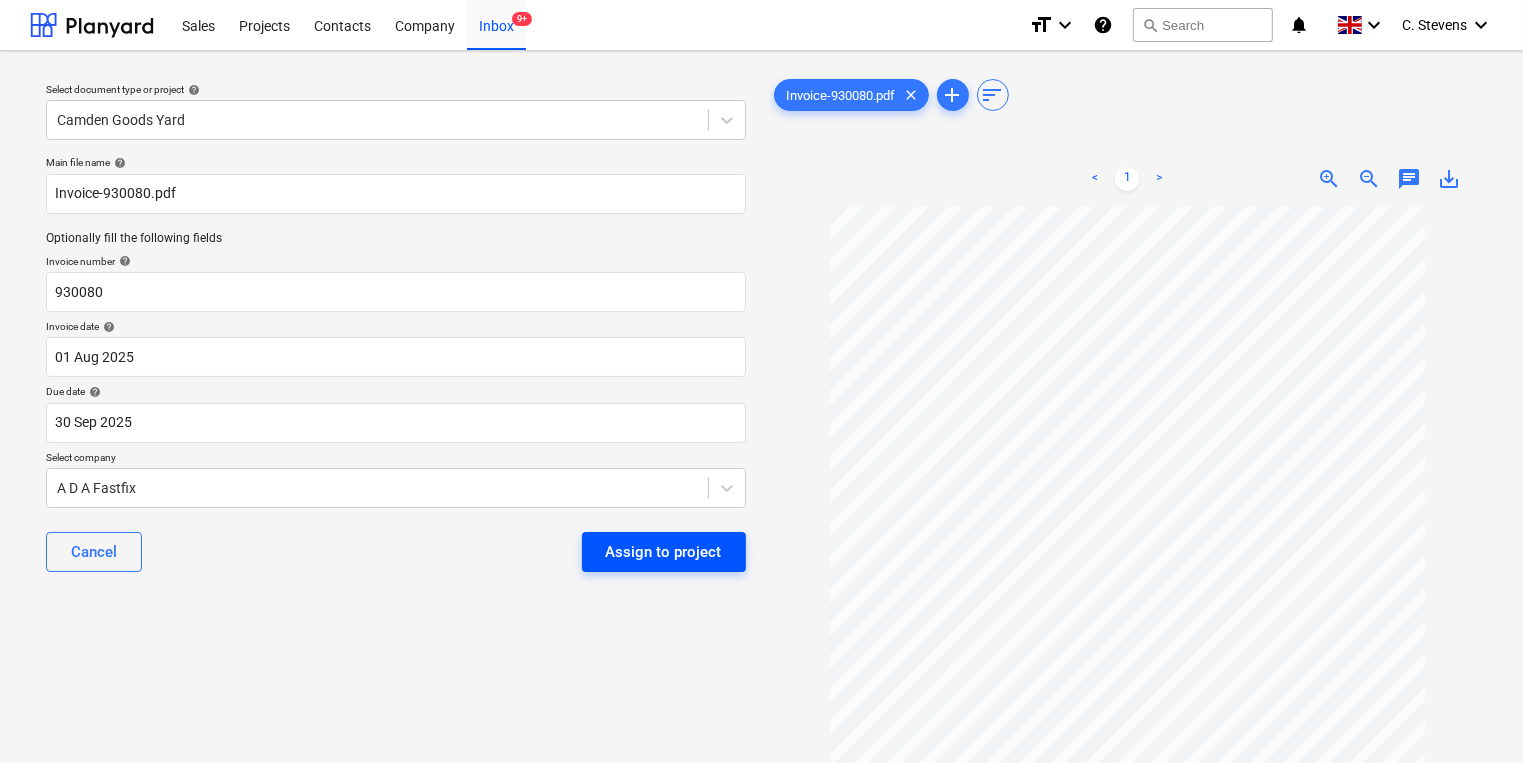 click on "Assign to project" at bounding box center (664, 552) 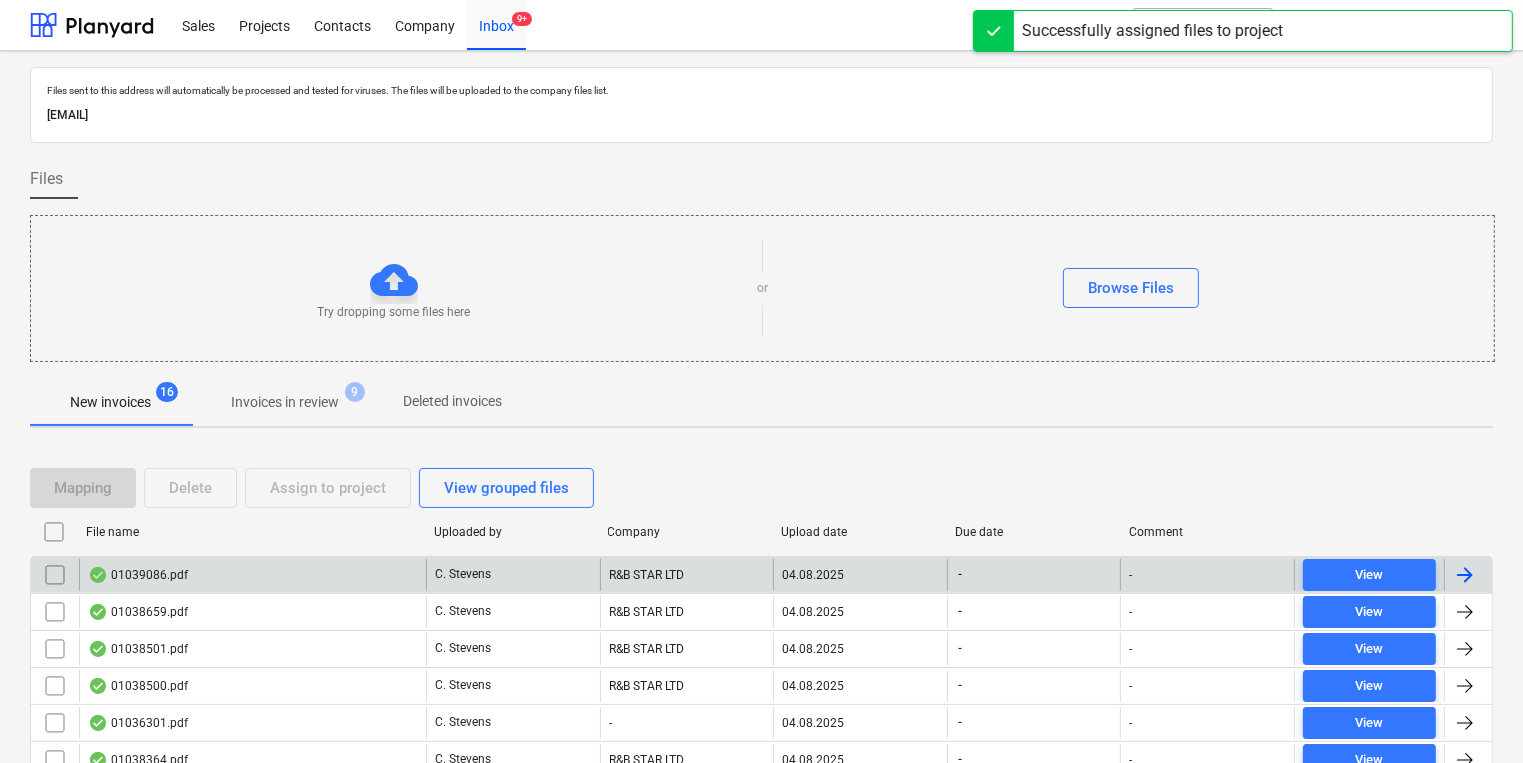 click on "01039086.pdf" at bounding box center (252, 575) 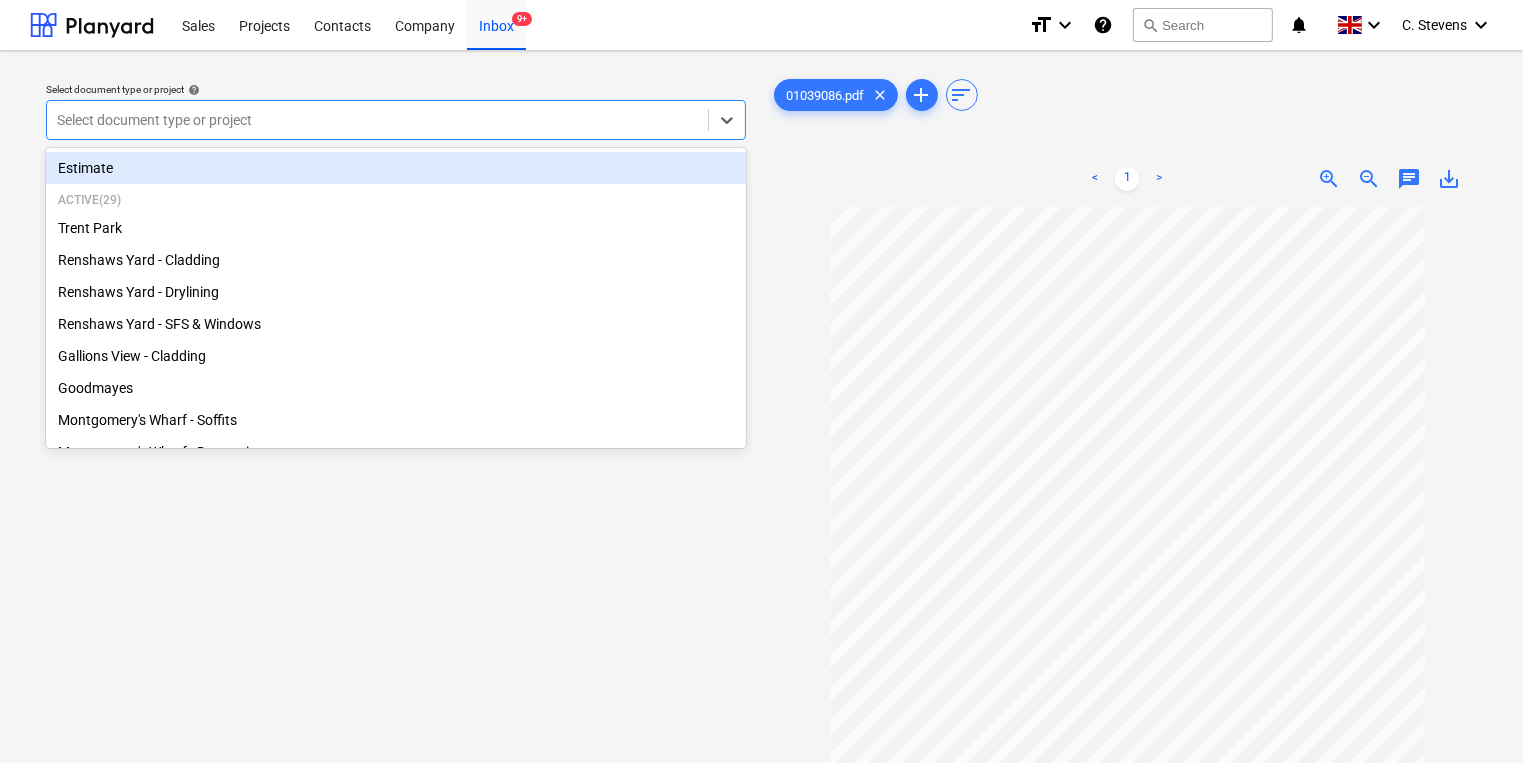 click at bounding box center (377, 120) 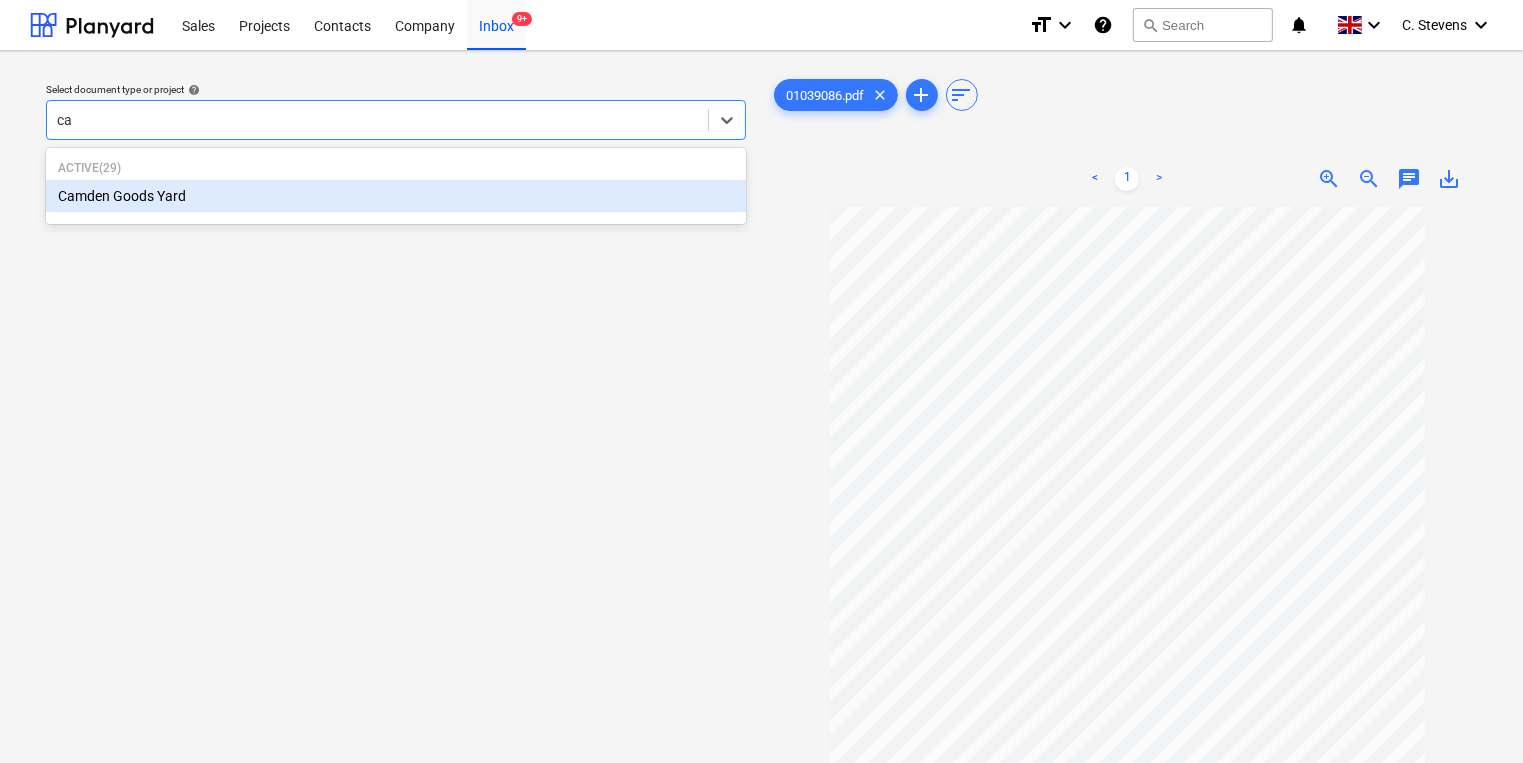 type on "cam" 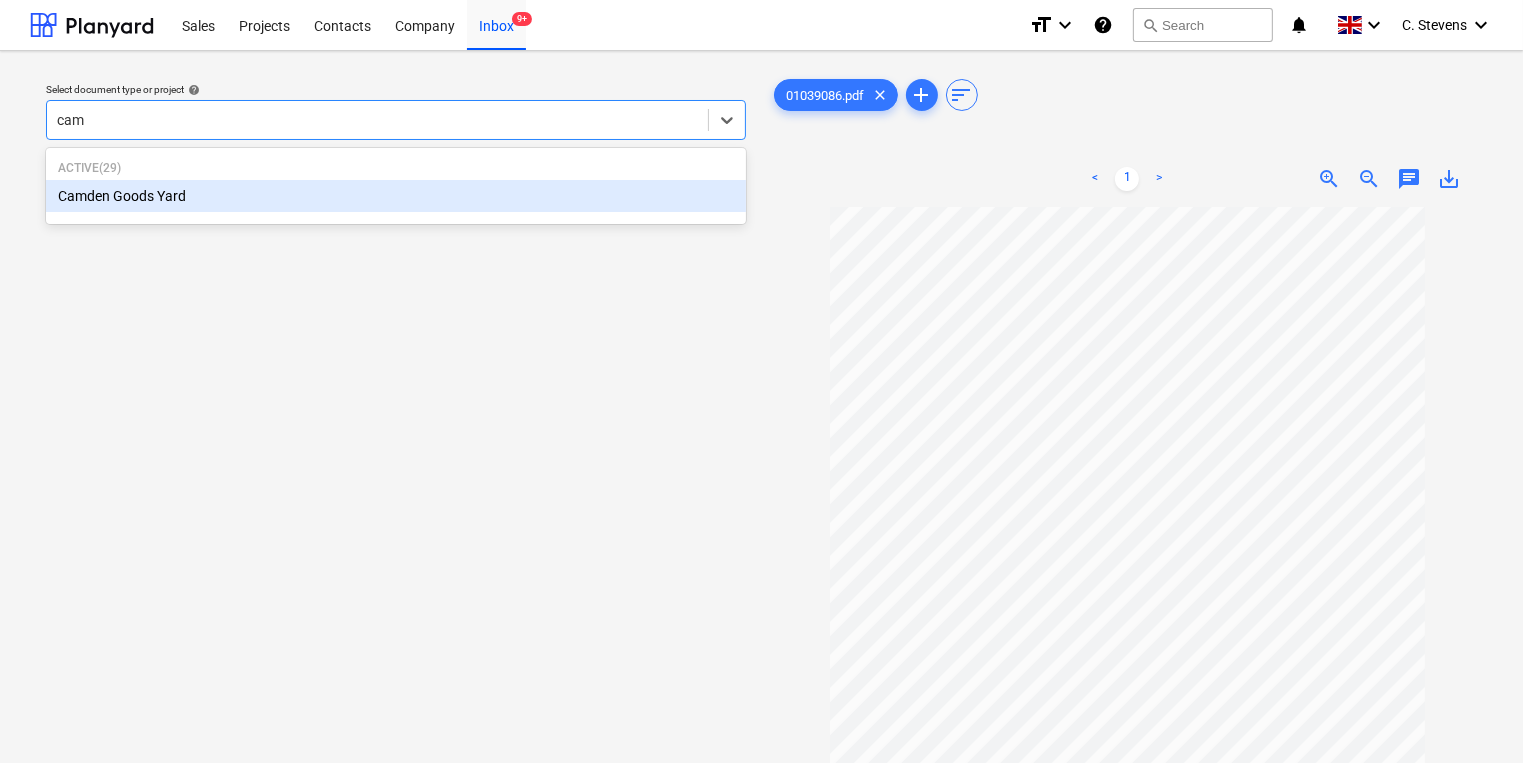 type 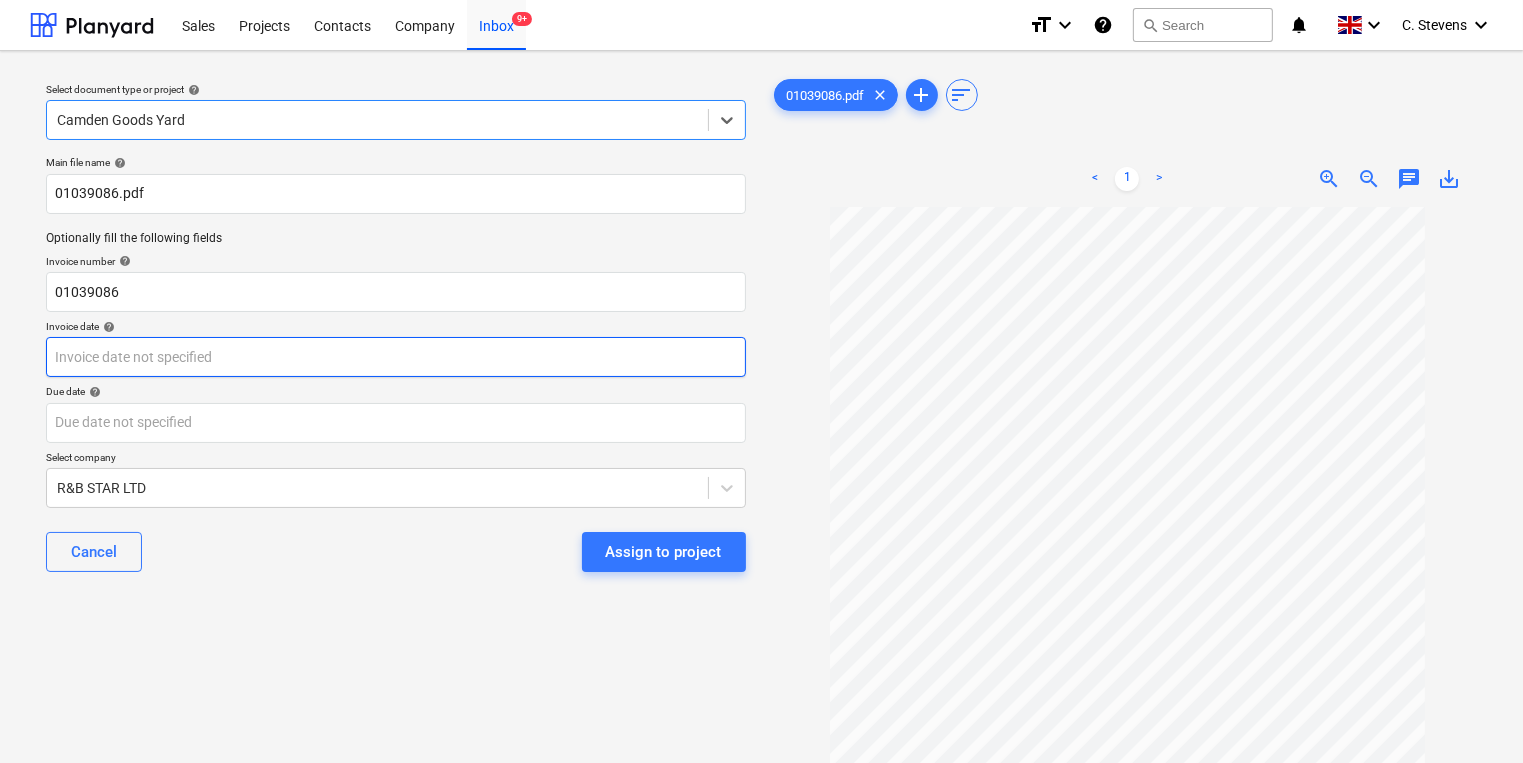 click on "Sales Projects Contacts Company Inbox 9+ format_size keyboard_arrow_down help search Search notifications 0 keyboard_arrow_down [FIRST] [LAST] keyboard_arrow_down Select document type or project help option [LOCATION], selected.   Select is focused ,type to refine list, press Down to open the menu,  [LOCATION] Main file name help [NUMBER].pdf Optionally fill the following fields Invoice number help [NUMBER] Invoice date help Press the down arrow key to interact with the calendar and
select a date. Press the question mark key to get the keyboard shortcuts for changing dates. Due date help Press the down arrow key to interact with the calendar and
select a date. Press the question mark key to get the keyboard shortcuts for changing dates. Select company R&B STAR LTD   Cancel Assign to project [NUMBER].pdf clear add sort < 1 > zoom_in zoom_out chat 0 save_alt" at bounding box center [761, 381] 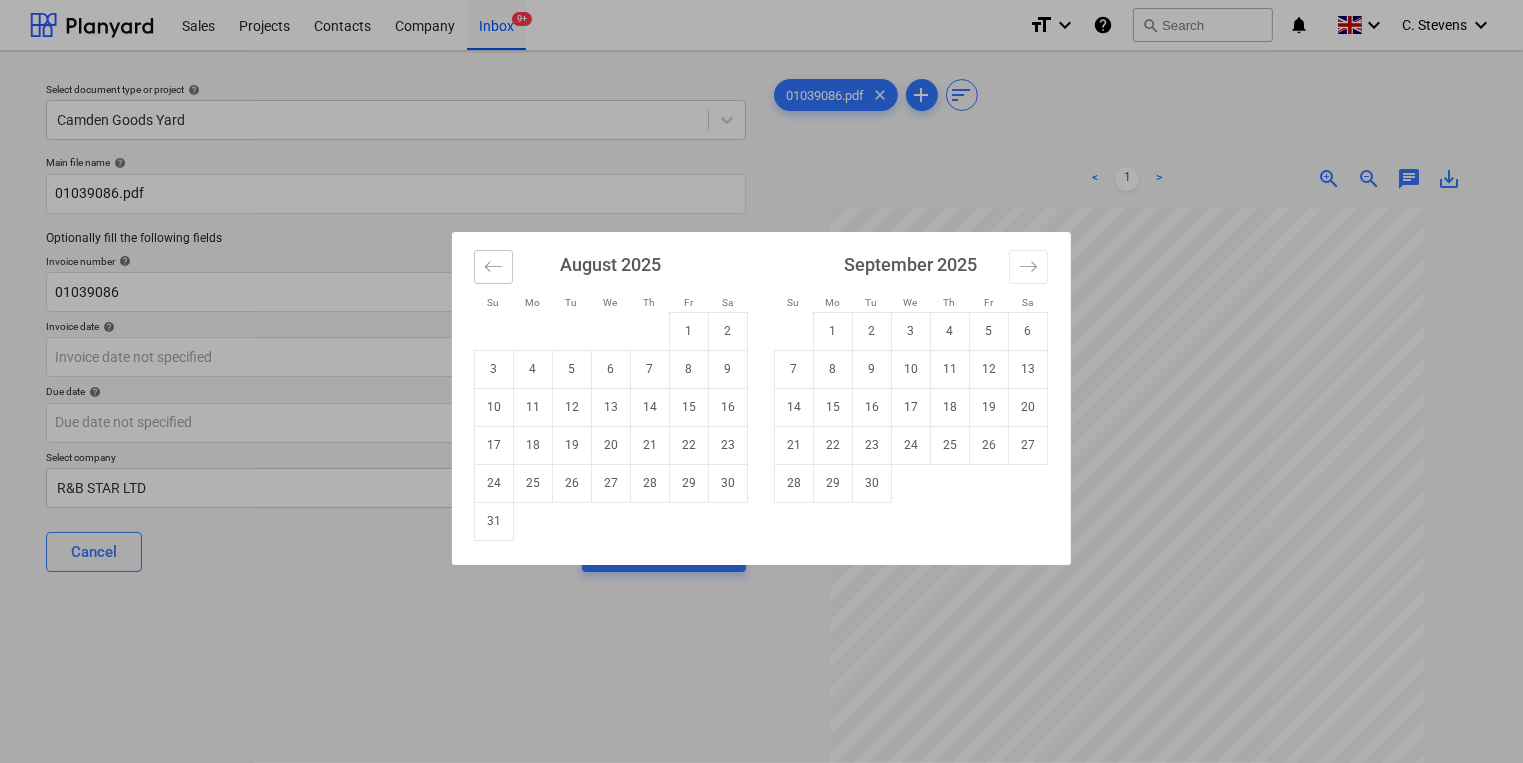 click at bounding box center [493, 267] 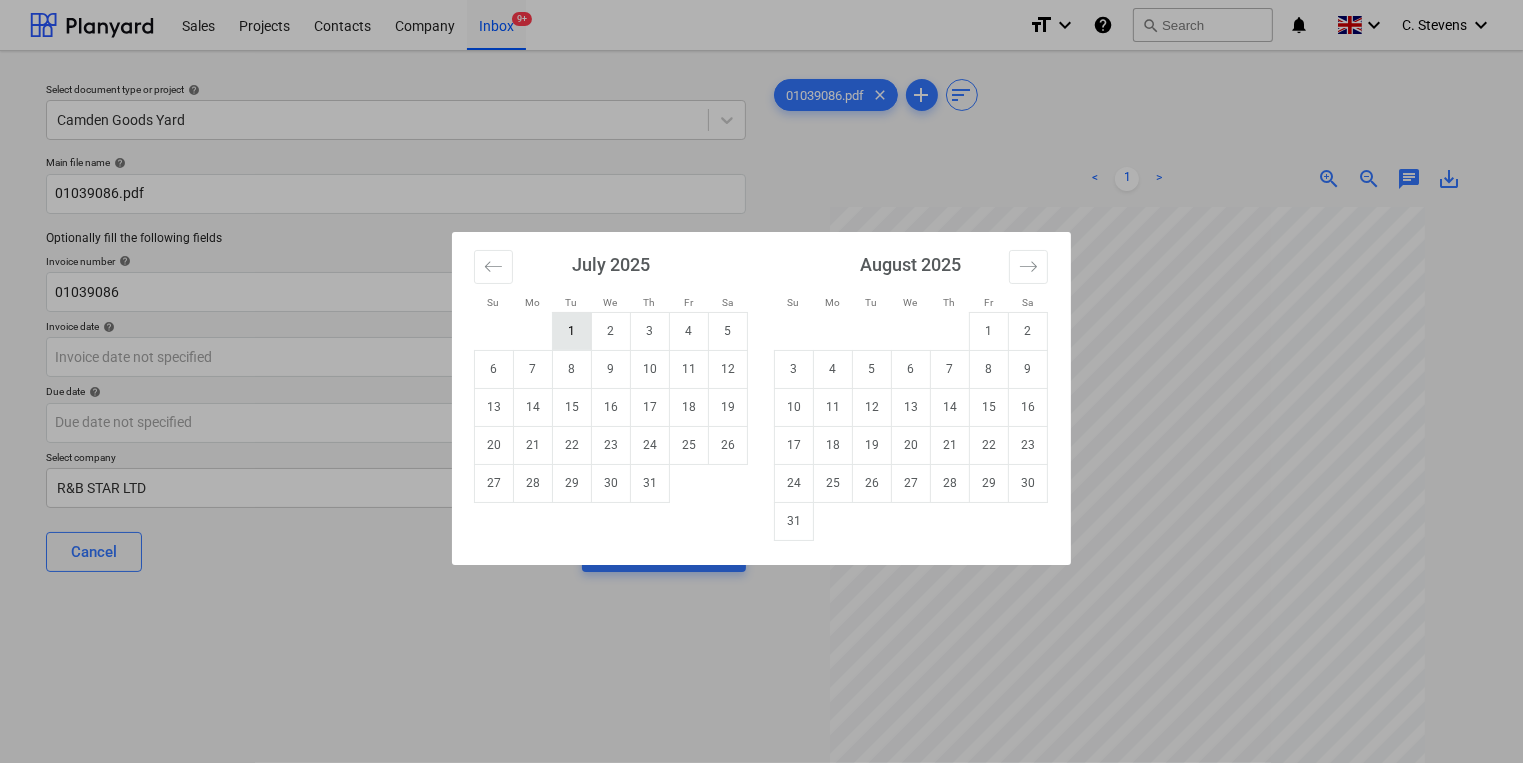 click on "1" at bounding box center (572, 331) 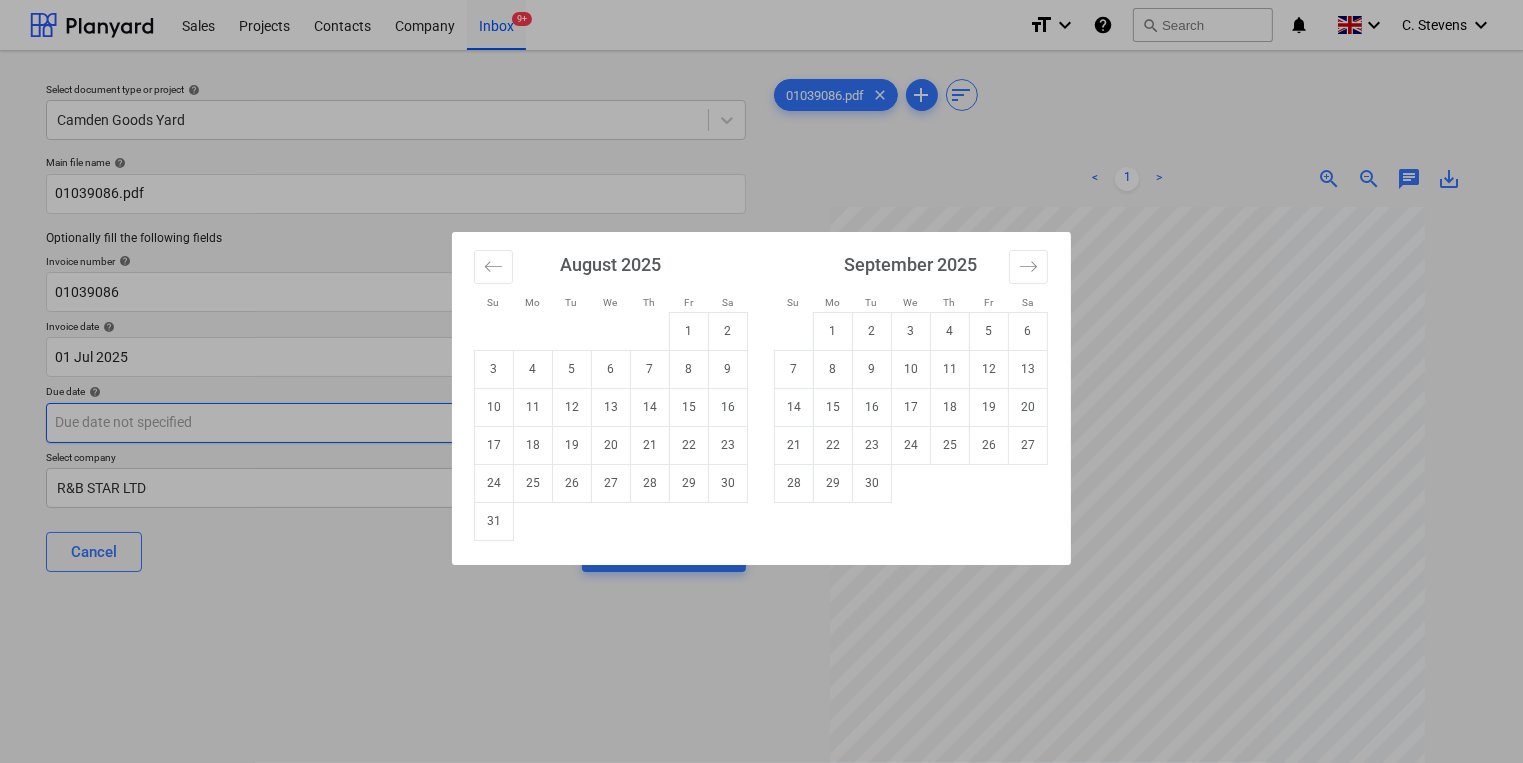 click on "Sales Projects Contacts Company Inbox 9+ format_size keyboard_arrow_down help search Search notifications 0 keyboard_arrow_down [NAME] keyboard_arrow_down Select document type or project help Camden Goods Yard Main file name help 01039086.pdf Optionally fill the following fields Invoice number help 01039086 Invoice date help 01 [MONTH] 2025 01.07.2025 Press the down arrow key to interact with the calendar and
select a date. Press the question mark key to get the keyboard shortcuts for changing dates. Due date help Press the down arrow key to interact with the calendar and
select a date. Press the question mark key to get the keyboard shortcuts for changing dates. Select company R&B STAR LTD   Cancel Assign to project 01039086.pdf clear add sort < 1 > zoom_in zoom_out chat 0 save_alt
Su Mo Tu We Th Fr Sa Su Mo Tu We Th Fr Sa July 2025 1 2 3 4 5 6 7 8 9 10 11 12 13 14 15 16 17 18 19 20 21 22 23 24 25 26 27 28 29 30 31 August 2025 1 2 3 4 5 6 7 8 9 10 11 12 13 14 15 16 17 18 19 20 21 22 23" at bounding box center [761, 381] 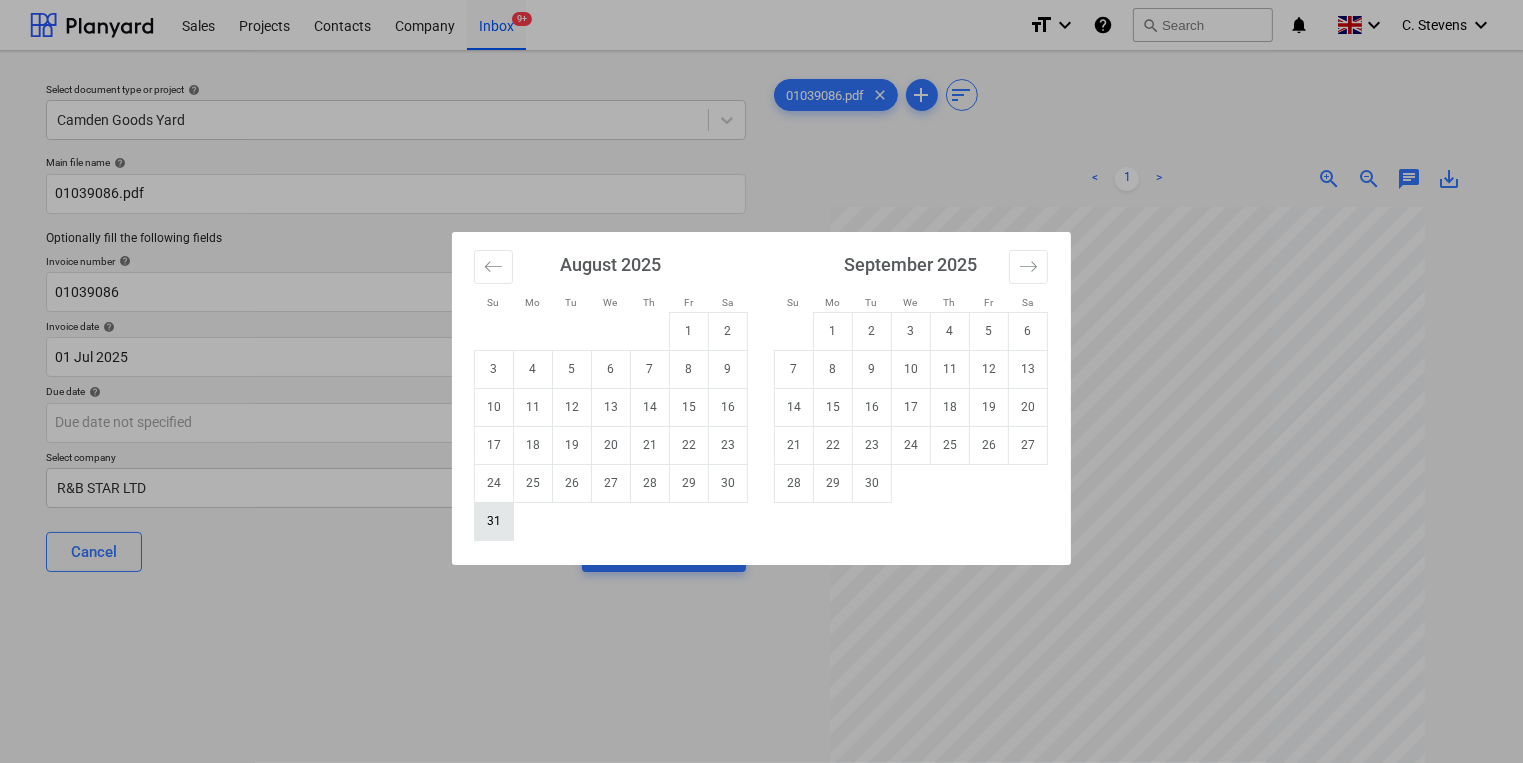 click on "31" at bounding box center [494, 521] 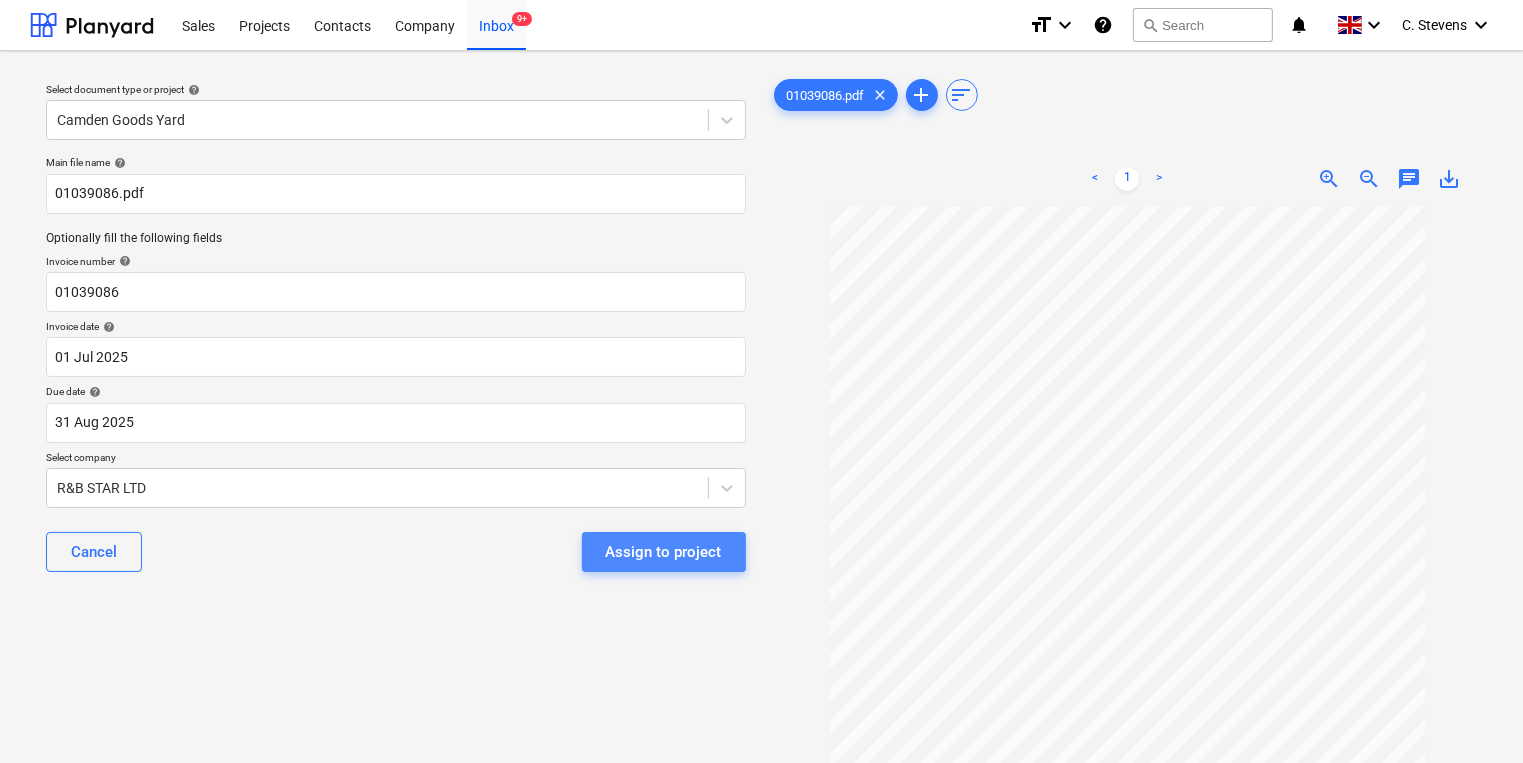 click on "Assign to project" at bounding box center [664, 552] 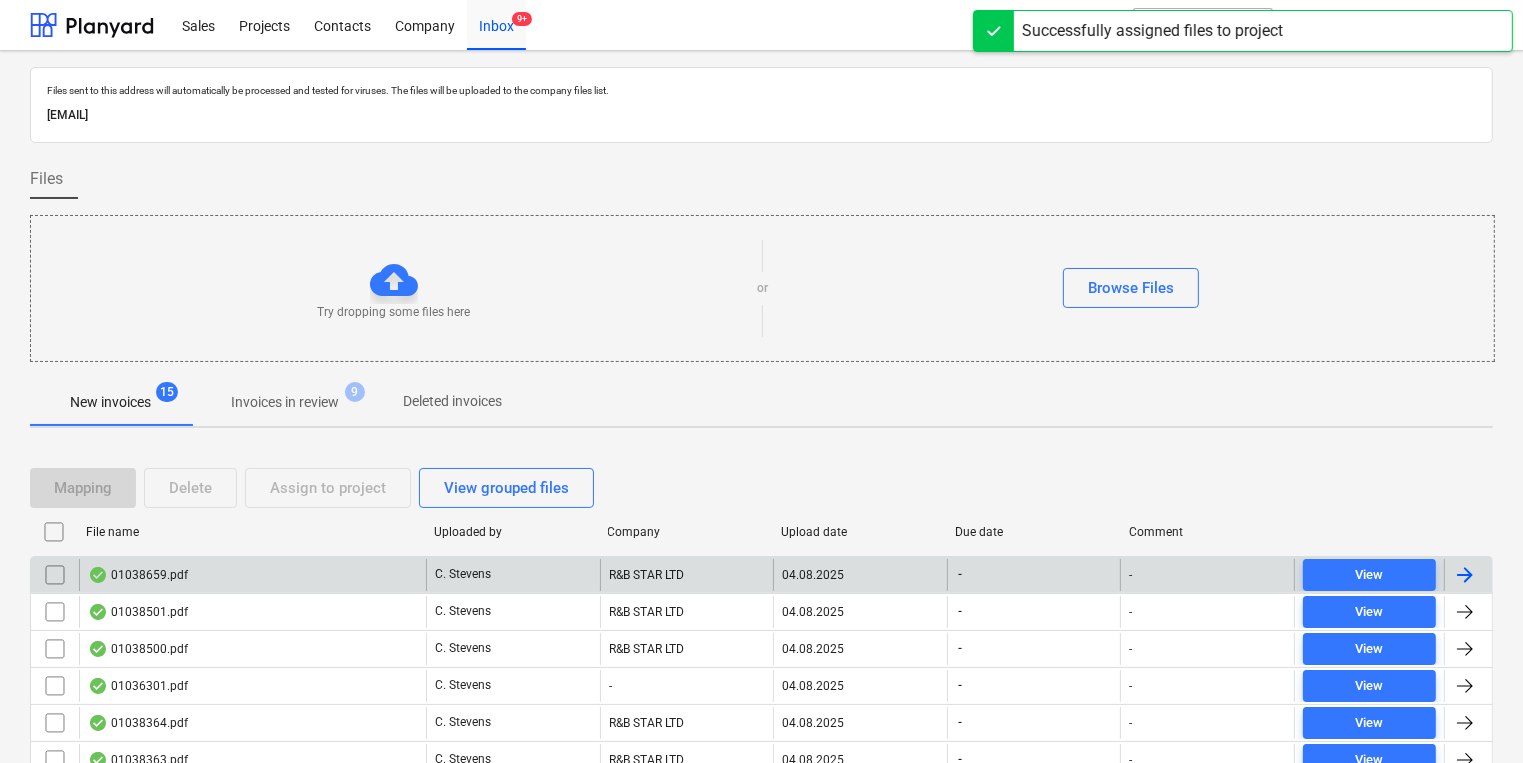 click on "01038659.pdf" at bounding box center (138, 575) 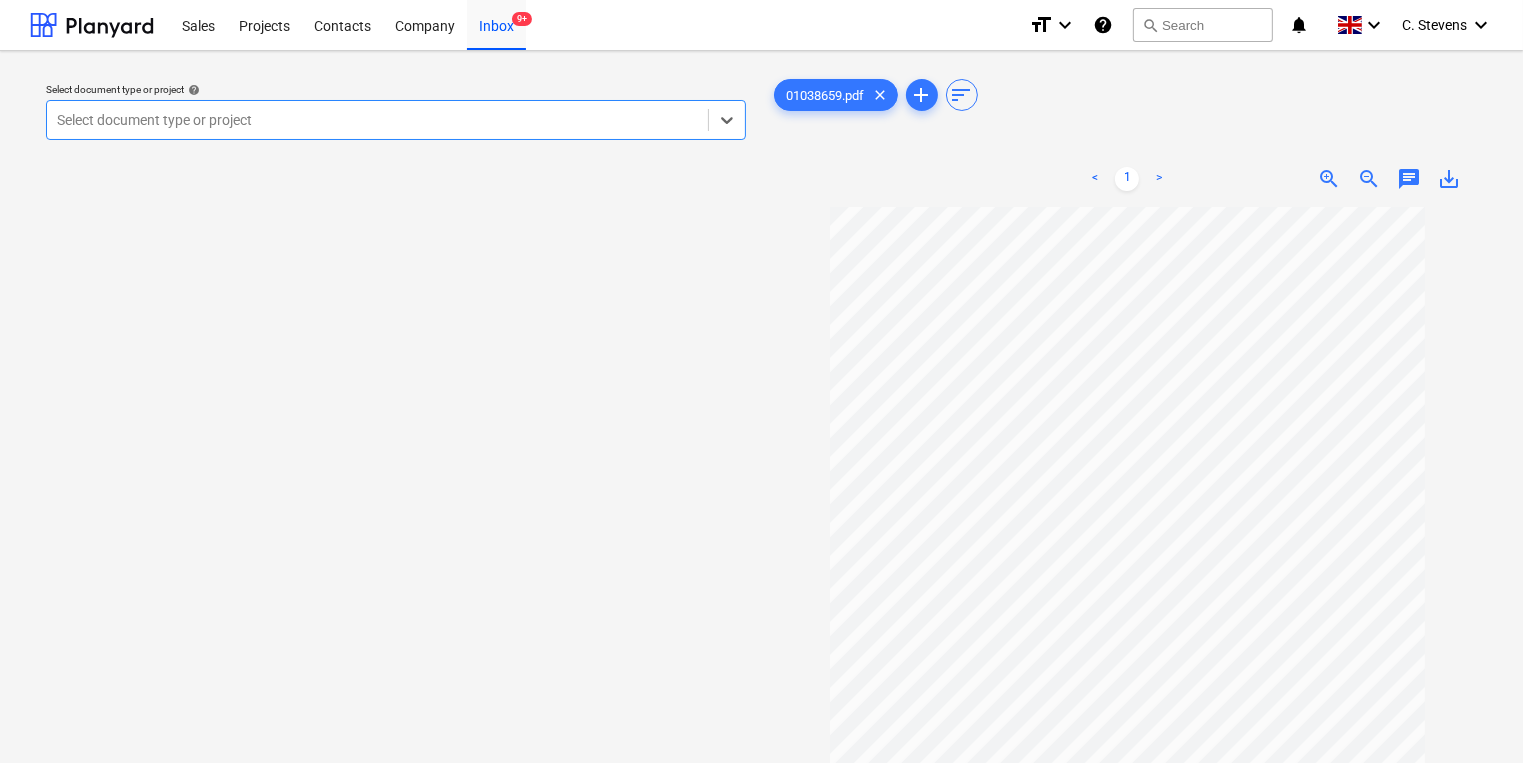 click at bounding box center [377, 120] 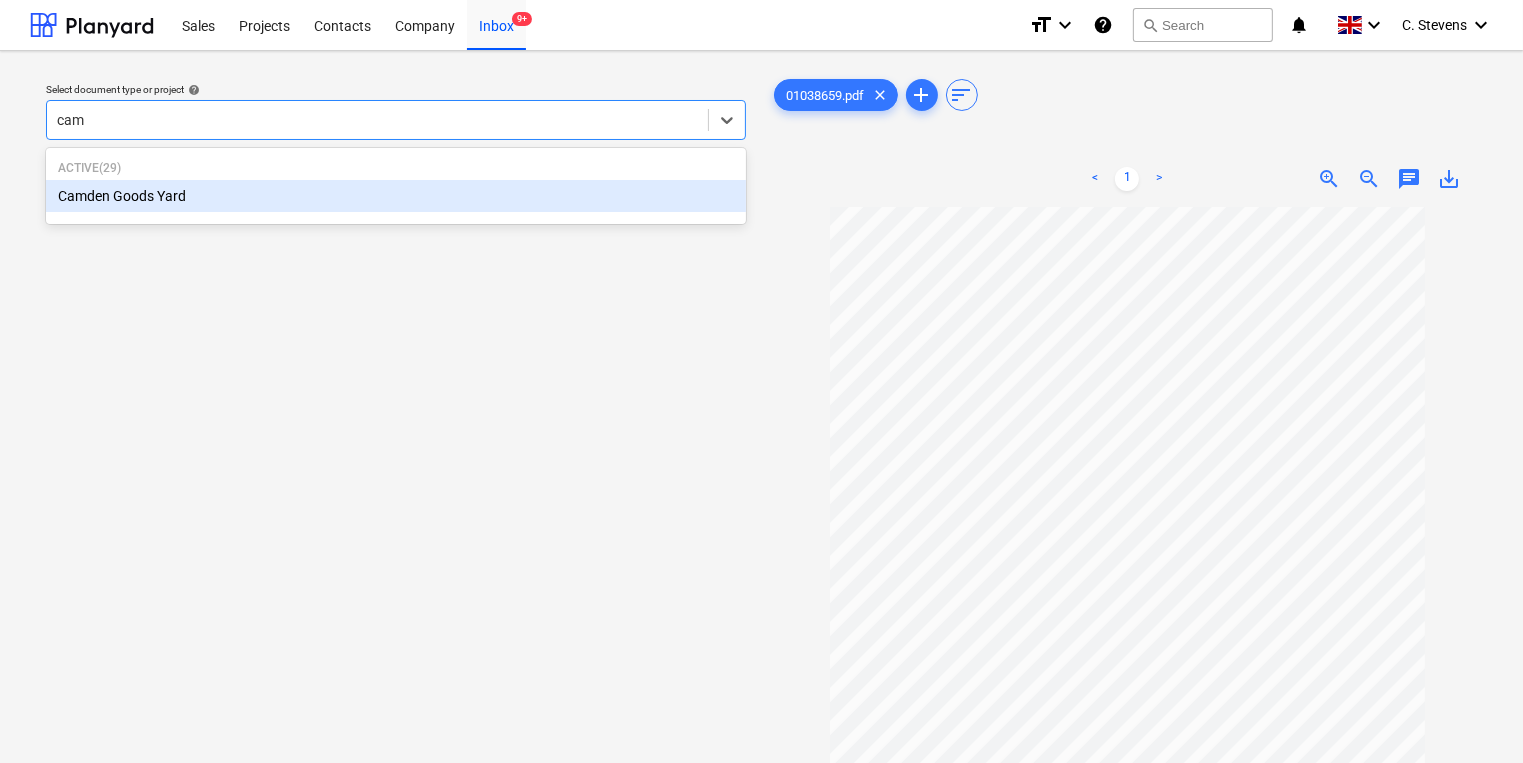 type on "camd" 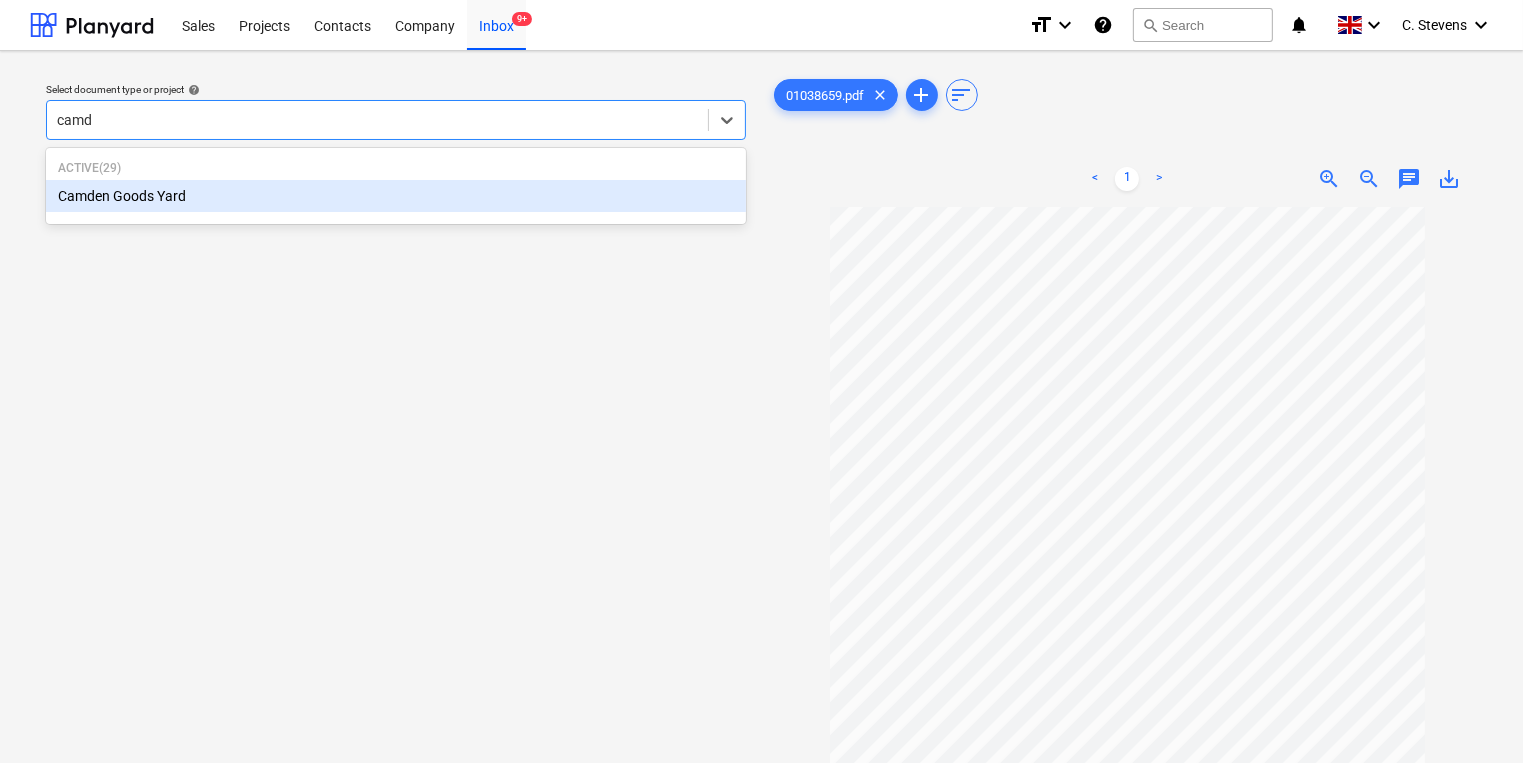 type 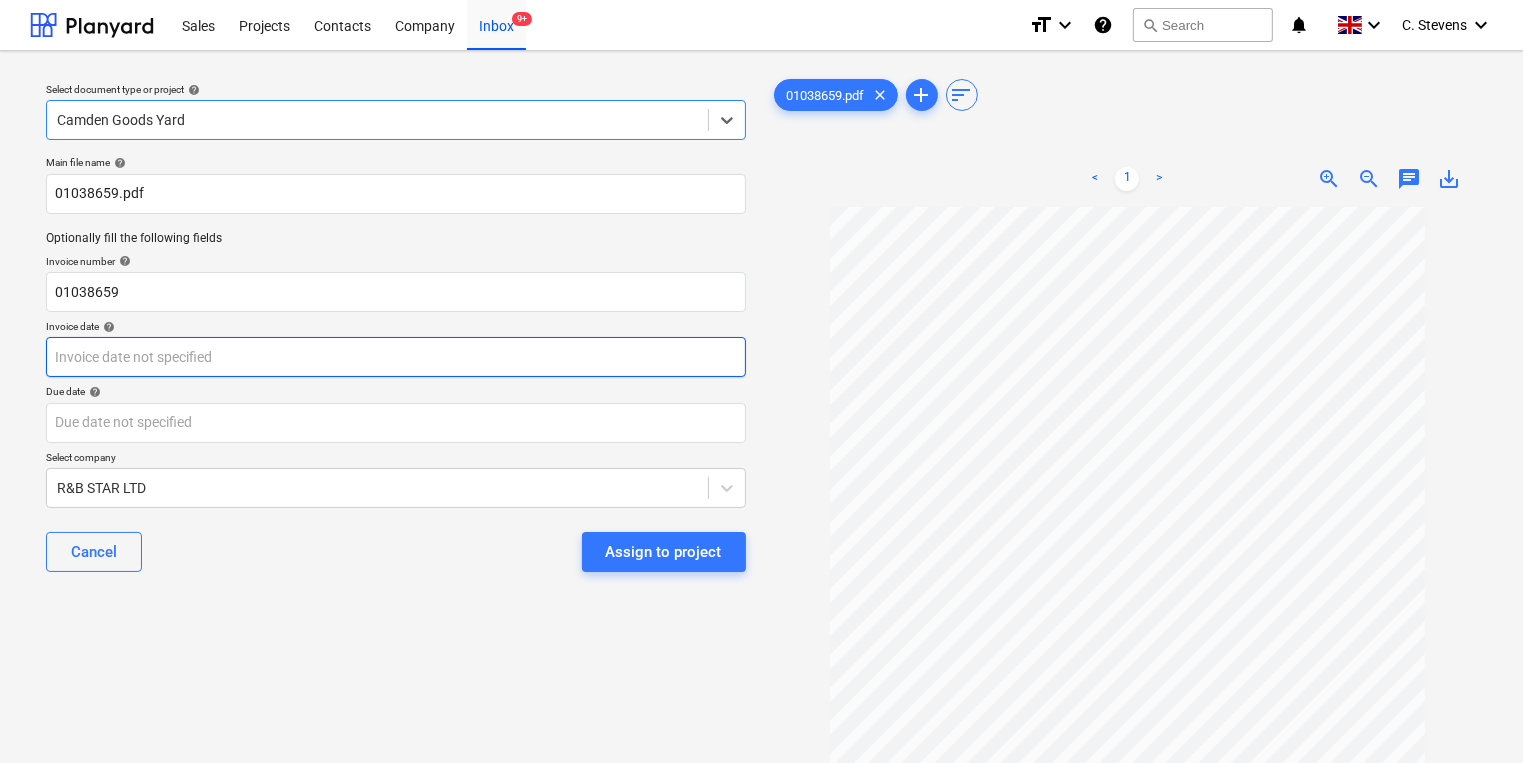 click on "Sales Projects Contacts Company Inbox 9+ format_size keyboard_arrow_down help search Search notifications 0 keyboard_arrow_down [FIRST] [LAST] keyboard_arrow_down Select document type or project help [LOCATION], selected.   Select is focused ,type to refine list, press Down to open the menu,  [LOCATION] Main file name help 01038659.pdf Optionally fill the following fields Invoice number help 01038659 Invoice date help Press the down arrow key to interact with the calendar and
select a date. Press the question mark key to get the keyboard shortcuts for changing dates. Due date help Press the down arrow key to interact with the calendar and
select a date. Press the question mark key to get the keyboard shortcuts for changing dates. Select company R&B STAR LTD   Cancel Assign to project 01038659.pdf clear add sort < 1 > zoom_in zoom_out chat 0 save_alt" at bounding box center [761, 381] 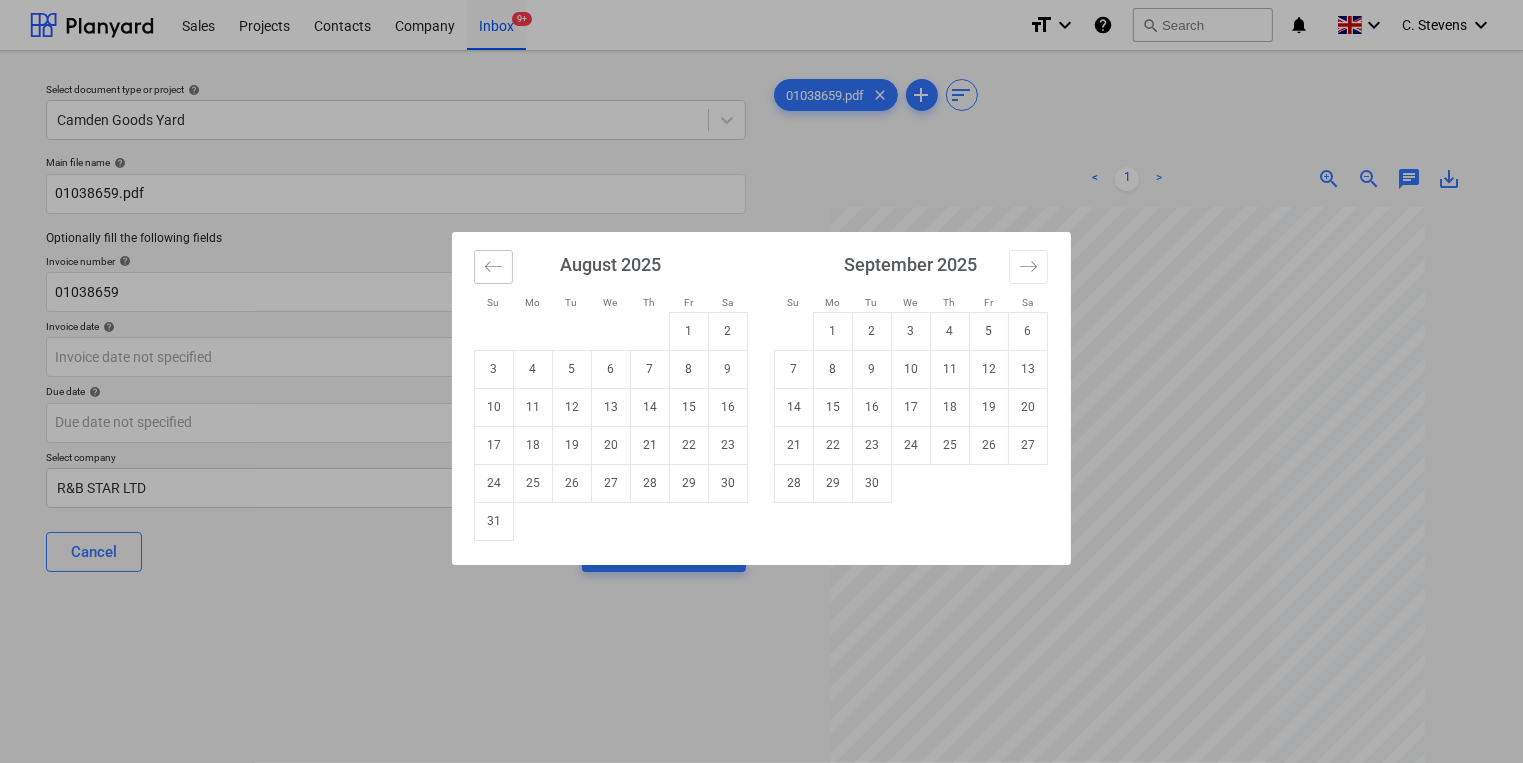 click 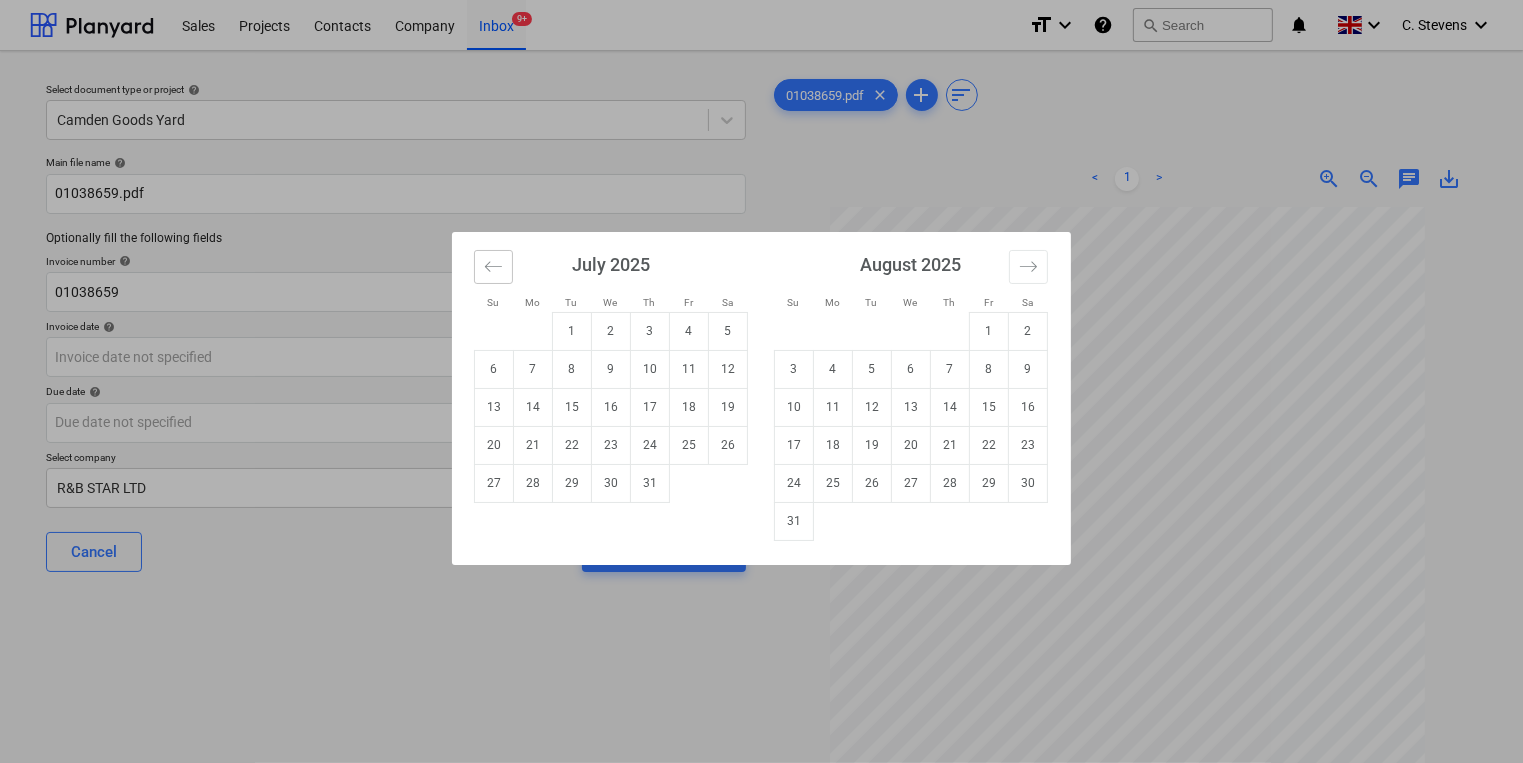 click 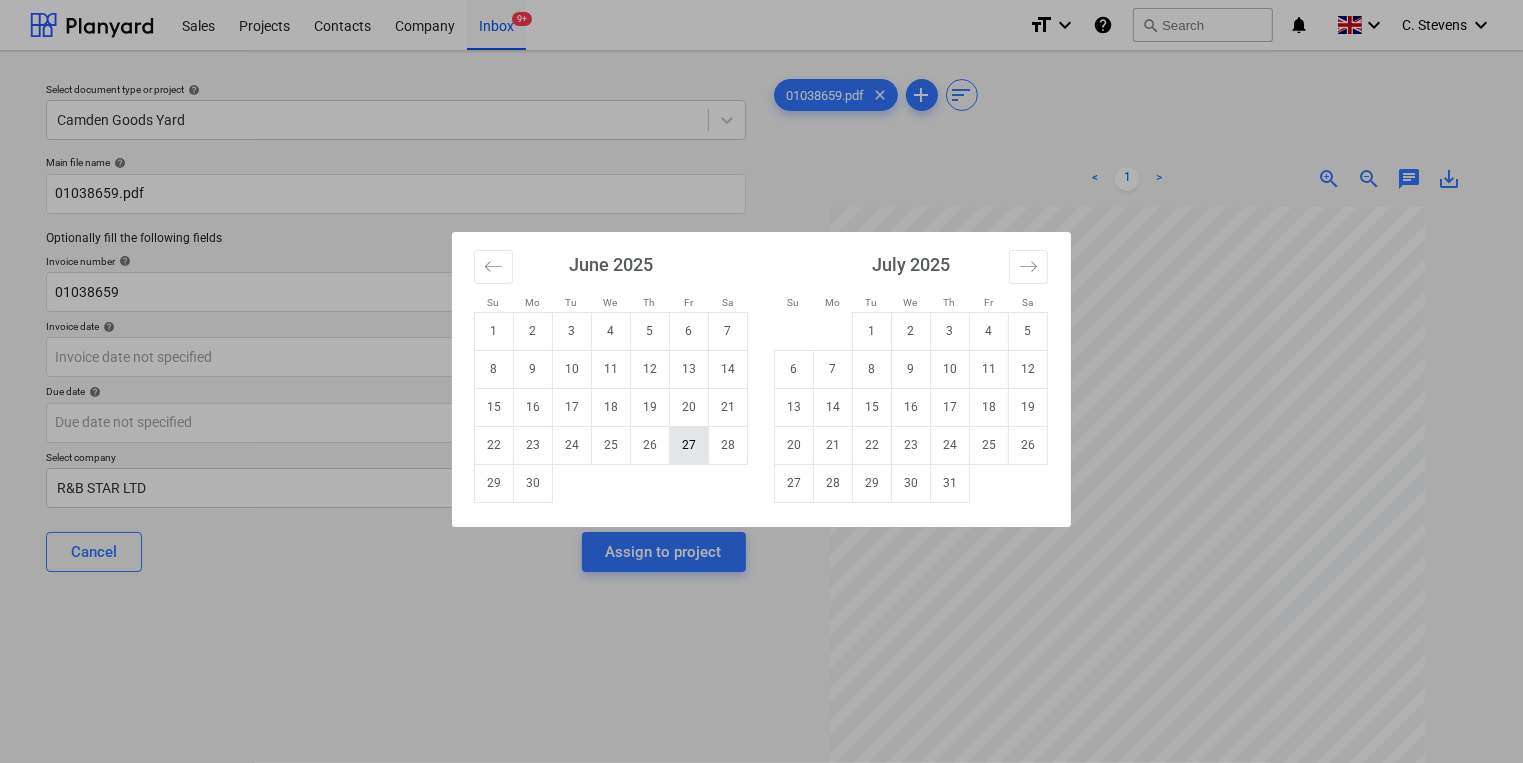 click on "27" at bounding box center (689, 445) 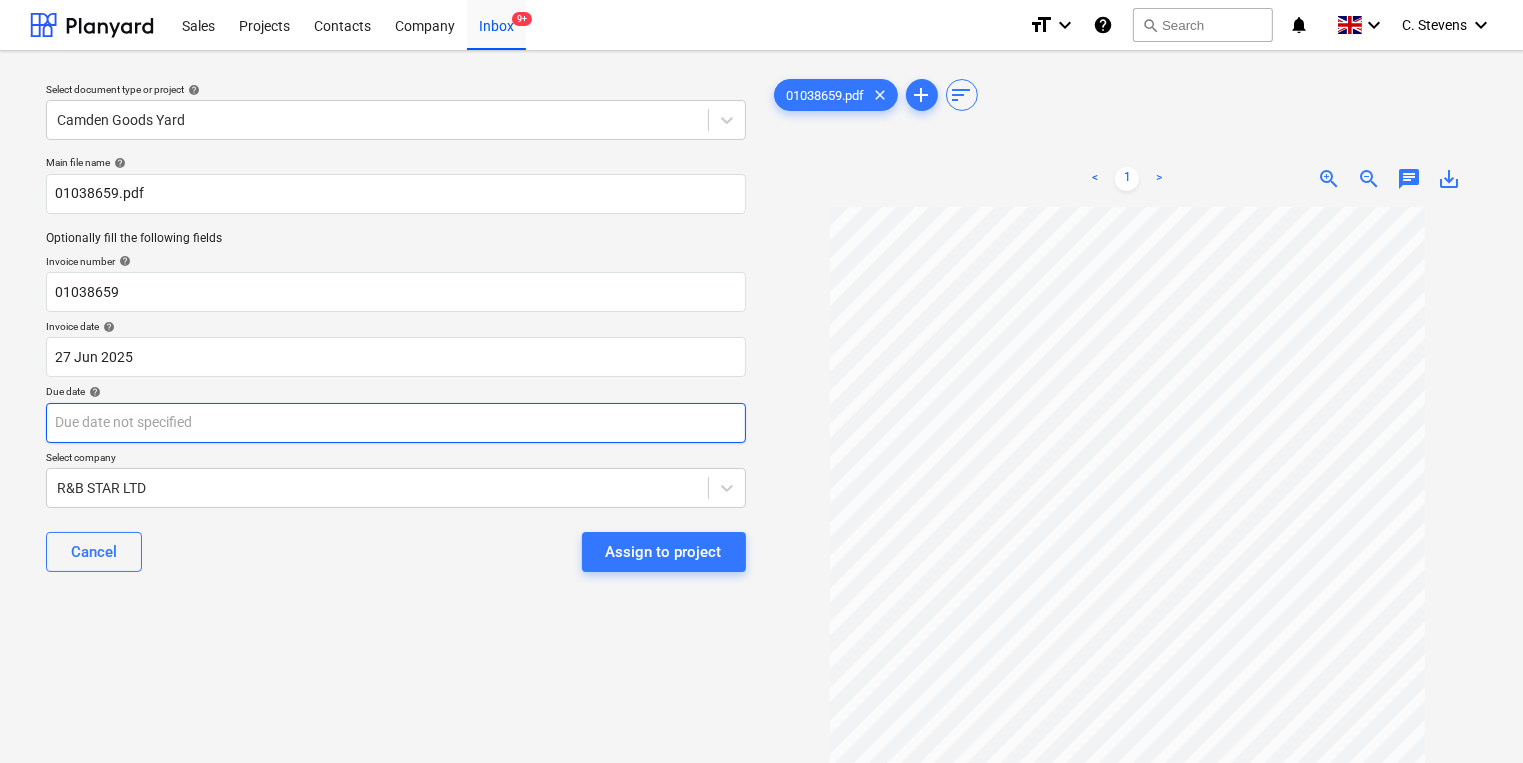 click on "Sales Projects Contacts Company Inbox 9+ format_size keyboard_arrow_down help search Search notifications 0 keyboard_arrow_down [FIRST] [LAST] keyboard_arrow_down Select document type or project help [LOCATION] Main file name help [NUMBER].pdf Optionally fill the following fields Invoice number help [NUMBER] Invoice date help [DATE] [DATE] Press the down arrow key to interact with the calendar and
select a date. Press the question mark key to get the keyboard shortcuts for changing dates. Due date help Press the down arrow key to interact with the calendar and
select a date. Press the question mark key to get the keyboard shortcuts for changing dates. Select company R&B STAR LTD   Cancel Assign to project [NUMBER].pdf clear add sort < 1 > zoom_in zoom_out chat 0 save_alt" at bounding box center (761, 381) 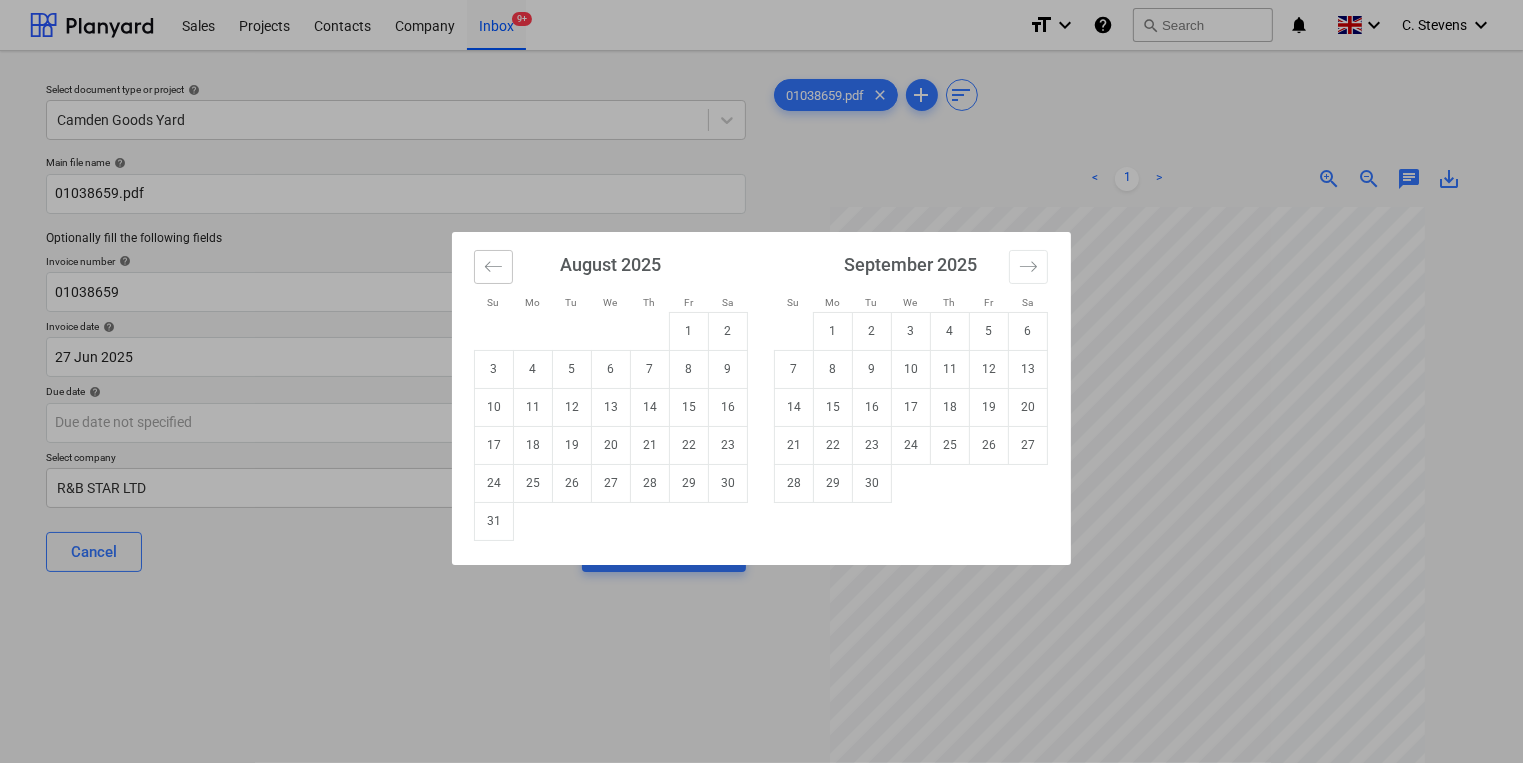 click 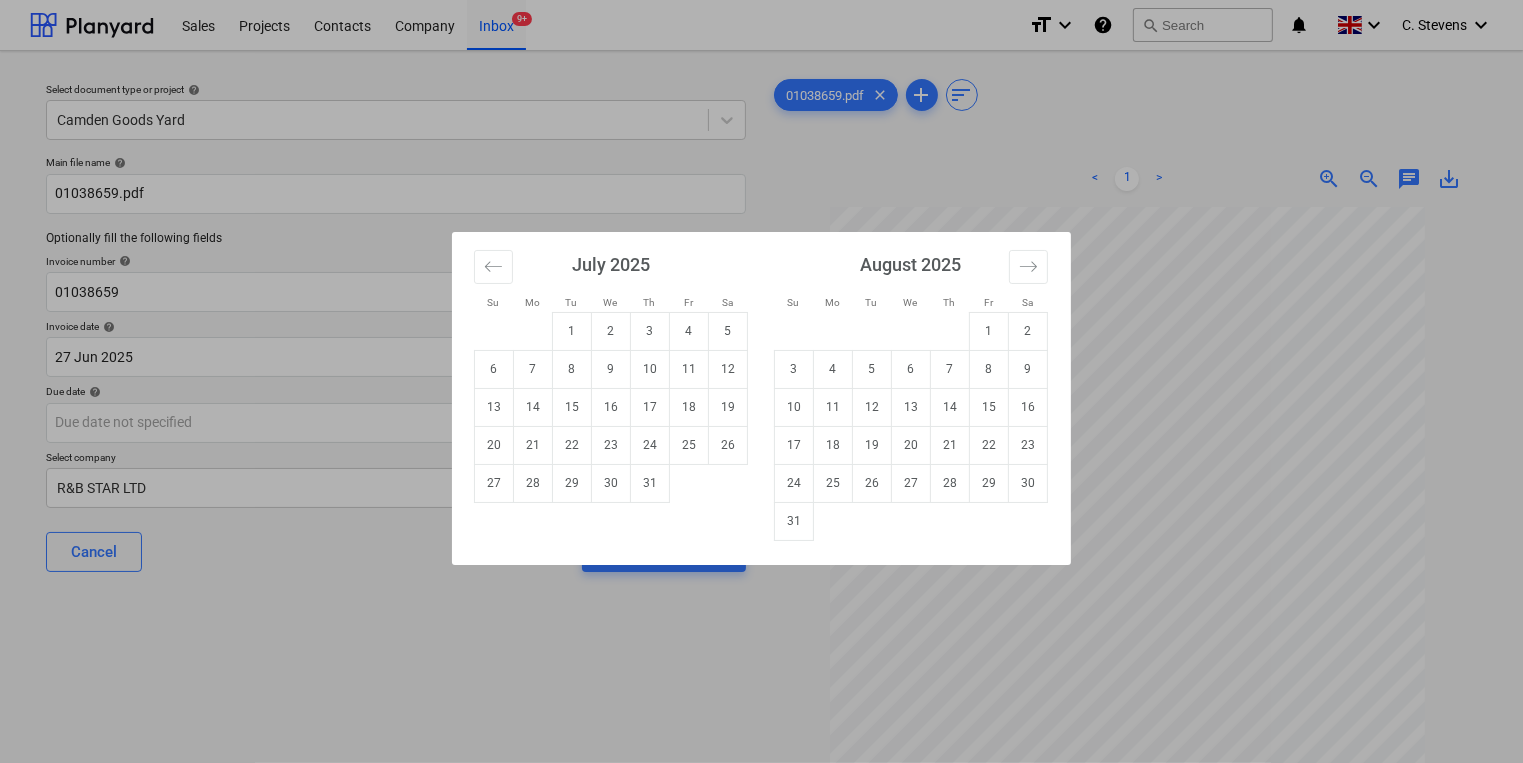 drag, startPoint x: 799, startPoint y: 512, endPoint x: 661, endPoint y: 530, distance: 139.16896 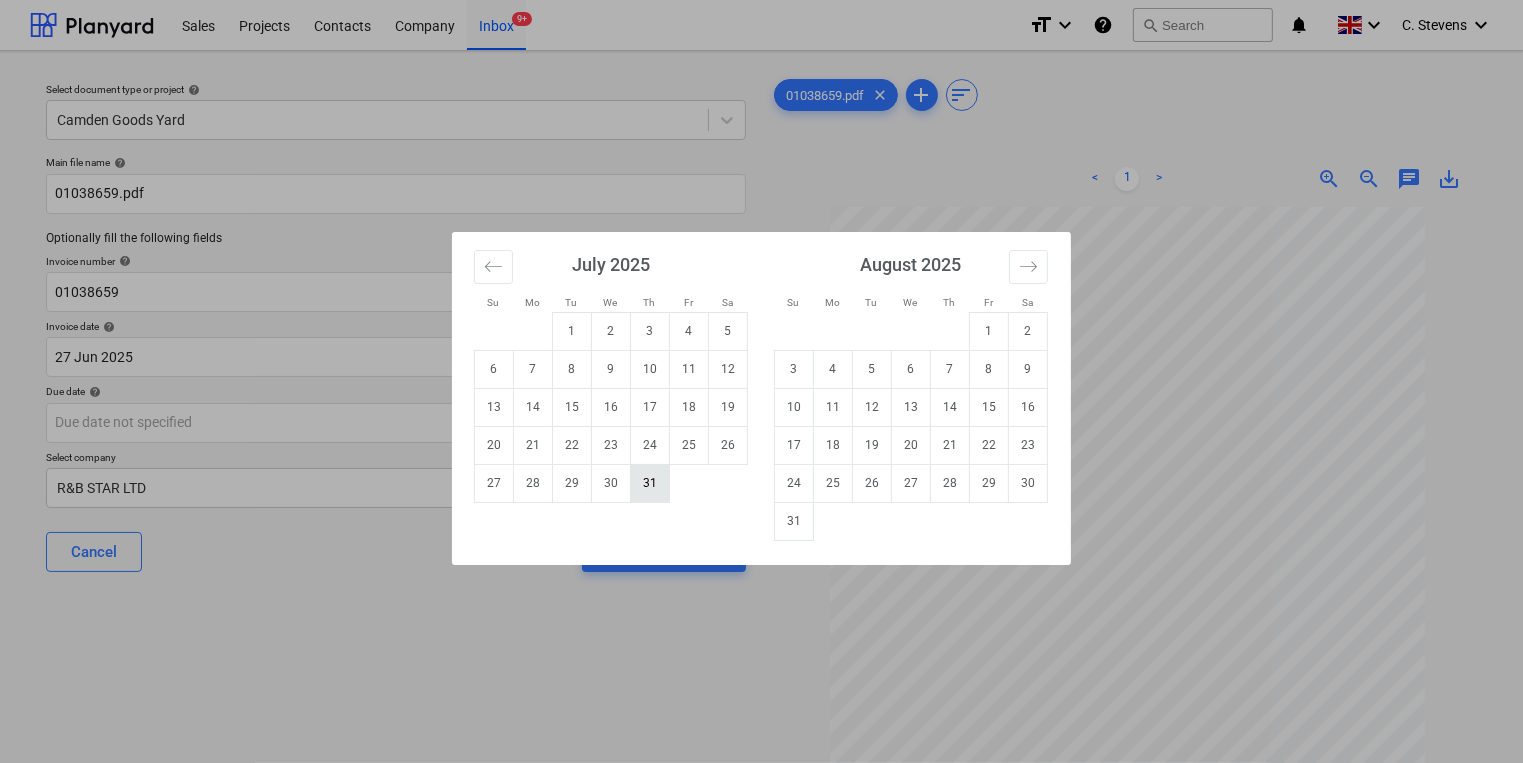 click on "31" at bounding box center [650, 483] 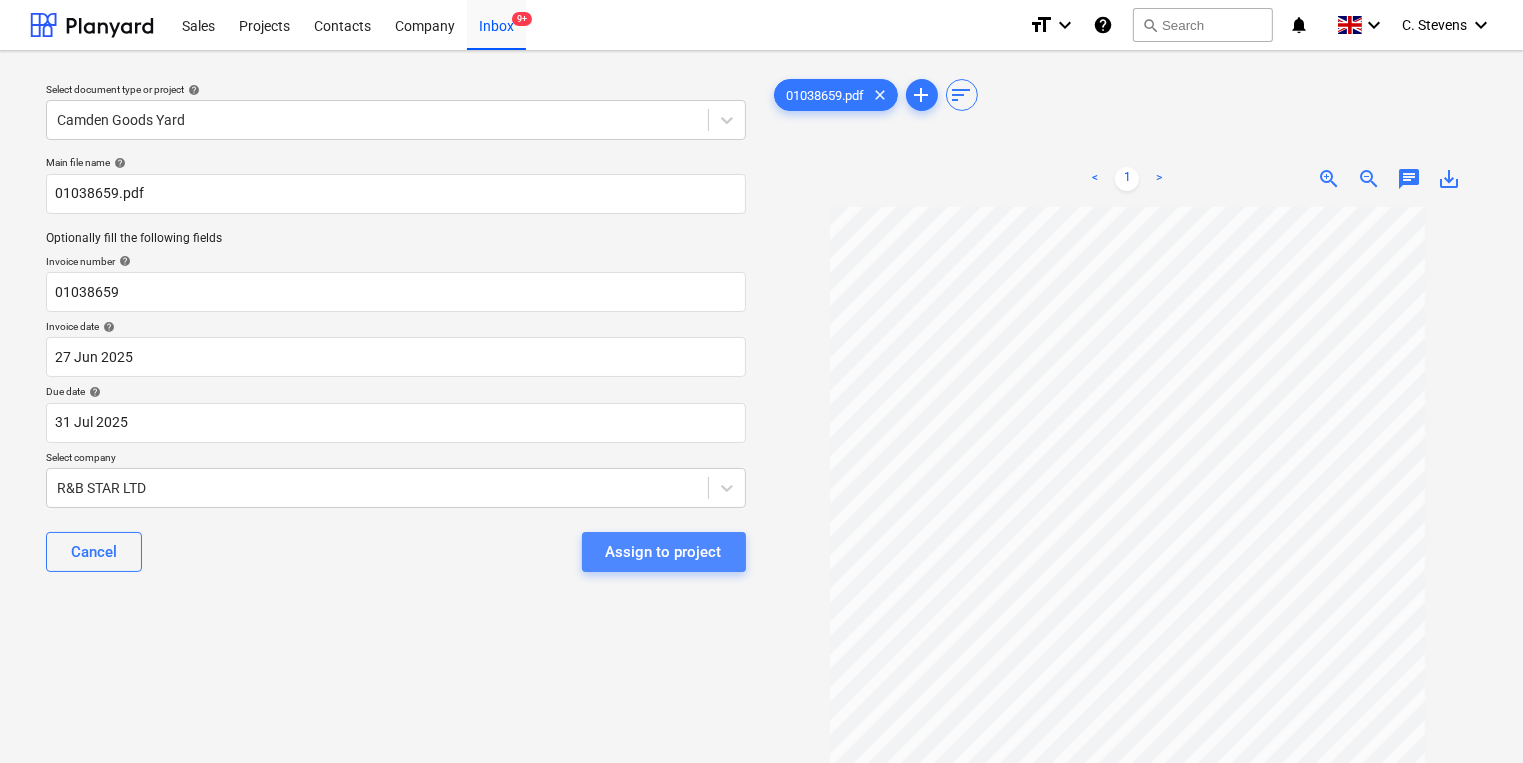 click on "Assign to project" at bounding box center (664, 552) 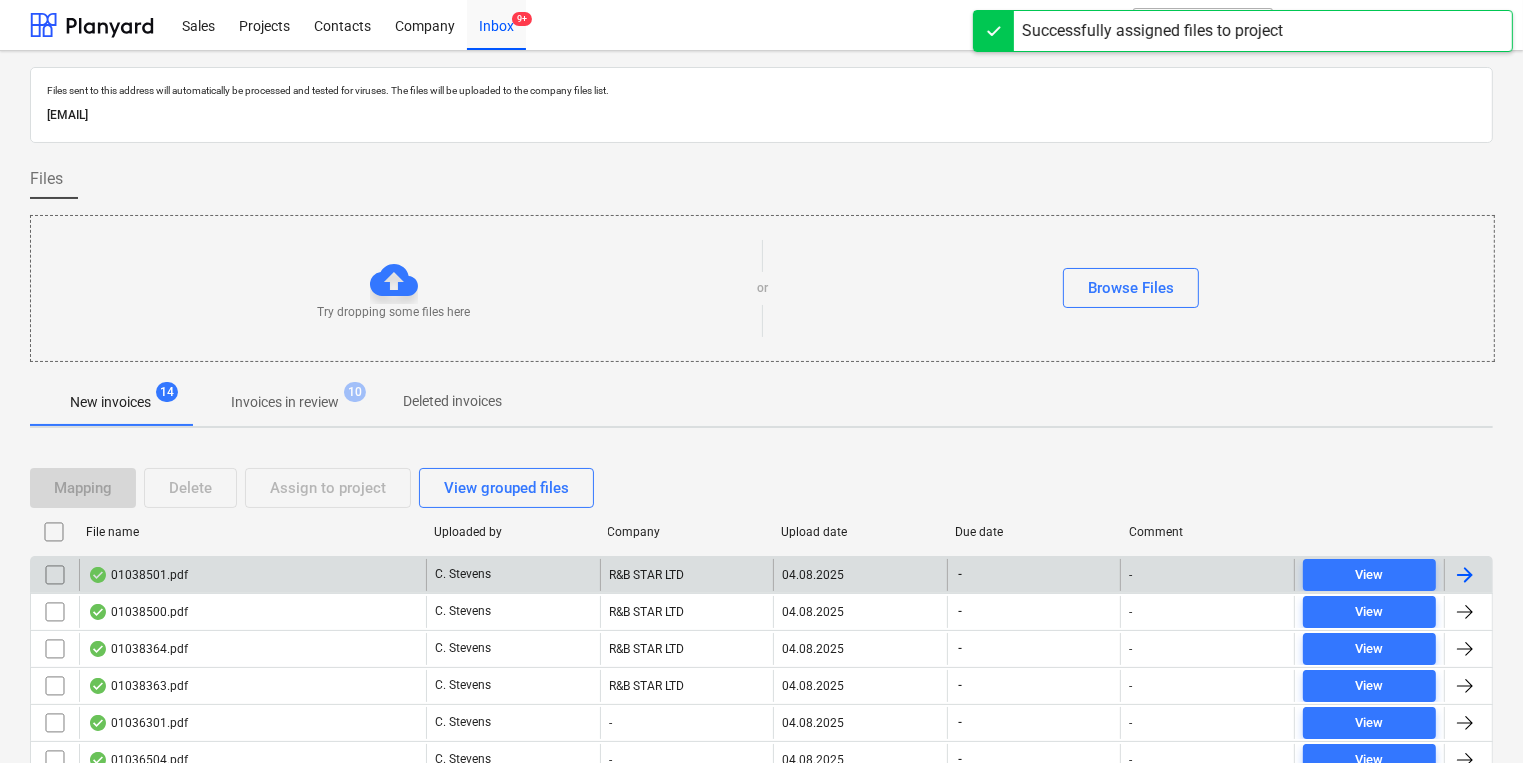 click on "01038501.pdf" at bounding box center (252, 575) 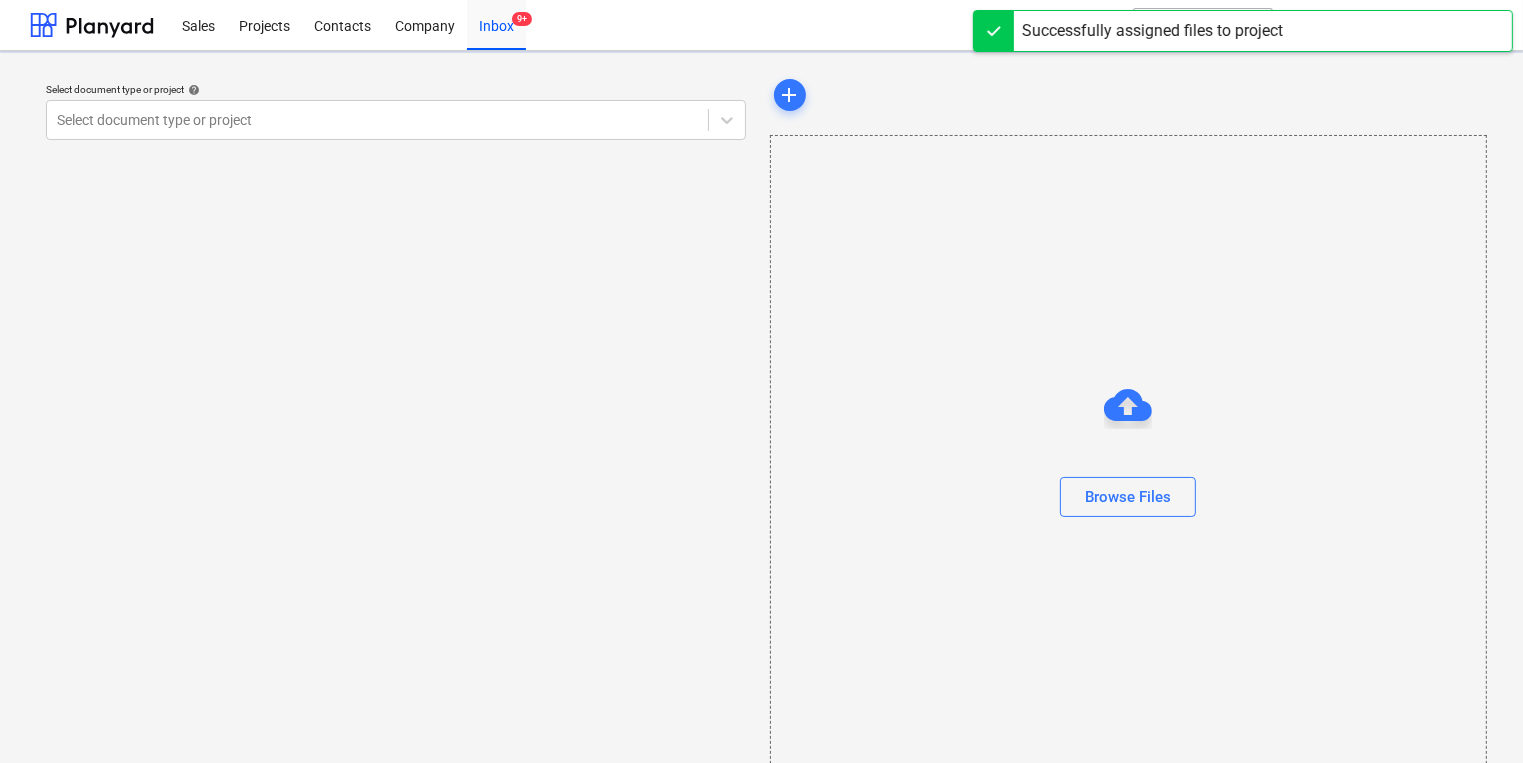 click on "Select document type or project help Select document type or project" at bounding box center [396, 427] 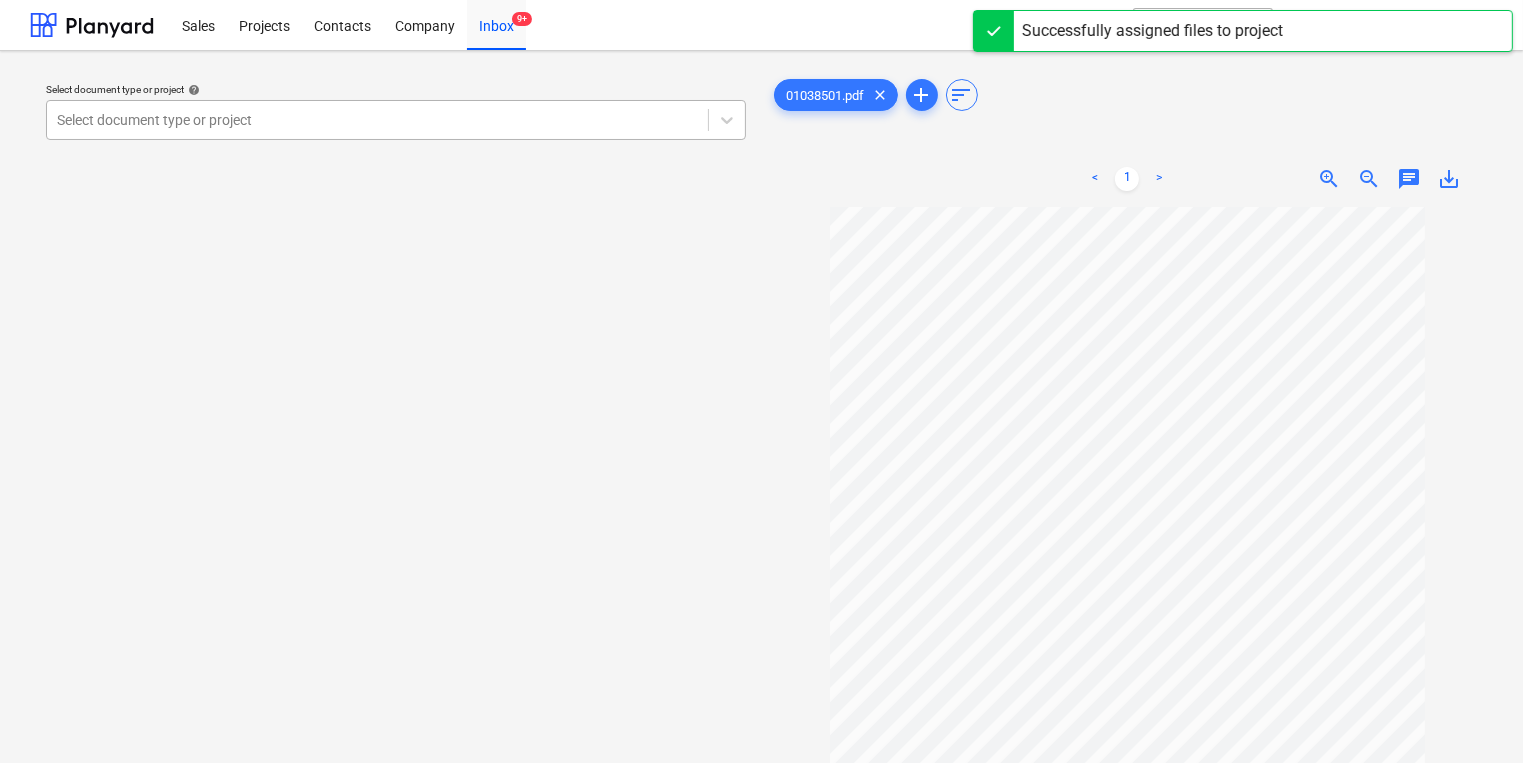 click at bounding box center (377, 120) 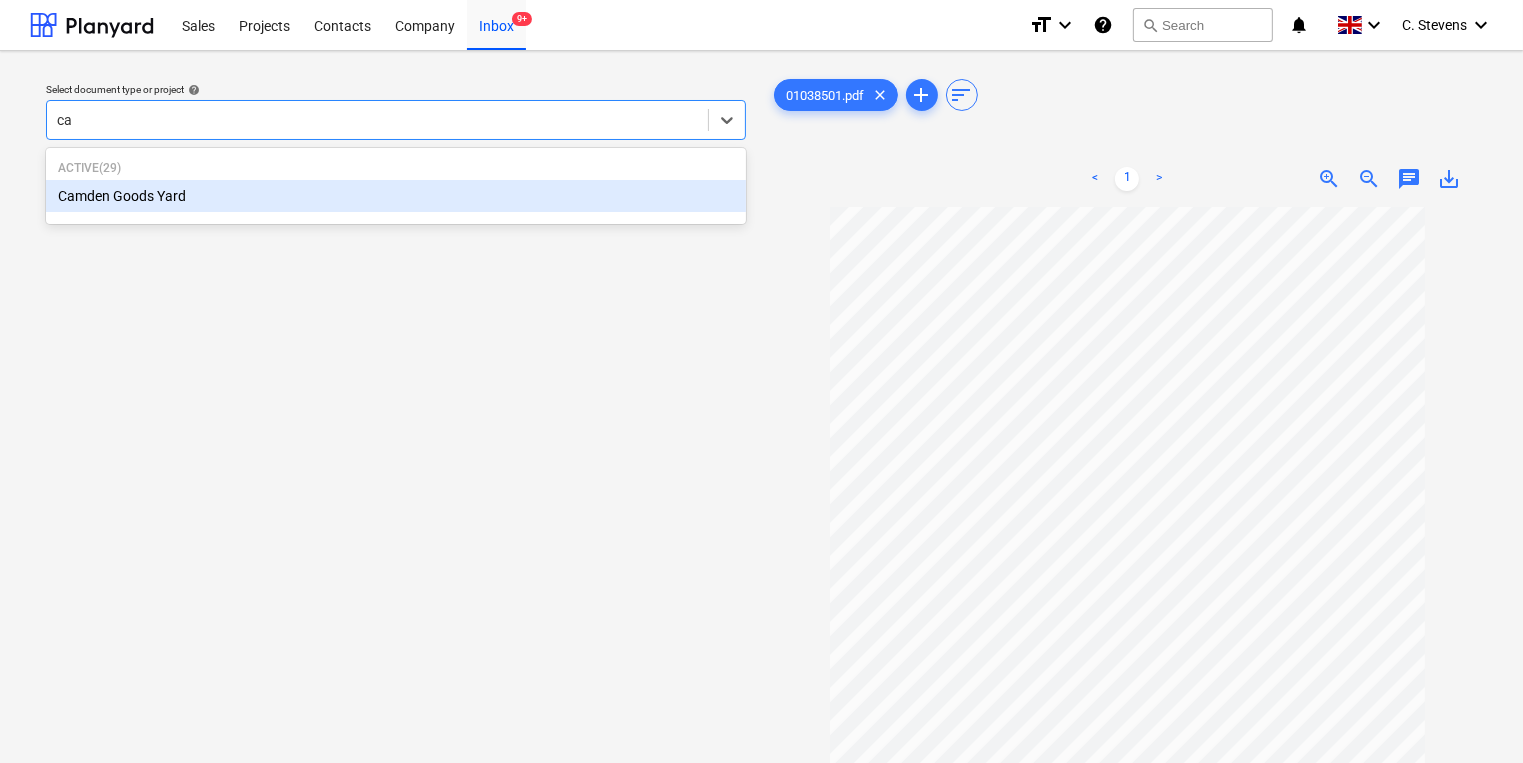 type on "cam" 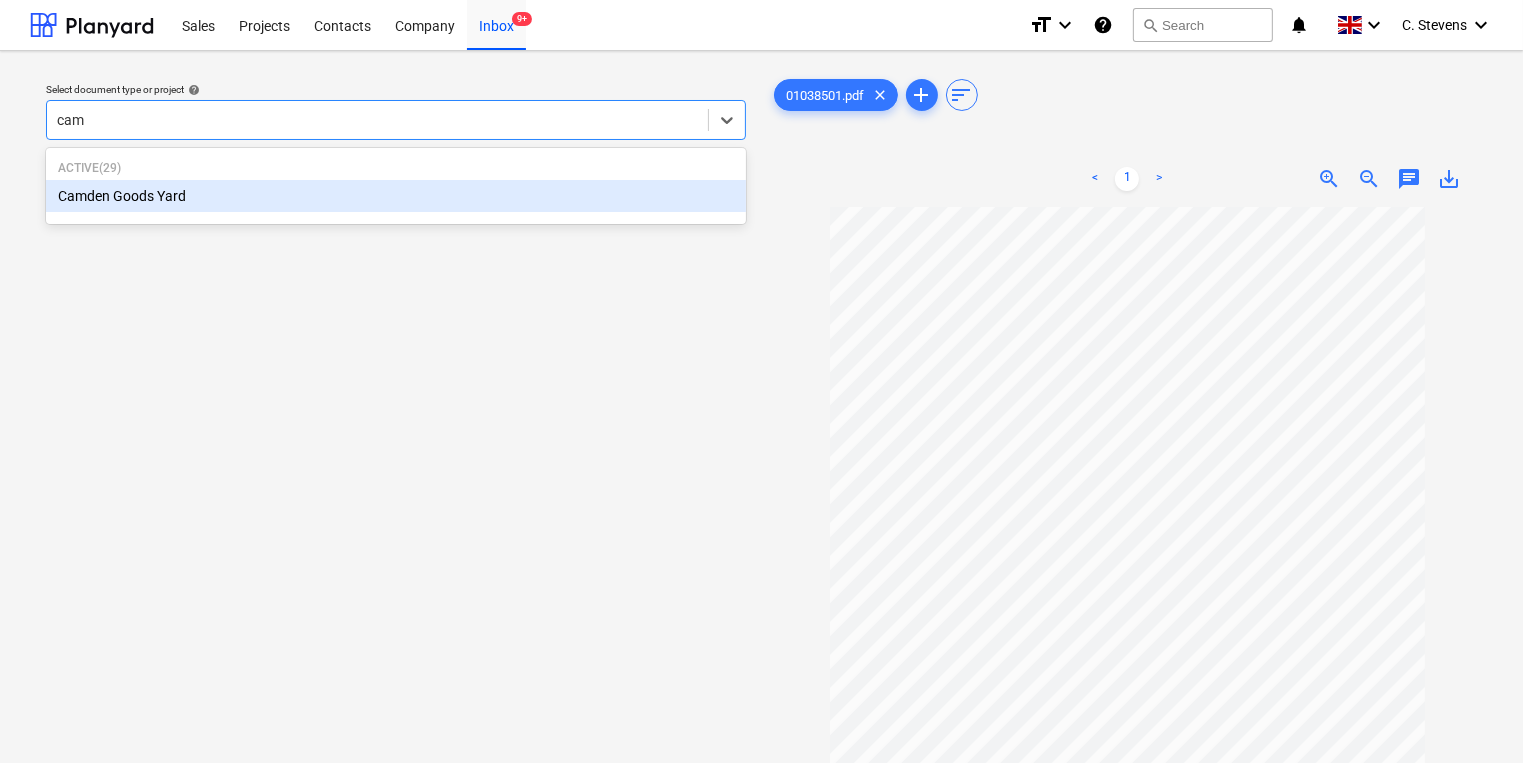 type 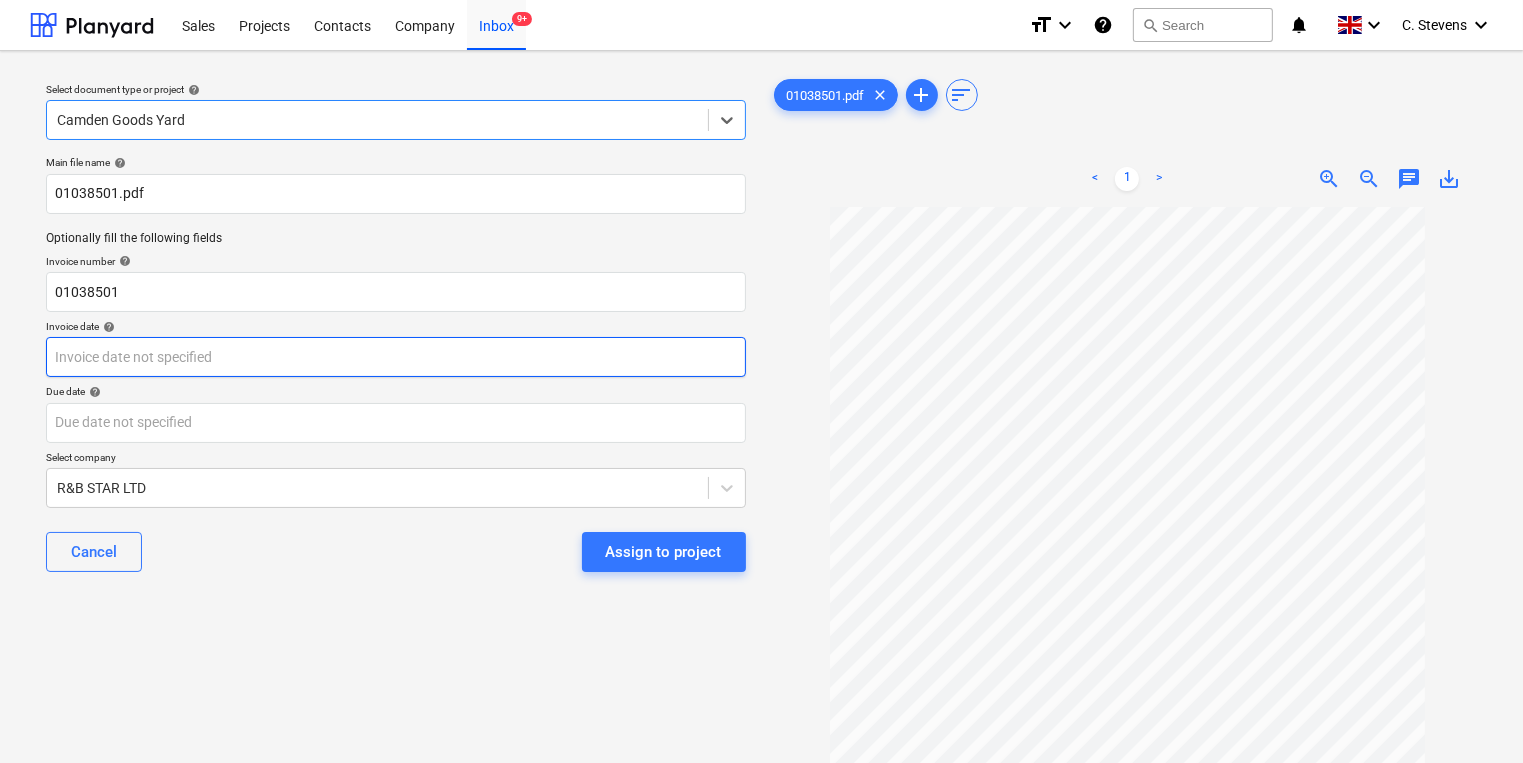 click on "Sales Projects Contacts Company Inbox 9+ format_size keyboard_arrow_down help search Search notifications 0 keyboard_arrow_down [FIRST] [LAST] keyboard_arrow_down Select document type or project help option [LOCATION], selected.   Select is focused ,type to refine list, press Down to open the menu,  [LOCATION] Main file name help [NUMBER].pdf Optionally fill the following fields Invoice number help [NUMBER] Invoice date help Press the down arrow key to interact with the calendar and
select a date. Press the question mark key to get the keyboard shortcuts for changing dates. Due date help Press the down arrow key to interact with the calendar and
select a date. Press the question mark key to get the keyboard shortcuts for changing dates. Select company R&B STAR LTD   Cancel Assign to project [NUMBER].pdf clear add sort < 1 > zoom_in zoom_out chat 0 save_alt" at bounding box center (761, 381) 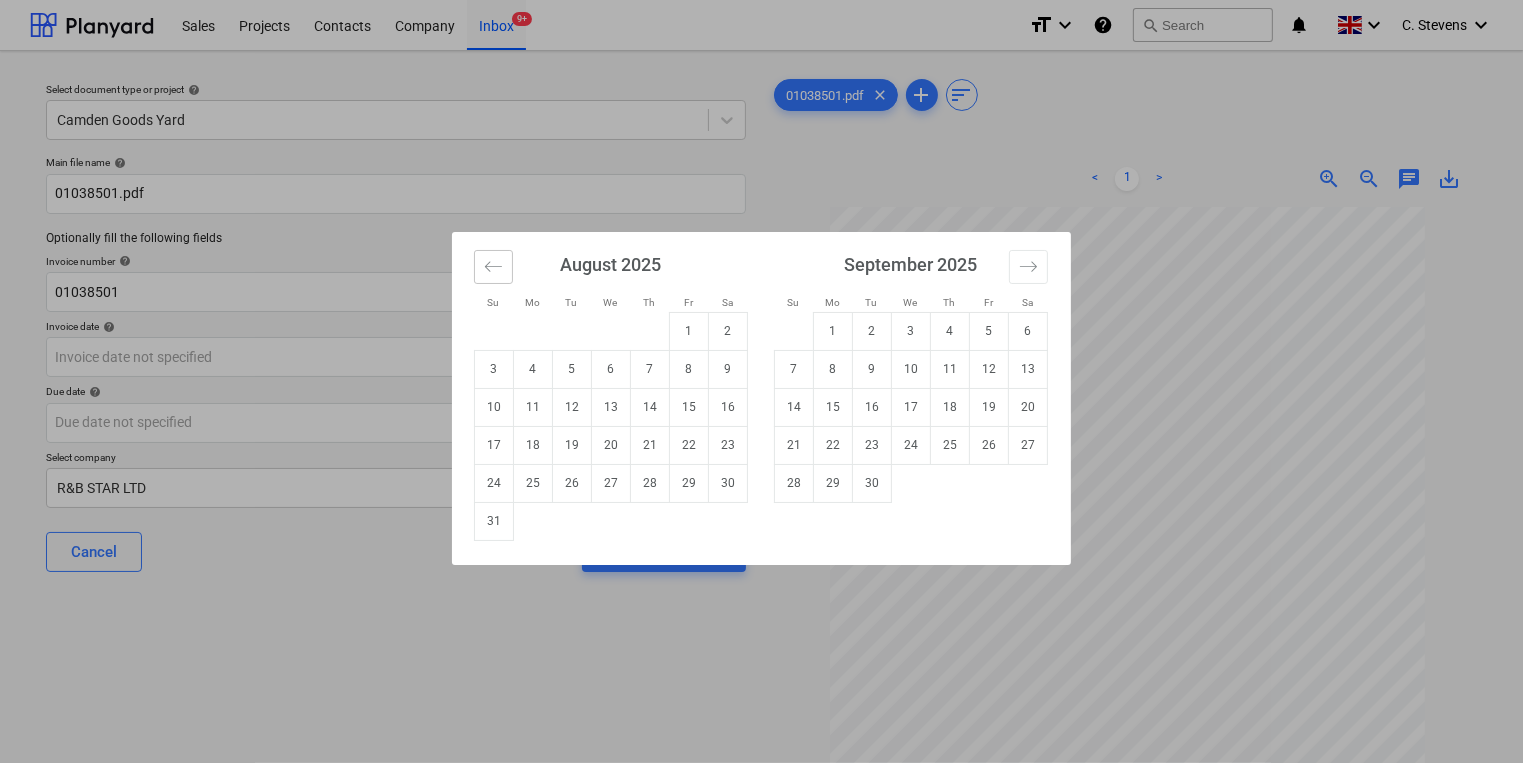 click 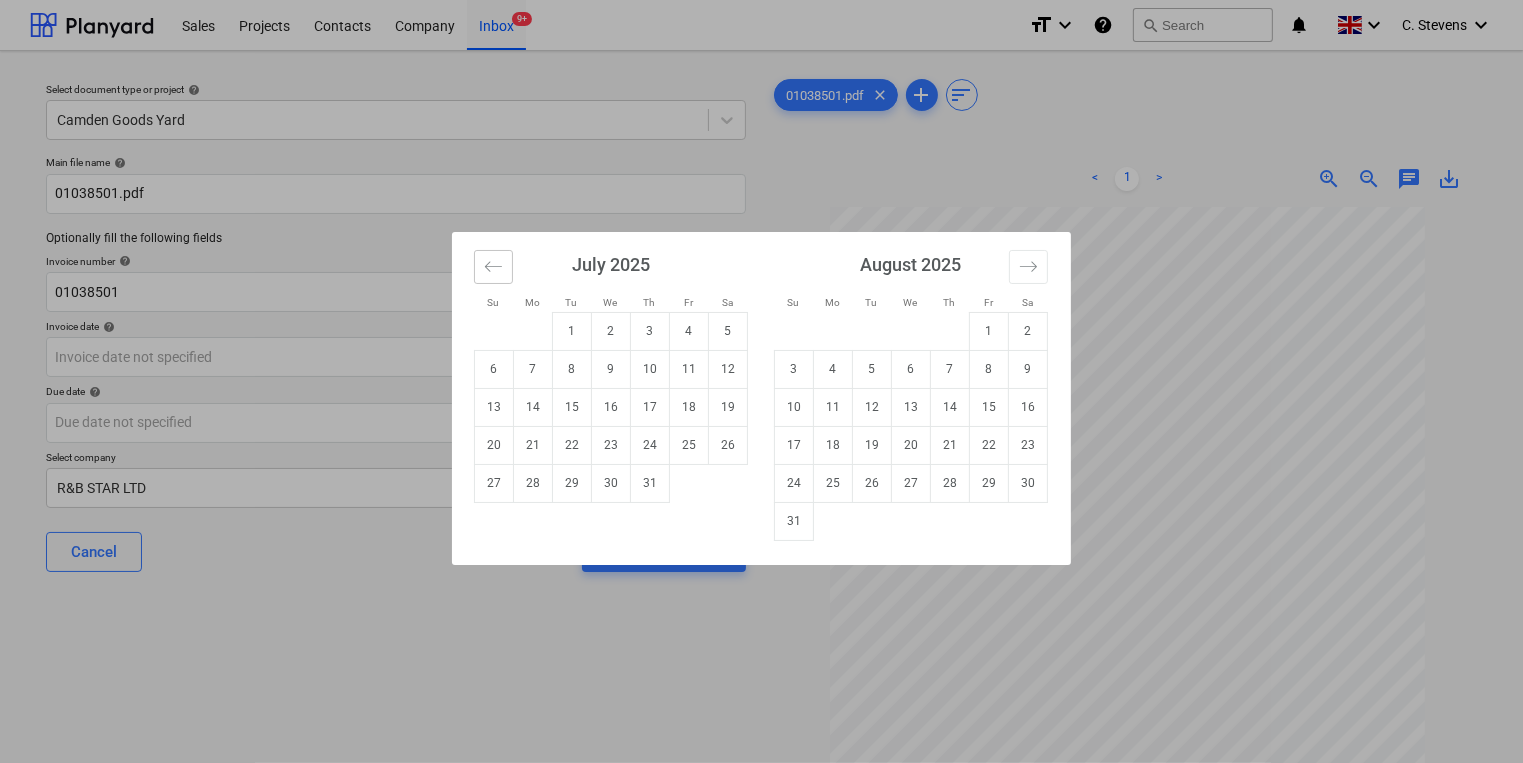 click 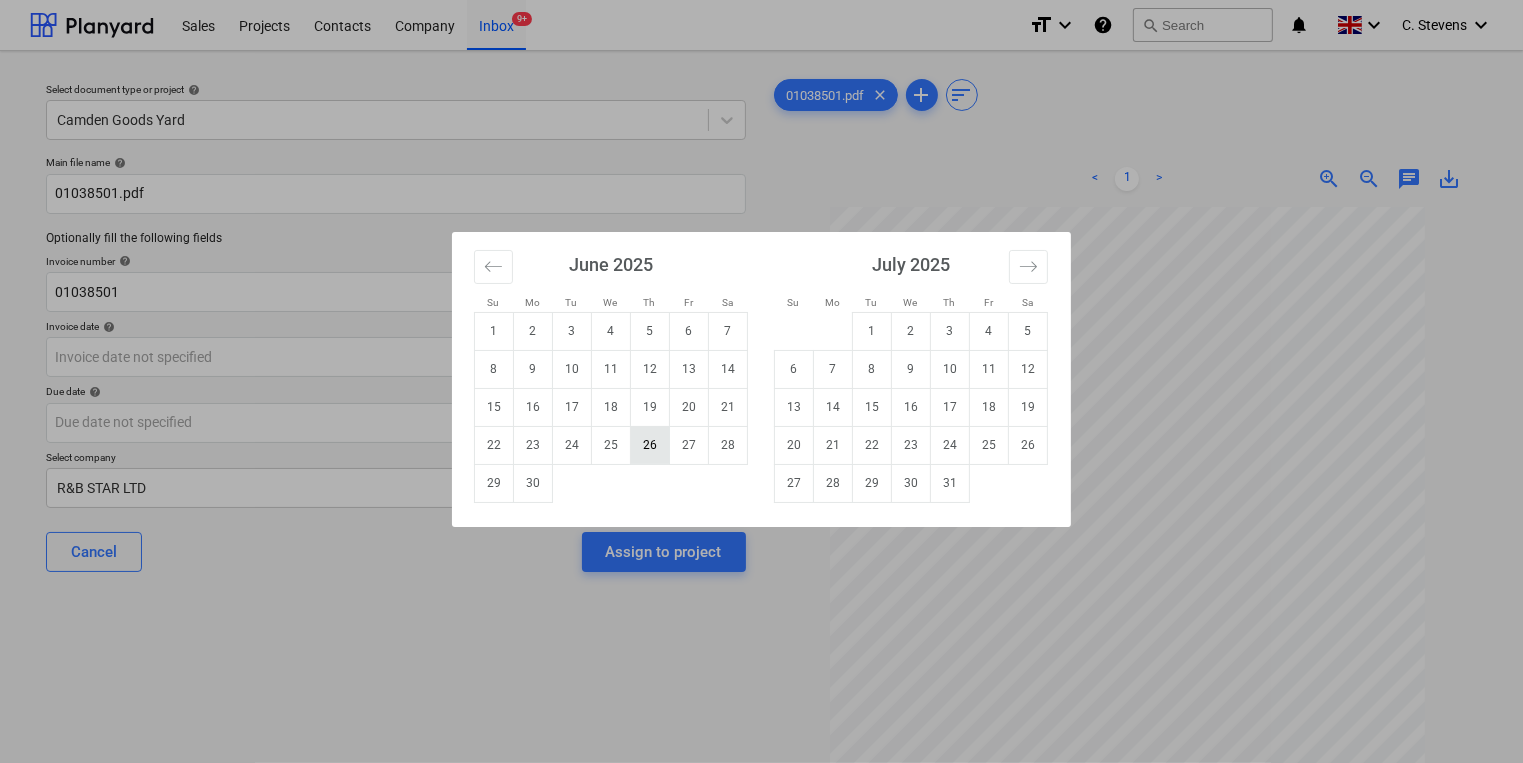 click on "26" at bounding box center [650, 445] 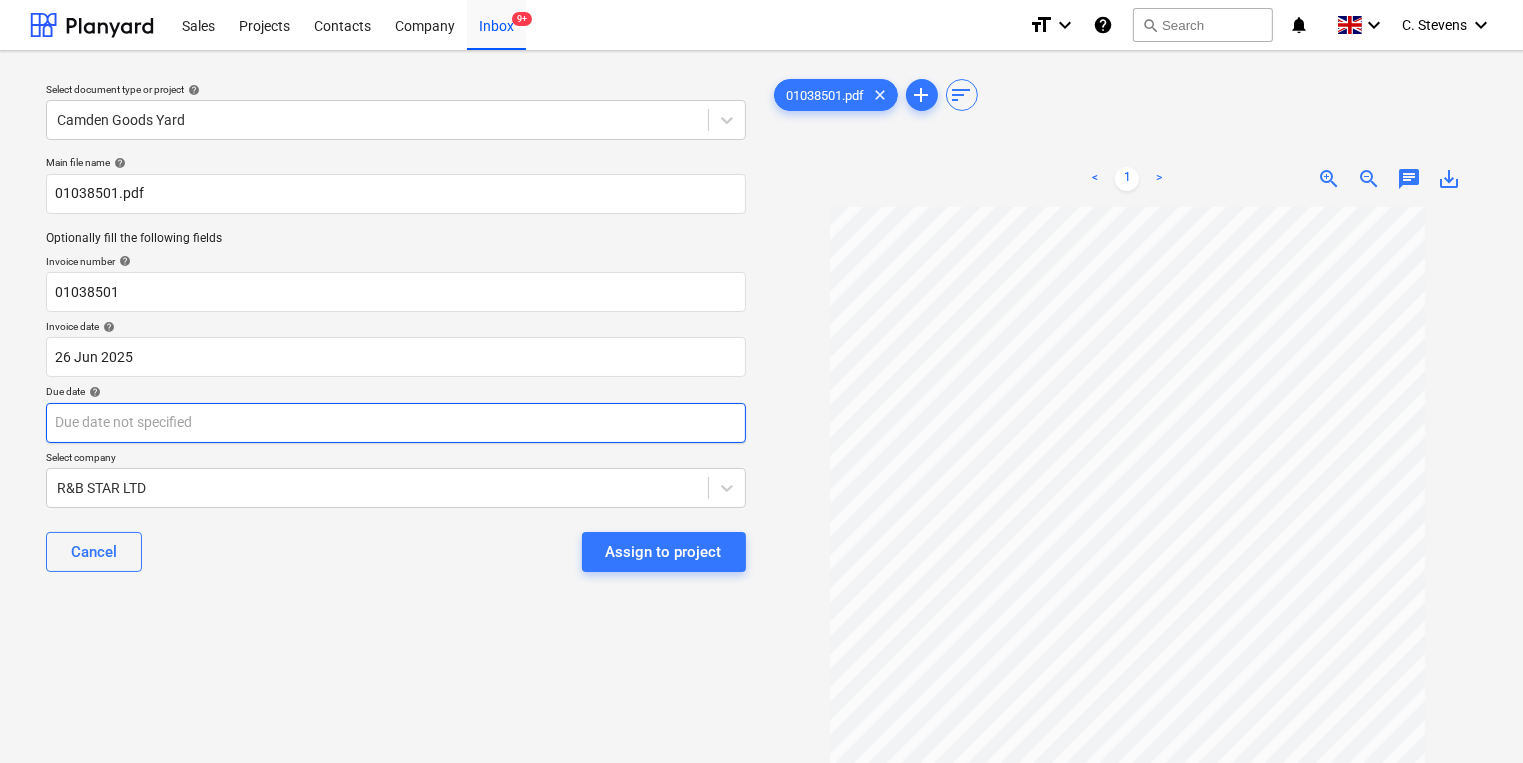 click on "Sales Projects Contacts Company Inbox 9+ format_size keyboard_arrow_down help search Search notifications 0 keyboard_arrow_down C. Stevens keyboard_arrow_down Select document type or project help [ADDRESS] Main file name help 01038501.pdf Optionally fill the following fields Invoice number help 01038501 Invoice date help 26 Jun 2025 26.06.2025 Press the down arrow key to interact with the calendar and
select a date. Press the question mark key to get the keyboard shortcuts for changing dates. Due date help Press the down arrow key to interact with the calendar and
select a date. Press the question mark key to get the keyboard shortcuts for changing dates. Select company R&B STAR LTD   Cancel Assign to project 01038501.pdf clear add sort < 1 > zoom_in zoom_out chat 0 save_alt" at bounding box center [761, 381] 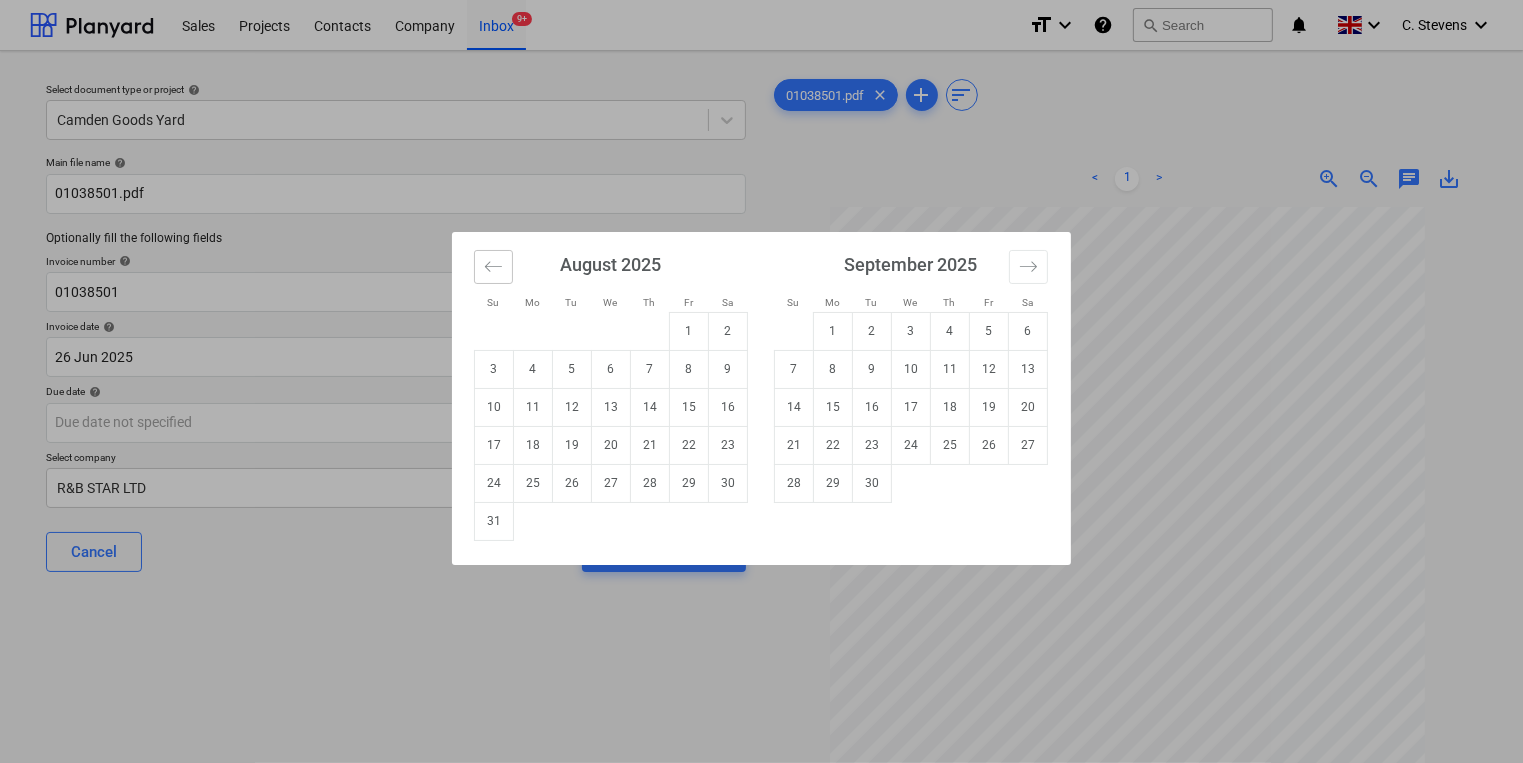 click 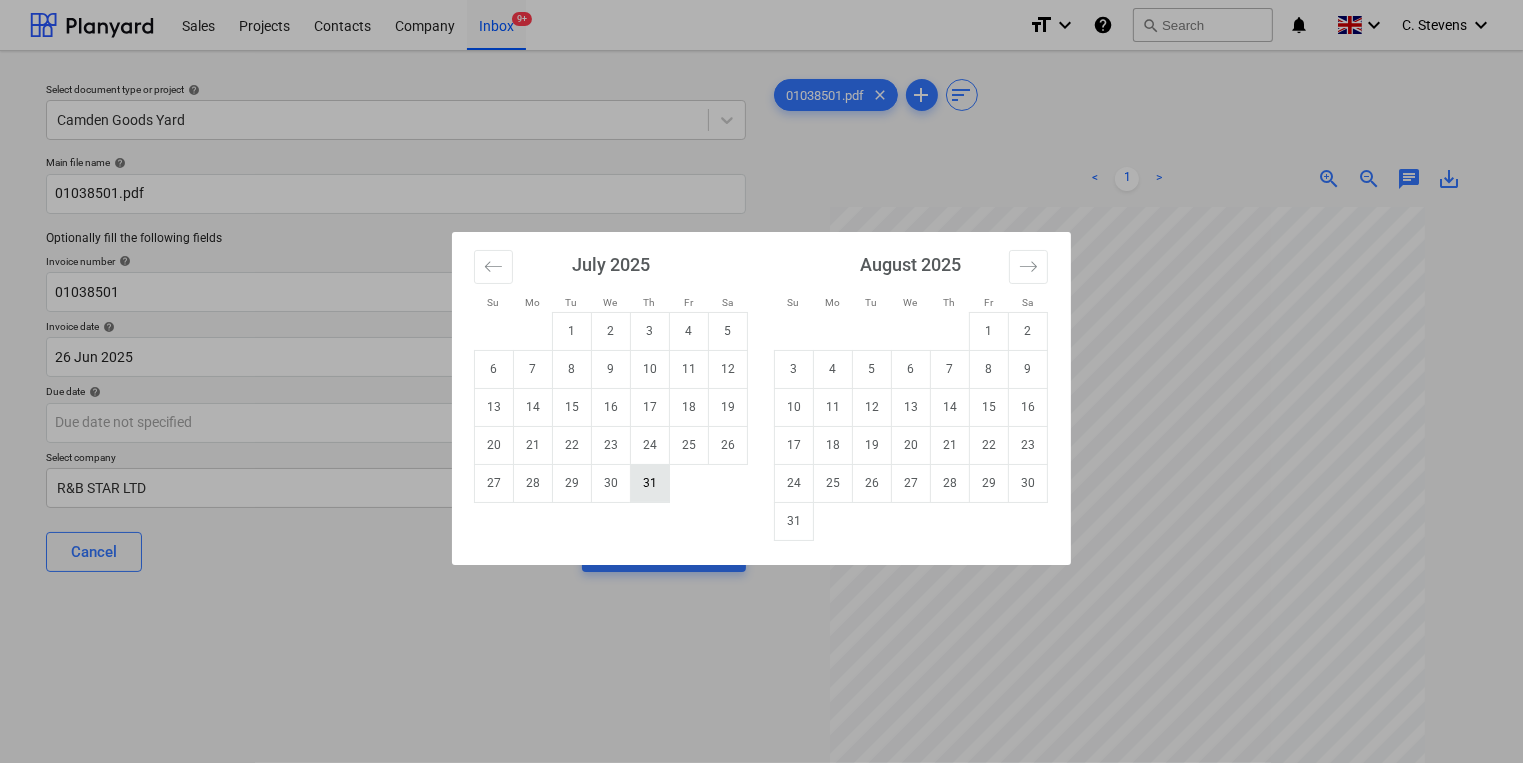 click on "31" at bounding box center (650, 483) 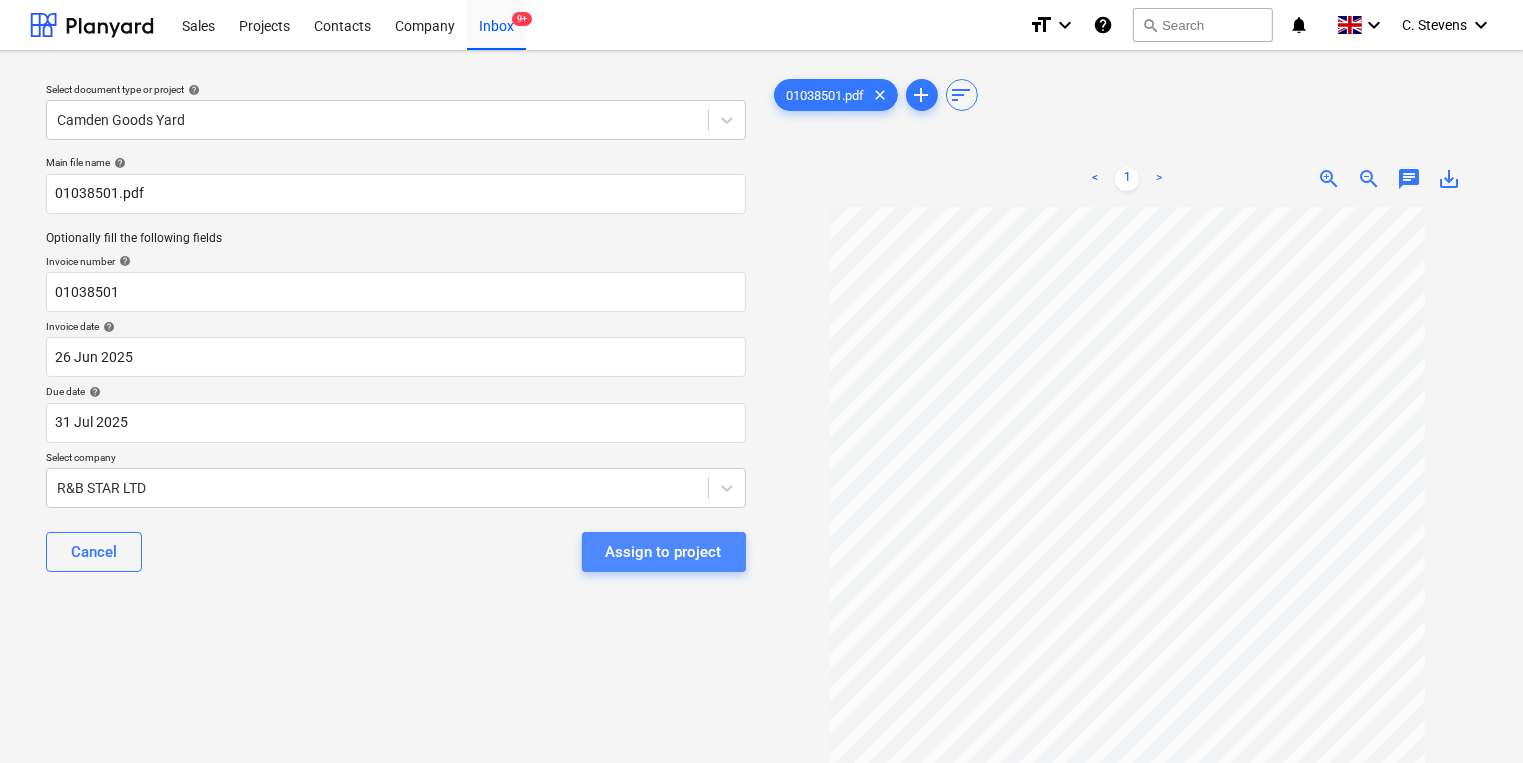 click on "Assign to project" at bounding box center [664, 552] 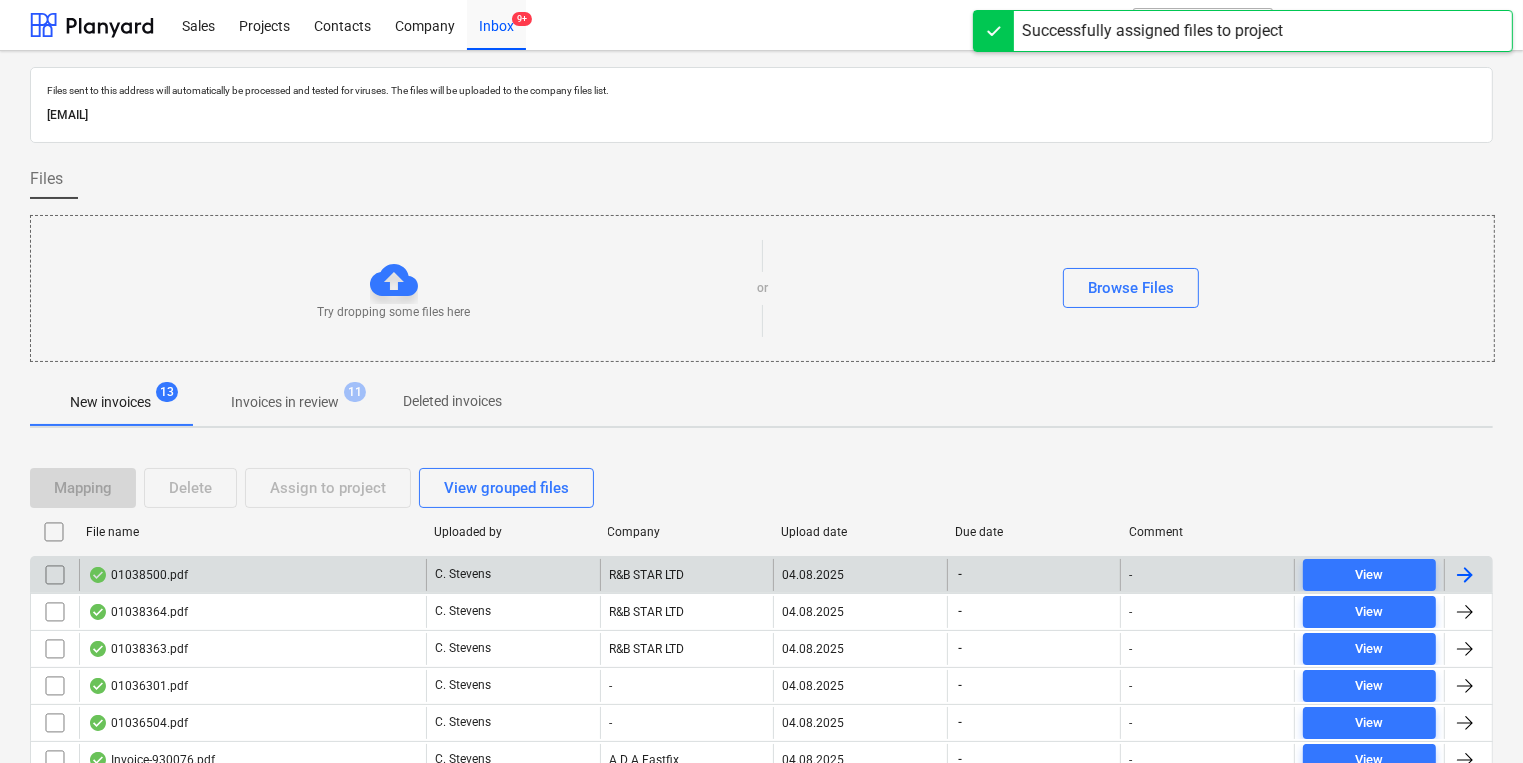 click on "01038500.pdf" at bounding box center [252, 575] 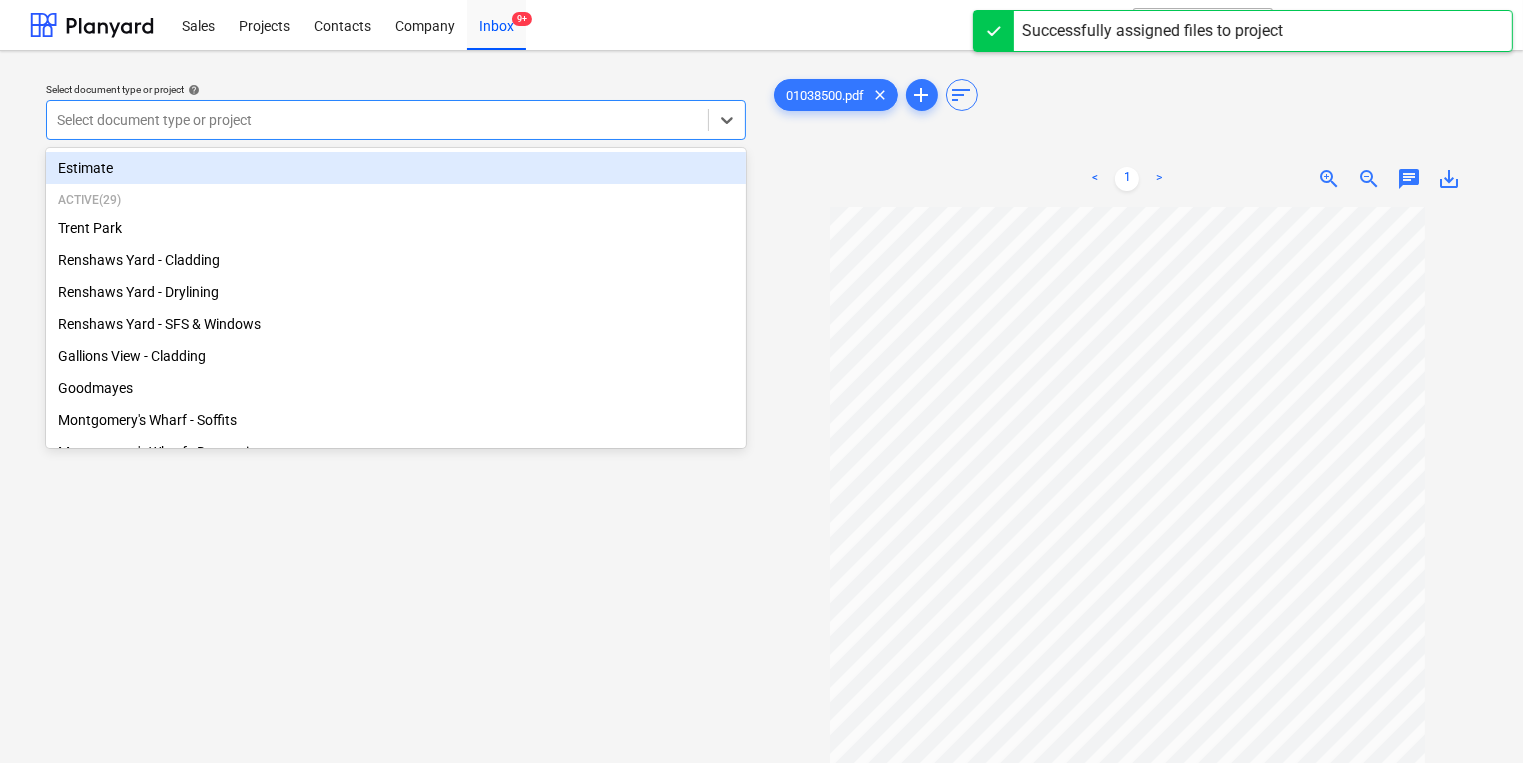 click on "Select document type or project" at bounding box center [396, 120] 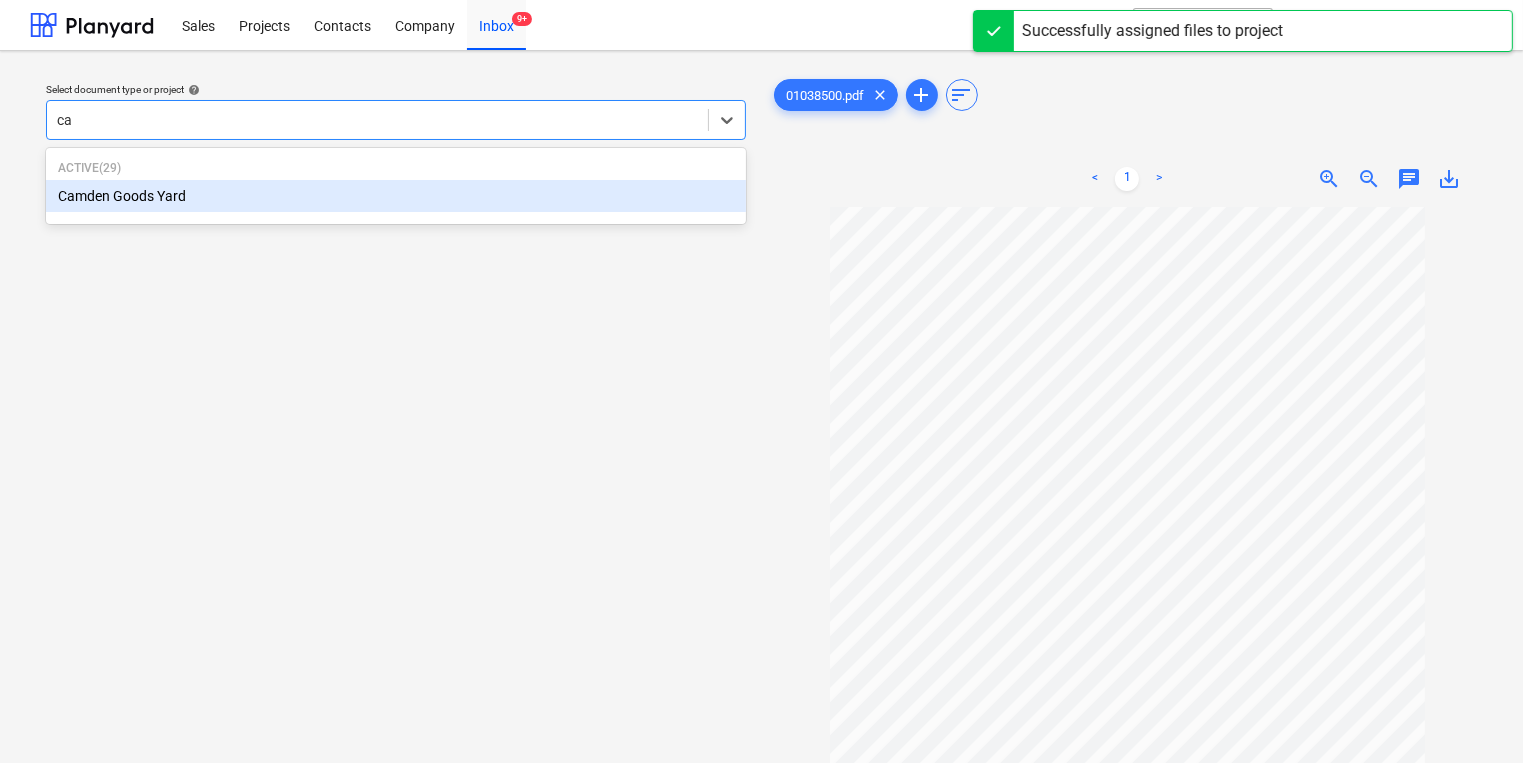 type on "cam" 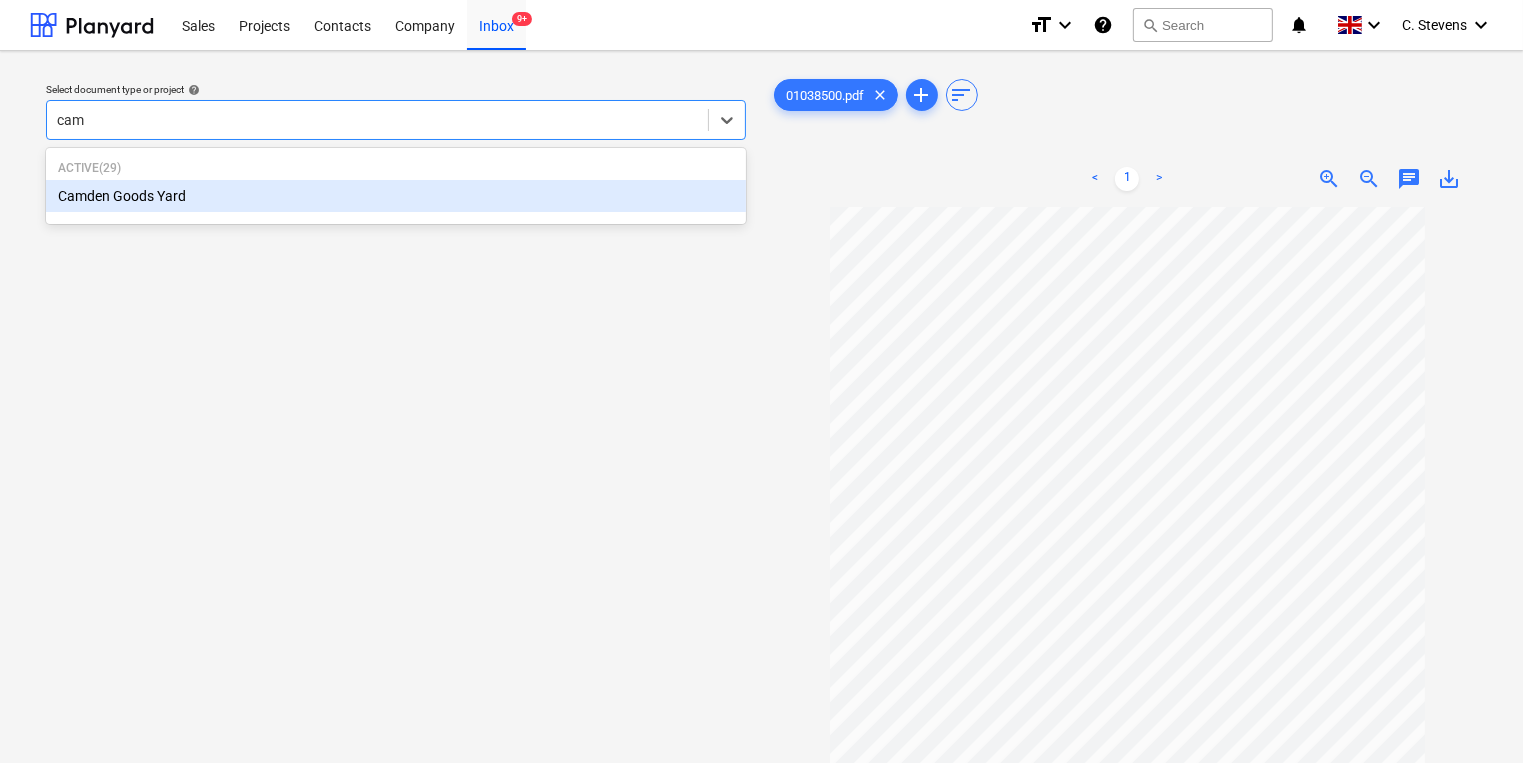 type 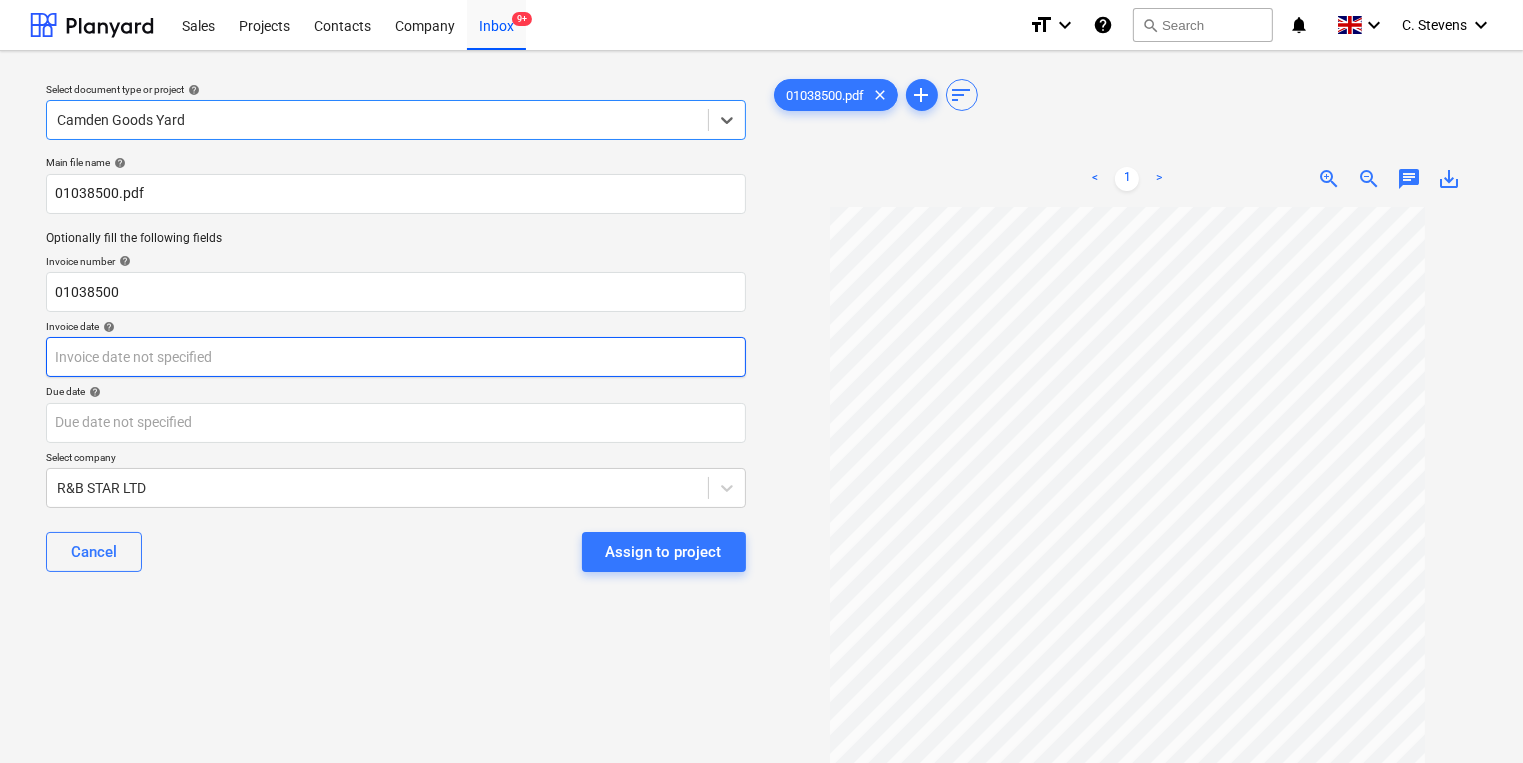click on "Sales Projects Contacts Company Inbox 9+ format_size keyboard_arrow_down help search Search notifications 0 keyboard_arrow_down [NAME] keyboard_arrow_down Select document type or project help option Camden Goods Yard, selected.   Select is focused ,type to refine list, press Down to open the menu,  Camden Goods Yard Main file name help 01038500.pdf Optionally fill the following fields Invoice number help 01038500 Invoice date help Press the down arrow key to interact with the calendar and
select a date. Press the question mark key to get the keyboard shortcuts for changing dates. Due date help Press the down arrow key to interact with the calendar and
select a date. Press the question mark key to get the keyboard shortcuts for changing dates. Select company R&B STAR LTD   Cancel Assign to project 01038500.pdf clear add sort < 1 > zoom_in zoom_out chat 0 save_alt" at bounding box center [761, 381] 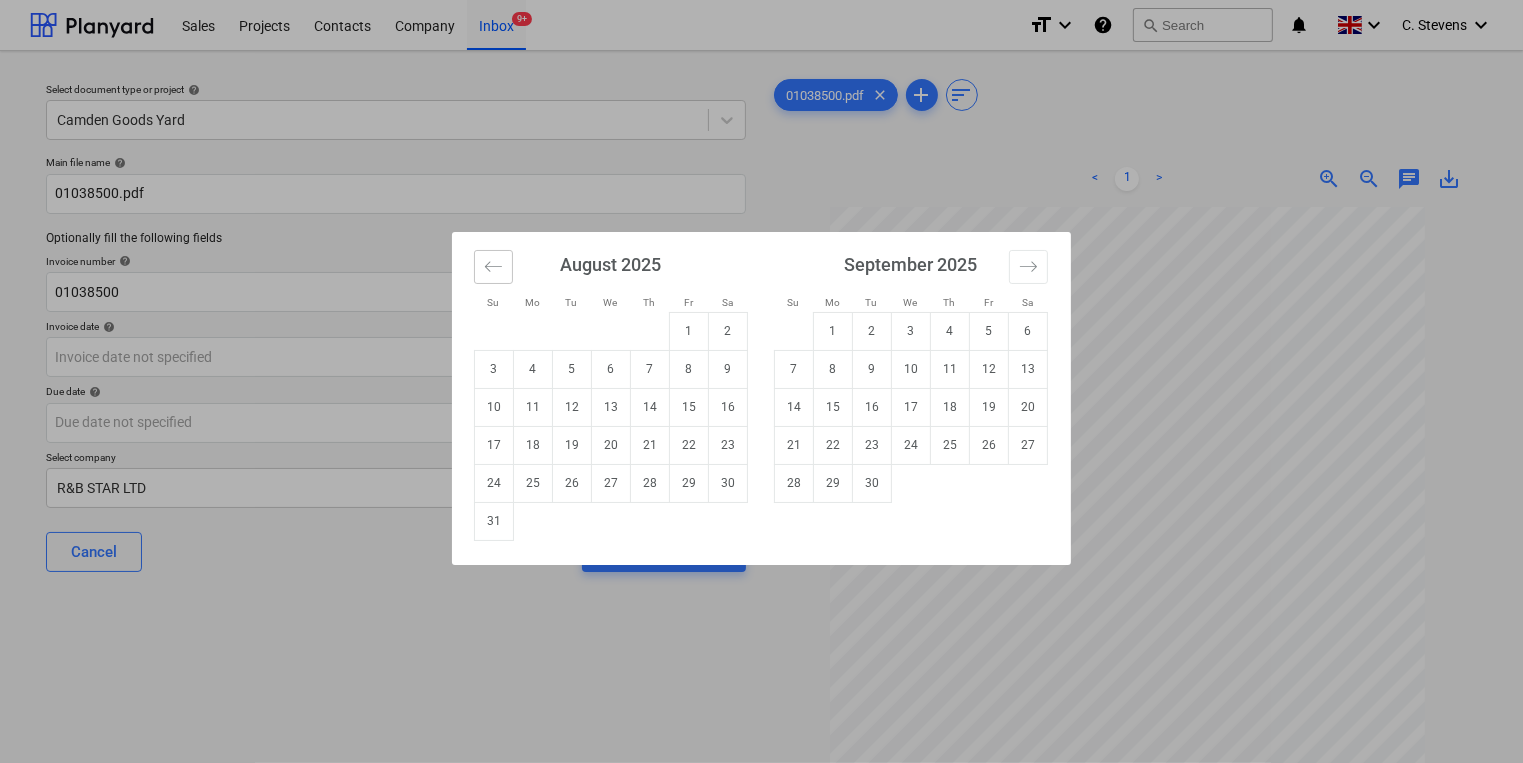 click 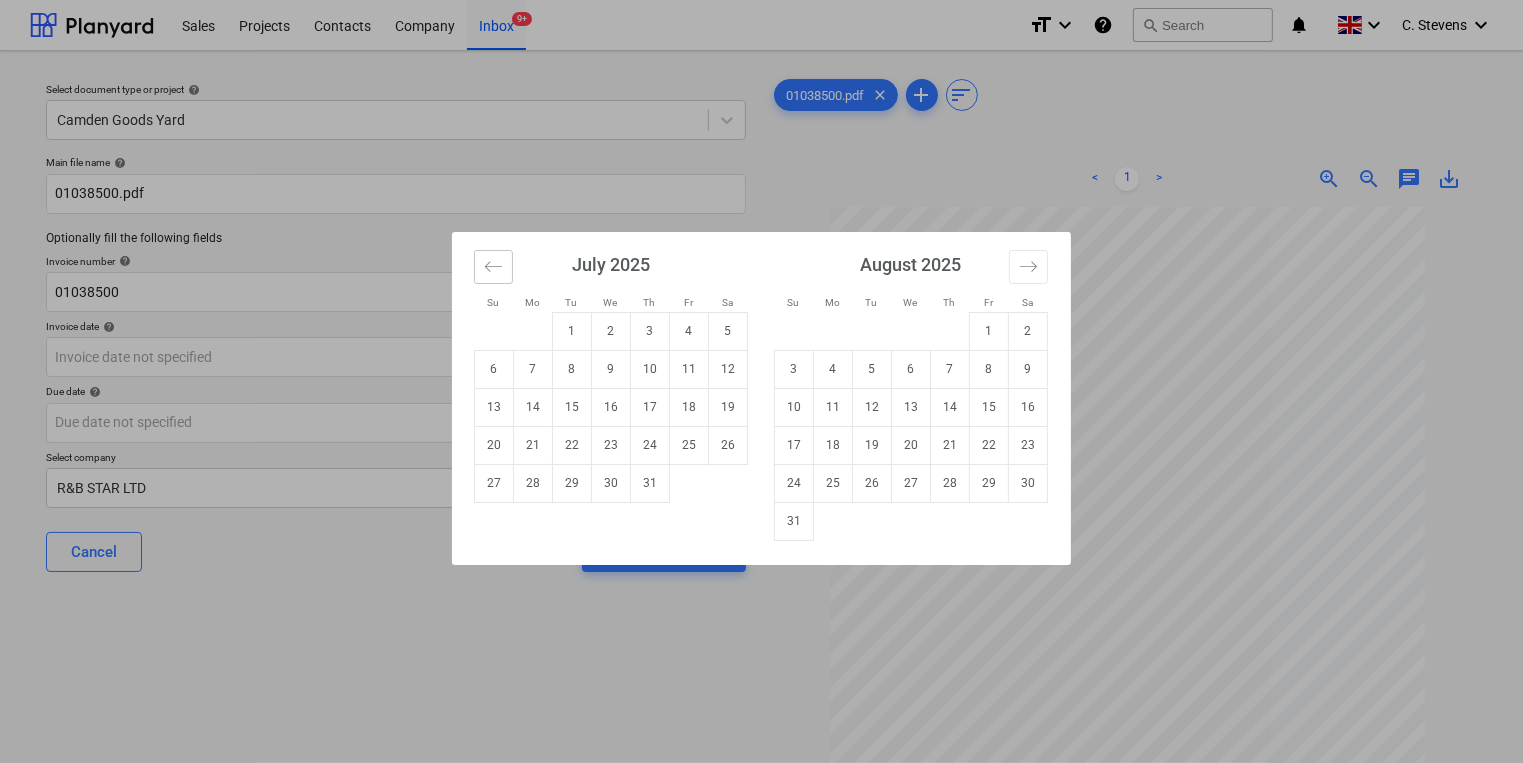 click 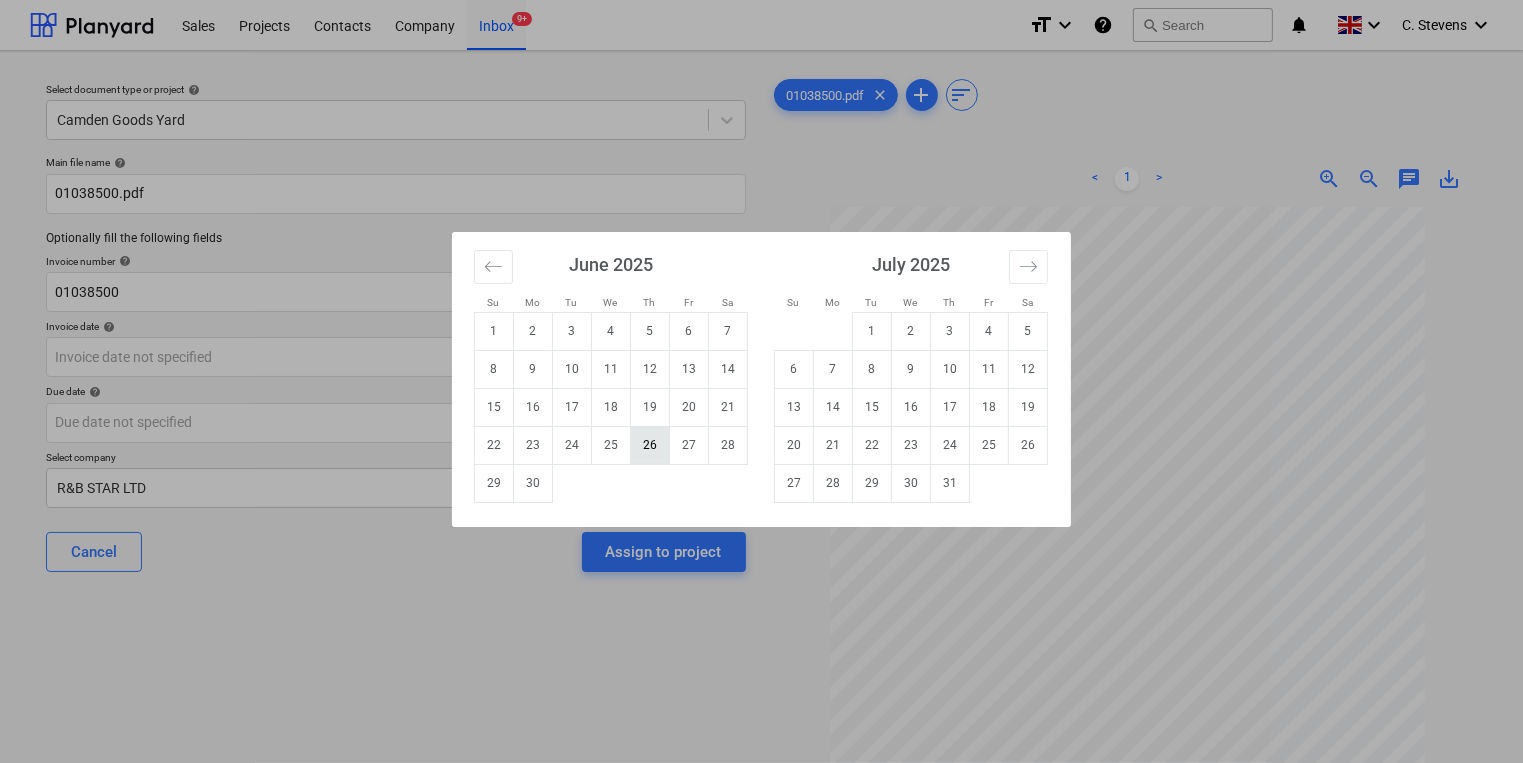 click on "26" at bounding box center [650, 445] 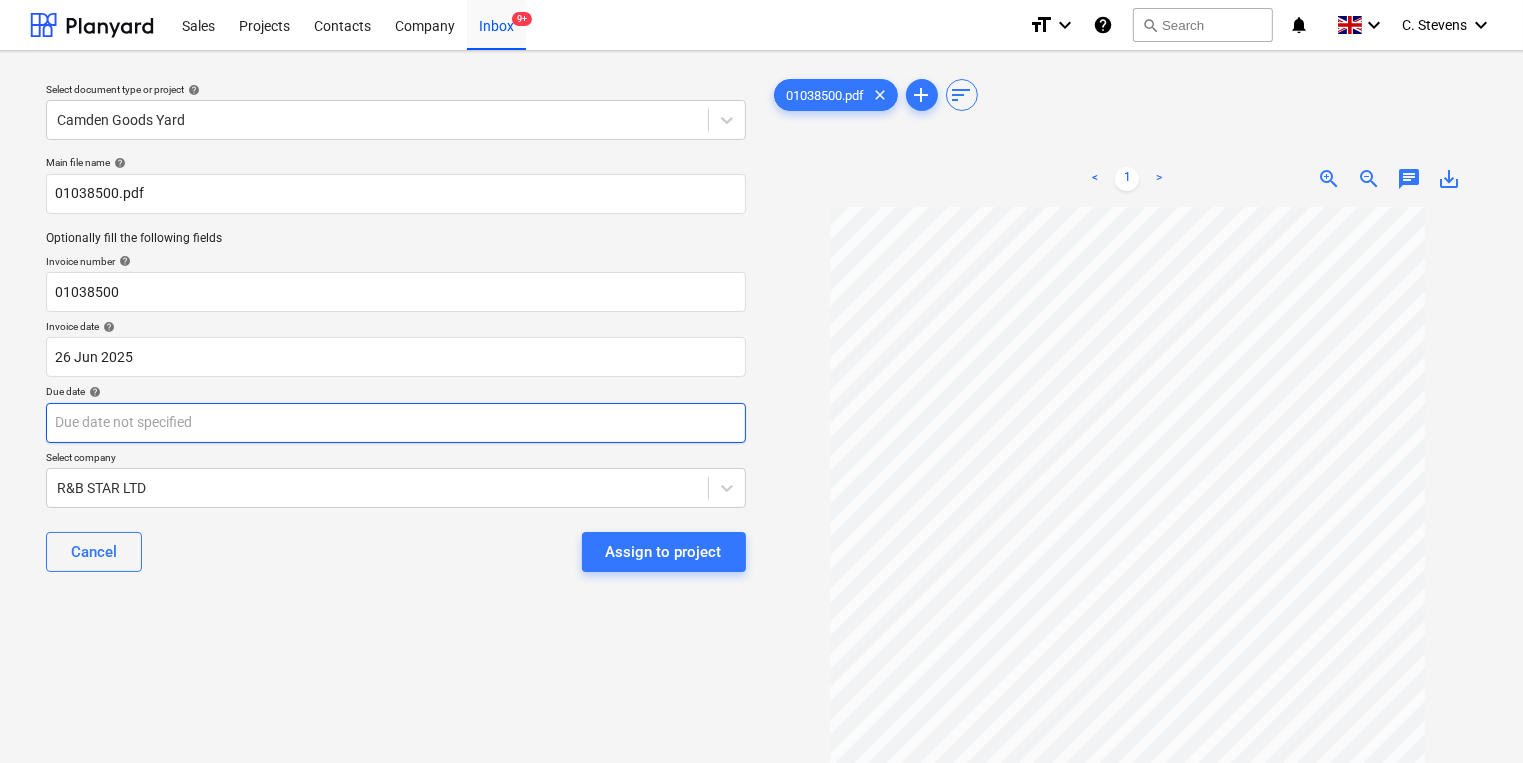 click on "Sales Projects Contacts Company Inbox 9+ format_size keyboard_arrow_down help search Search notifications 0 keyboard_arrow_down [FIRST] [LAST] keyboard_arrow_down Select document type or project help [LOCATION] Main file name help 01038500.pdf Optionally fill the following fields Invoice number help 01038500 Invoice date help 26 Jun 2025 26.06.2025 Press the down arrow key to interact with the calendar and
select a date. Press the question mark key to get the keyboard shortcuts for changing dates. Due date help Press the down arrow key to interact with the calendar and
select a date. Press the question mark key to get the keyboard shortcuts for changing dates. Select company R&B STAR LTD   Cancel Assign to project 01038500.pdf clear add sort < 1 > zoom_in zoom_out chat 0 save_alt" at bounding box center [761, 381] 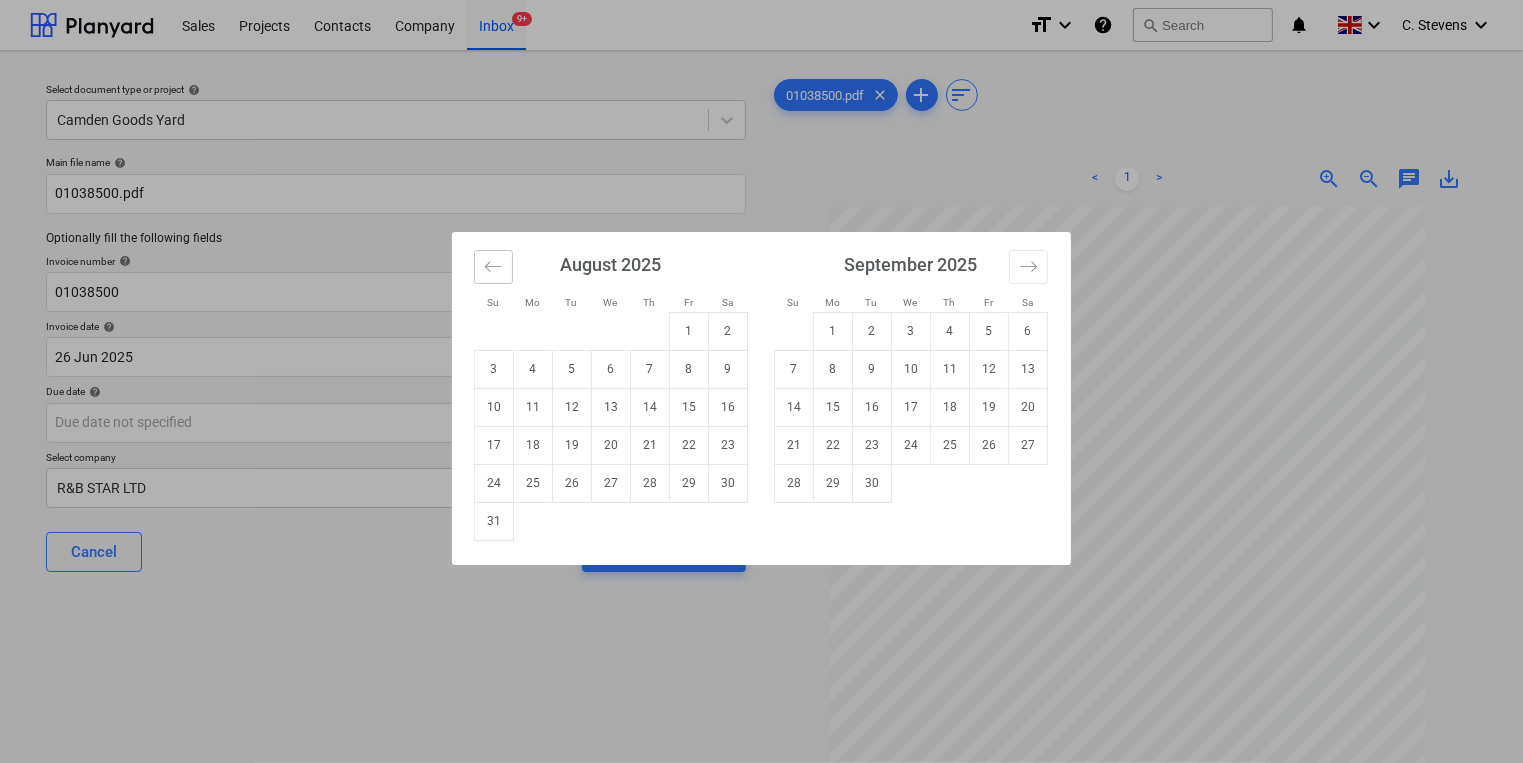 click 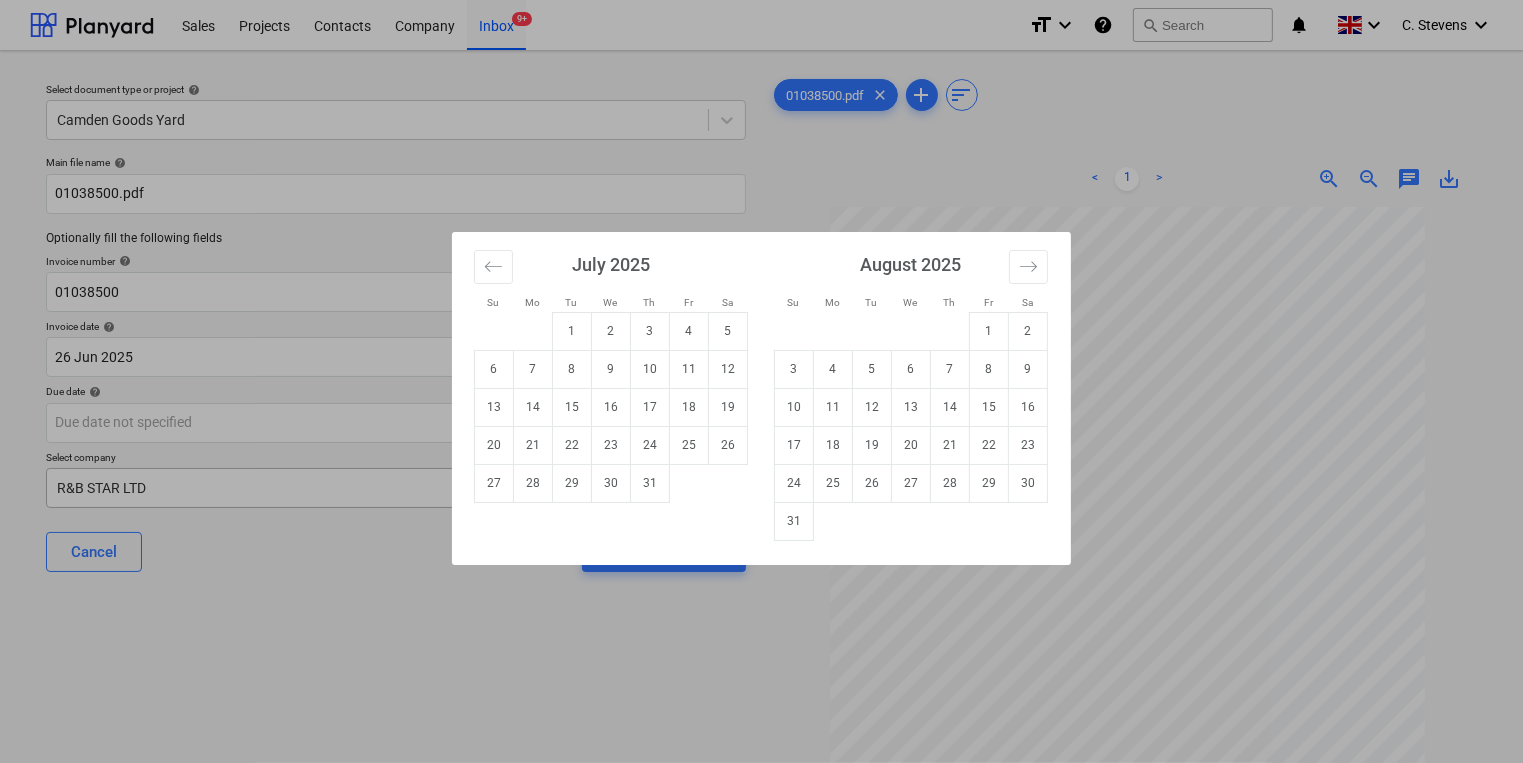 click on "31" at bounding box center [650, 483] 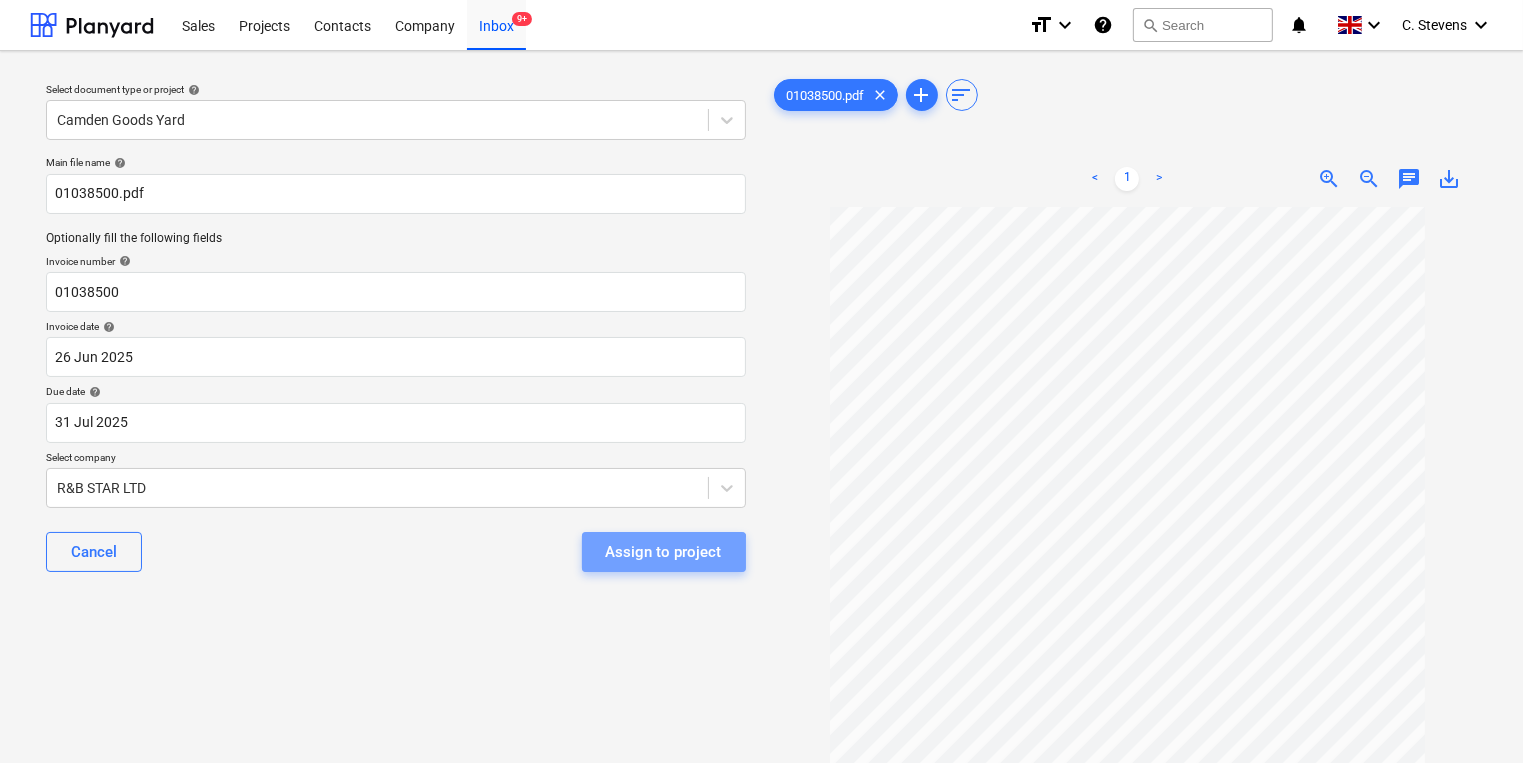 click on "Assign to project" at bounding box center (664, 552) 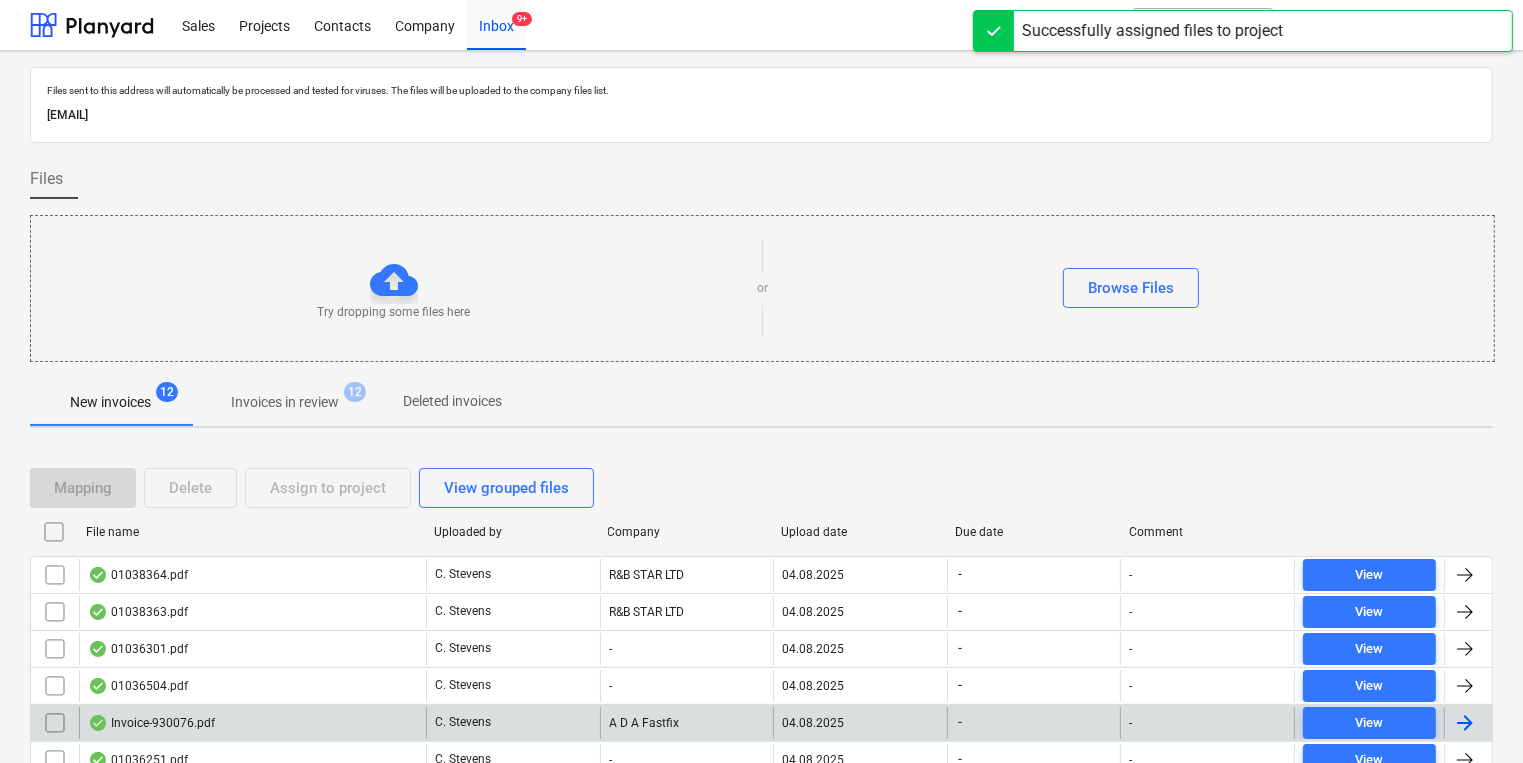 click on "Invoice-930076.pdf" at bounding box center (252, 723) 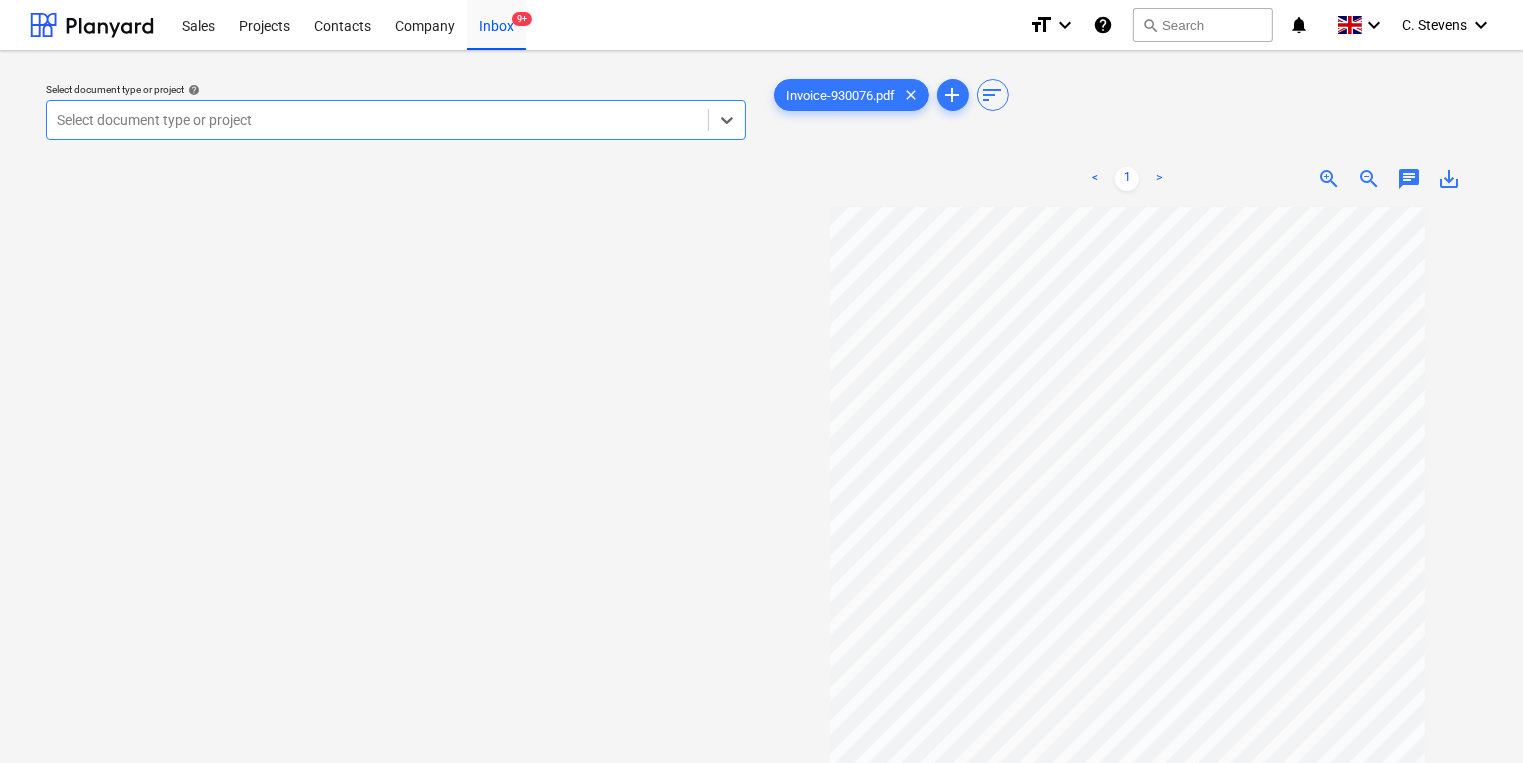 click at bounding box center [377, 120] 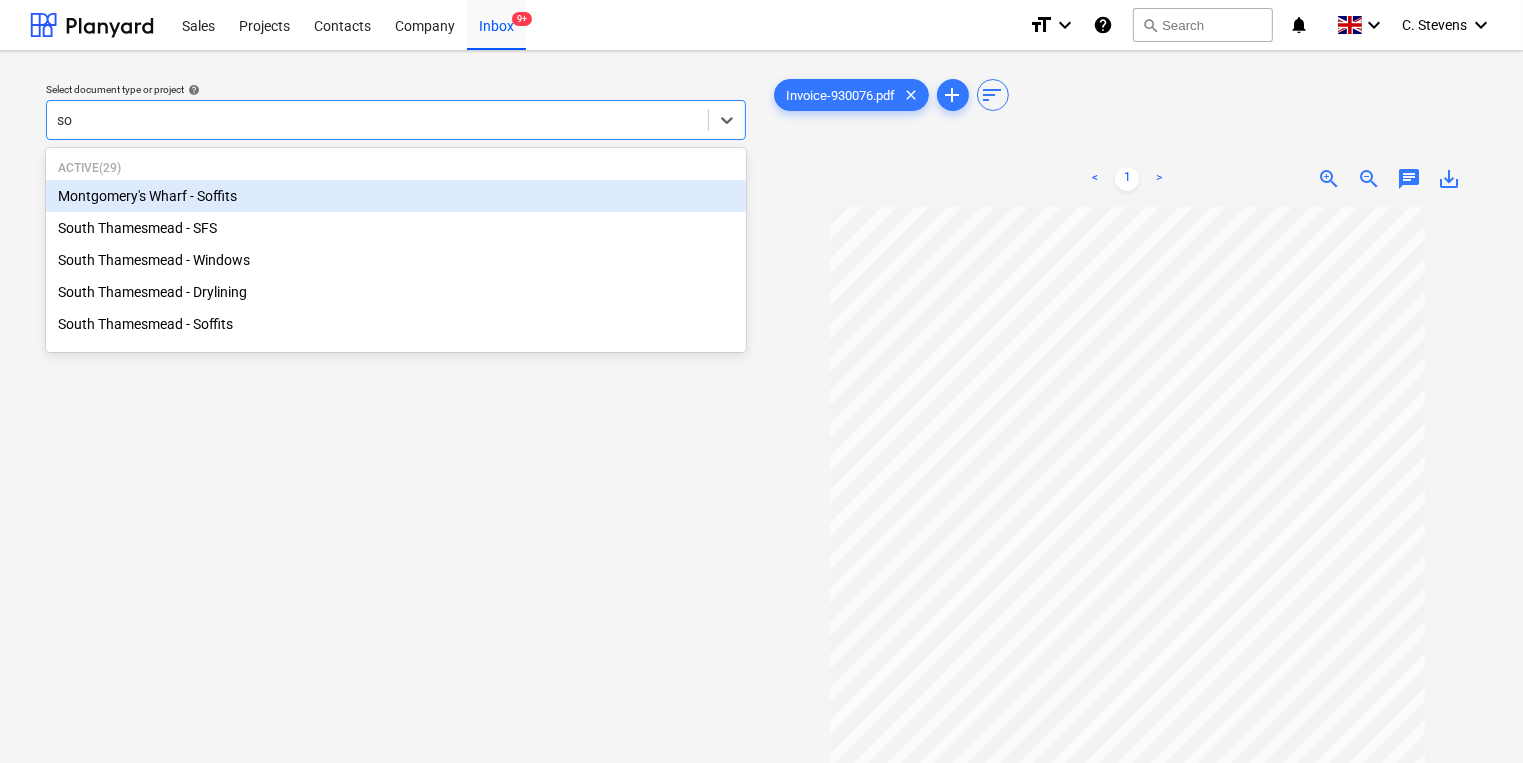 type on "sou" 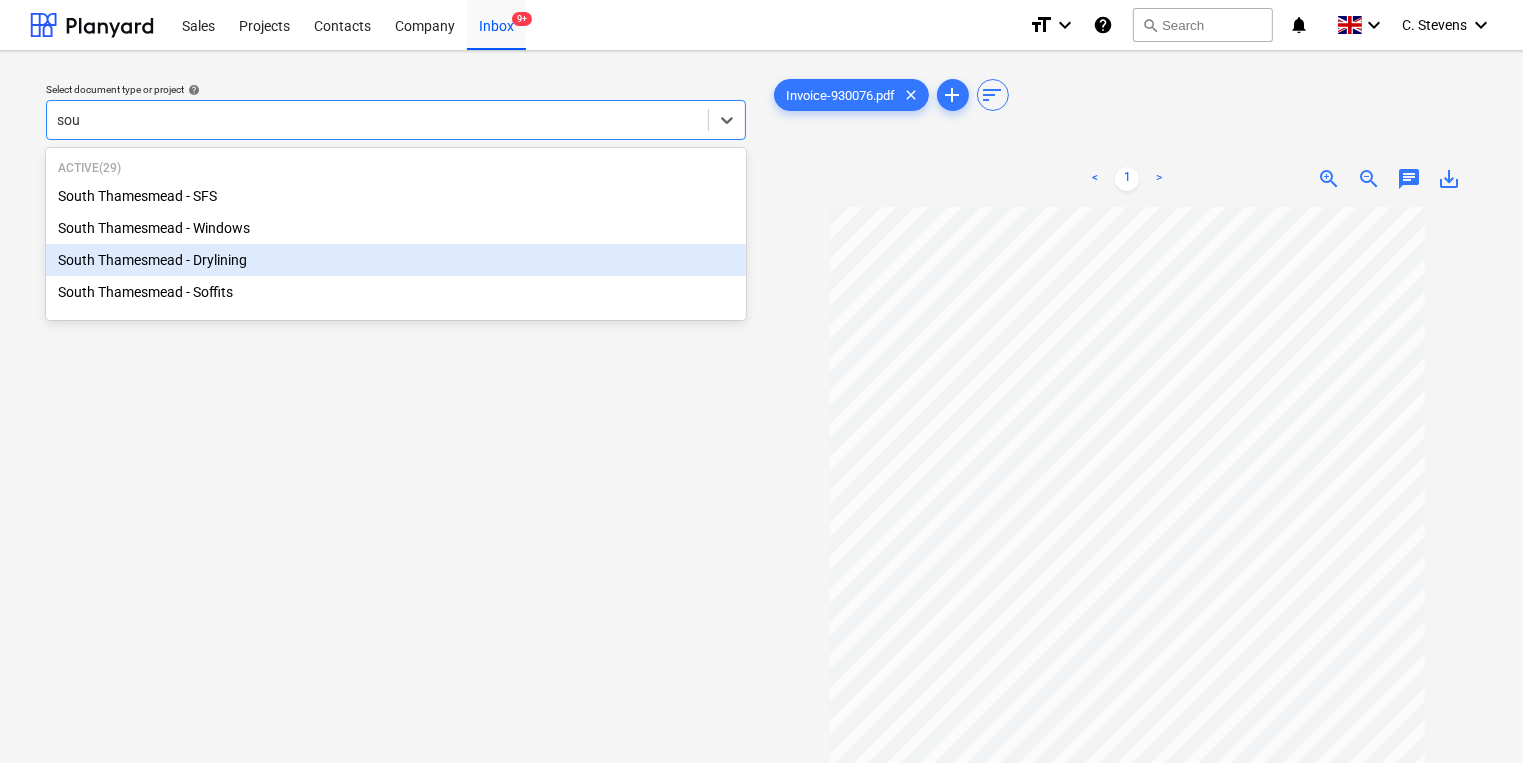 type 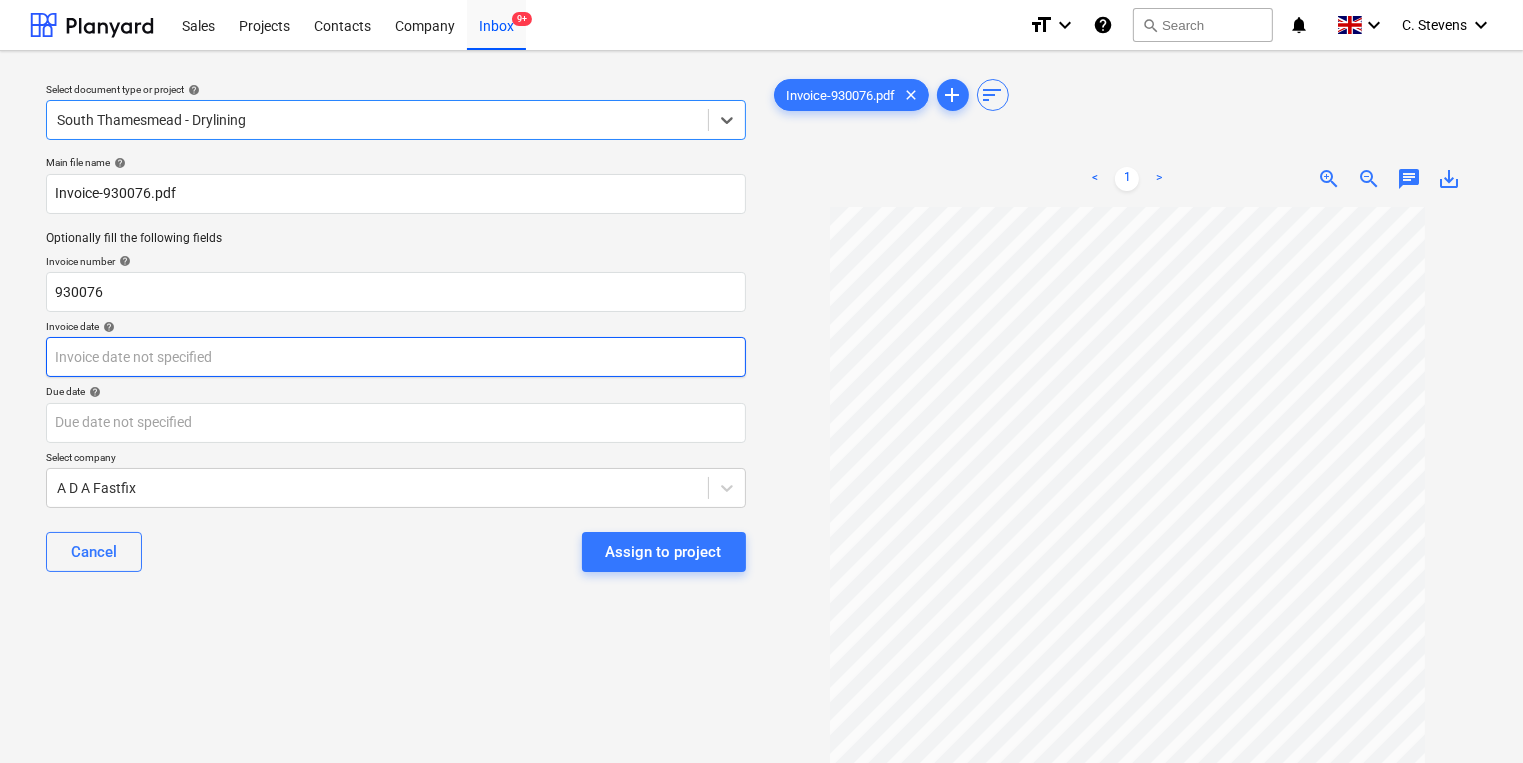 click on "Sales Projects Contacts Company Inbox 9+ format_size keyboard_arrow_down help search Search notifications 0 keyboard_arrow_down C. Stevens keyboard_arrow_down Select document type or project help [ADDRESS] - Drylining Main file name help Invoice-930076.pdf Optionally fill the following fields Invoice number help 930076 Invoice date help Press the down arrow key to interact with the calendar and
select a date. Press the question mark key to get the keyboard shortcuts for changing dates. Due date help Press the down arrow key to interact with the calendar and
select a date. Press the question mark key to get the keyboard shortcuts for changing dates. Select company A D A Fastfix   Cancel Assign to project Invoice-930076.pdf clear add sort < 1 > zoom_in zoom_out chat 0 save_alt" at bounding box center (761, 381) 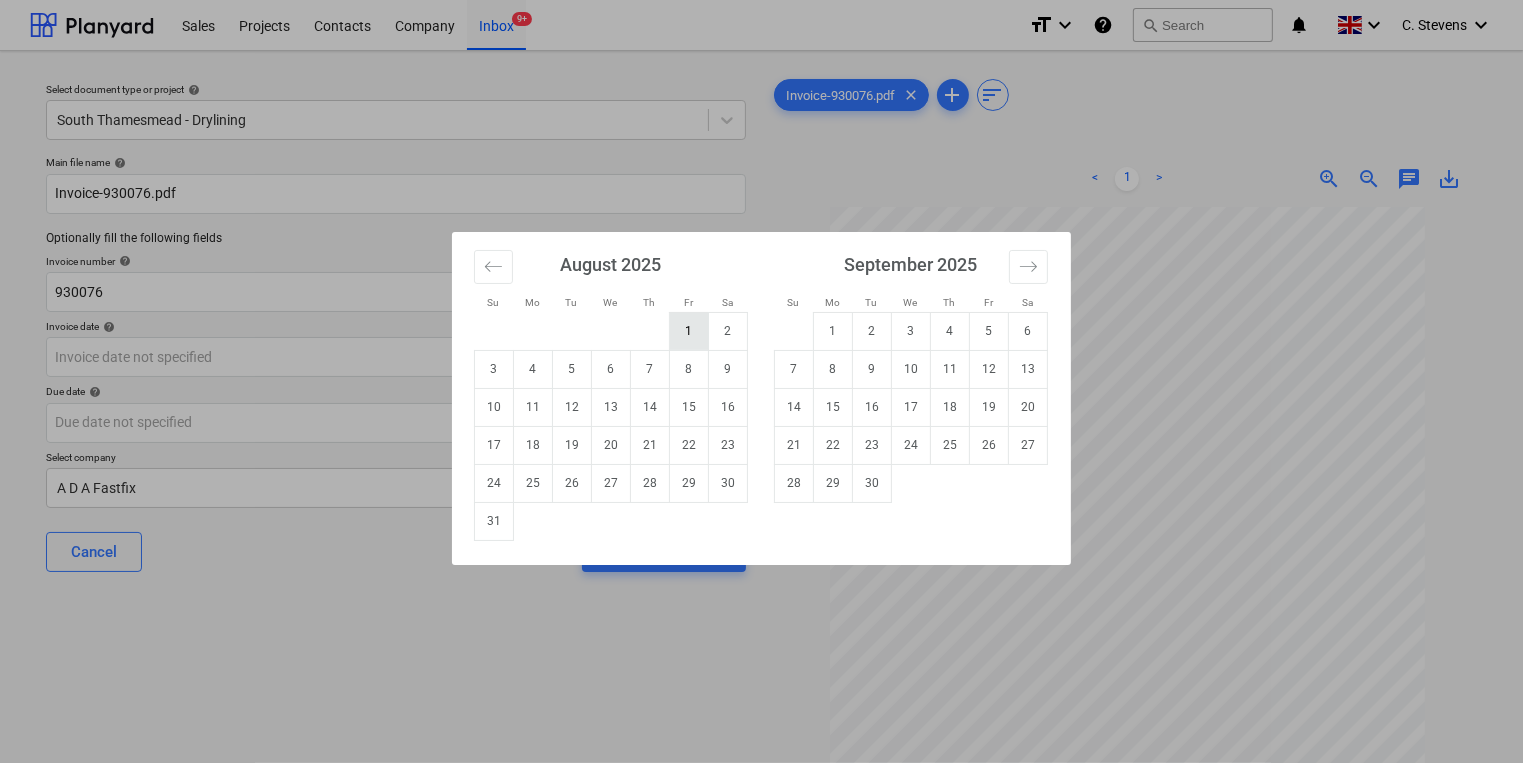 click on "1" at bounding box center [689, 331] 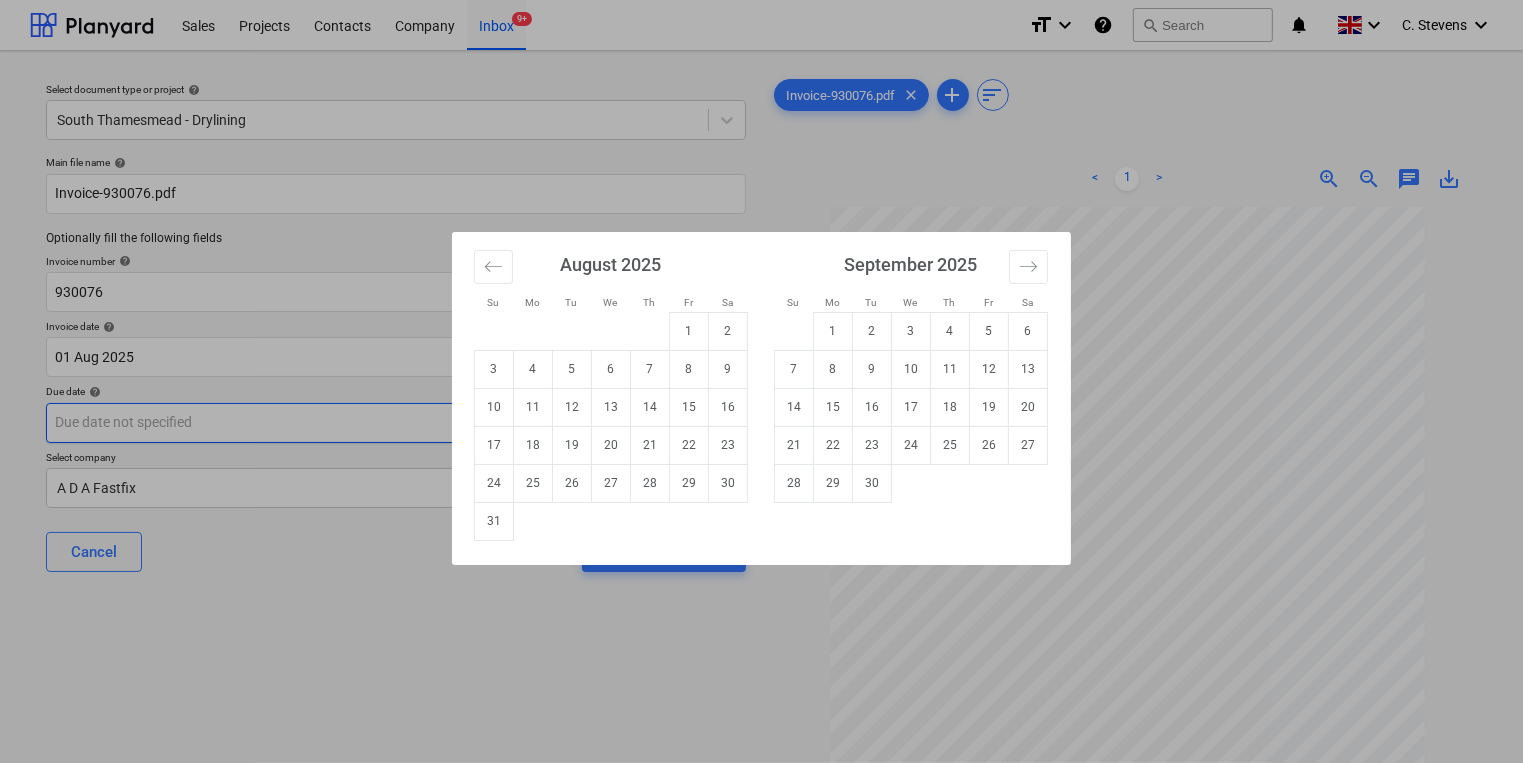 click on "Sales Projects Contacts Company Inbox 9+ format_size keyboard_arrow_down help search Search notifications 0 keyboard_arrow_down [NAME] keyboard_arrow_down Select document type or project help South Thamesmead - Drylining Main file name help Invoice-930076.pdf Optionally fill the following fields Invoice number help 930076 Invoice date help 01 [MONTH] 2025 01.08.2025 Press the down arrow key to interact with the calendar and
select a date. Press the question mark key to get the keyboard shortcuts for changing dates. Due date help Press the down arrow key to interact with the calendar and
select a date. Press the question mark key to get the keyboard shortcuts for changing dates. Select company A D A Fastfix   Cancel Assign to project Invoice-930076.pdf clear add sort < 1 > zoom_in zoom_out chat 0 save_alt
Su Mo Tu We Th Fr Sa Su Mo Tu We Th Fr Sa July 2025 1 2 3 4 5 6 7 8 9 10 11 12 13 14 15 16 17 18 19 20 21 22 23 24 25 26 27 28 29 30 31 August 2025 1 2 3 4 5 6 7 8 9 10 11 12 13 14 15 16" at bounding box center [761, 381] 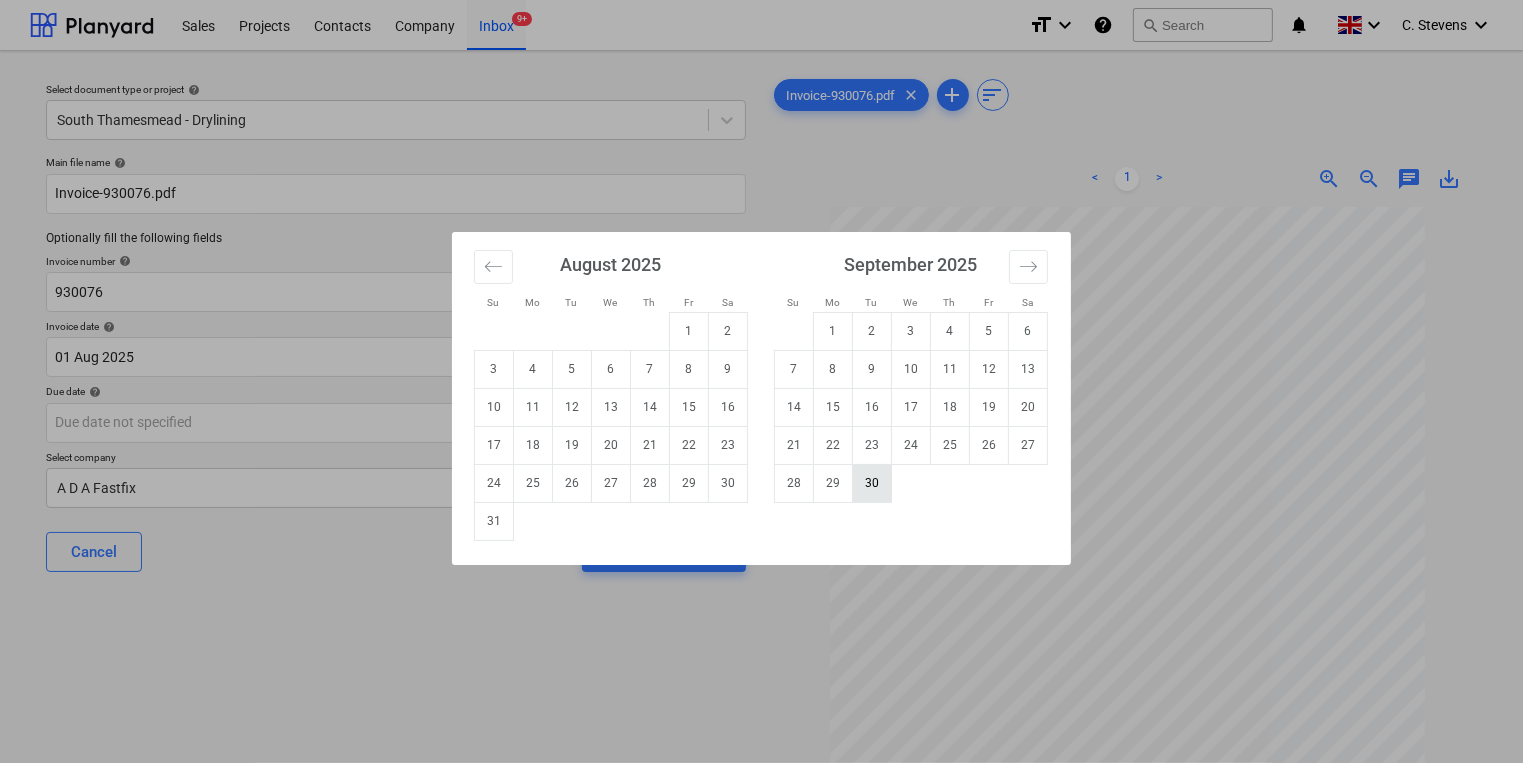 drag, startPoint x: 870, startPoint y: 478, endPoint x: 674, endPoint y: 485, distance: 196.12495 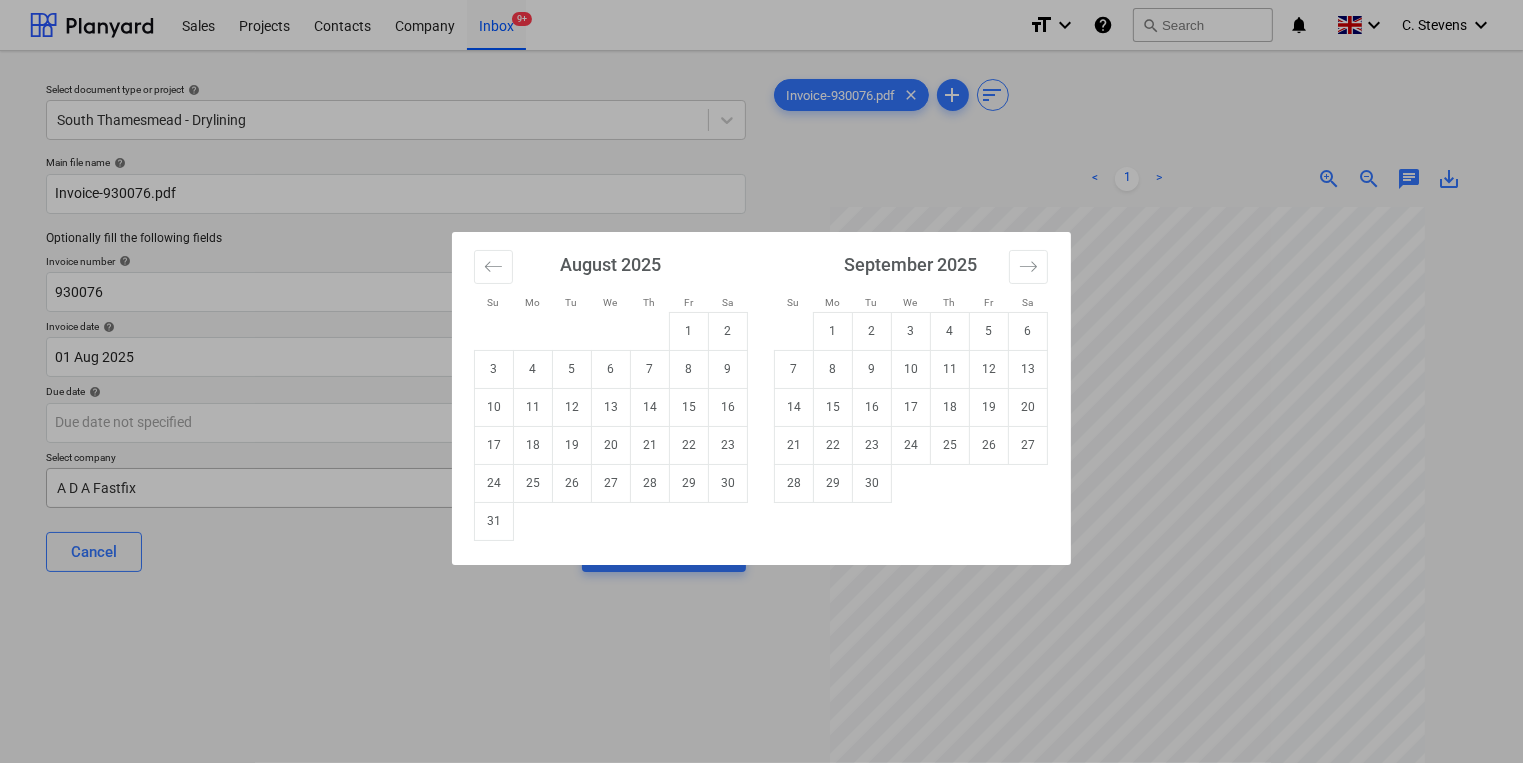 click on "30" at bounding box center (872, 483) 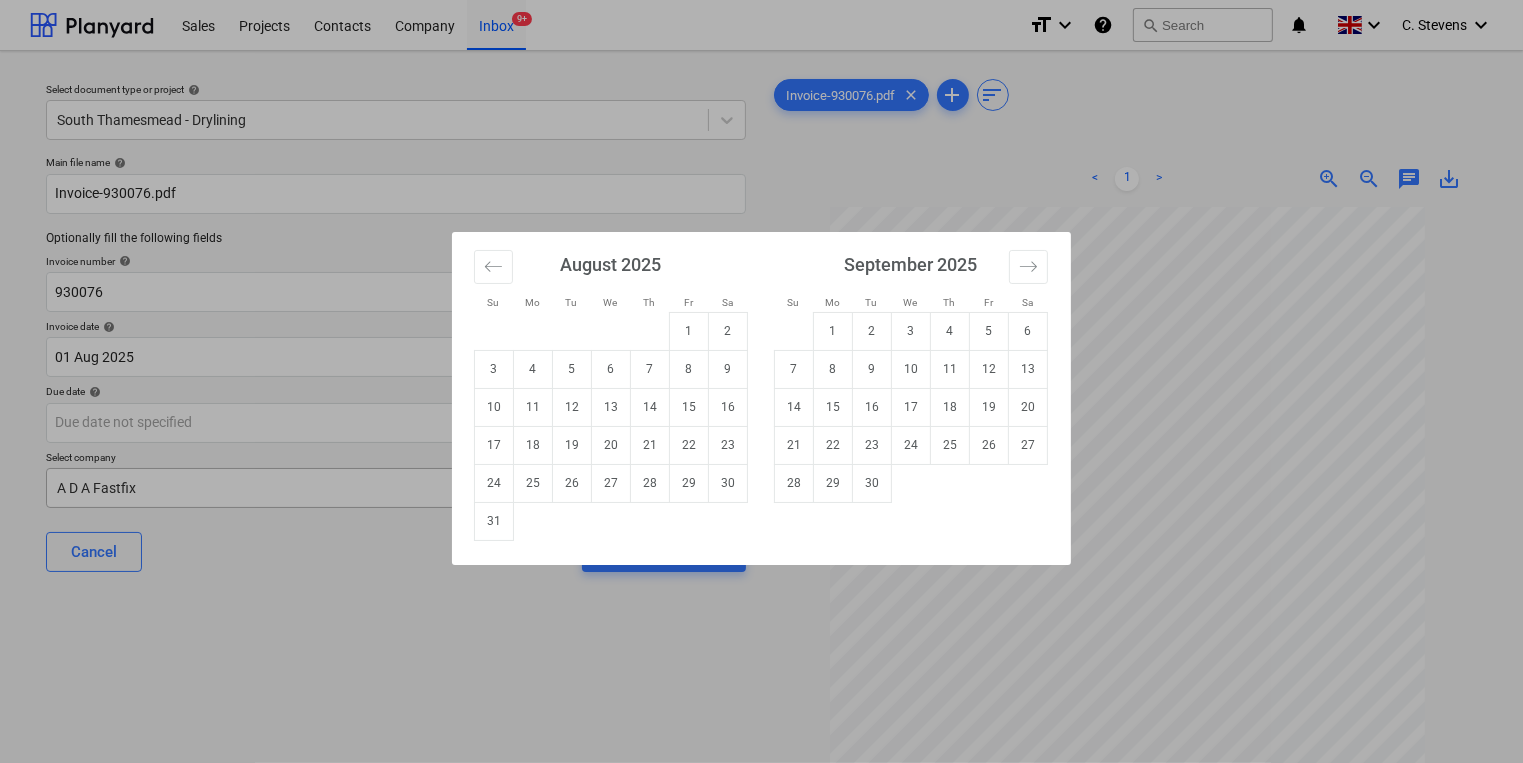 type on "30 Sep 2025" 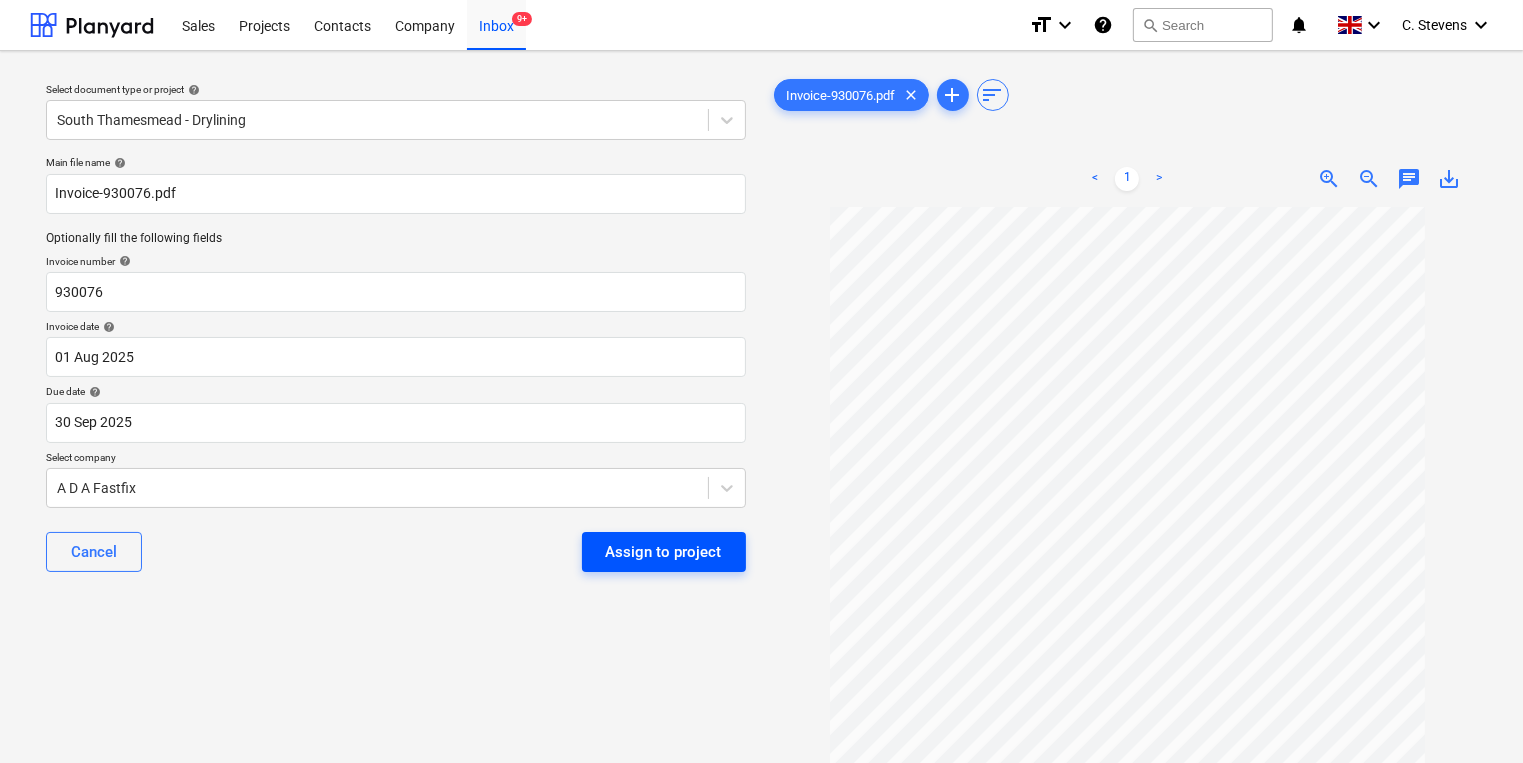 click on "Assign to project" at bounding box center (664, 552) 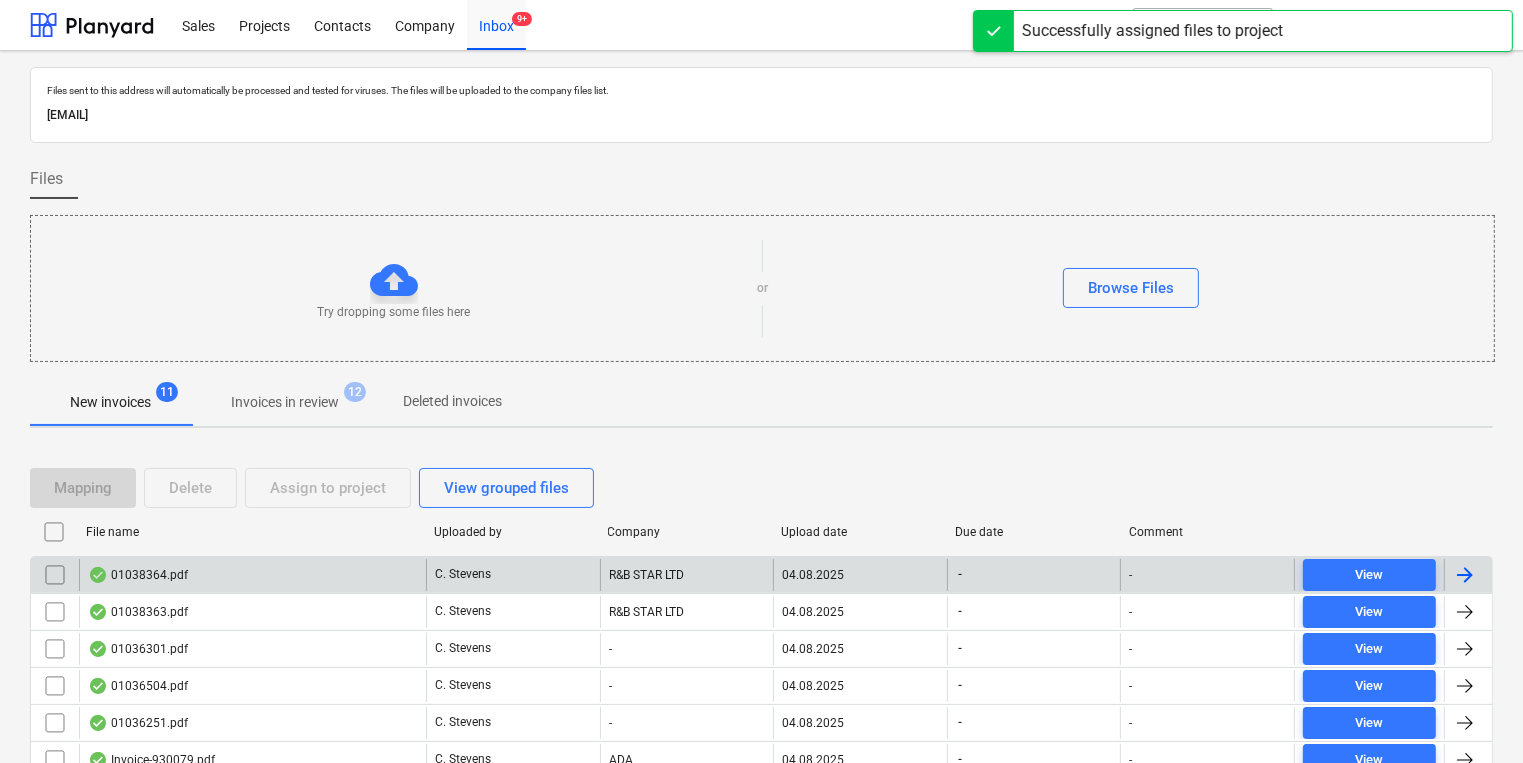 click on "01038364.pdf" at bounding box center [252, 575] 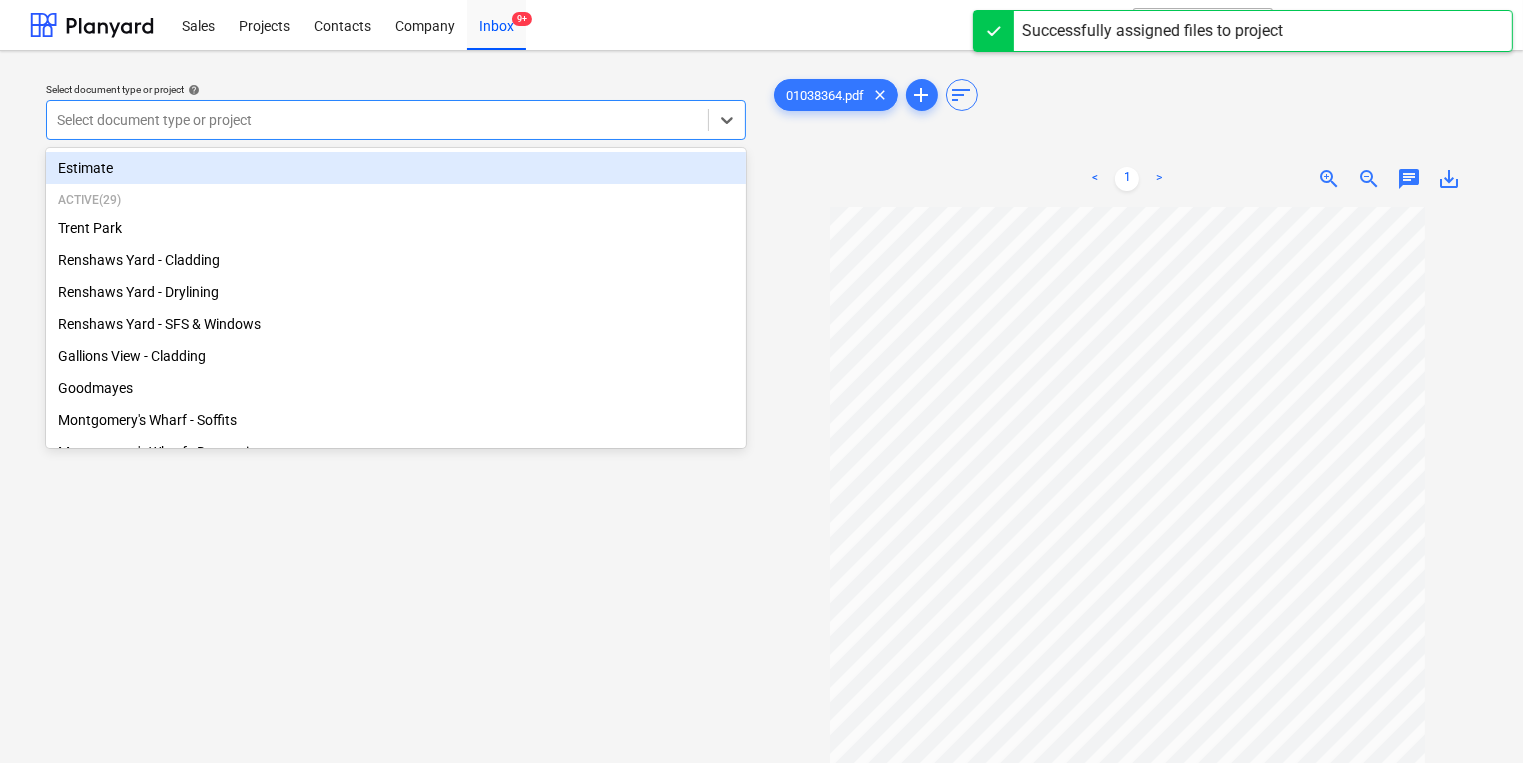 click at bounding box center [377, 120] 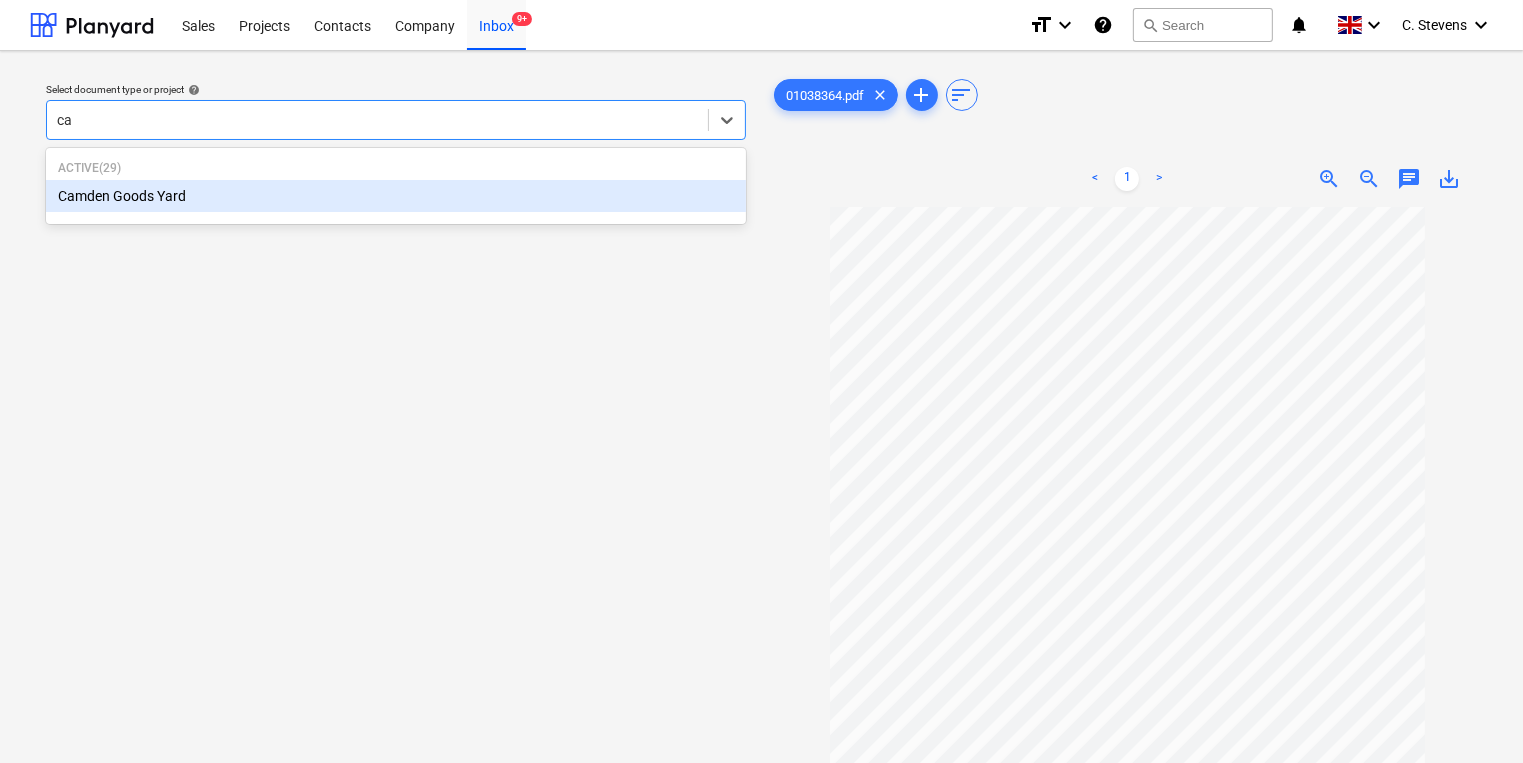 type on "cam" 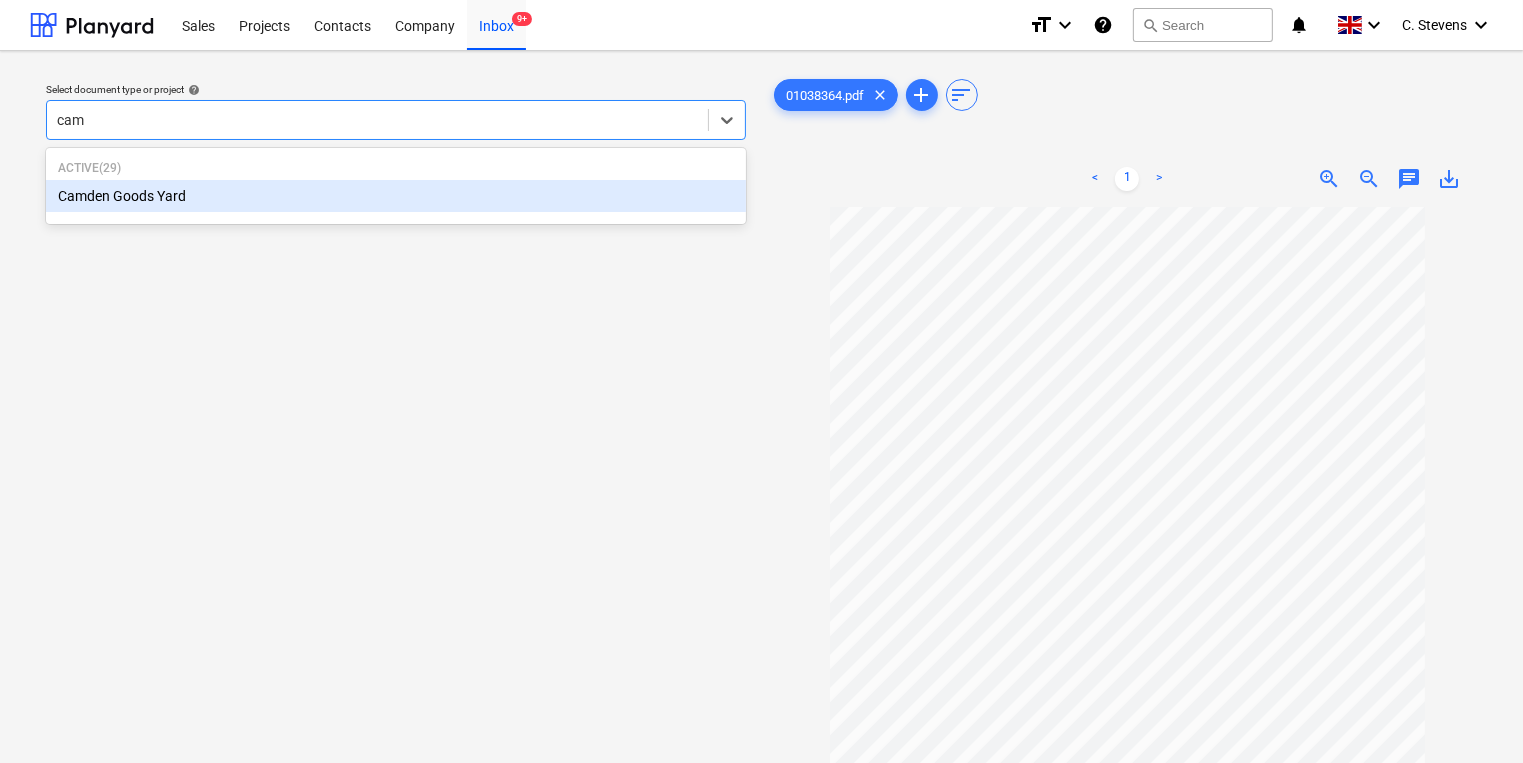 type 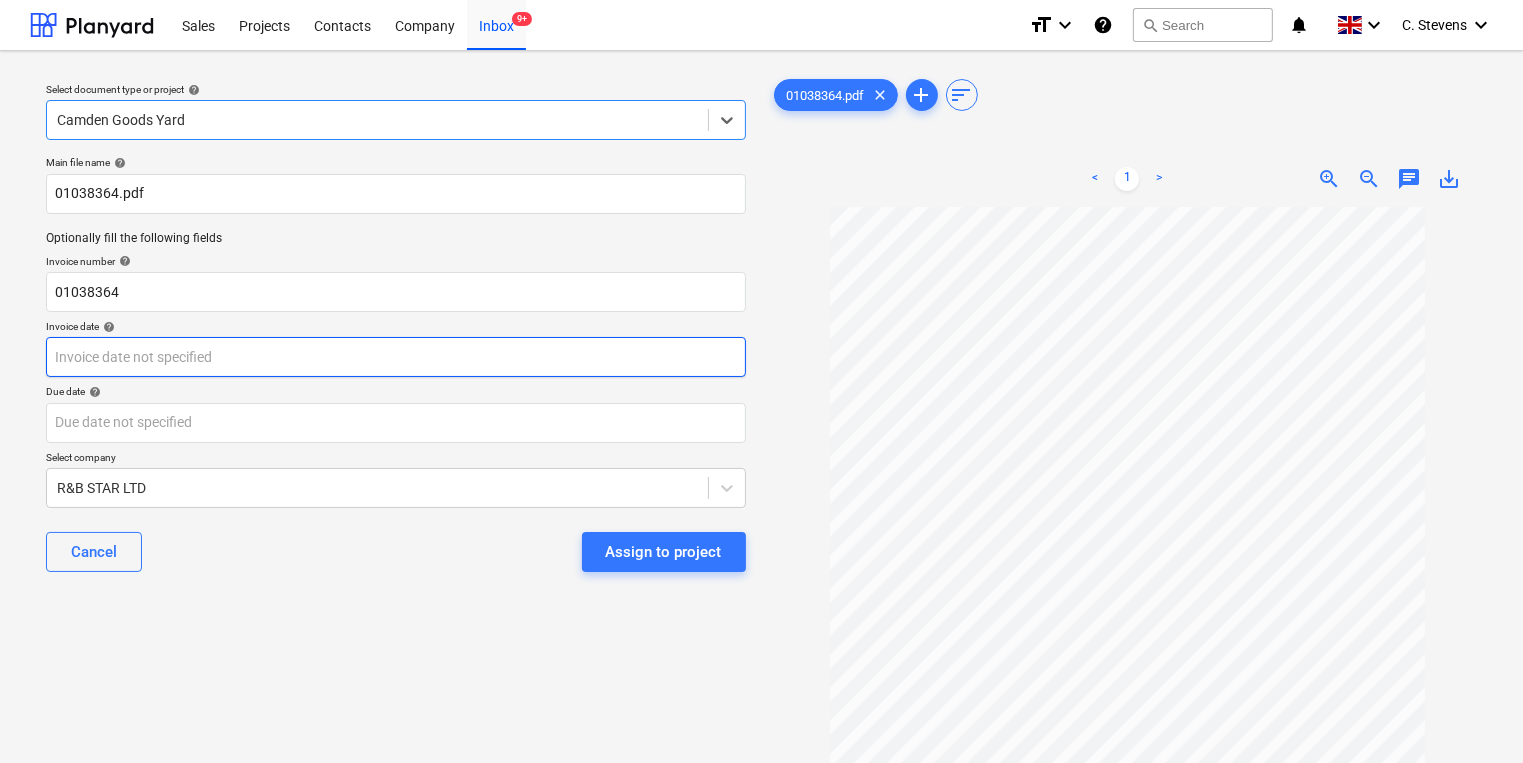click on "Sales Projects Contacts Company Inbox 9+ format_size keyboard_arrow_down help search Search notifications 0 keyboard_arrow_down [FIRST] [LAST] keyboard_arrow_down Select document type or project help option [LOCATION], selected.   Select is focused ,type to refine list, press Down to open the menu,  [LOCATION] Main file name help [NUMBER].pdf Optionally fill the following fields Invoice number help [NUMBER] Invoice date help Press the down arrow key to interact with the calendar and
select a date. Press the question mark key to get the keyboard shortcuts for changing dates. Due date help Press the down arrow key to interact with the calendar and
select a date. Press the question mark key to get the keyboard shortcuts for changing dates. Select company R&B STAR LTD   Cancel Assign to project [NUMBER].pdf clear add sort < 1 > zoom_in zoom_out chat 0 save_alt" at bounding box center (761, 381) 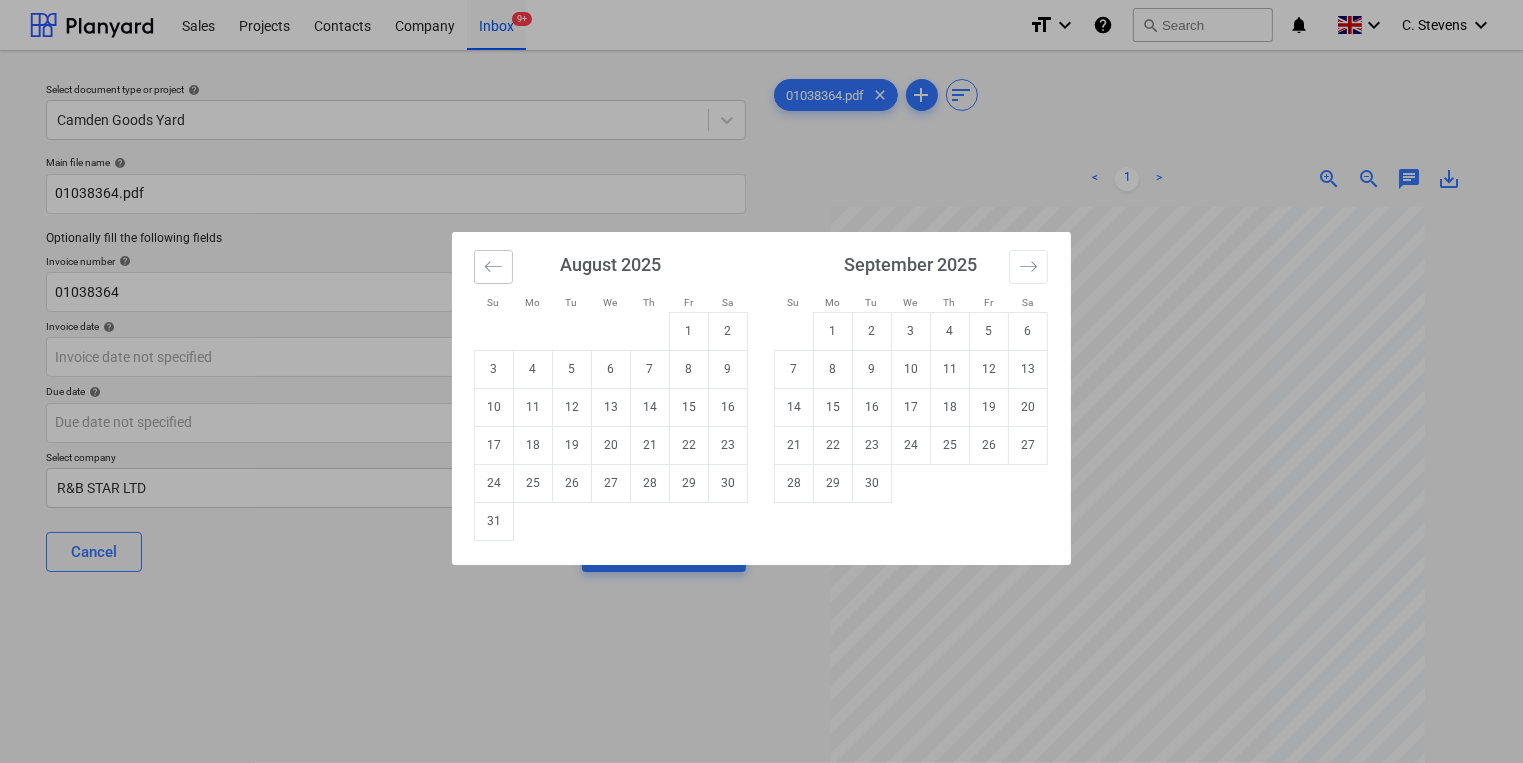 click at bounding box center [493, 267] 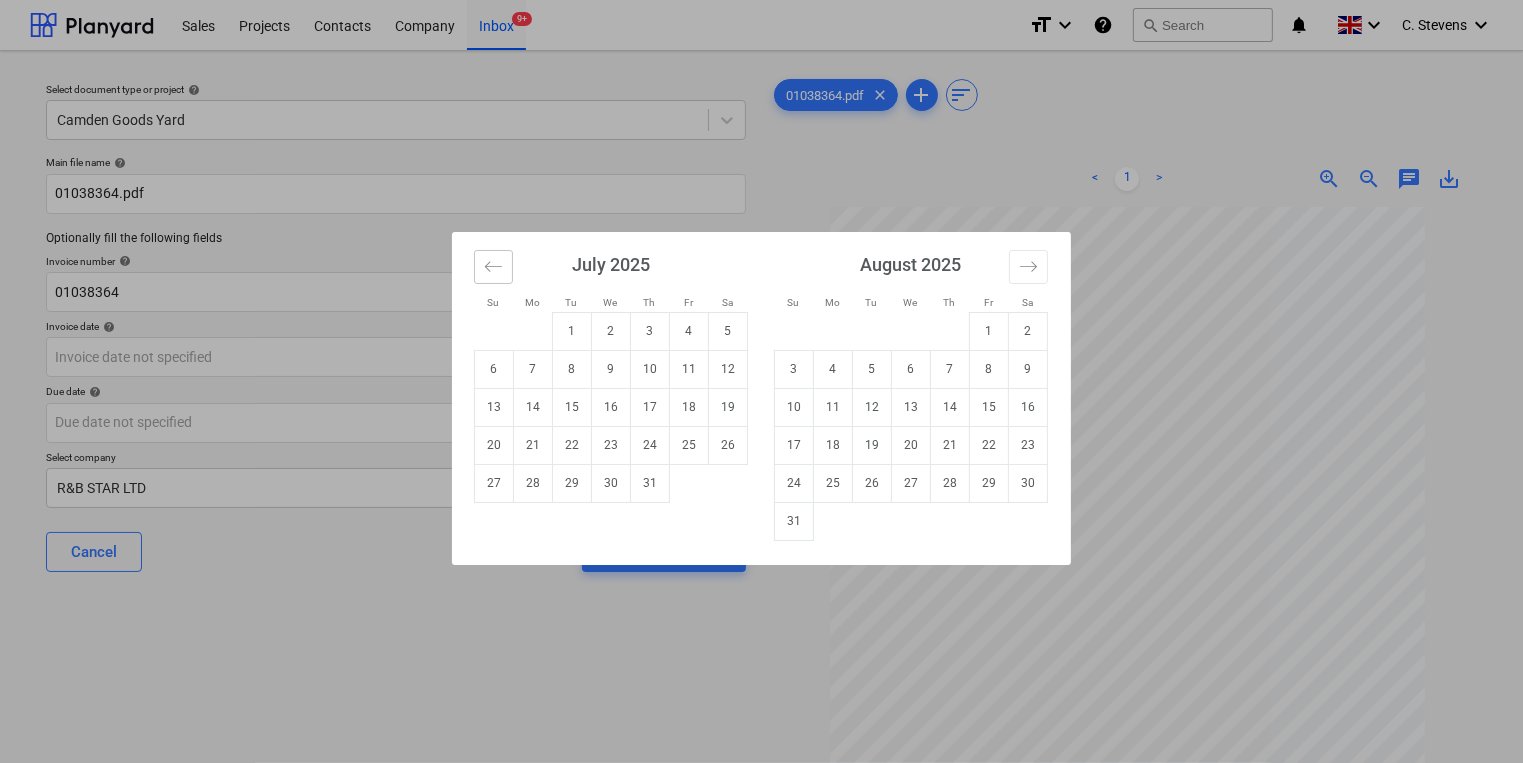 click at bounding box center (493, 267) 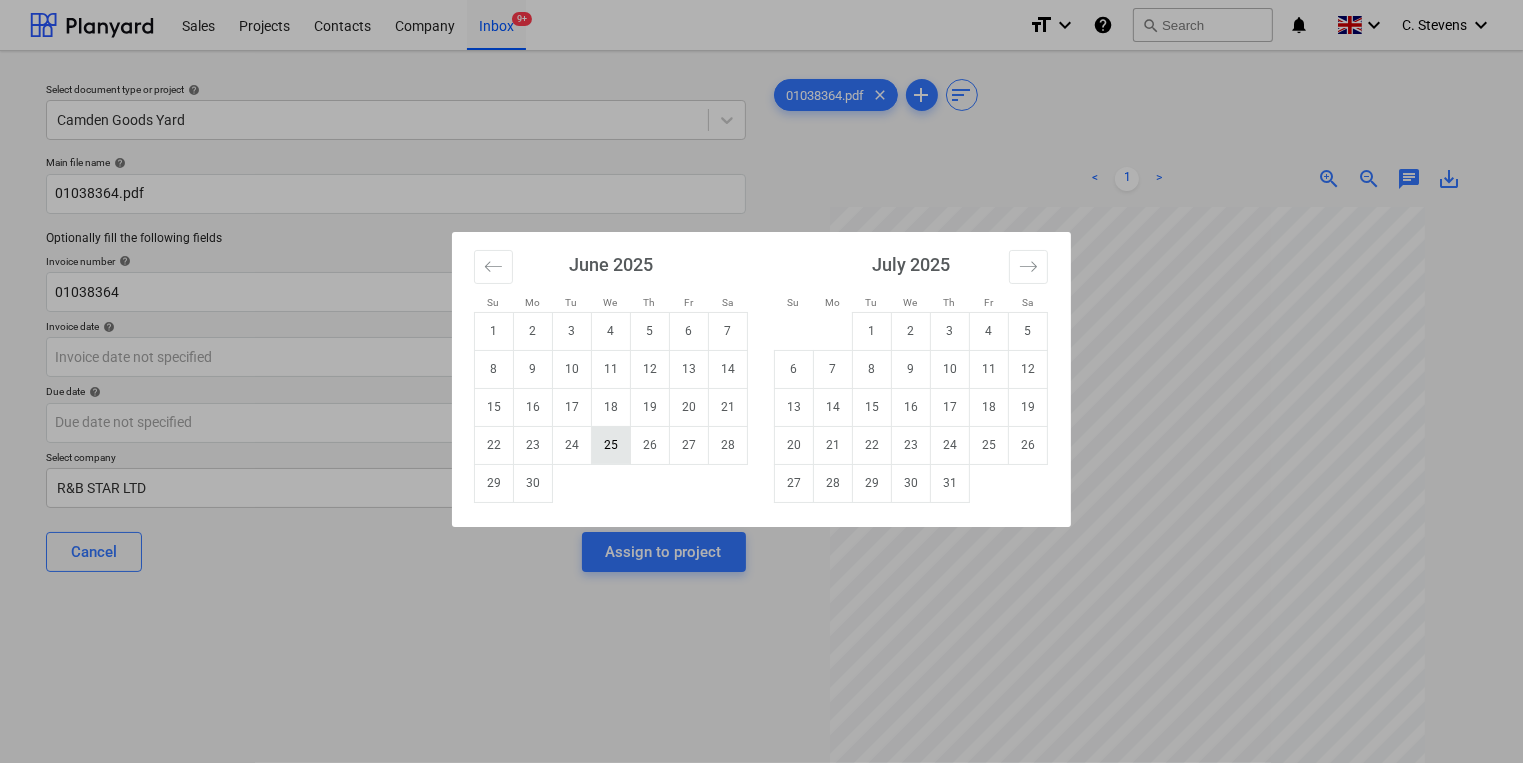 click on "25" at bounding box center (611, 445) 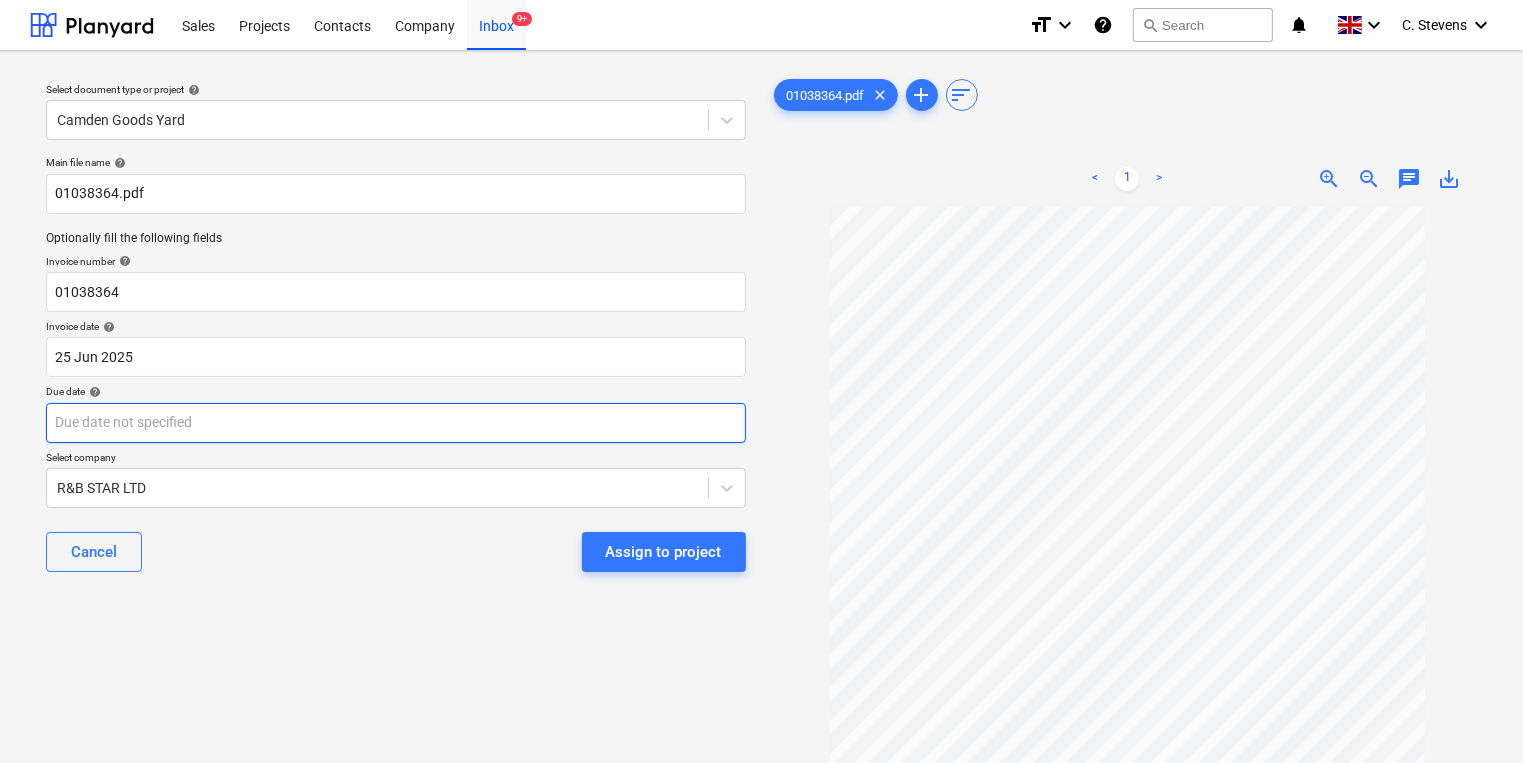 click on "Sales Projects Contacts Company Inbox 9+ format_size keyboard_arrow_down help search Search notifications 0 keyboard_arrow_down [FIRST] [LAST] keyboard_arrow_down Select document type or project help [LOCATION] Main file name help [NUMBER].pdf Optionally fill the following fields Invoice number help [NUMBER] Invoice date help [DATE] [DATE] Press the down arrow key to interact with the calendar and
select a date. Press the question mark key to get the keyboard shortcuts for changing dates. Due date help Press the down arrow key to interact with the calendar and
select a date. Press the question mark key to get the keyboard shortcuts for changing dates. Select company R&B STAR LTD   Cancel Assign to project [NUMBER].pdf clear add sort < 1 > zoom_in zoom_out chat 0 save_alt" at bounding box center [761, 381] 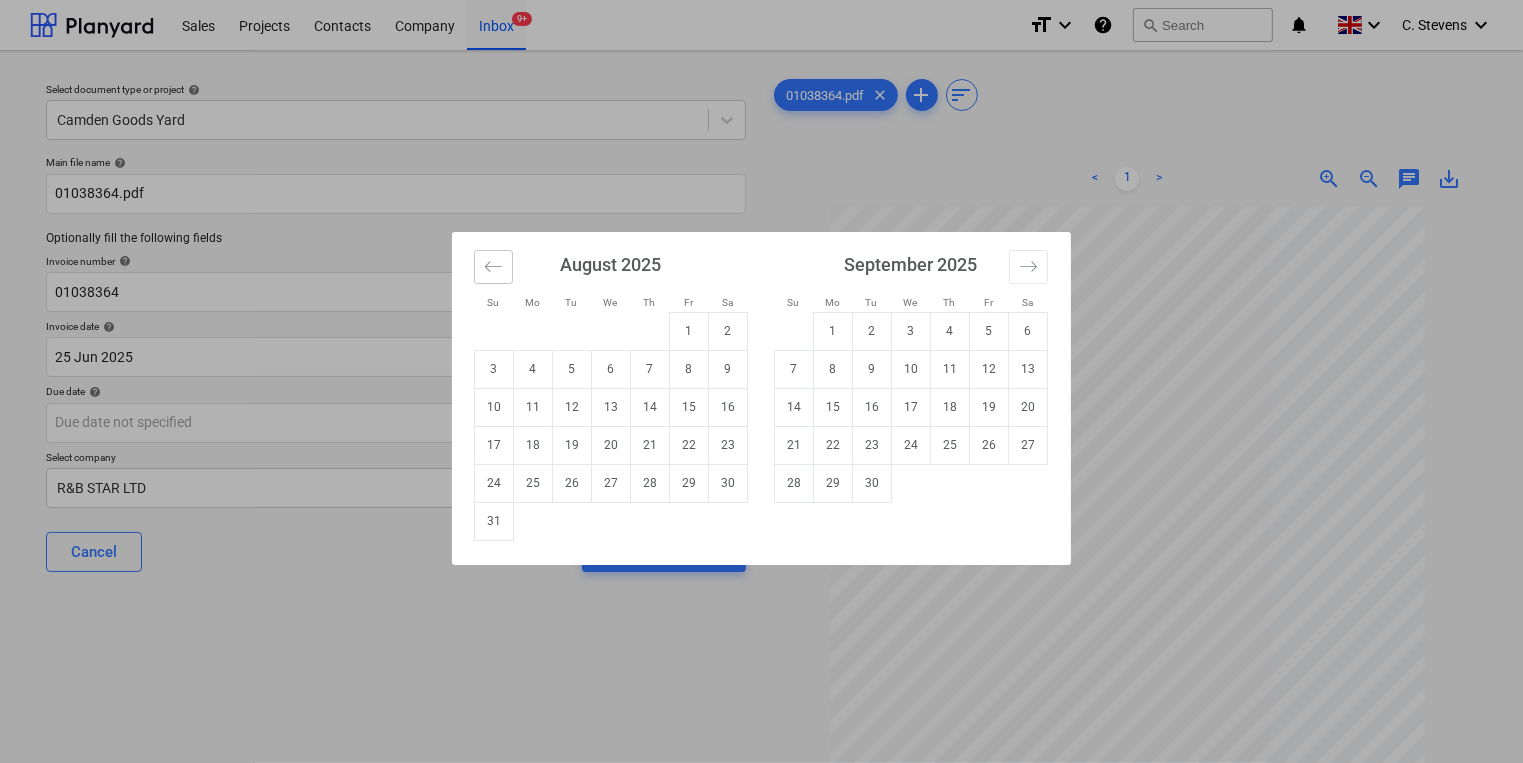 click at bounding box center [493, 267] 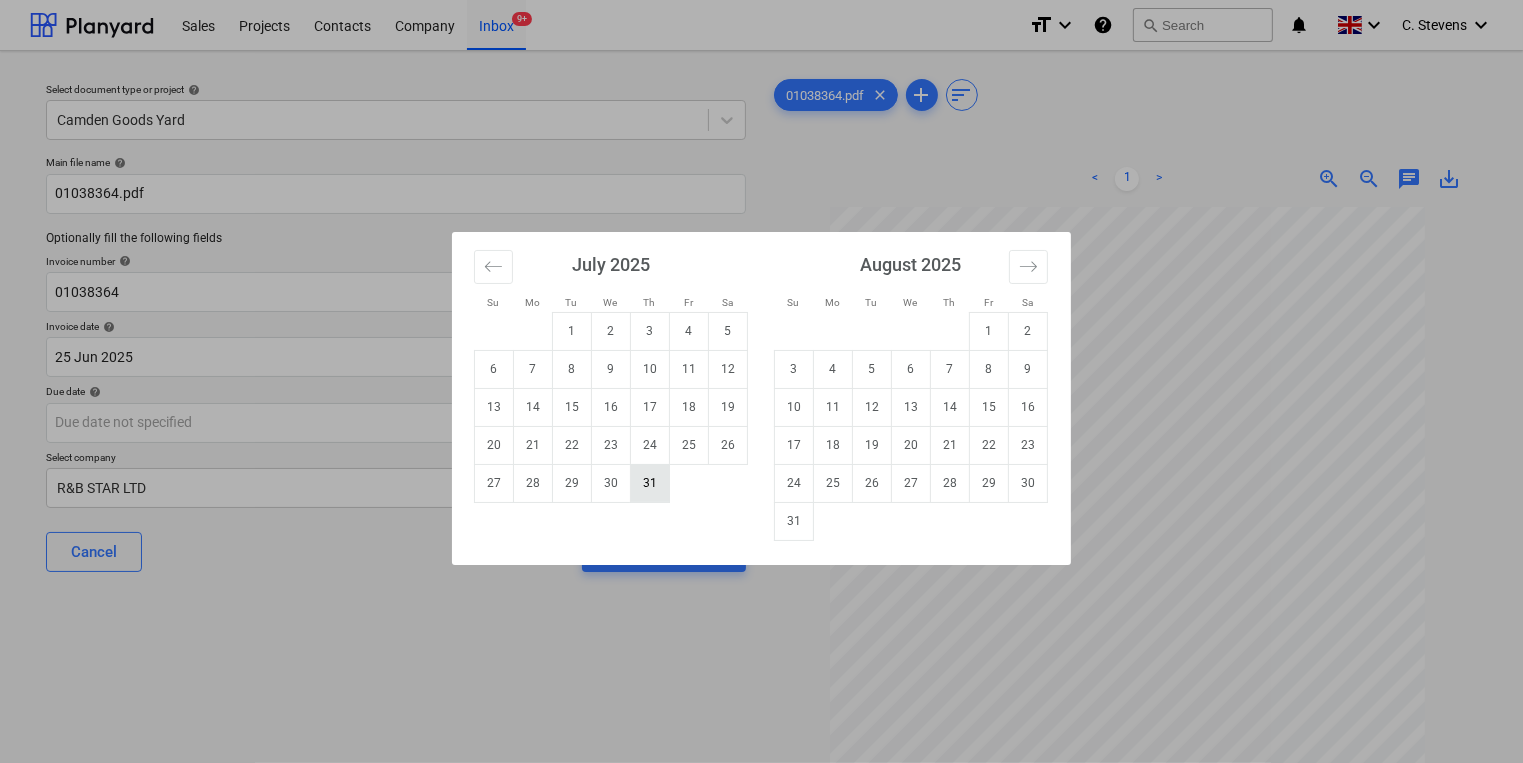 click on "31" at bounding box center [650, 483] 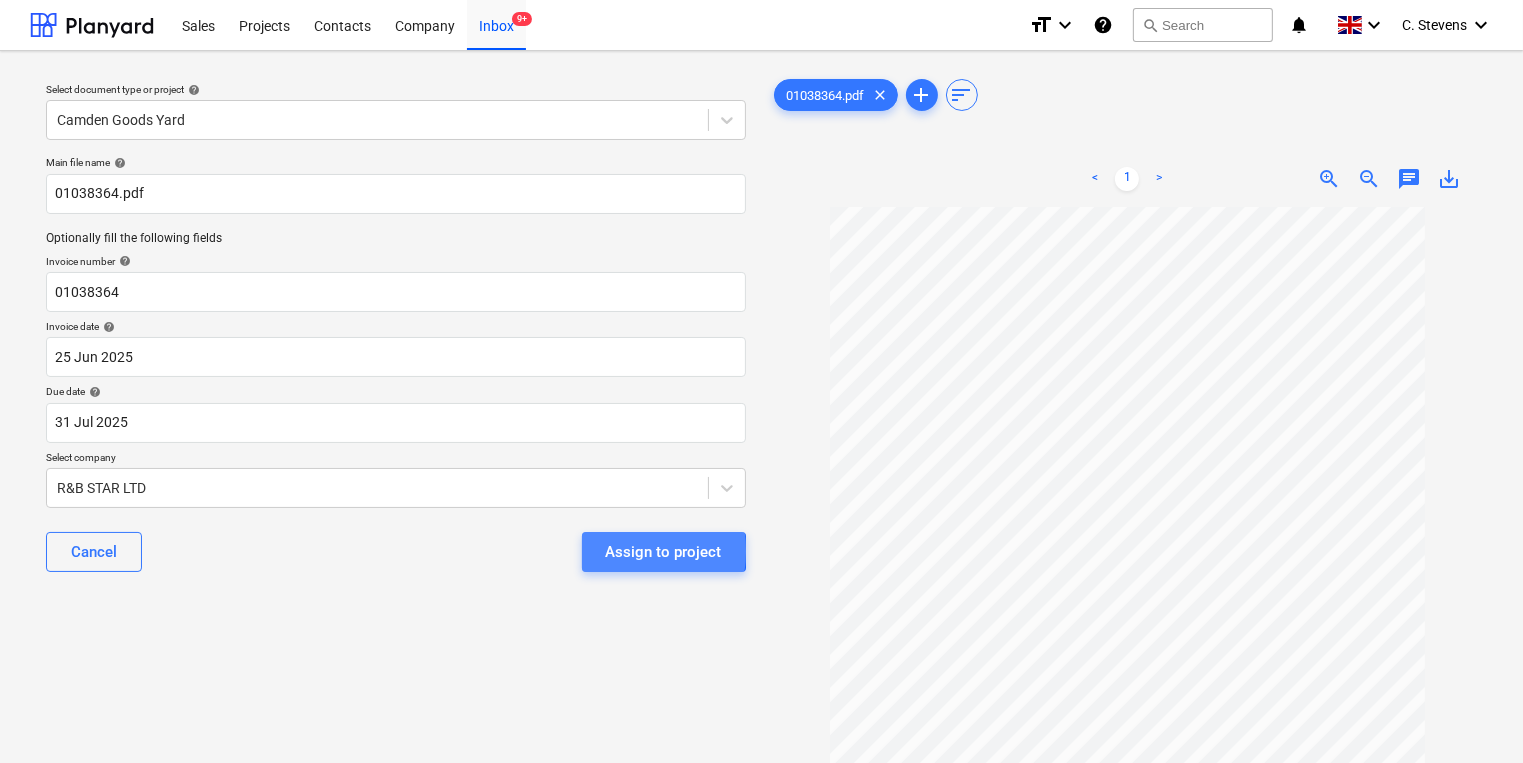 click on "Assign to project" at bounding box center [664, 552] 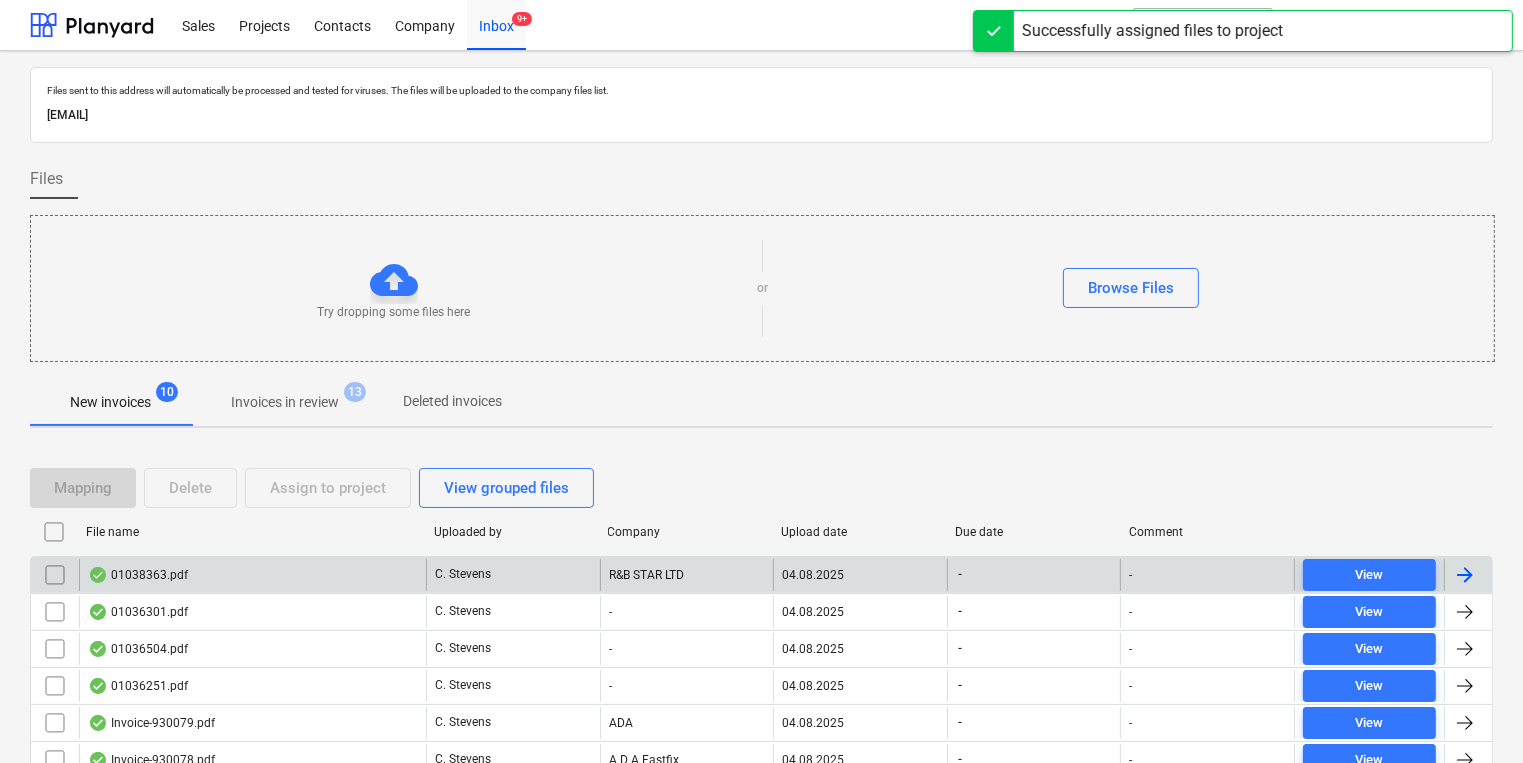 click on "01038363.pdf" at bounding box center (252, 575) 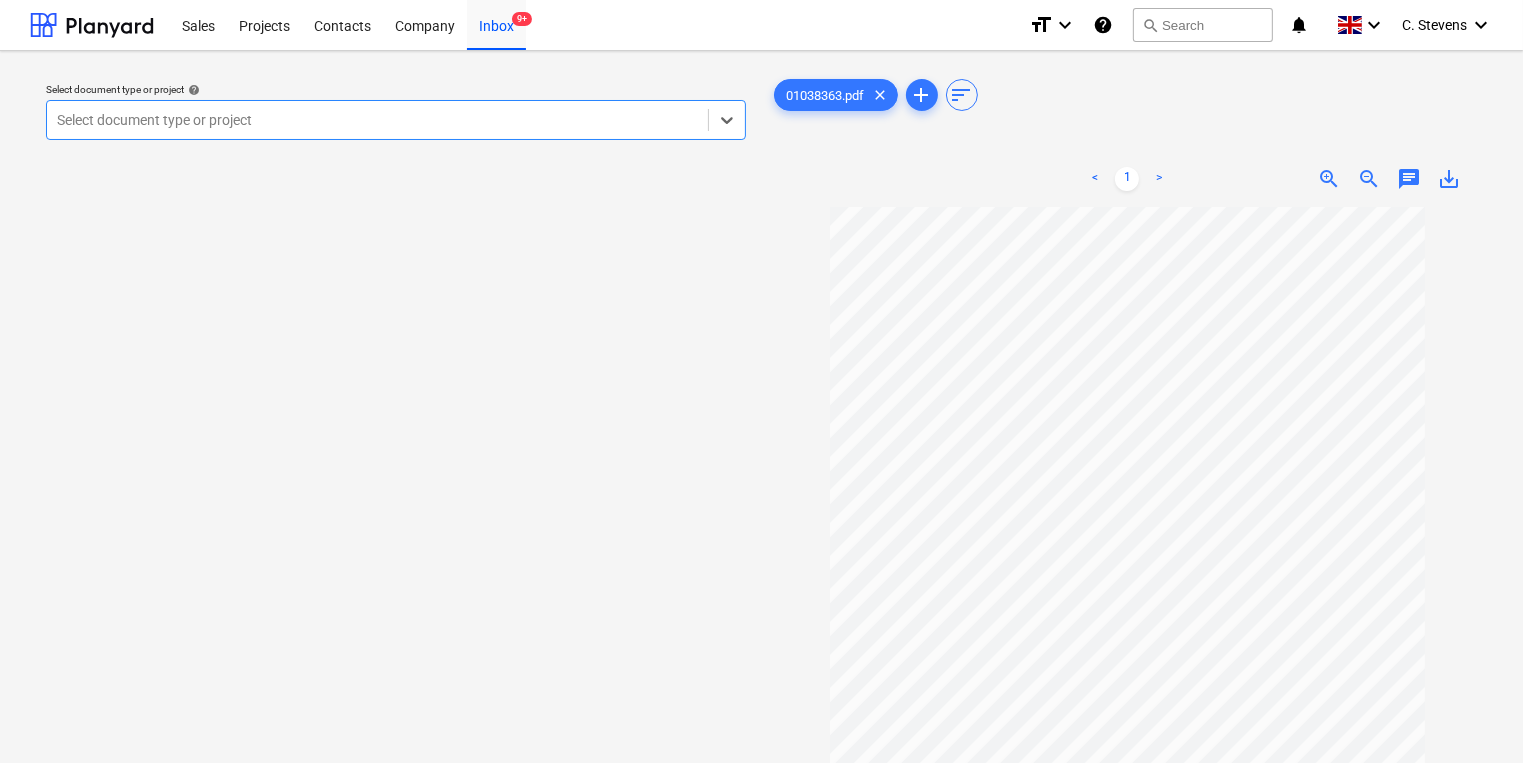 click at bounding box center (377, 120) 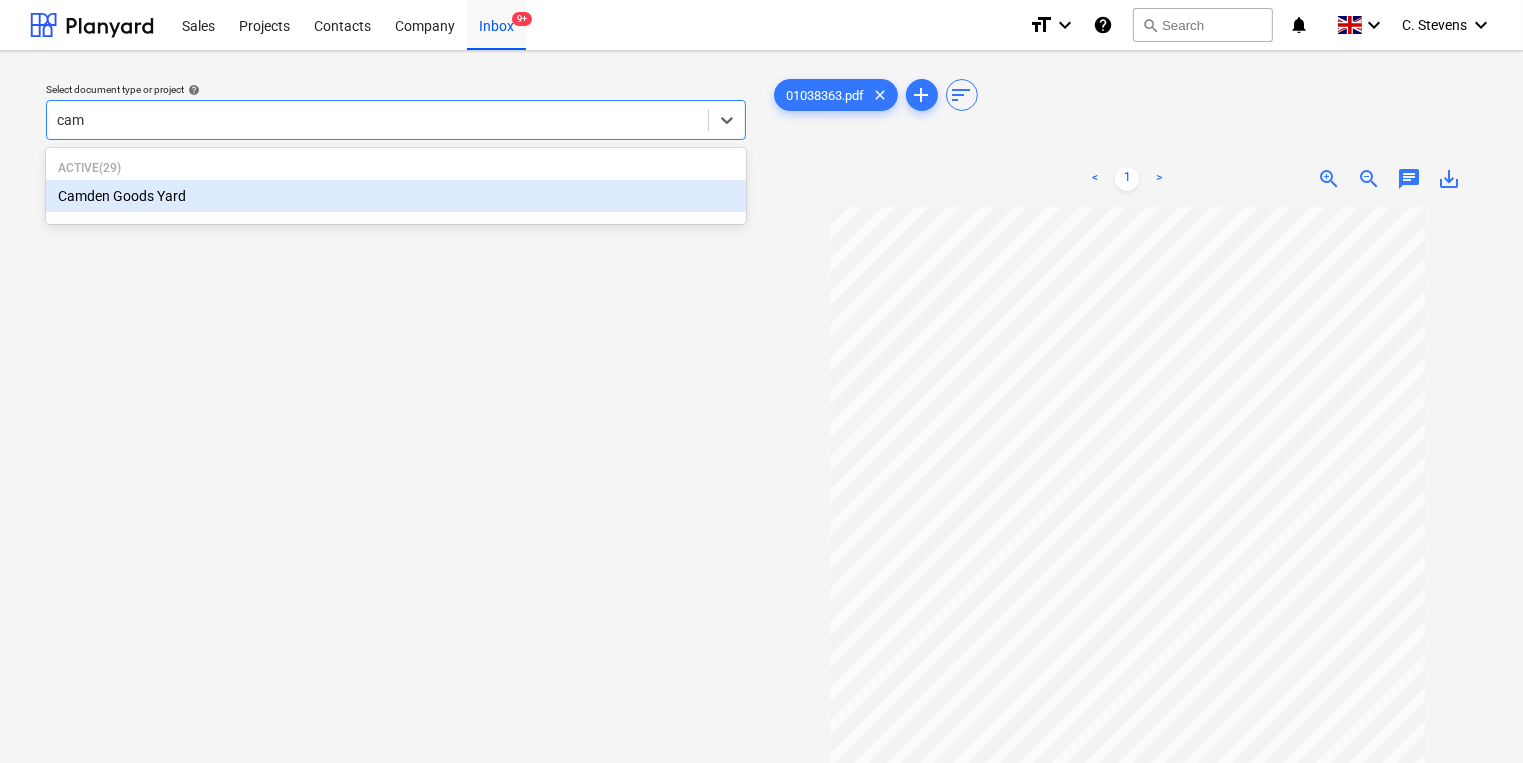 type on "camd" 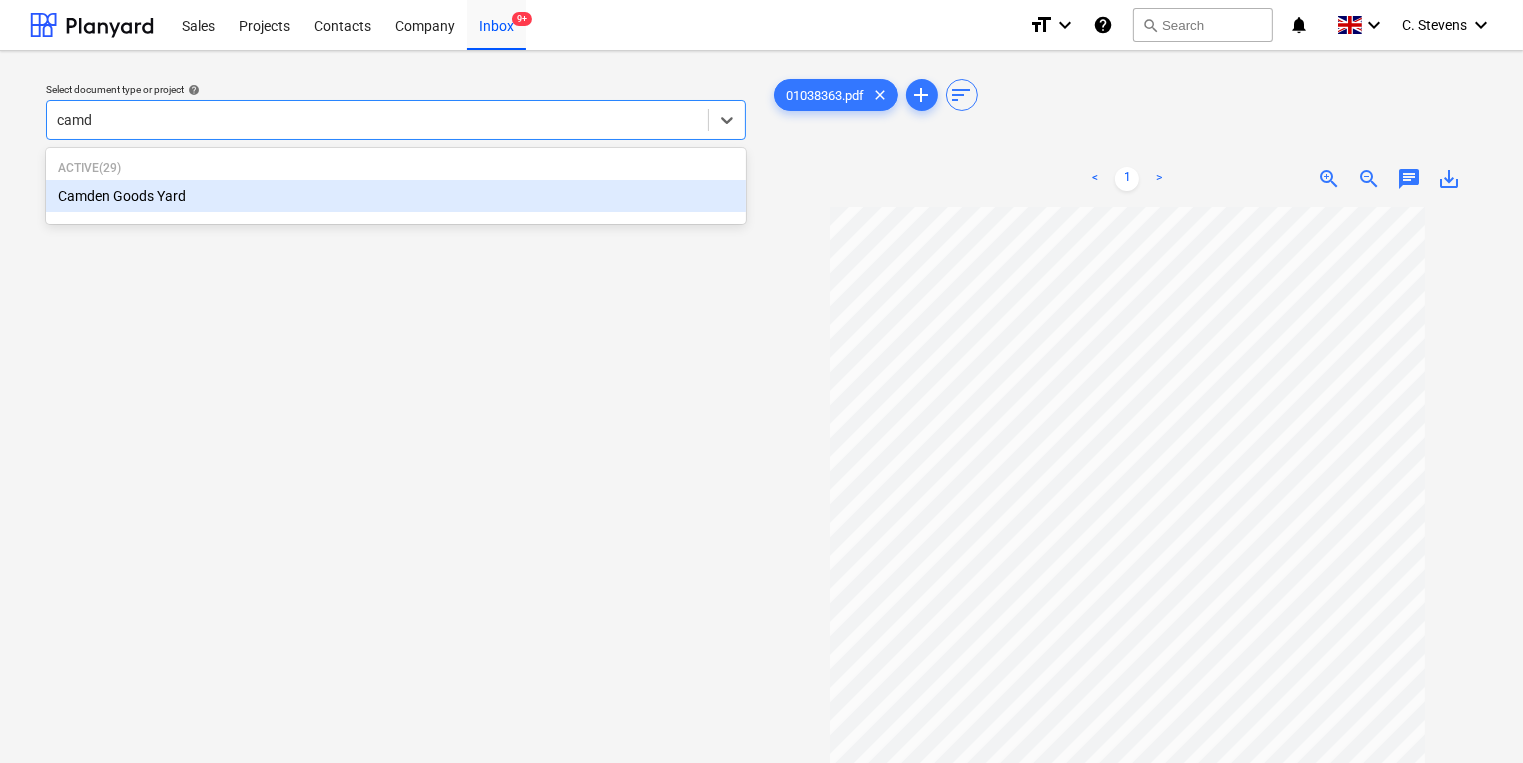 type 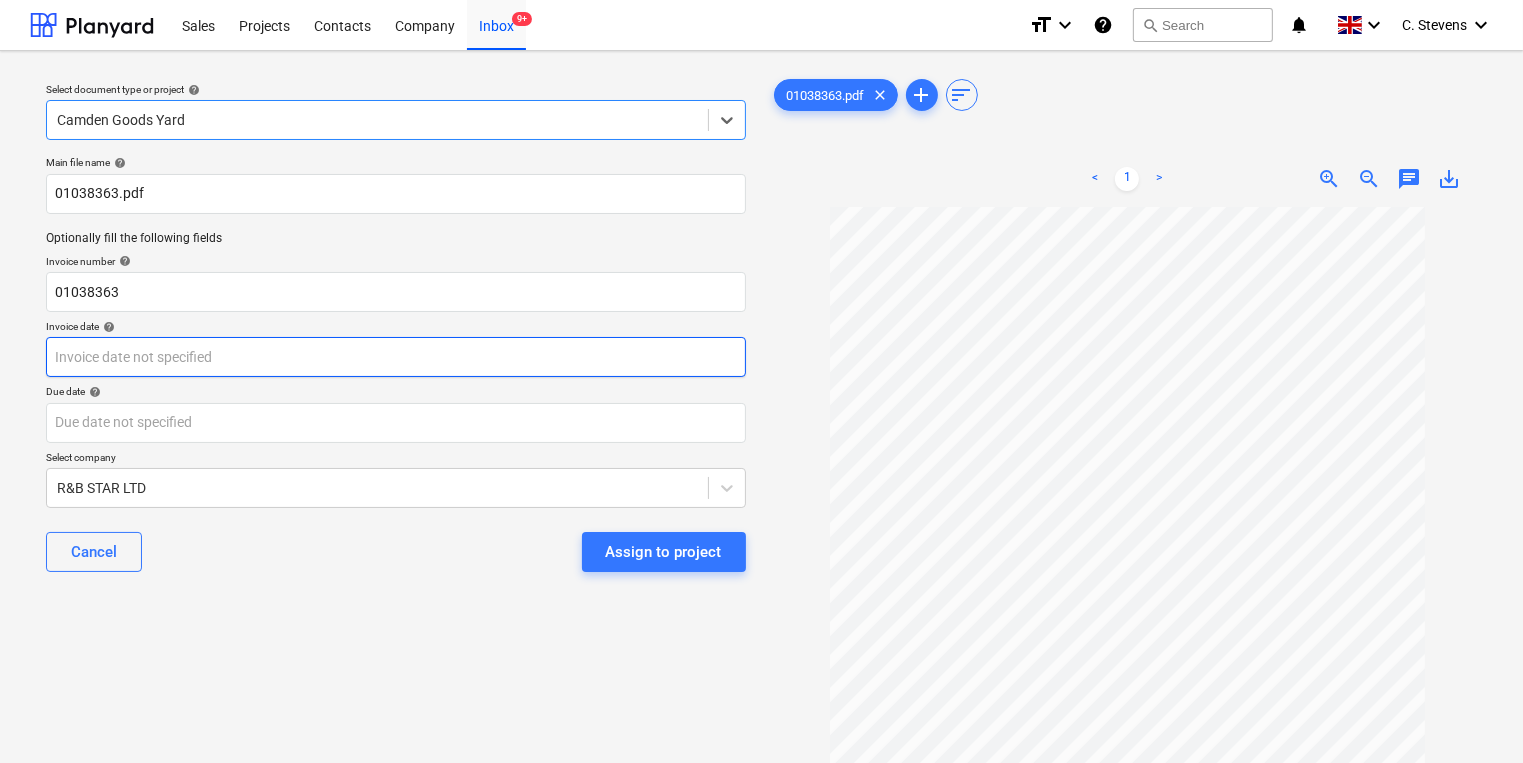 click on "Sales Projects Contacts Company Inbox 9+ format_size keyboard_arrow_down help search Search notifications 0 keyboard_arrow_down [NAME] keyboard_arrow_down Select document type or project help option Camden Goods Yard, selected.   Select is focused ,type to refine list, press Down to open the menu,  Camden Goods Yard Main file name help 01038363.pdf Optionally fill the following fields Invoice number help 01038363 Invoice date help Press the down arrow key to interact with the calendar and
select a date. Press the question mark key to get the keyboard shortcuts for changing dates. Due date help Press the down arrow key to interact with the calendar and
select a date. Press the question mark key to get the keyboard shortcuts for changing dates. Select company R&B STAR LTD   Cancel Assign to project 01038363.pdf clear add sort < 1 > zoom_in zoom_out chat 0 save_alt" at bounding box center [761, 381] 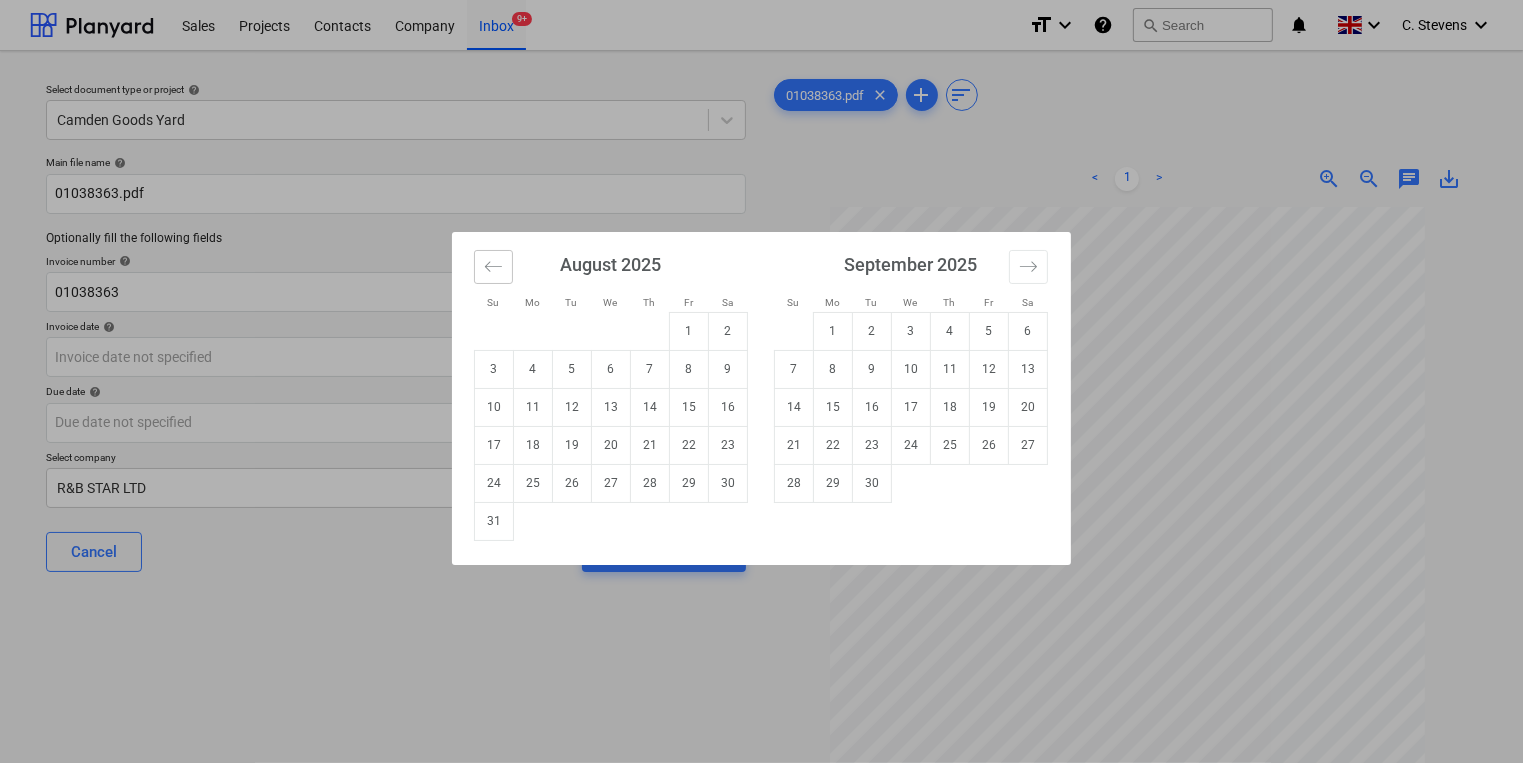 click 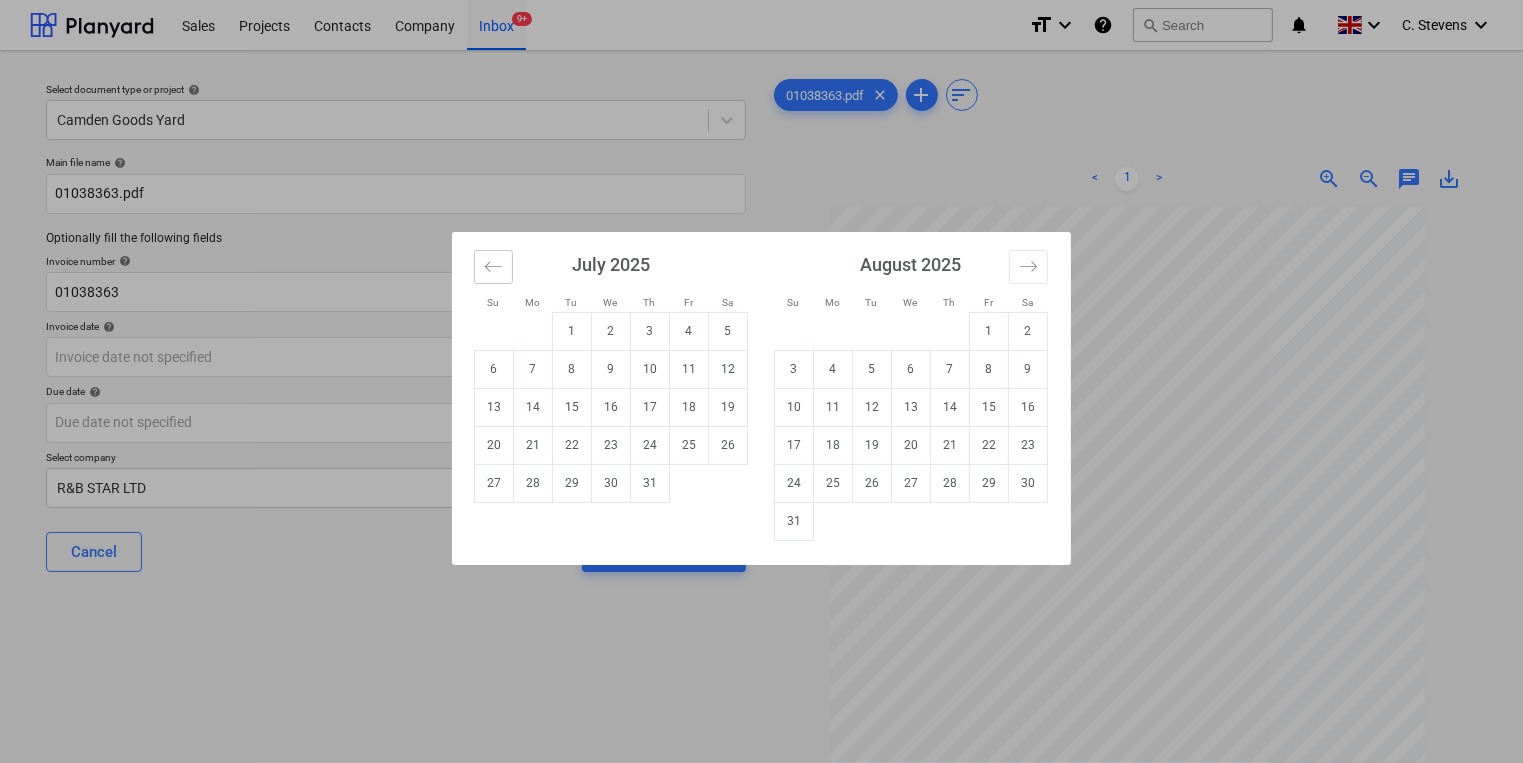 click 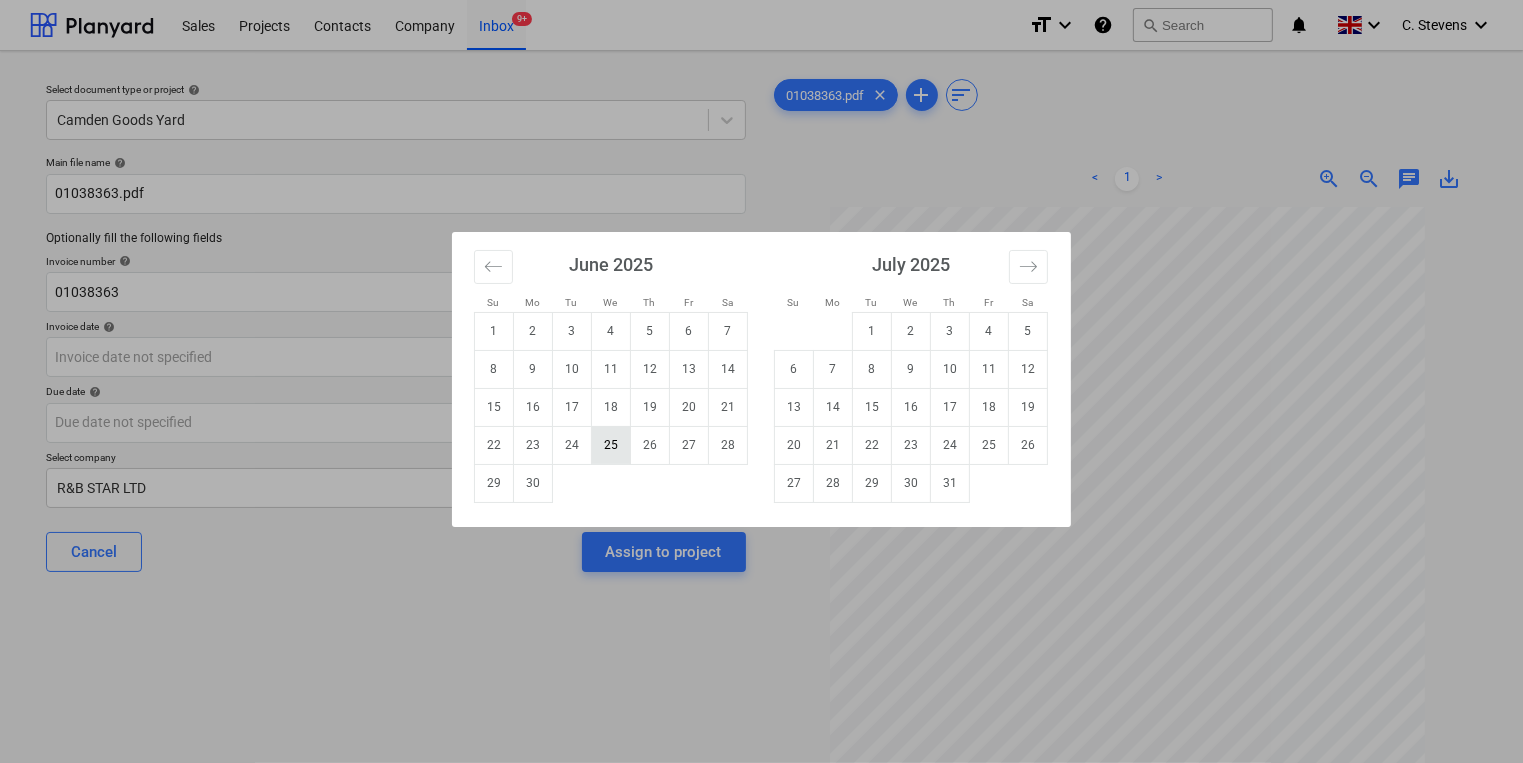 click on "25" at bounding box center (611, 445) 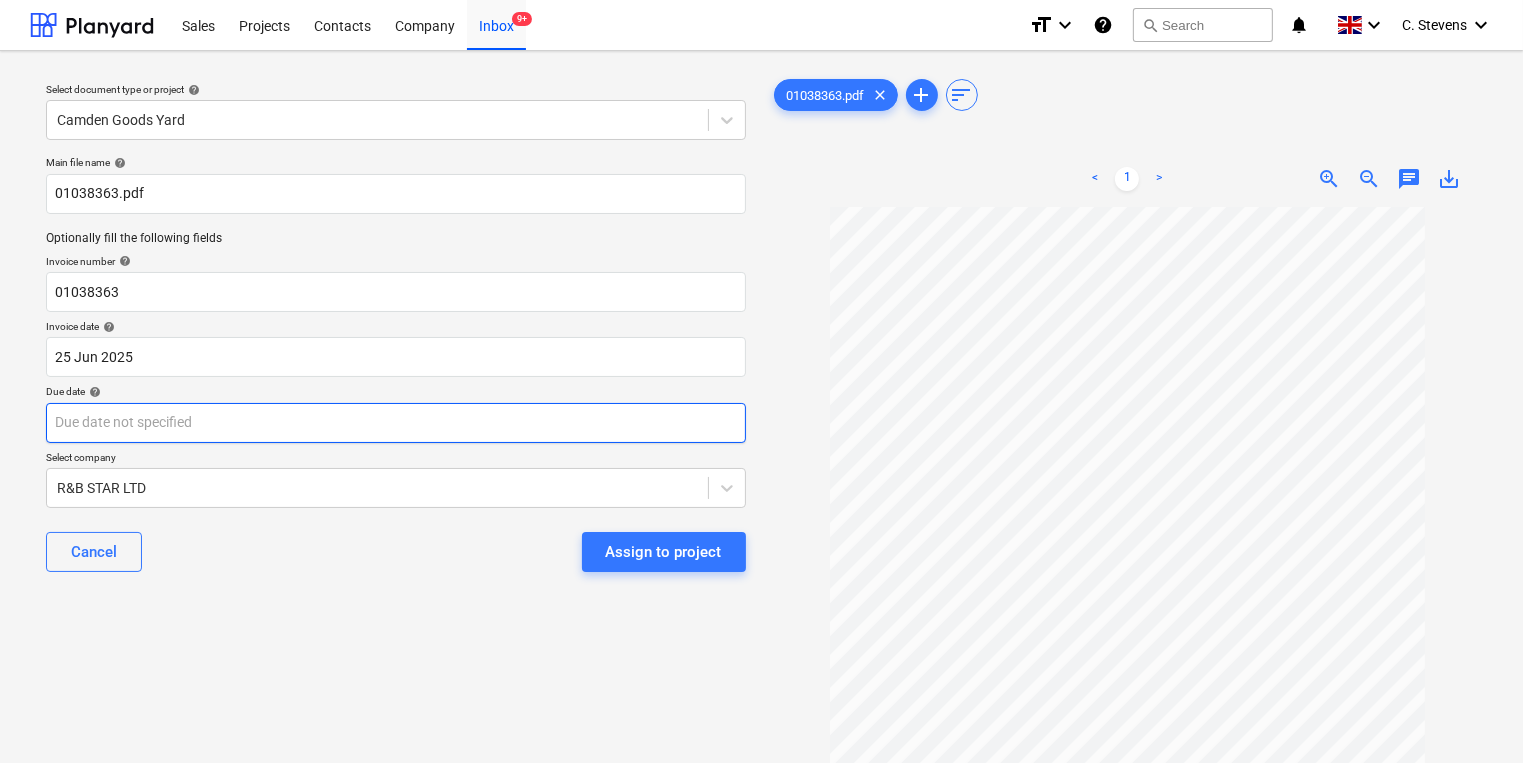 click on "Sales Projects Contacts Company Inbox 9+ format_size keyboard_arrow_down help search Search notifications 0 keyboard_arrow_down C. Stevens keyboard_arrow_down Select document type or project help [ADDRESS] Main file name help 01038363.pdf Optionally fill the following fields Invoice number help 01038363 Invoice date help 25 Jun 2025 25.06.2025 Press the down arrow key to interact with the calendar and
select a date. Press the question mark key to get the keyboard shortcuts for changing dates. Due date help Press the down arrow key to interact with the calendar and
select a date. Press the question mark key to get the keyboard shortcuts for changing dates. Select company R&B STAR LTD   Cancel Assign to project 01038363.pdf clear add sort < 1 > zoom_in zoom_out chat 0 save_alt" at bounding box center (761, 381) 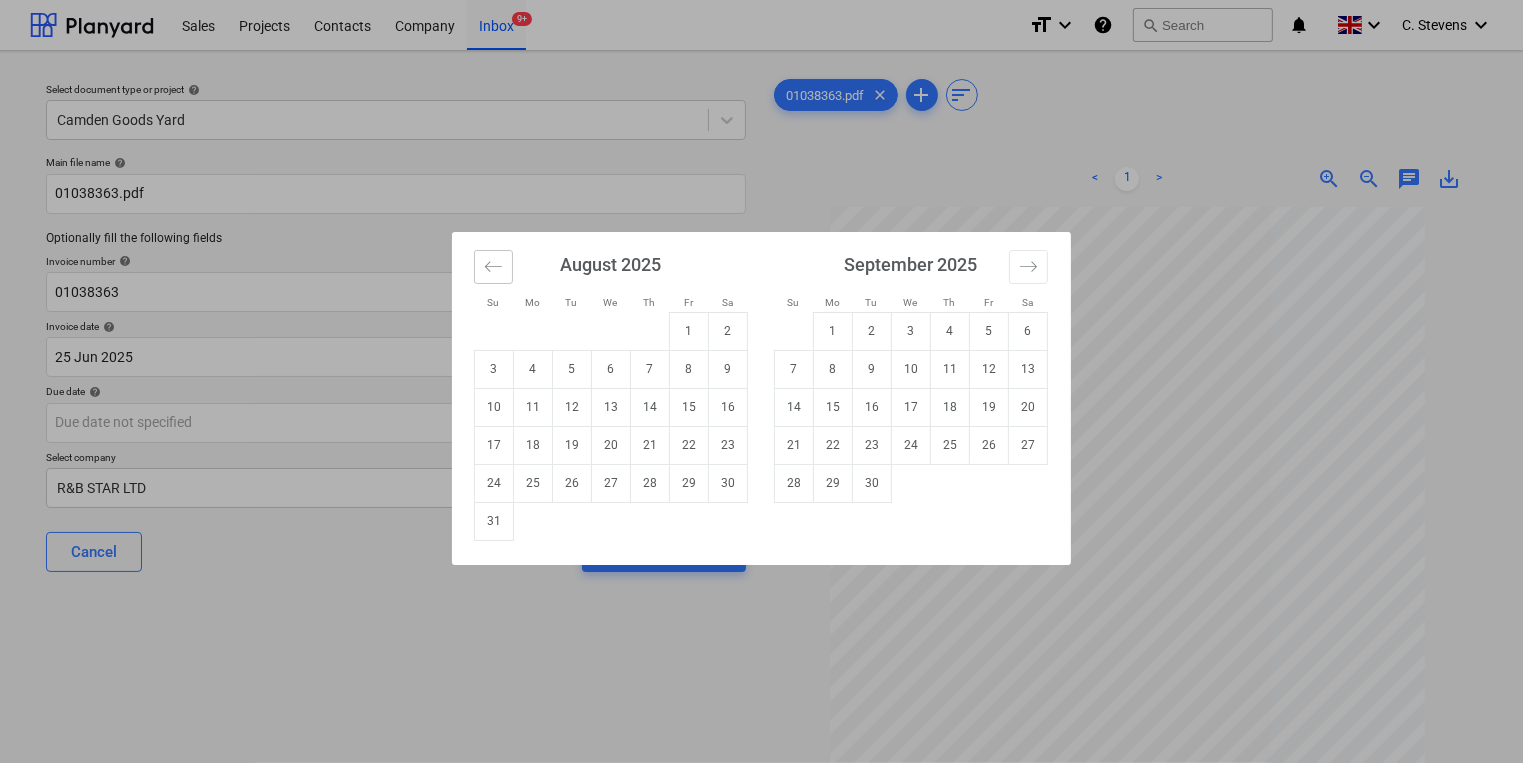 click 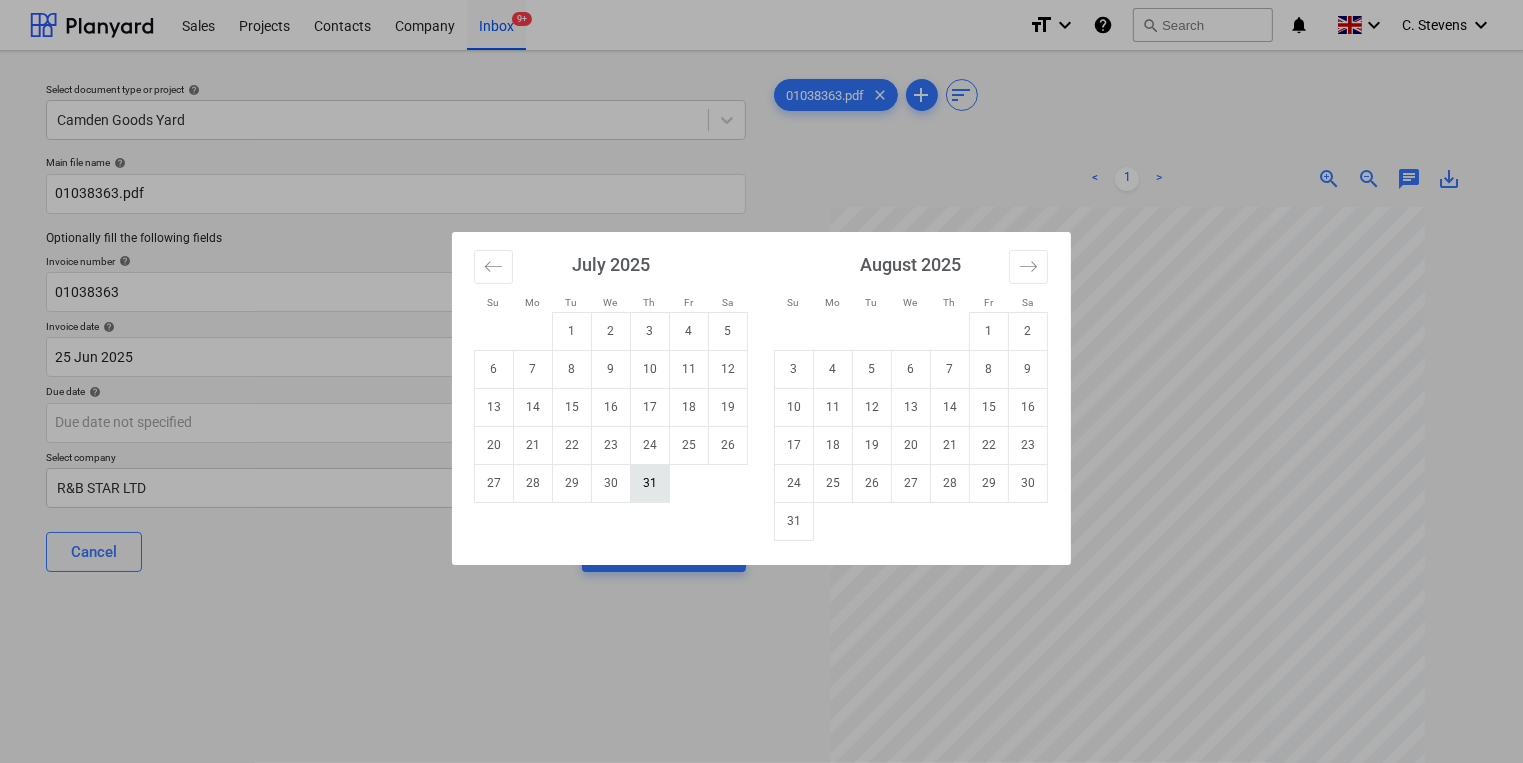click on "31" at bounding box center [650, 483] 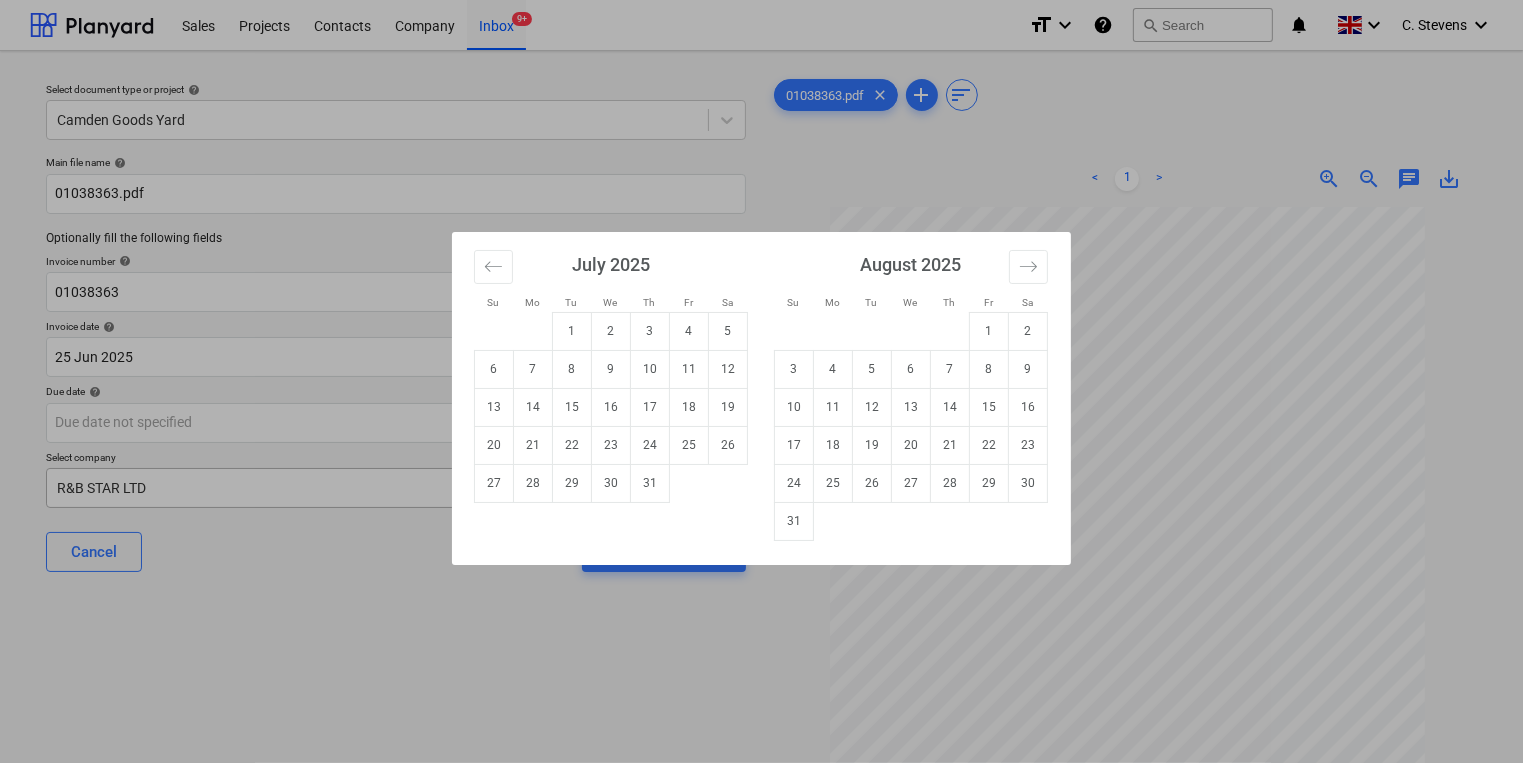 type on "31 Jul 2025" 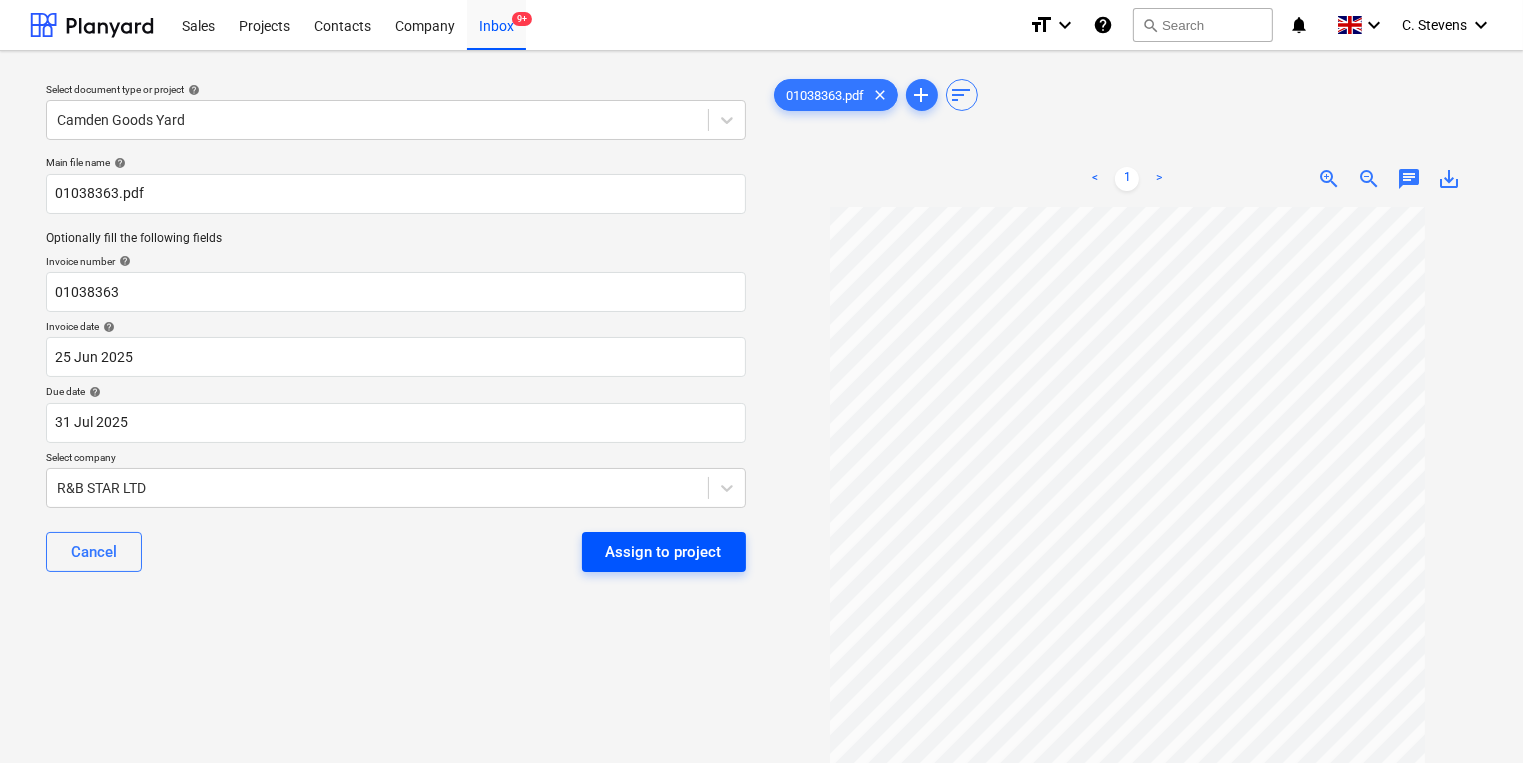 click on "Assign to project" at bounding box center [664, 552] 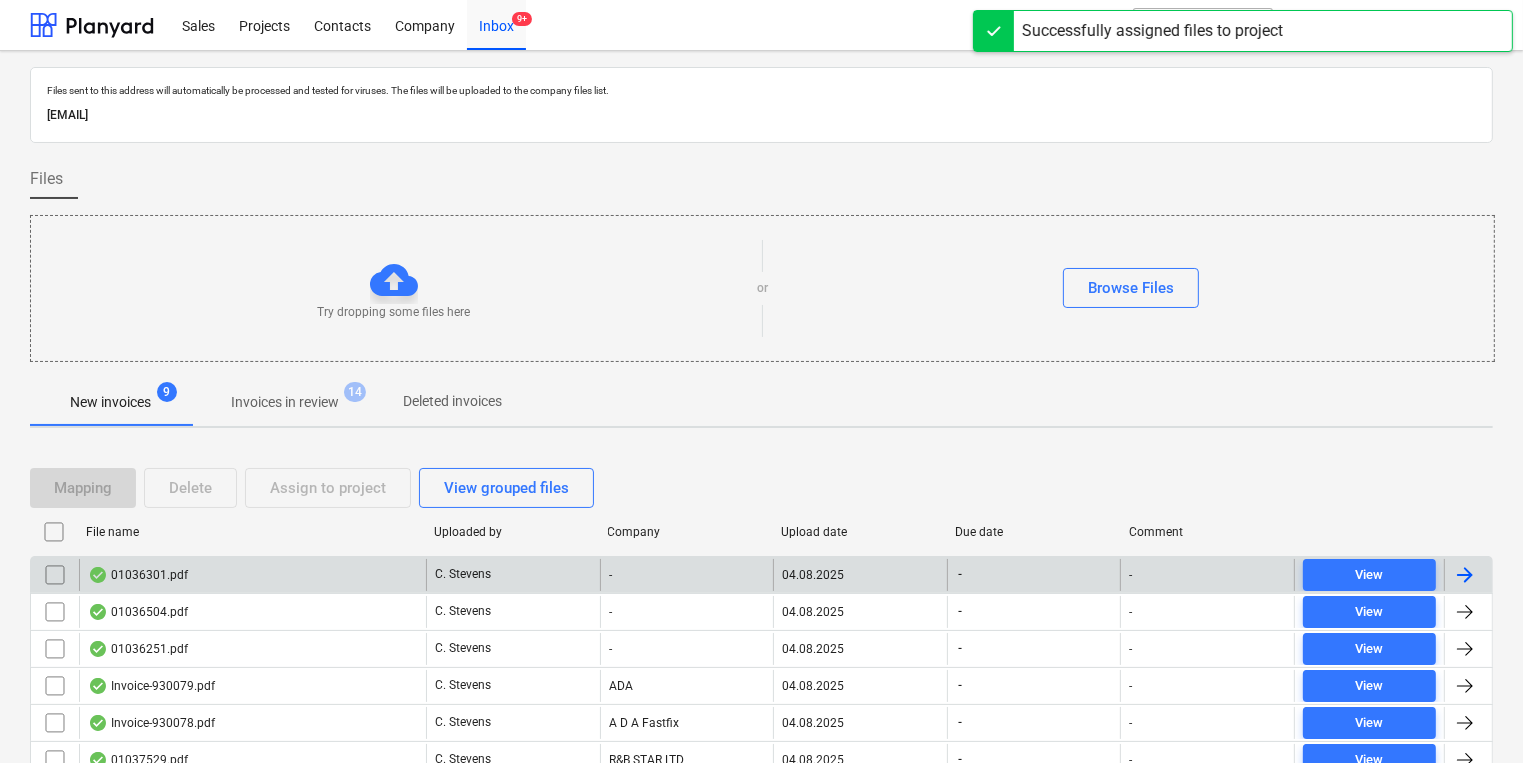 click on "01036301.pdf" at bounding box center (252, 575) 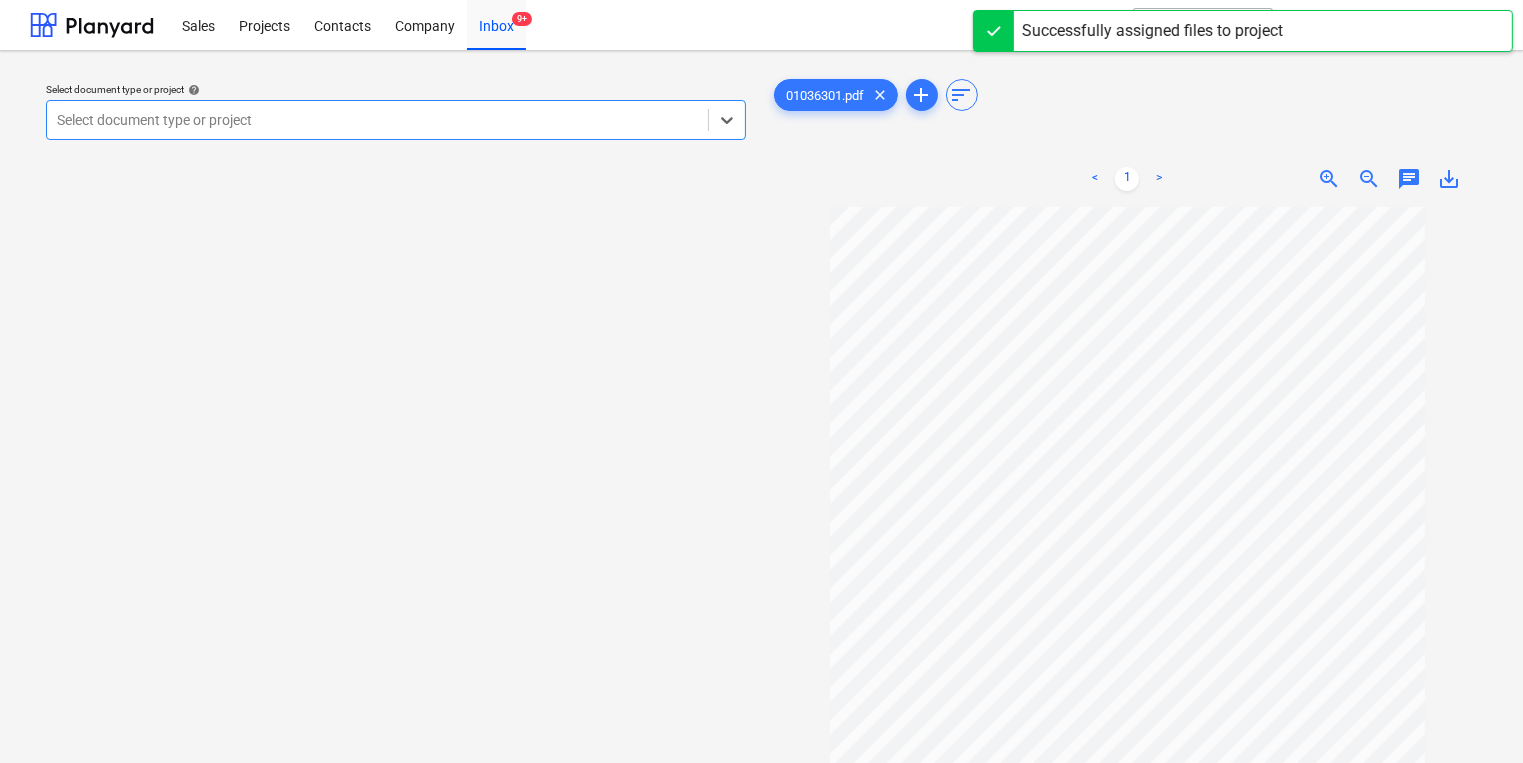 click at bounding box center [377, 120] 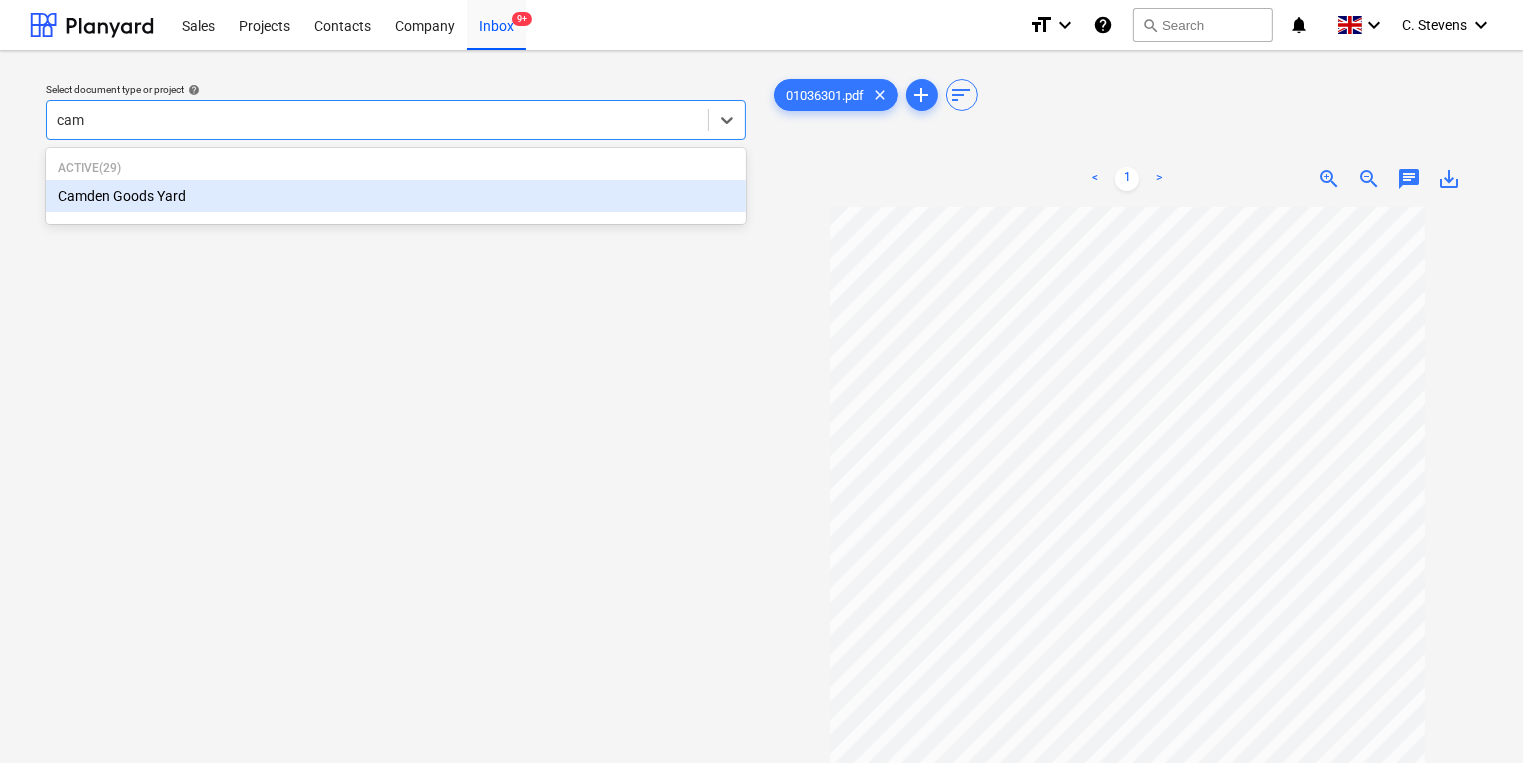 type on "camd" 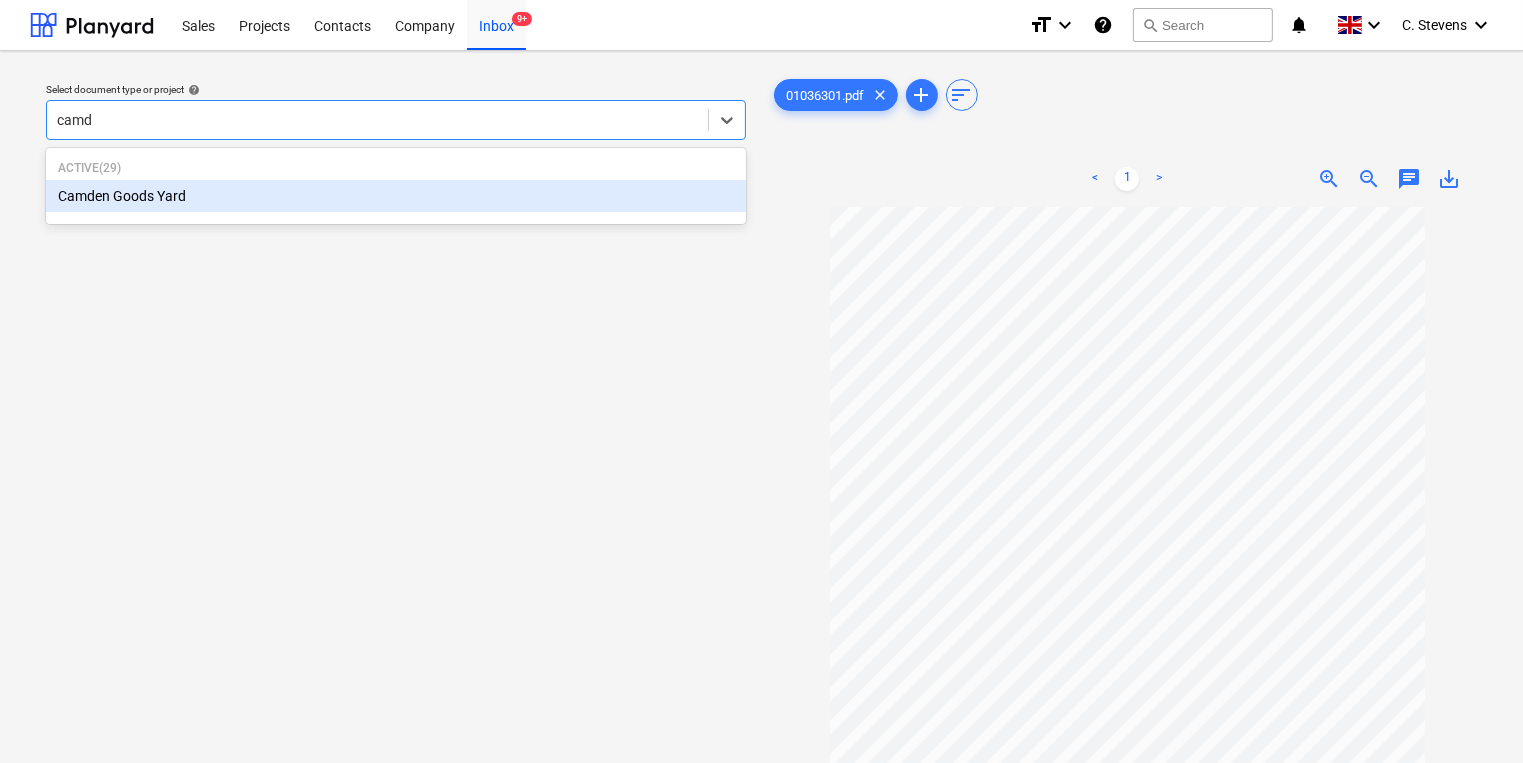 type 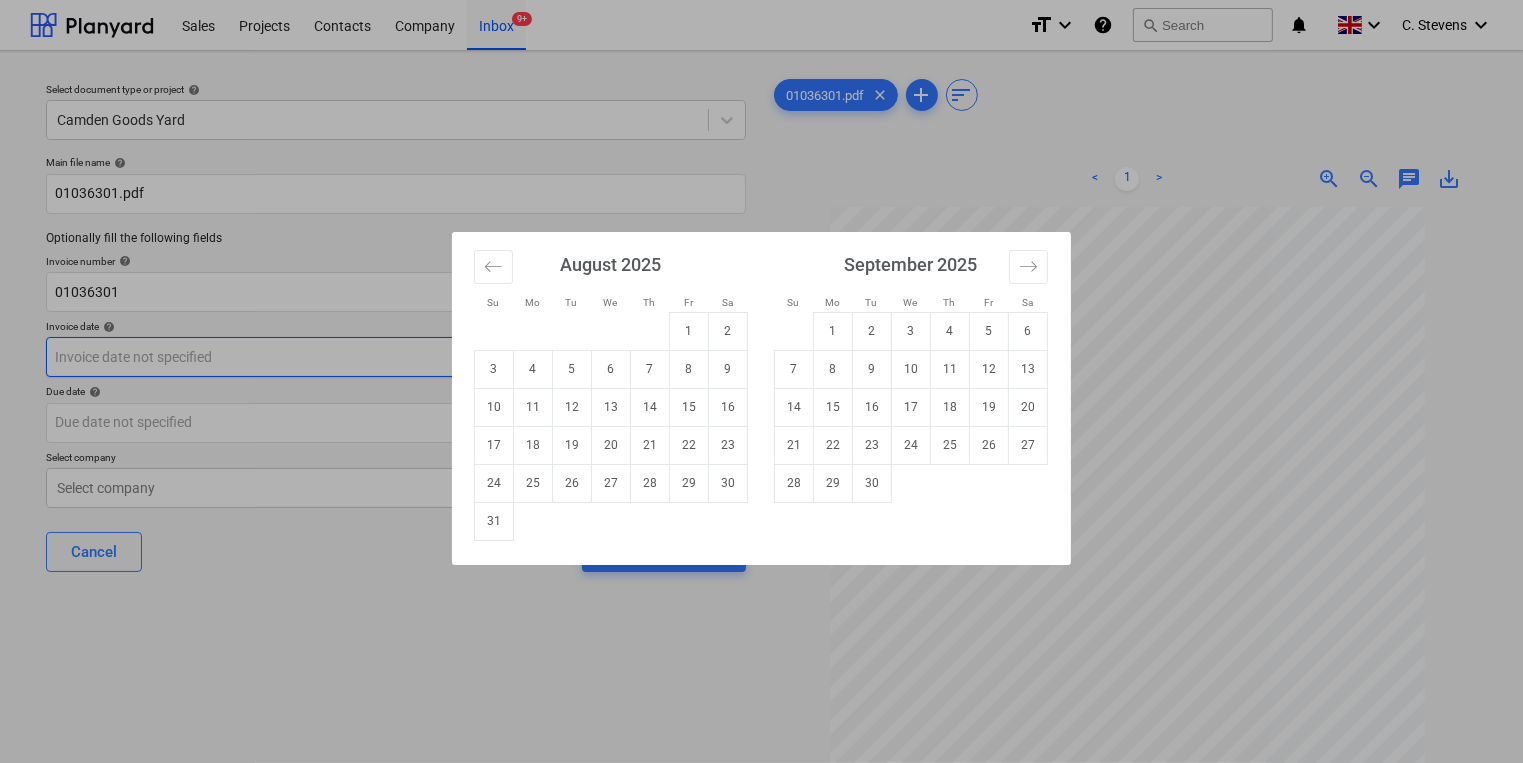 click on "Sales Projects Contacts Company Inbox 9+ format_size keyboard_arrow_down help search Search notifications 0 keyboard_arrow_down [FIRST] [LAST] keyboard_arrow_down Select document type or project help [LOCATION] Main file name help [NUMBER].pdf Optionally fill the following fields Invoice number help [NUMBER] Invoice date help Press the down arrow key to interact with the calendar and
select a date. Press the question mark key to get the keyboard shortcuts for changing dates. Due date help Press the down arrow key to interact with the calendar and
select a date. Press the question mark key to get the keyboard shortcuts for changing dates. Select company Select company Cancel Assign to project [NUMBER].pdf clear add sort < 1 > zoom_in zoom_out chat 0 save_alt
Su Mo Tu We Th Fr Sa Su Mo Tu We Th Fr Sa July [YEAR] 1 2 3 4 5 6 7 8 9 10 11 12 13 14 15 16 17 18 19 20 21 22 23 24 25 26 27 28 29 30 31 August [YEAR] 1 2 3 4 5 6 7 8 9 10 11 12 13 14 15 16 17 18 19 20 21 22 23 24 25 26 27 28 29 30 31" at bounding box center (761, 381) 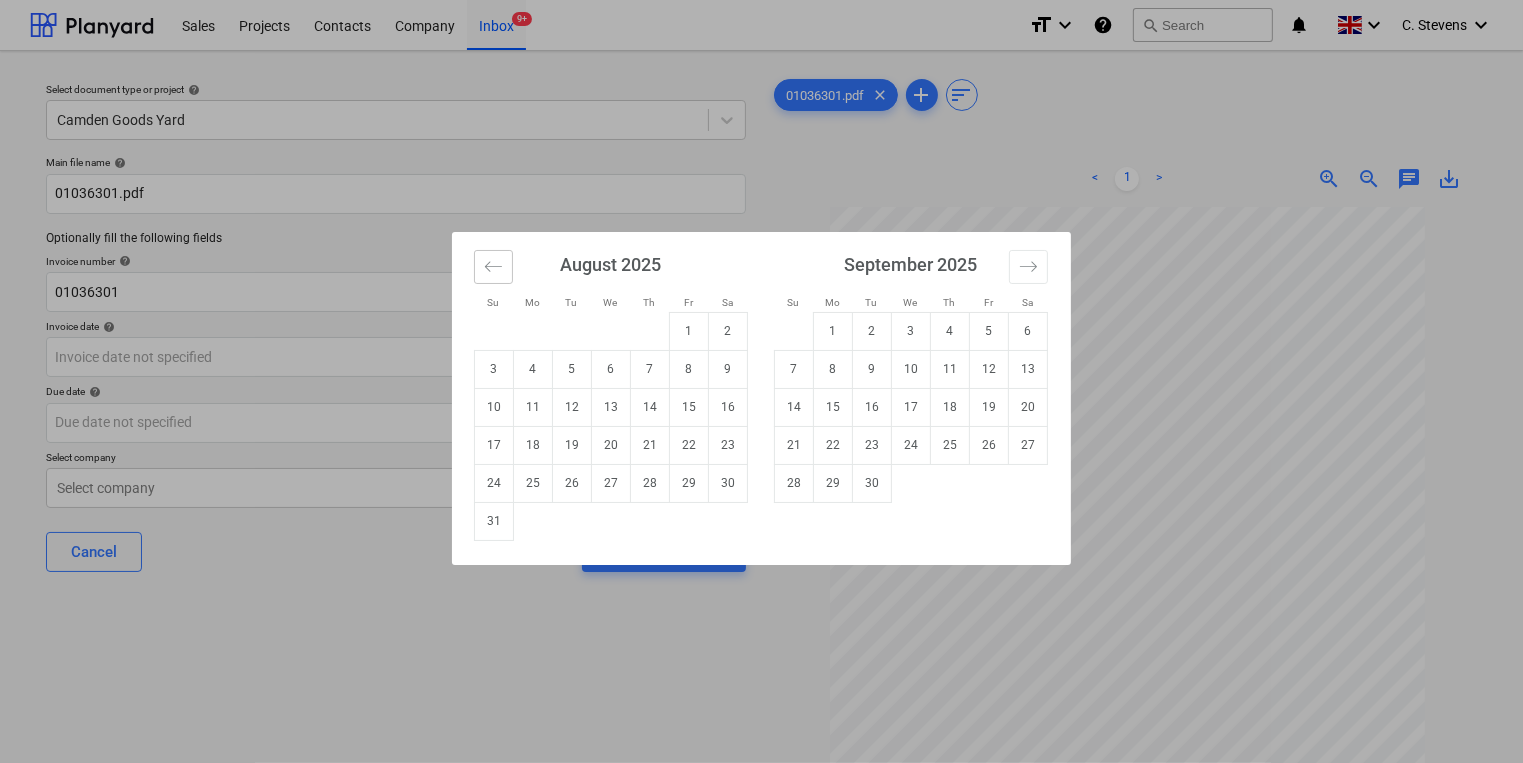 click at bounding box center (493, 267) 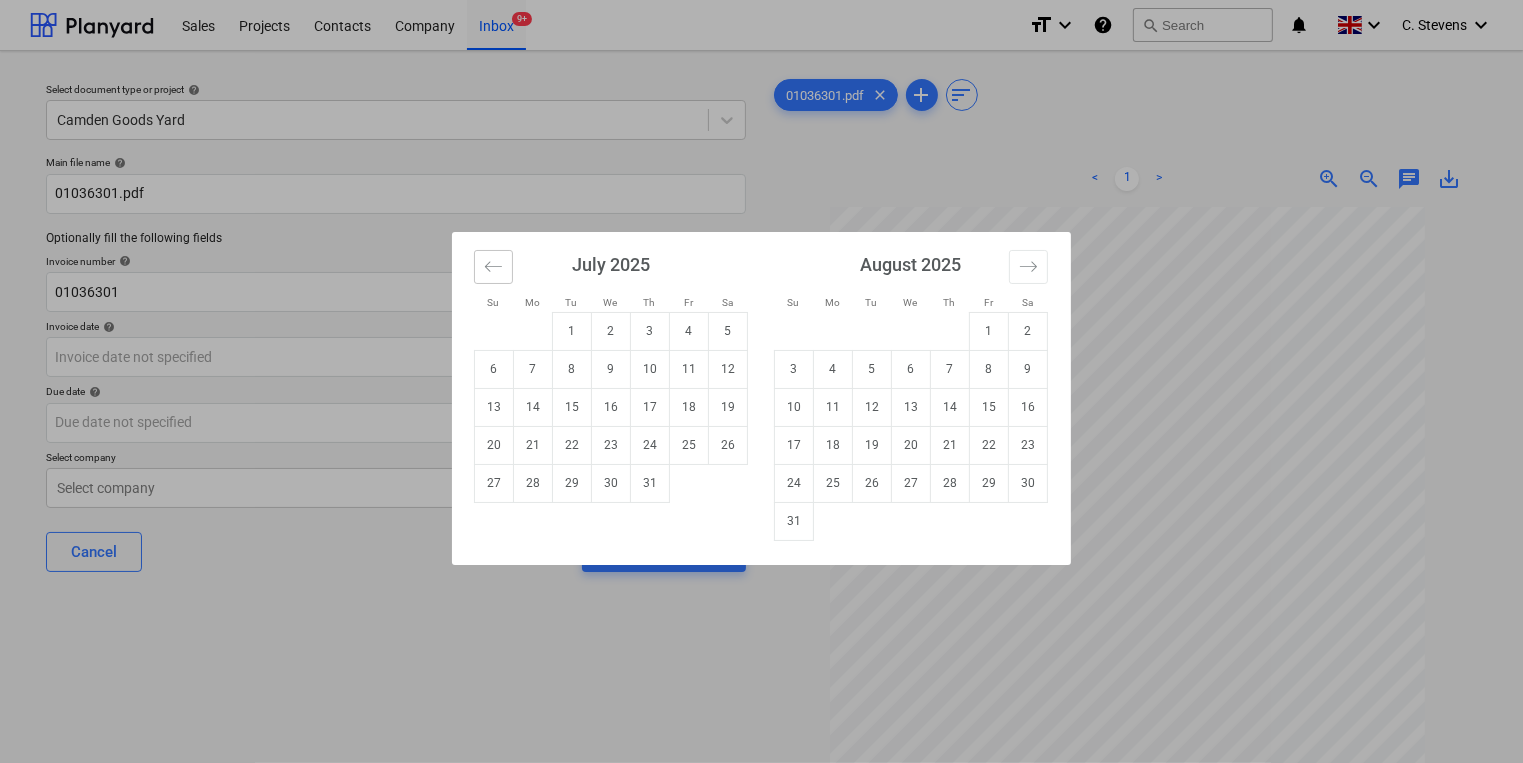 click at bounding box center (493, 267) 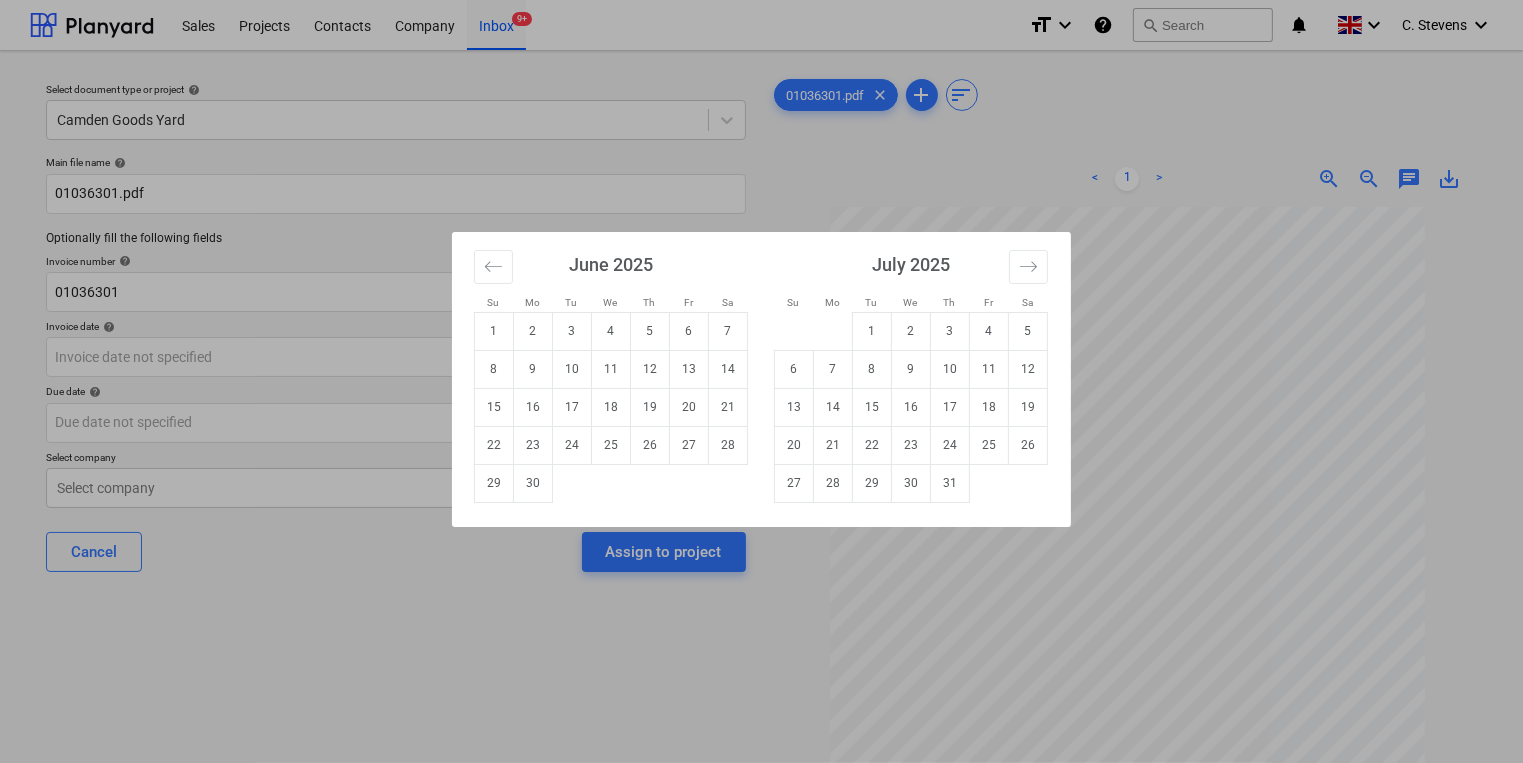 click on "4" at bounding box center (611, 331) 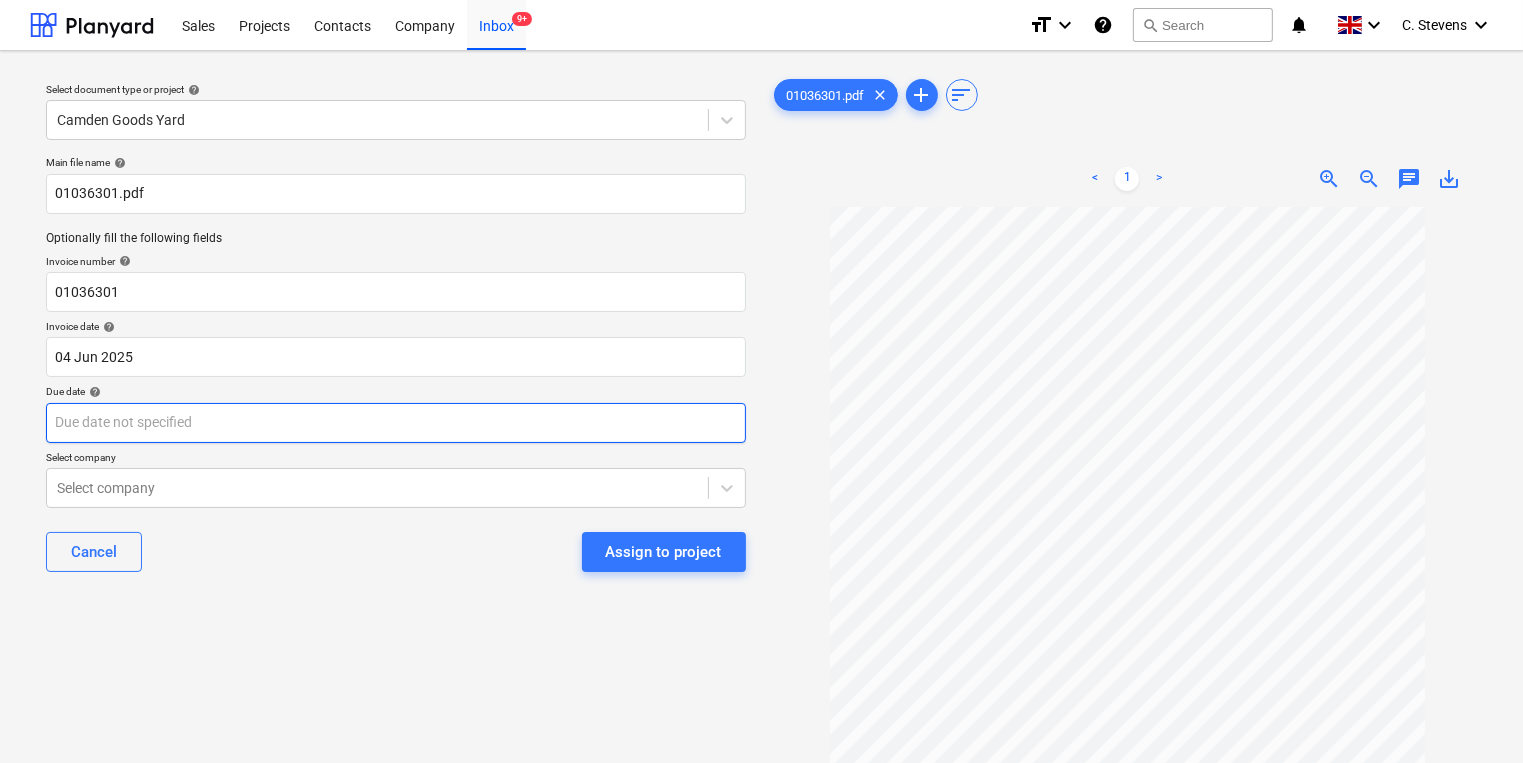 click on "Sales Projects Contacts Company Inbox 9+ format_size keyboard_arrow_down help search Search notifications 0 keyboard_arrow_down [NAME] keyboard_arrow_down Select document type or project help Camden Goods Yard Main file name help 01036301.pdf Optionally fill the following fields Invoice number help 01036301 Invoice date help 04 [MONTH] 2025 04.06.2025 Press the down arrow key to interact with the calendar and
select a date. Press the question mark key to get the keyboard shortcuts for changing dates. Due date help Press the down arrow key to interact with the calendar and
select a date. Press the question mark key to get the keyboard shortcuts for changing dates. Select company Select company Cancel Assign to project 01036301.pdf clear add sort < 1 > zoom_in zoom_out chat 0 save_alt" at bounding box center (761, 381) 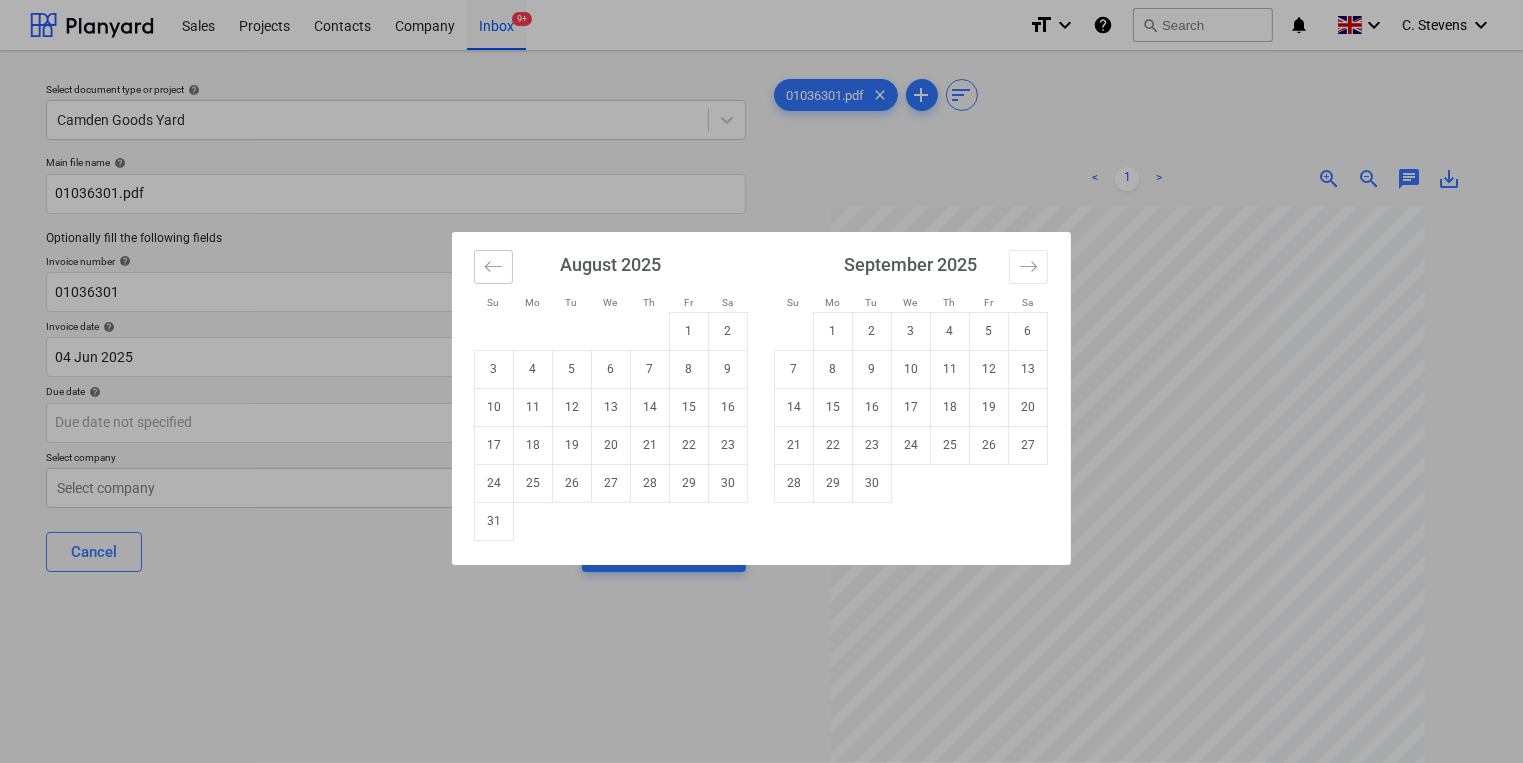 click 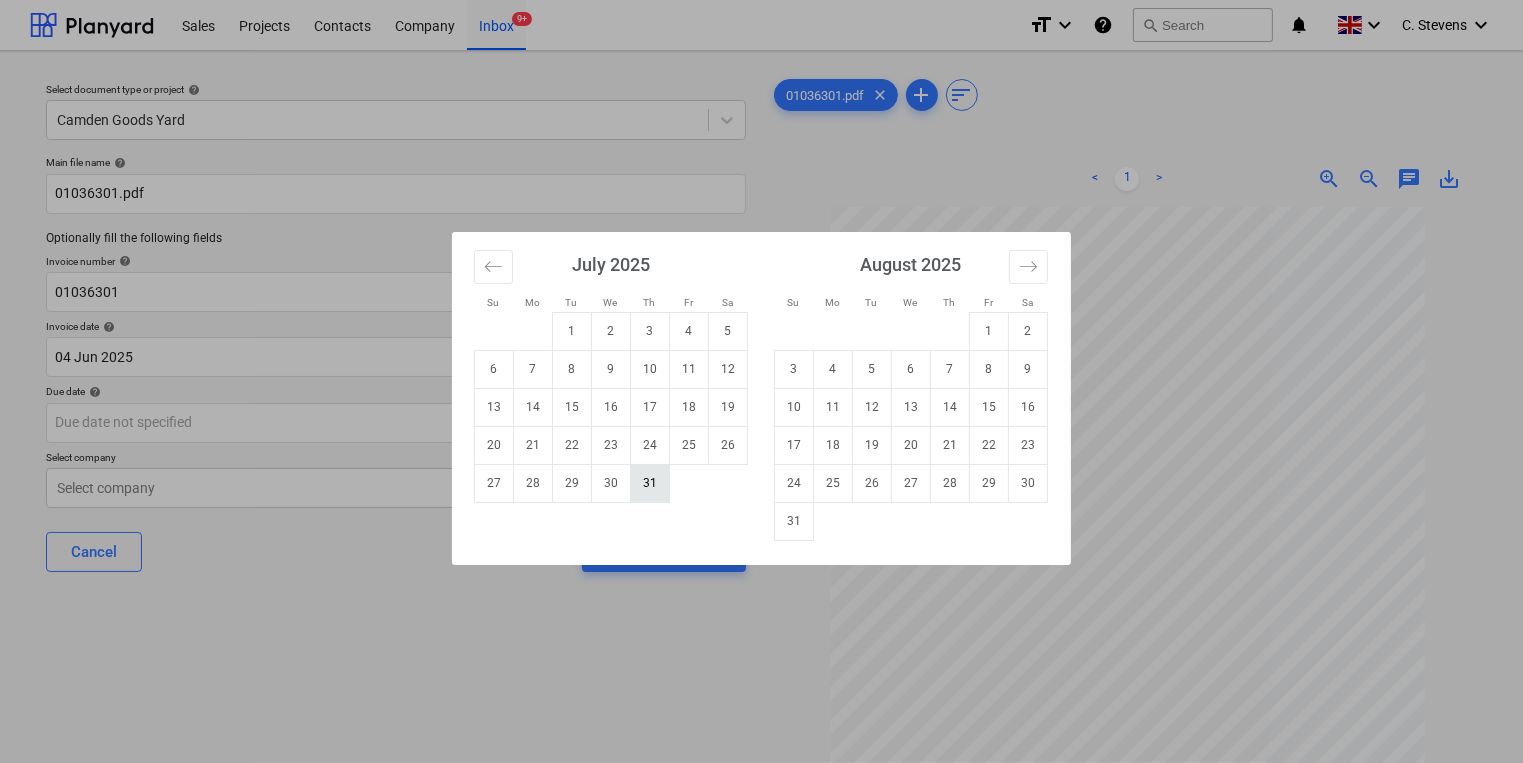 click on "31" at bounding box center (650, 483) 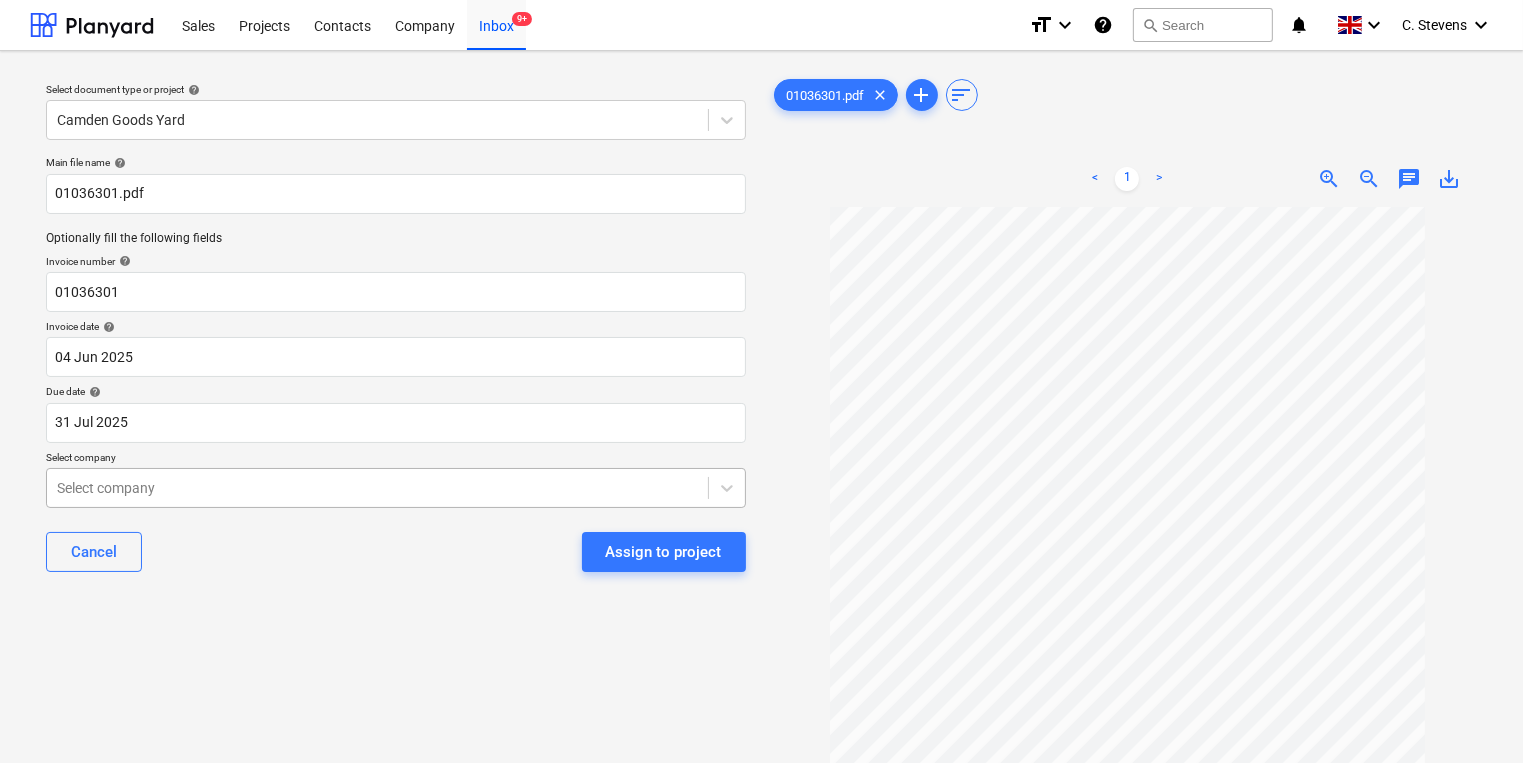 click on "Sales Projects Contacts Company Inbox 9+ format_size keyboard_arrow_down help search Search notifications 0 keyboard_arrow_down C. Stevens keyboard_arrow_down Select document type or project help Camden Goods Yard Main file name help 01036301.pdf Optionally fill the following fields Invoice number help 01036301 Invoice date help 04 Jun 2025 04.06.2025 Press the down arrow key to interact with the calendar and
select a date. Press the question mark key to get the keyboard shortcuts for changing dates. Due date help 31 Jul 2025 31.07.2025 Press the down arrow key to interact with the calendar and
select a date. Press the question mark key to get the keyboard shortcuts for changing dates. Select company Select company Cancel Assign to project 01036301.pdf clear add sort < 1 > zoom_in zoom_out chat 0 save_alt" at bounding box center (761, 381) 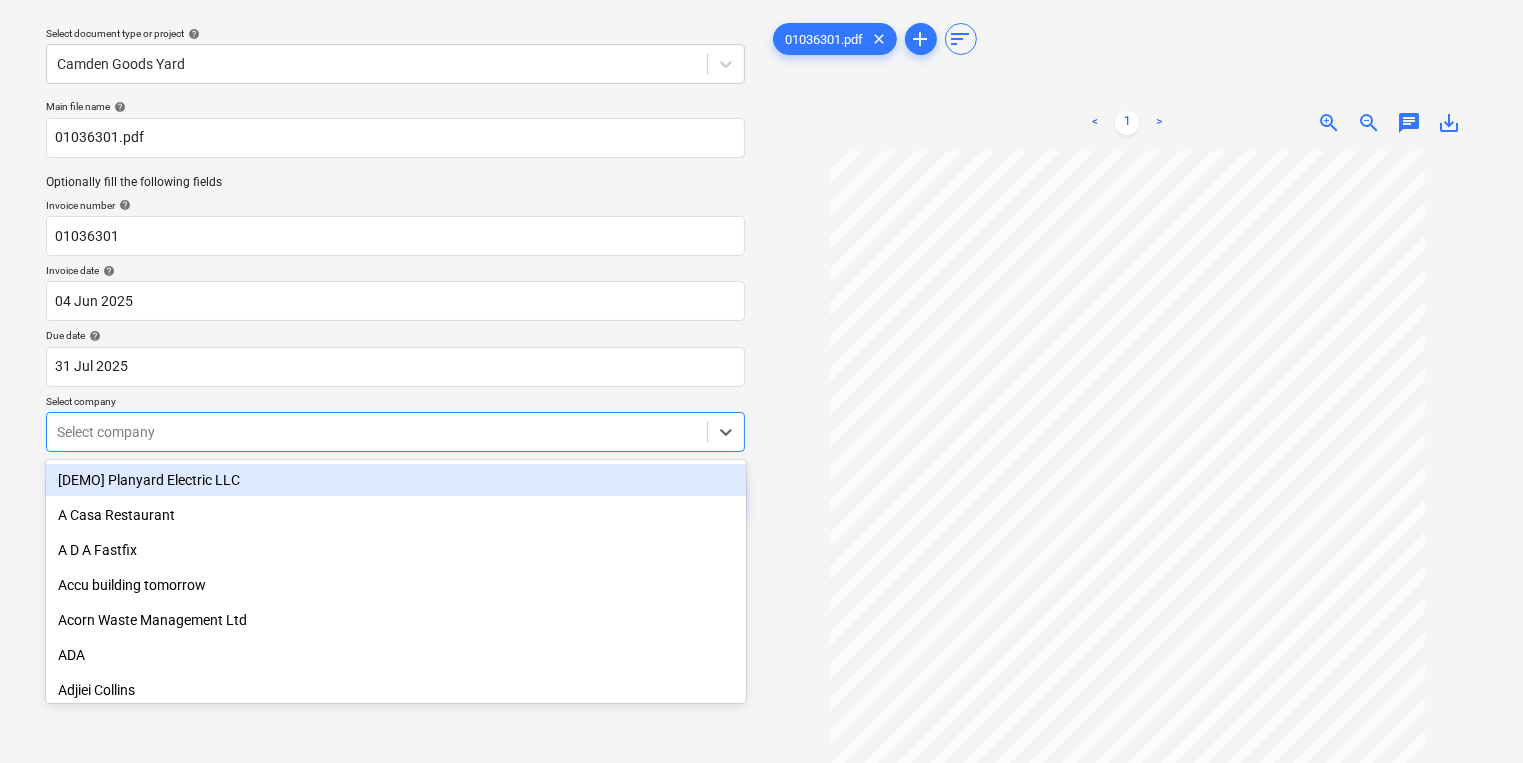 scroll, scrollTop: 64, scrollLeft: 0, axis: vertical 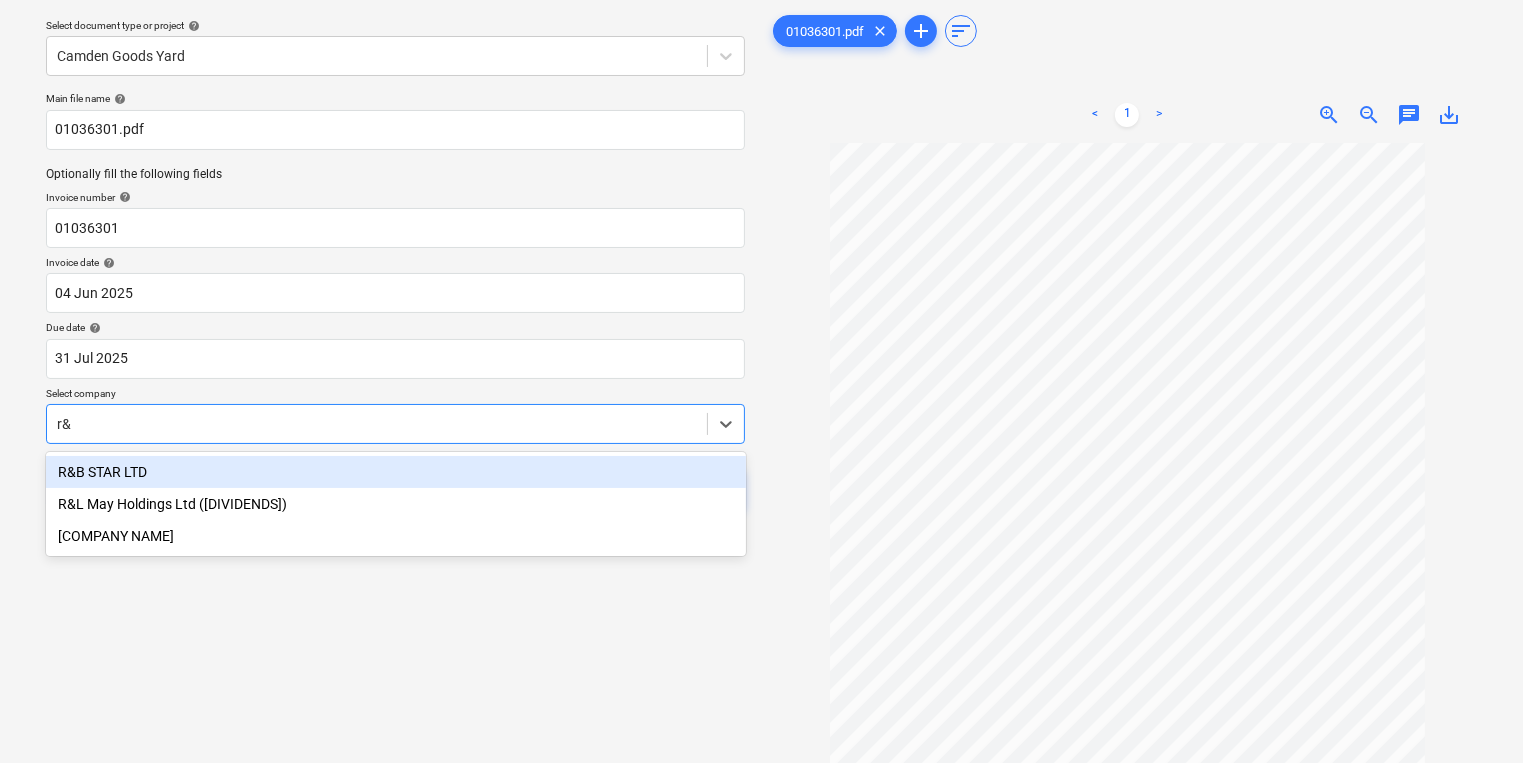 type on "r&b" 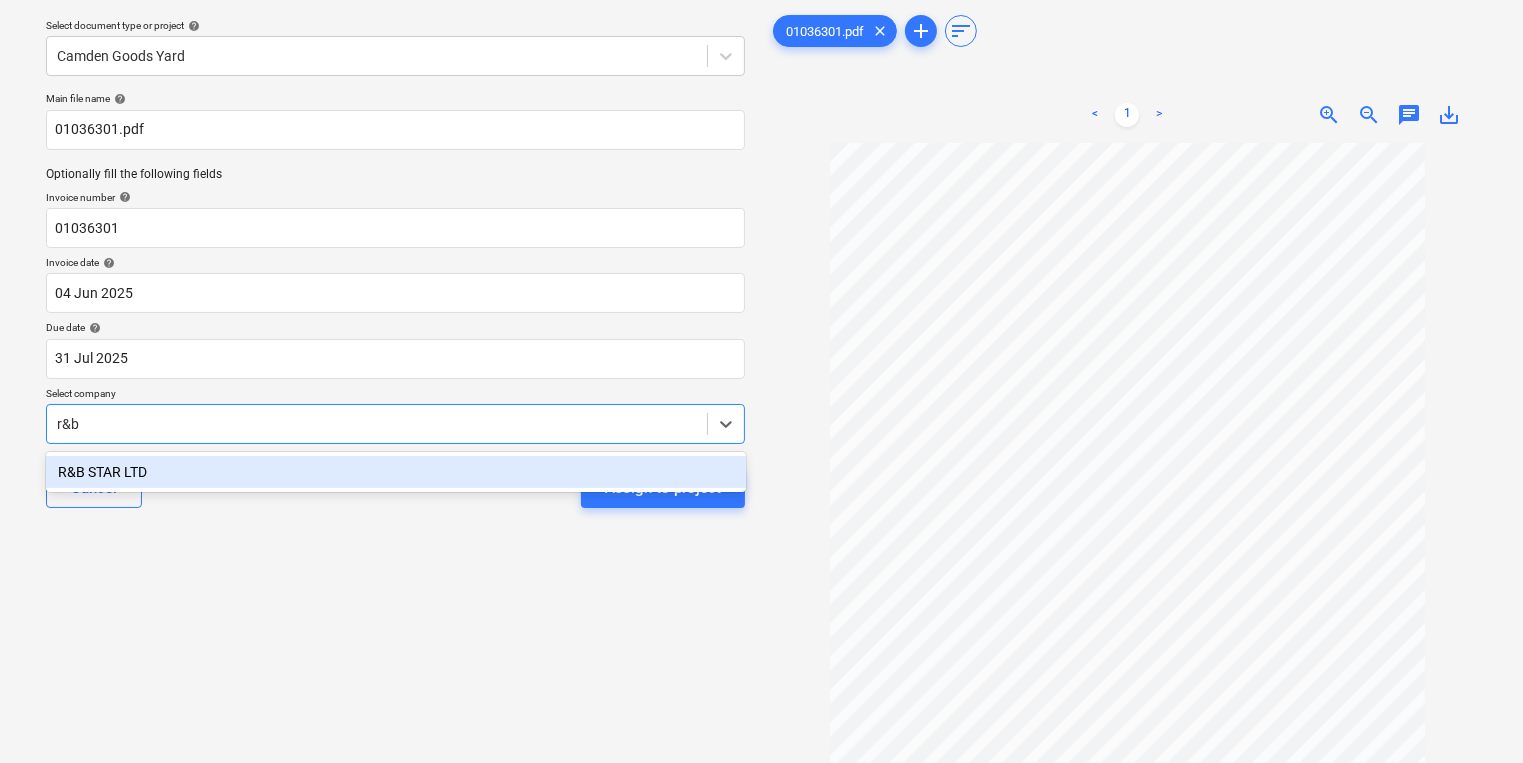 type 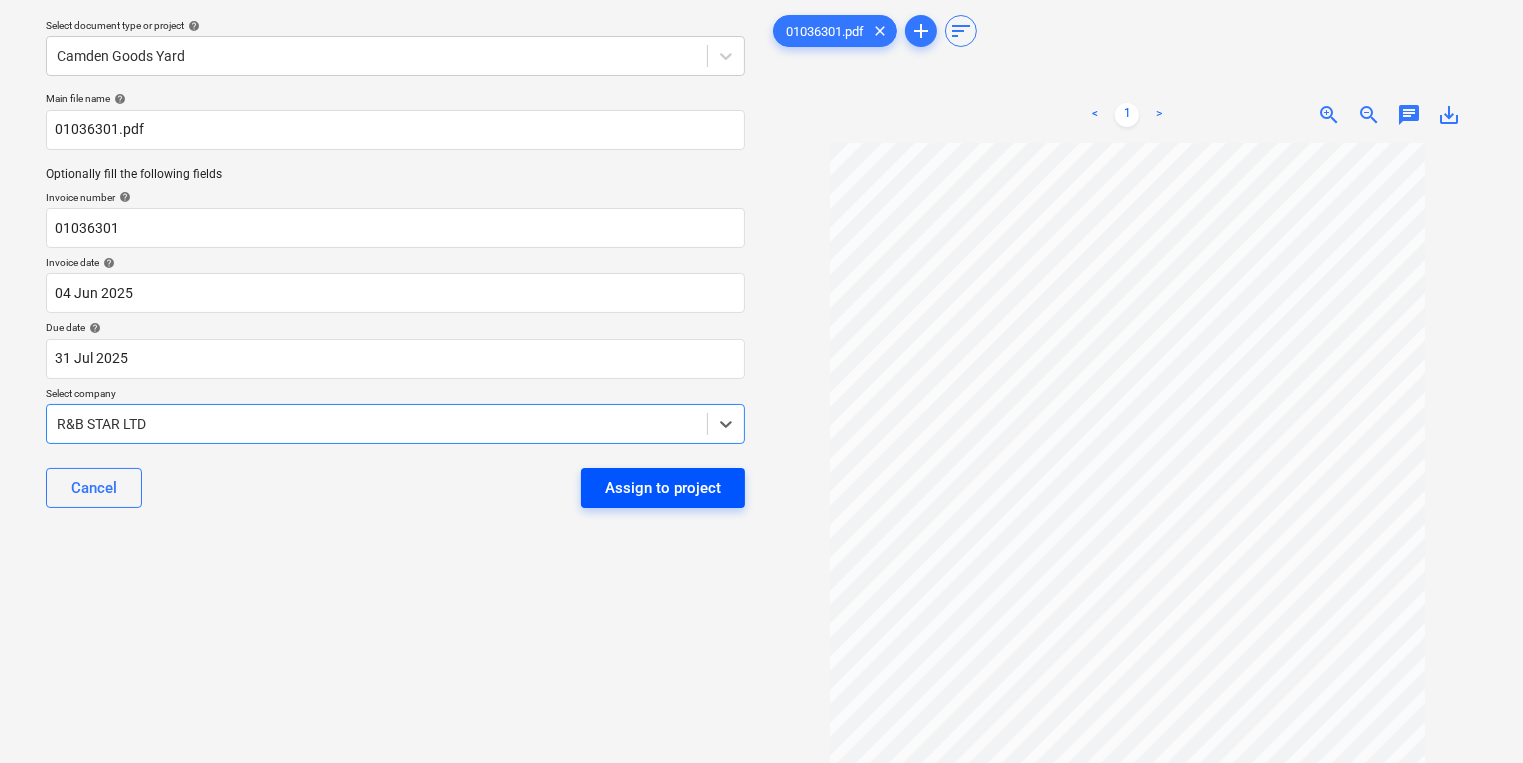 click on "Assign to project" at bounding box center [663, 488] 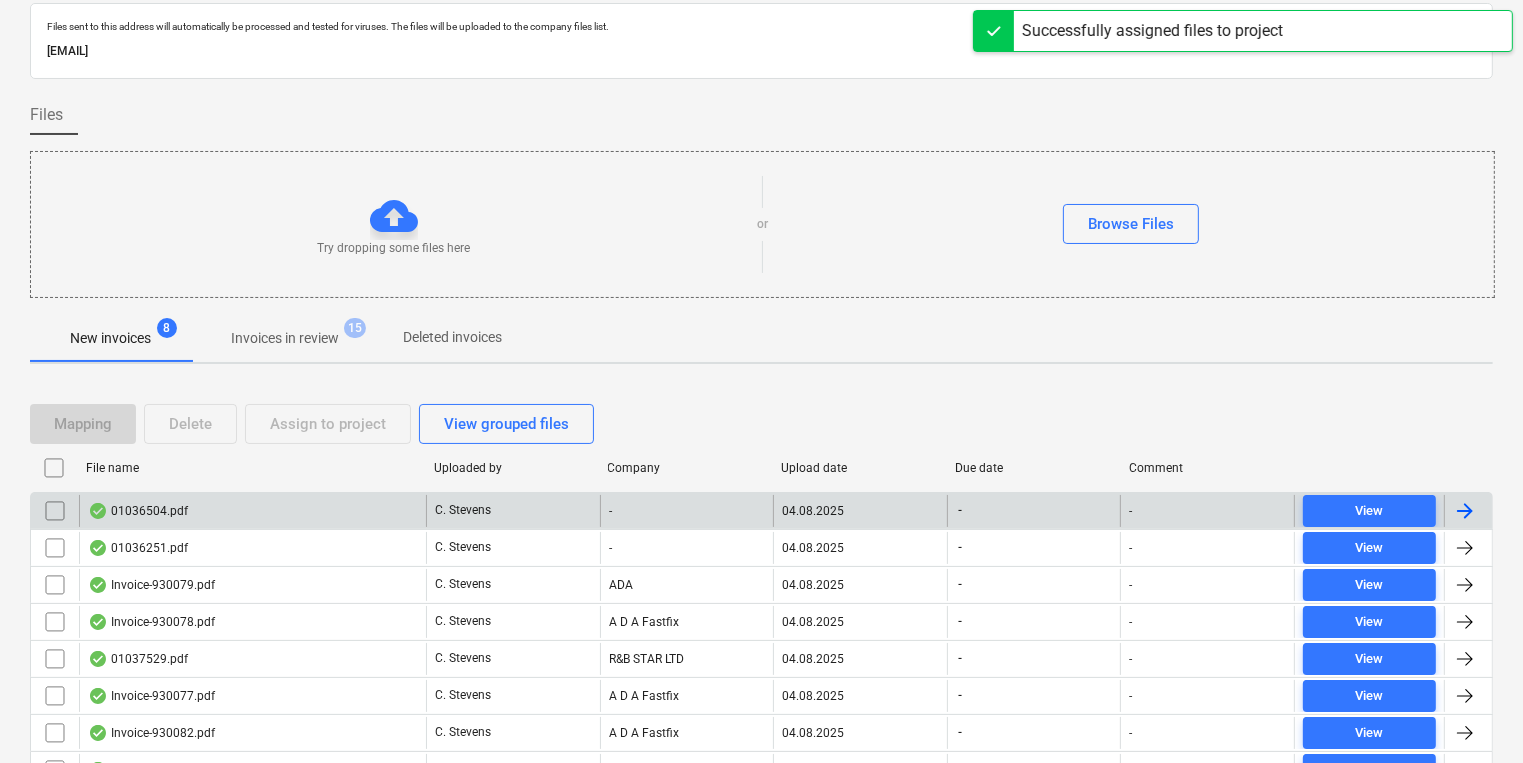 click on "01036504.pdf" at bounding box center [252, 511] 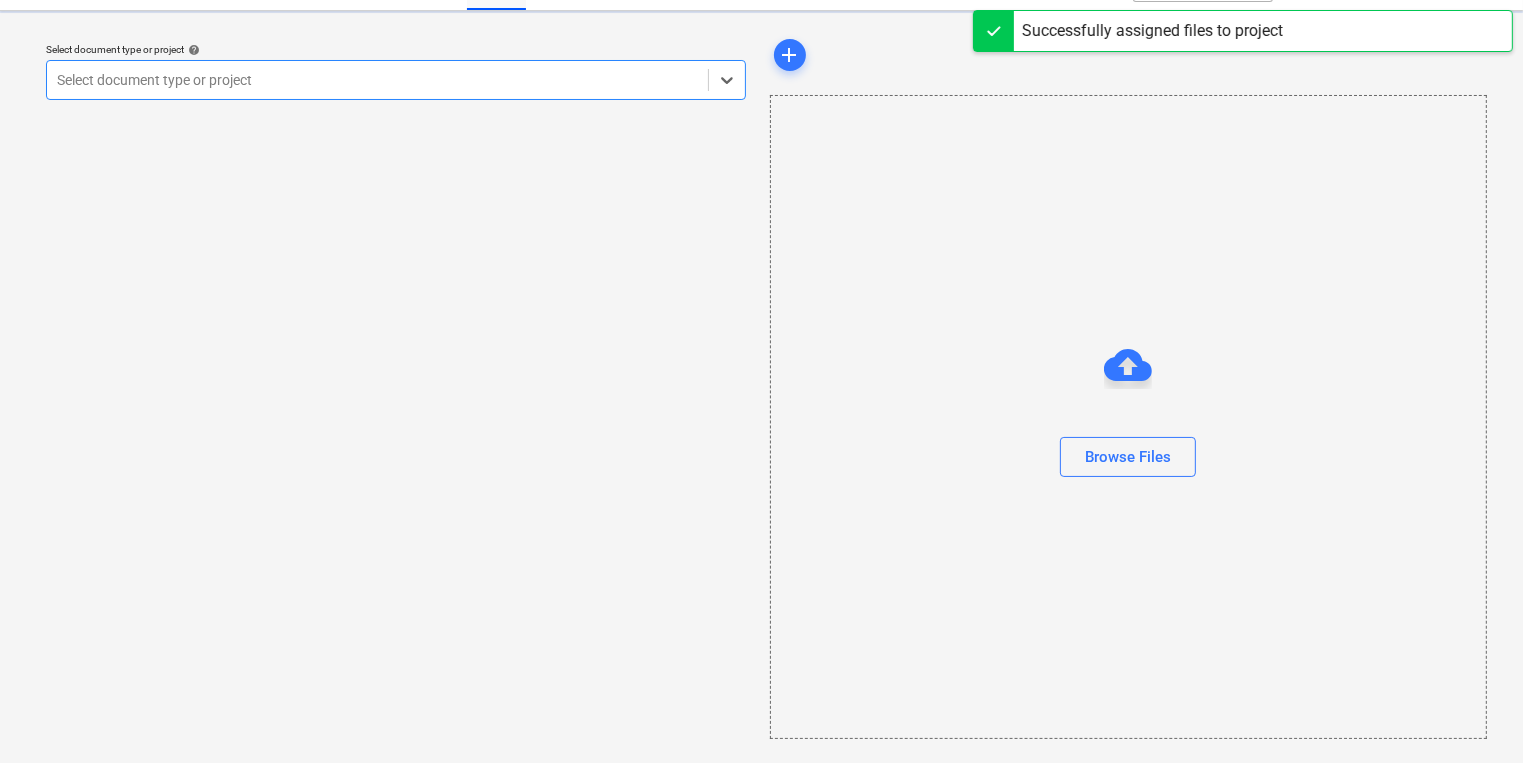 scroll, scrollTop: 0, scrollLeft: 0, axis: both 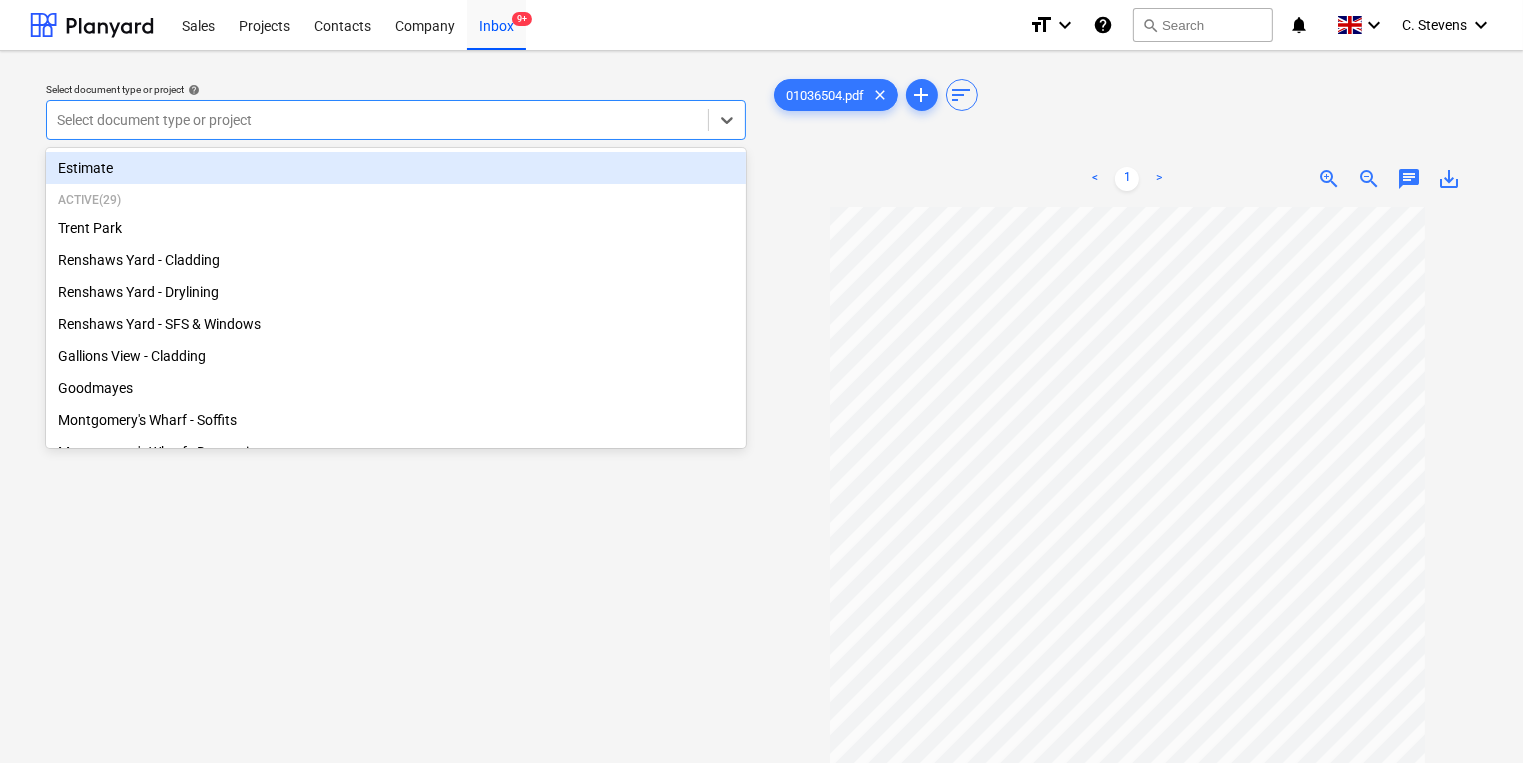 click at bounding box center (377, 120) 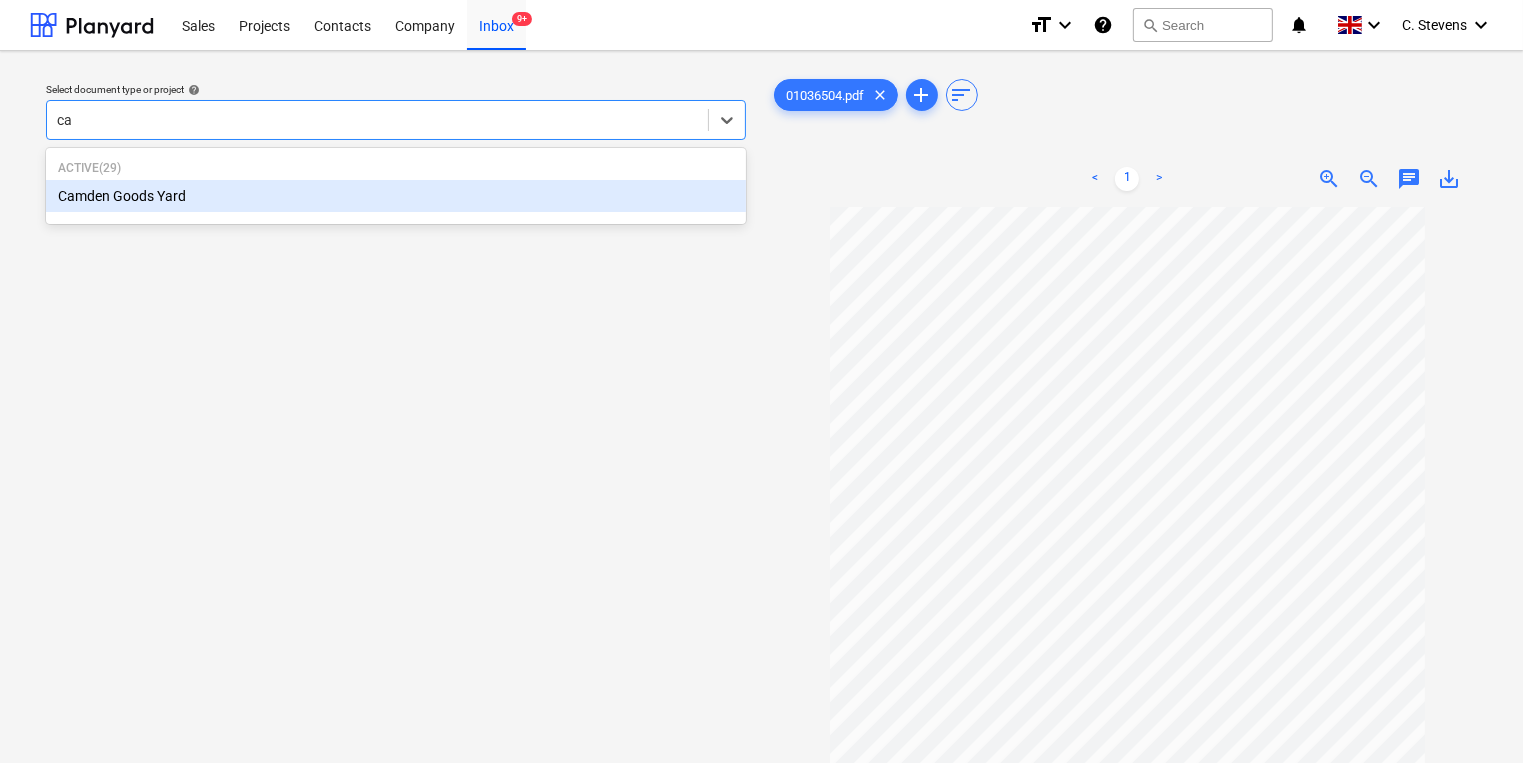 type on "cam" 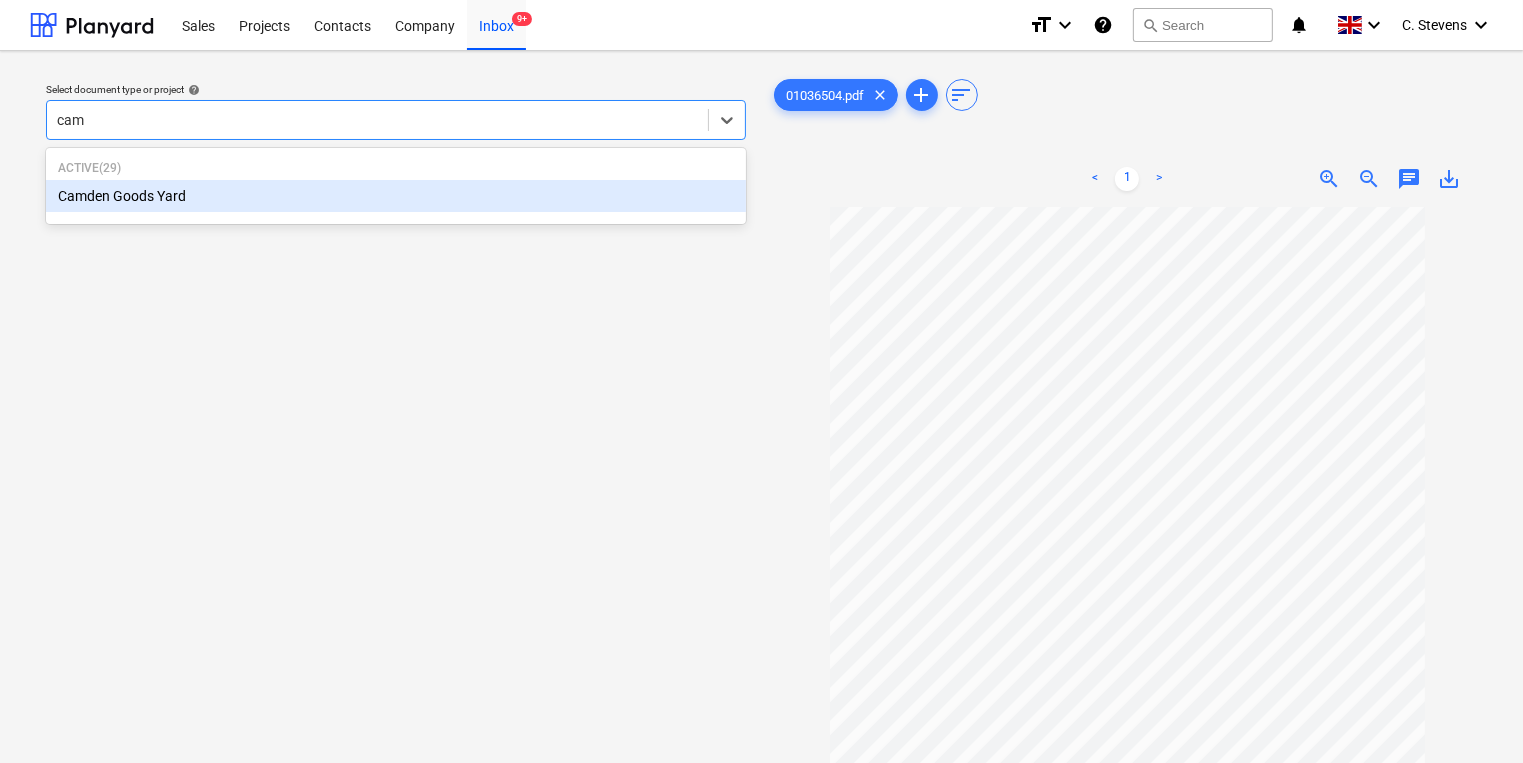 type 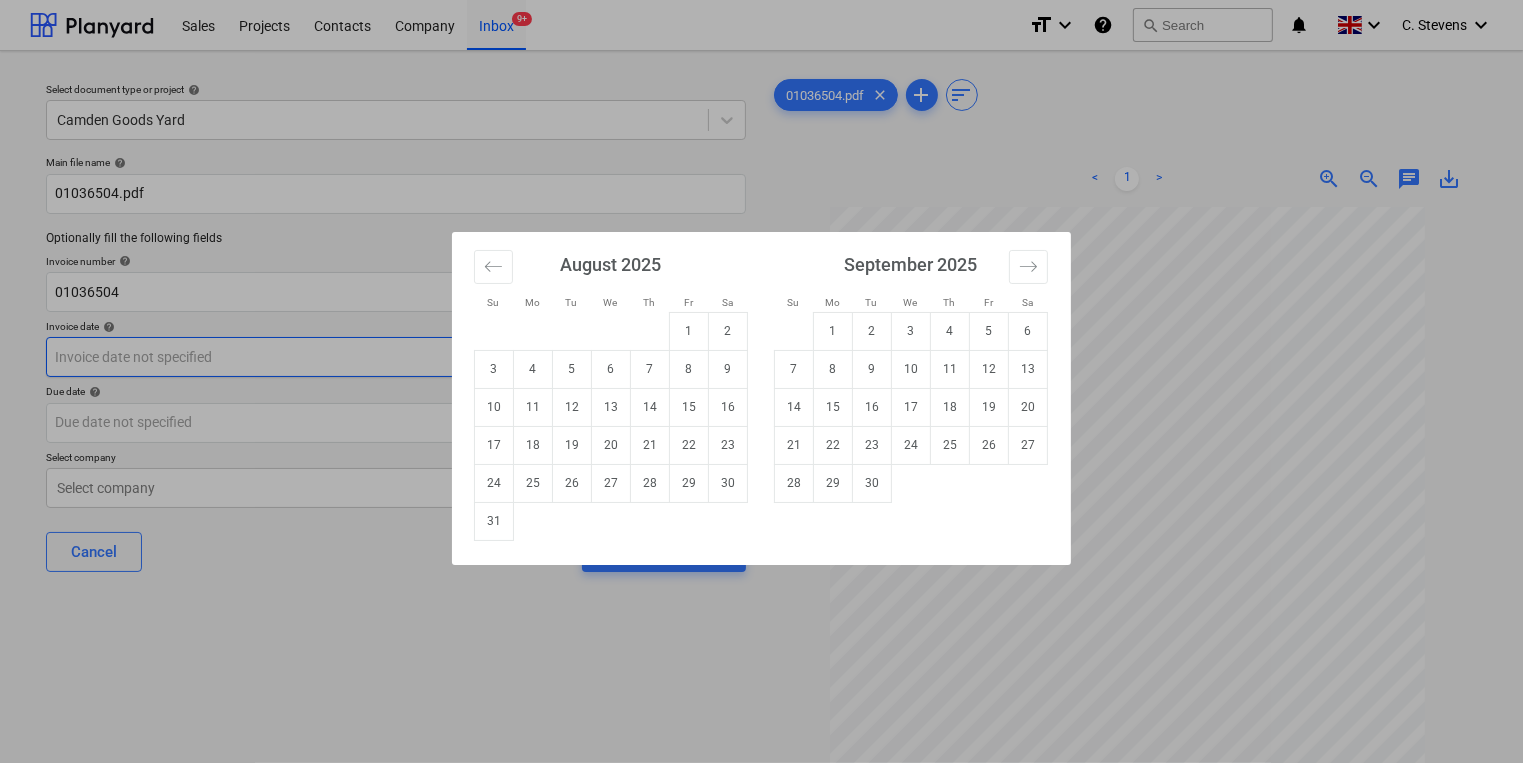 click on "Sales Projects Contacts Company Inbox 9+ format_size keyboard_arrow_down help search Search notifications 0 keyboard_arrow_down [FIRST] [LAST] keyboard_arrow_down Select document type or project help [LOCATION] Main file name help 01036504.pdf Optionally fill the following fields Invoice number help 01036504 Invoice date help Press the down arrow key to interact with the calendar and
select a date. Press the question mark key to get the keyboard shortcuts for changing dates. Due date help Press the down arrow key to interact with the calendar and
select a date. Press the question mark key to get the keyboard shortcuts for changing dates. Select company Select company Cancel Assign to project 01036504.pdf clear add sort < 1 > zoom_in zoom_out chat 0 save_alt
Su Mo Tu We Th Fr Sa Su Mo Tu We Th Fr Sa July 2025 1 2 3 4 5 6 7 8 9 10 11 12 13 14 15 16 17 18 19 20 21 22 23 24 25 26 27 28 29 30 31 August 2025 1 2 3 4 5 6 7 8 9 10 11 12 13 14 15 16 17 18 19 20 21 22 23 24 25 26 27 28 29 30 31" at bounding box center (761, 381) 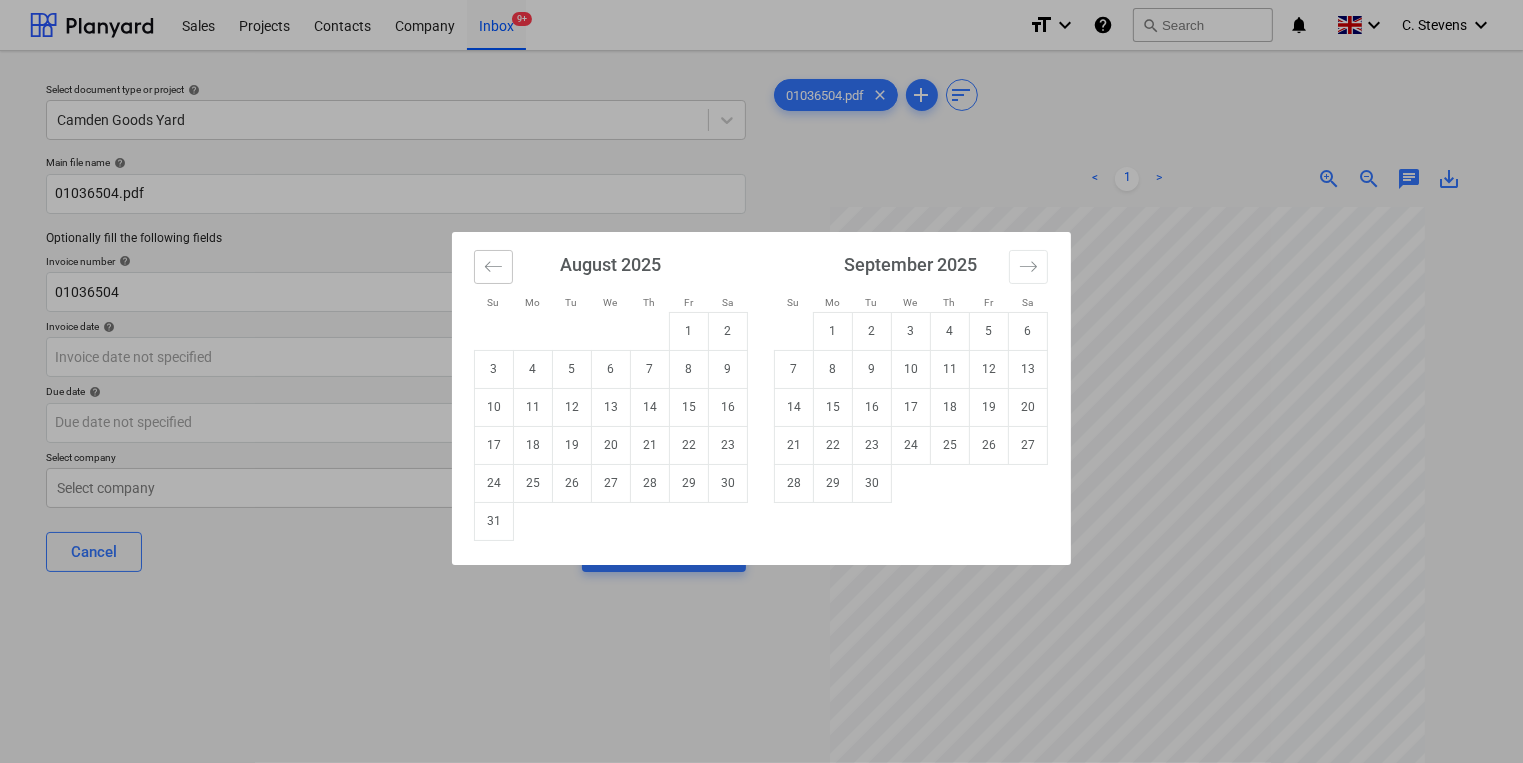 click 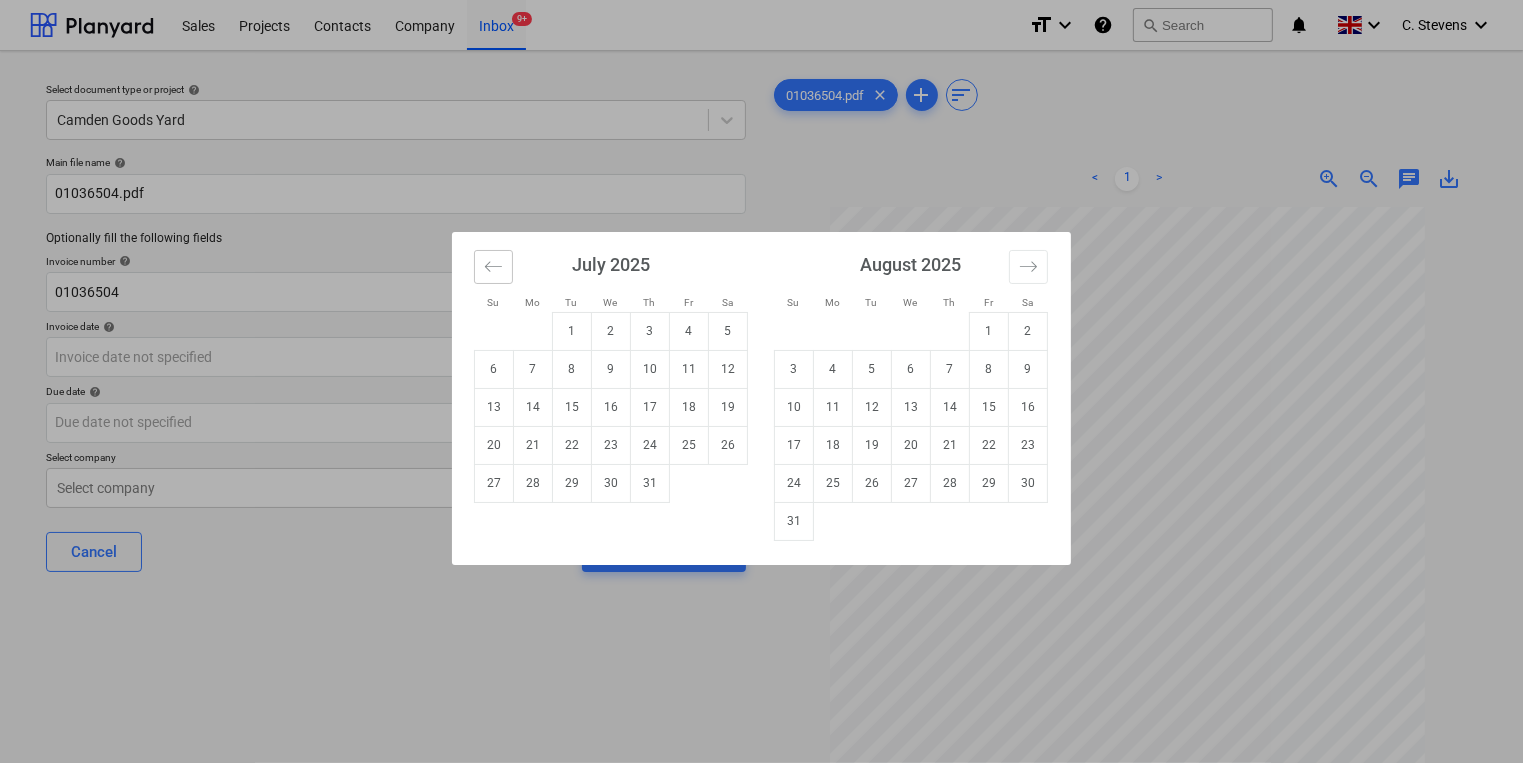click 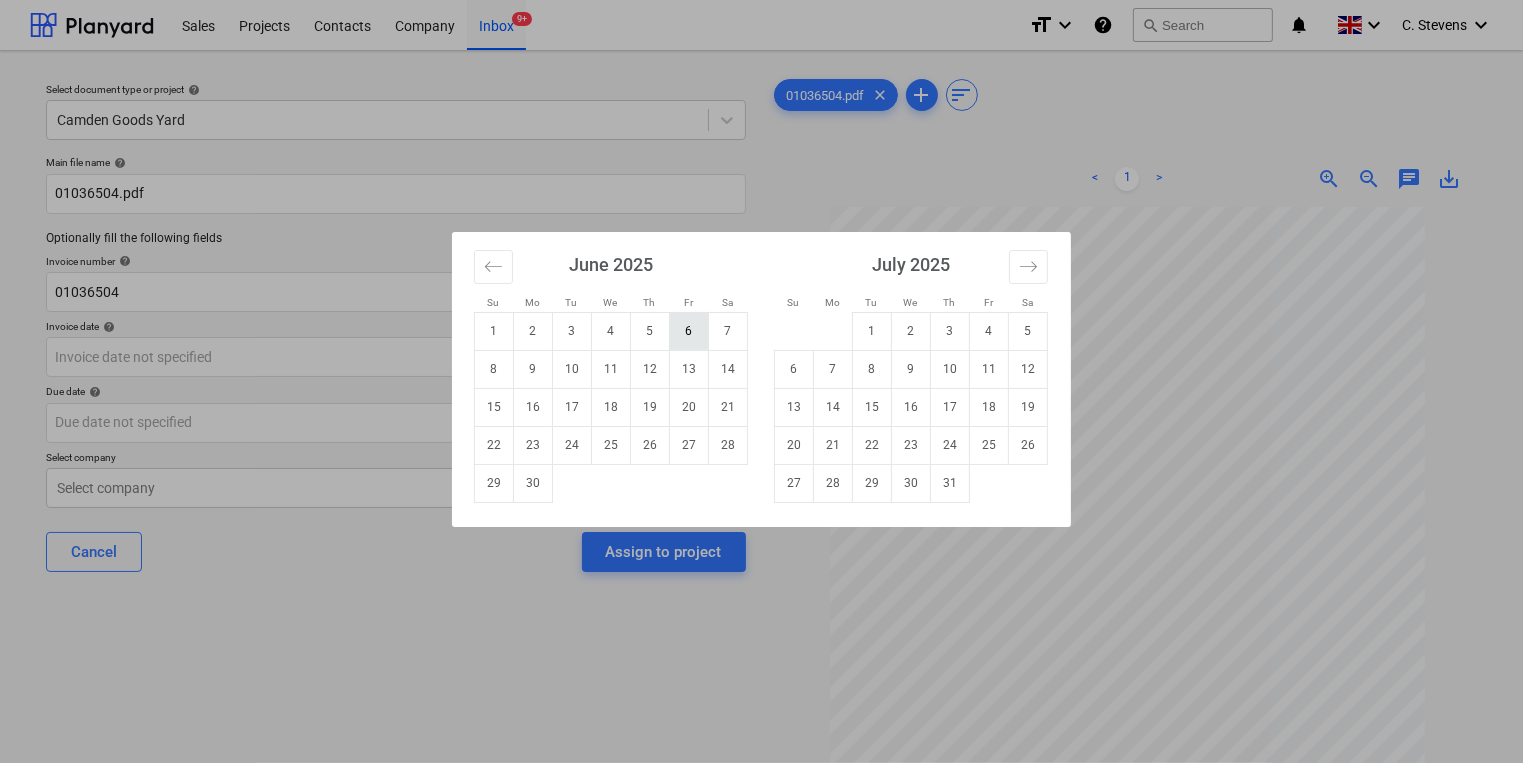 click on "6" at bounding box center (689, 331) 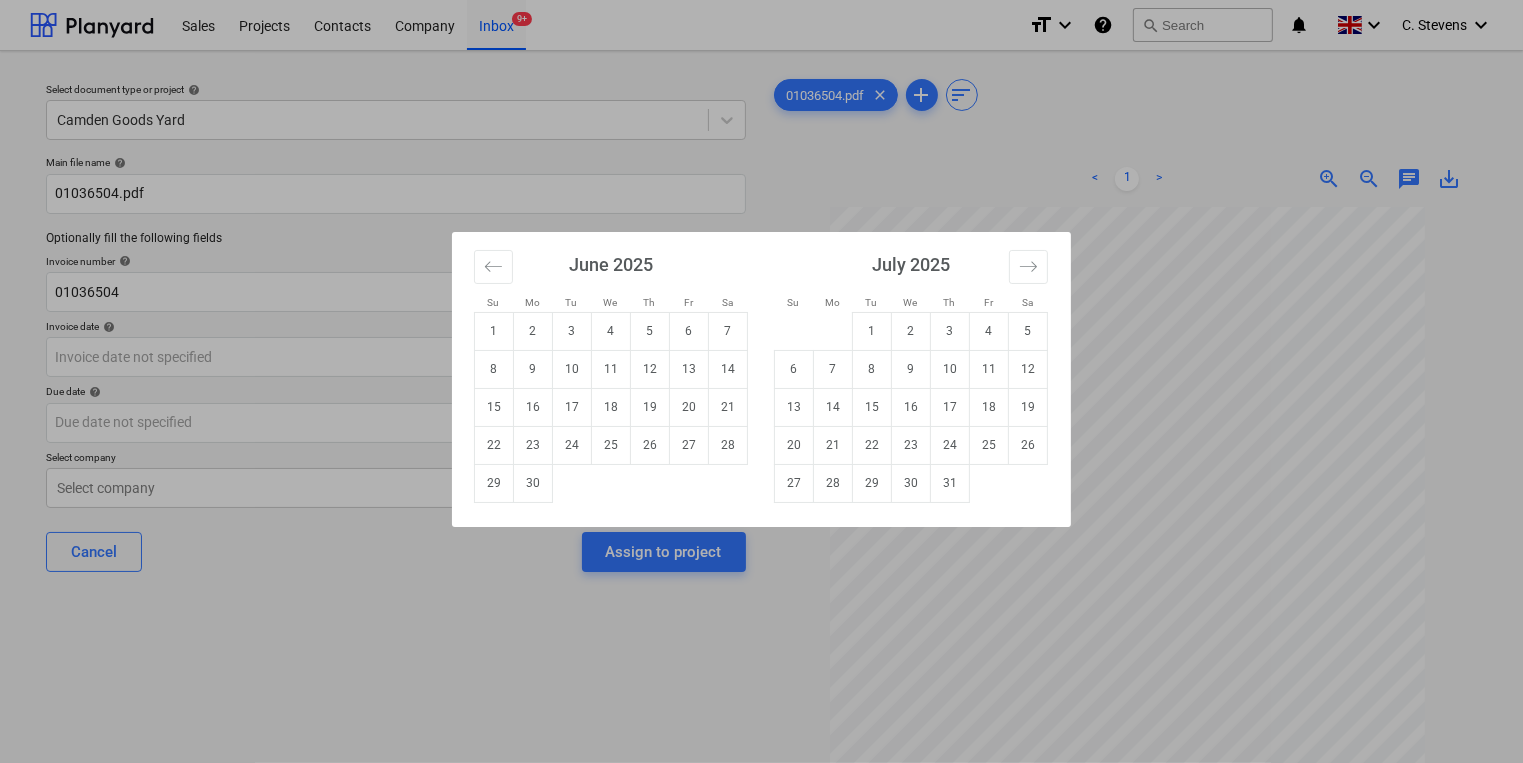 type on "06 Jun 2025" 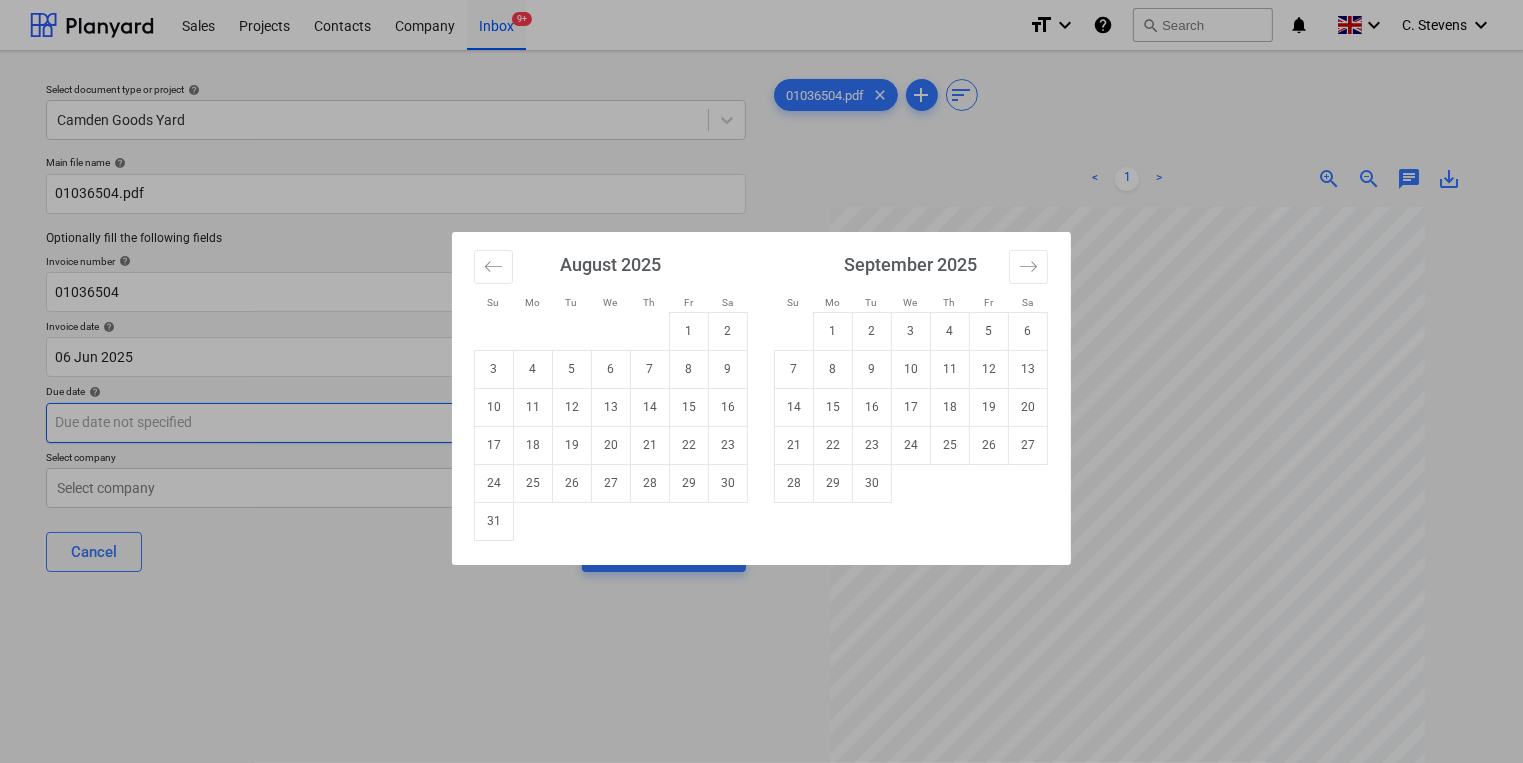 click on "Sales Projects Contacts Company Inbox 9+ format_size keyboard_arrow_down help search Search notifications 0 keyboard_arrow_down C. Stevens keyboard_arrow_down Select document type or project help [ADDRESS] Main file name help 01036504.pdf Optionally fill the following fields Invoice number help 01036504 Invoice date help 06 Jun 2025 06.06.2025 Press the down arrow key to interact with the calendar and
select a date. Press the question mark key to get the keyboard shortcuts for changing dates. Due date help Press the down arrow key to interact with the calendar and
select a date. Press the question mark key to get the keyboard shortcuts for changing dates. Select company Select company Cancel Assign to project 01036504.pdf clear add sort < 1 > zoom_in zoom_out chat 0 save_alt
Su Mo Tu We Th Fr Sa Su Mo Tu We Th Fr Sa July 2025 1 2 3 4 5 6 7 8 9 10 11 12 13 14 15 16 17 18 19 20 21 22 23 24 25 26 27 28 29 30 31 August 2025 1 2 3 4 5 6 7 8 9 10 11 12 13 14 15 16 17 18 19 20 21 22 23" at bounding box center (761, 381) 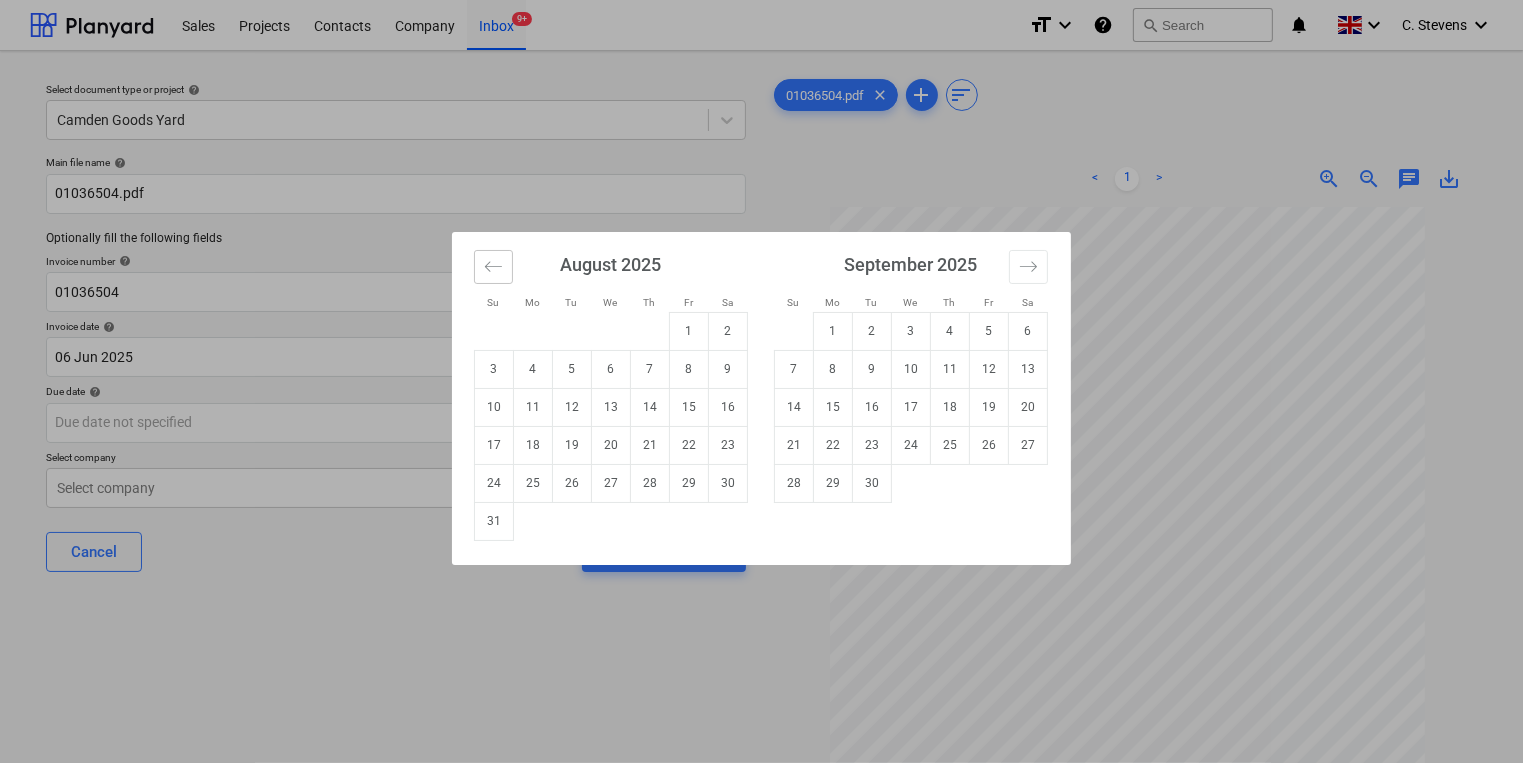 click 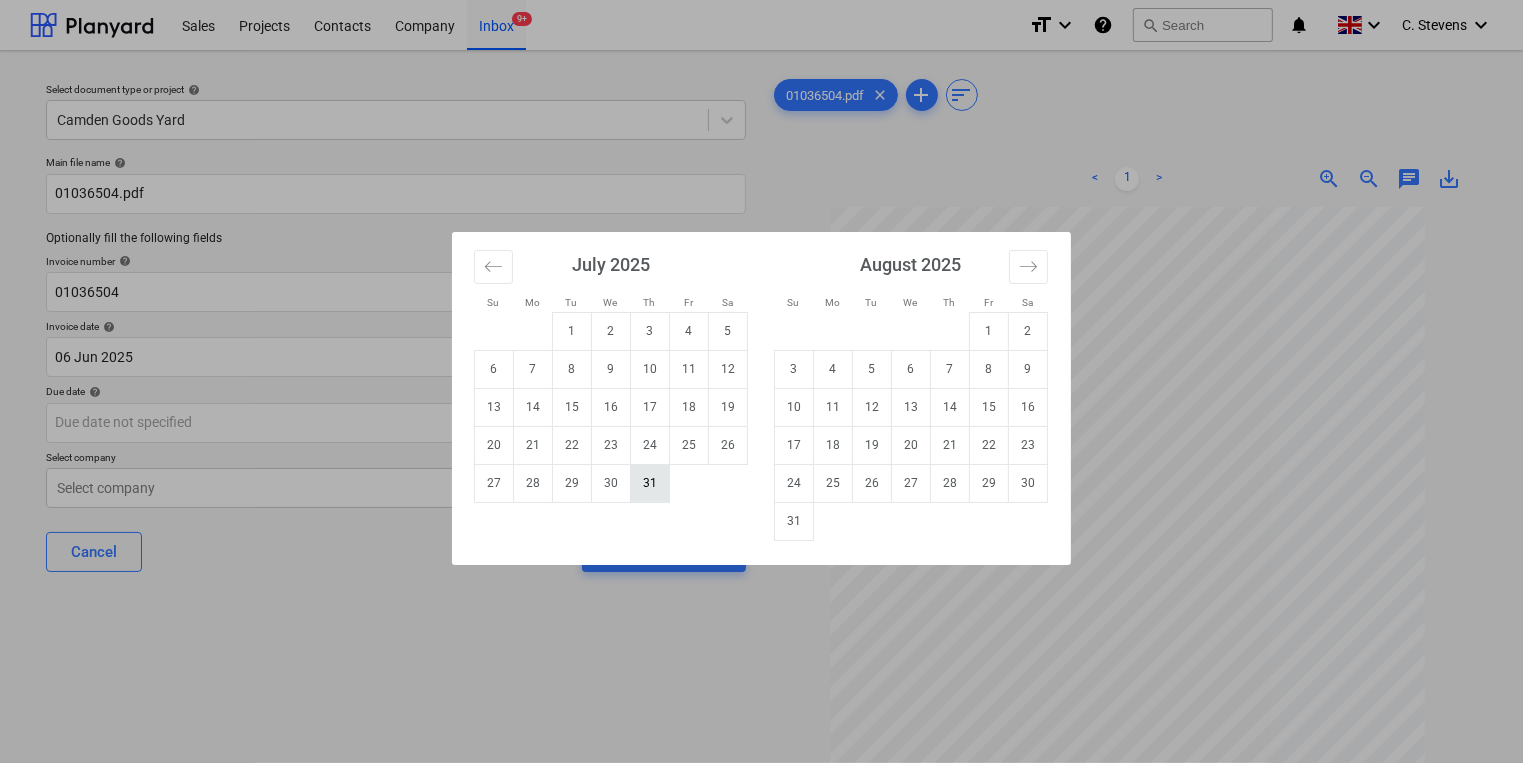 click on "31" at bounding box center (650, 483) 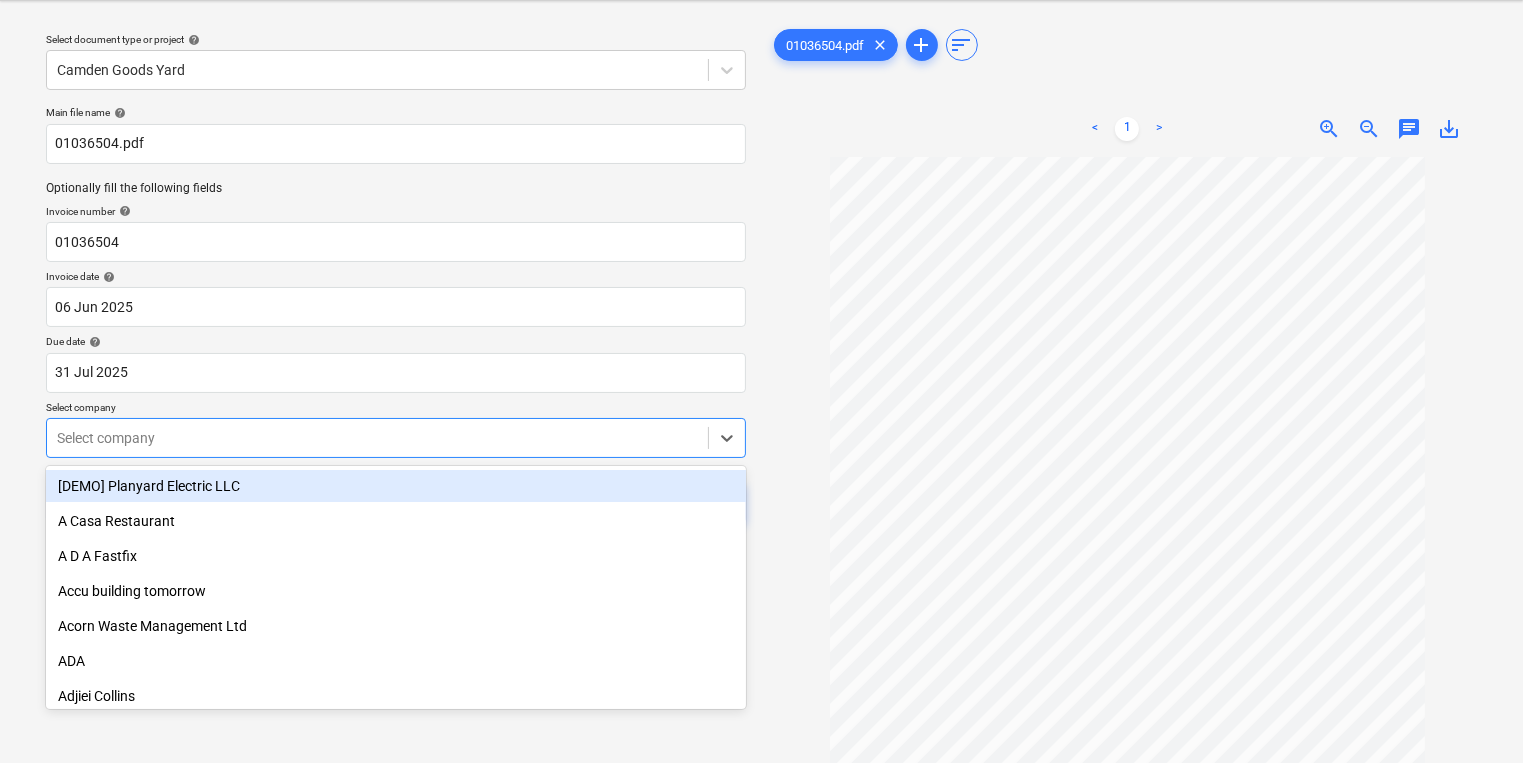 click on "Sales Projects Contacts Company Inbox 9+ format_size keyboard_arrow_down help search Search notifications 0 keyboard_arrow_down [NAME] keyboard_arrow_down Select document type or project help Camden Goods Yard Main file name help 01036504.pdf Optionally fill the following fields Invoice number help 01036504 Invoice date help 06 [MONTH] 2025 06.06.2025 Press the down arrow key to interact with the calendar and
select a date. Press the question mark key to get the keyboard shortcuts for changing dates. Due date help 31 [MONTH] 2025 31.07.2025 Press the down arrow key to interact with the calendar and
select a date. Press the question mark key to get the keyboard shortcuts for changing dates. Select company option [DEMO] Planyard Electric LLC   focused, 1 of 441. 441 results available. Use Up and Down to choose options, press Enter to select the currently focused option, press Escape to exit the menu, press Tab to select the option and exit the menu. Select company Cancel Assign to project 01036504.pdf add" at bounding box center [761, 331] 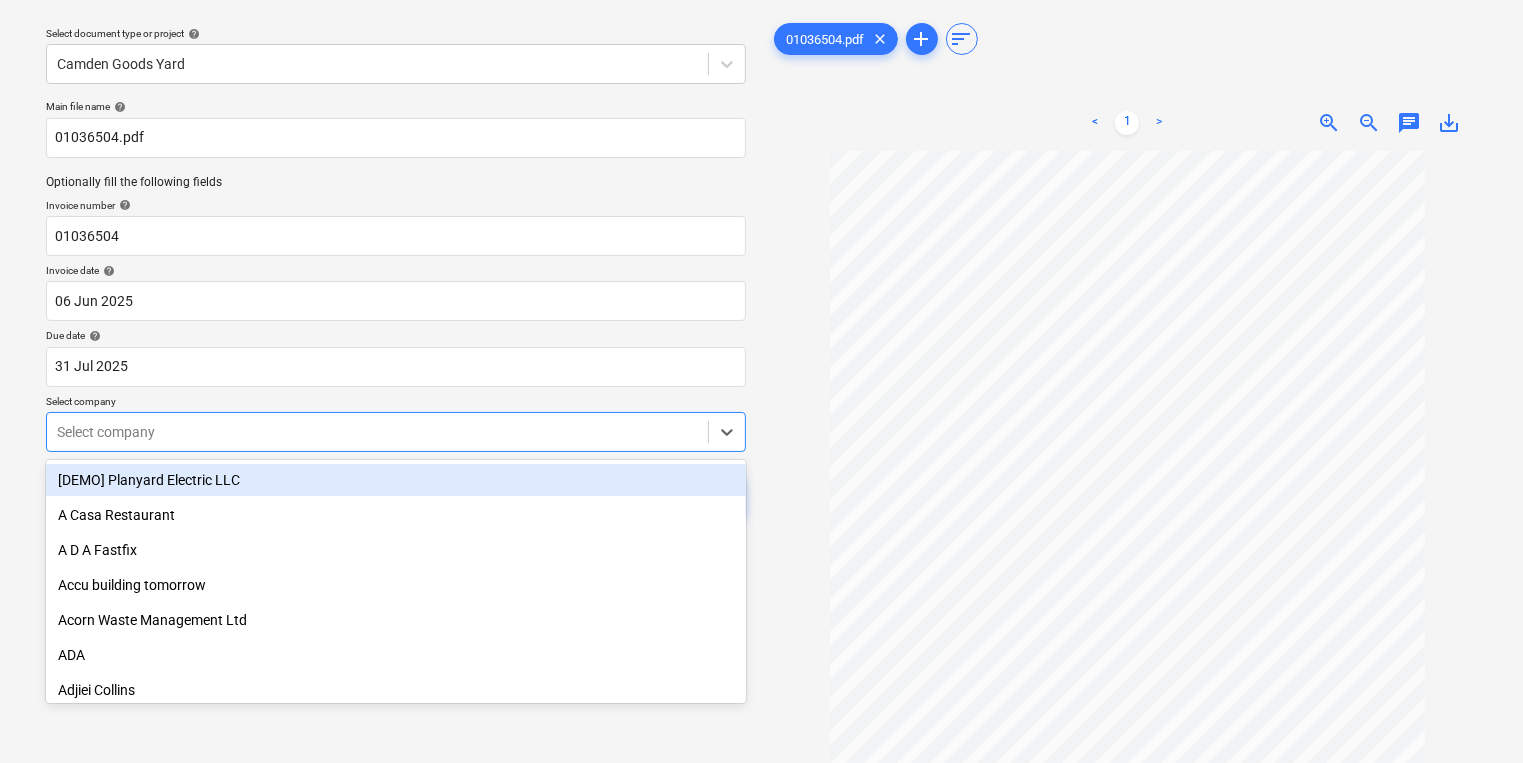 scroll, scrollTop: 64, scrollLeft: 0, axis: vertical 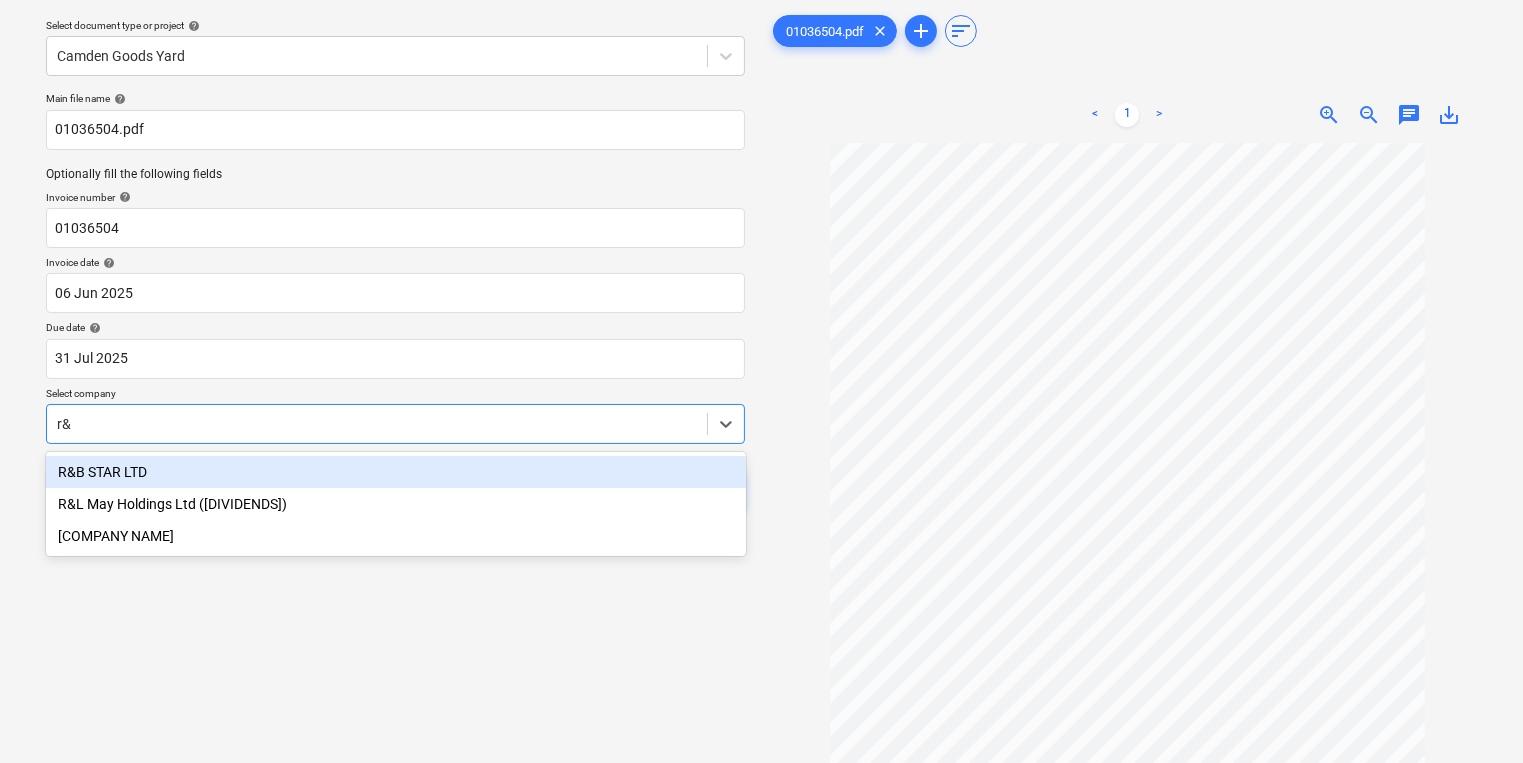 type on "r&b" 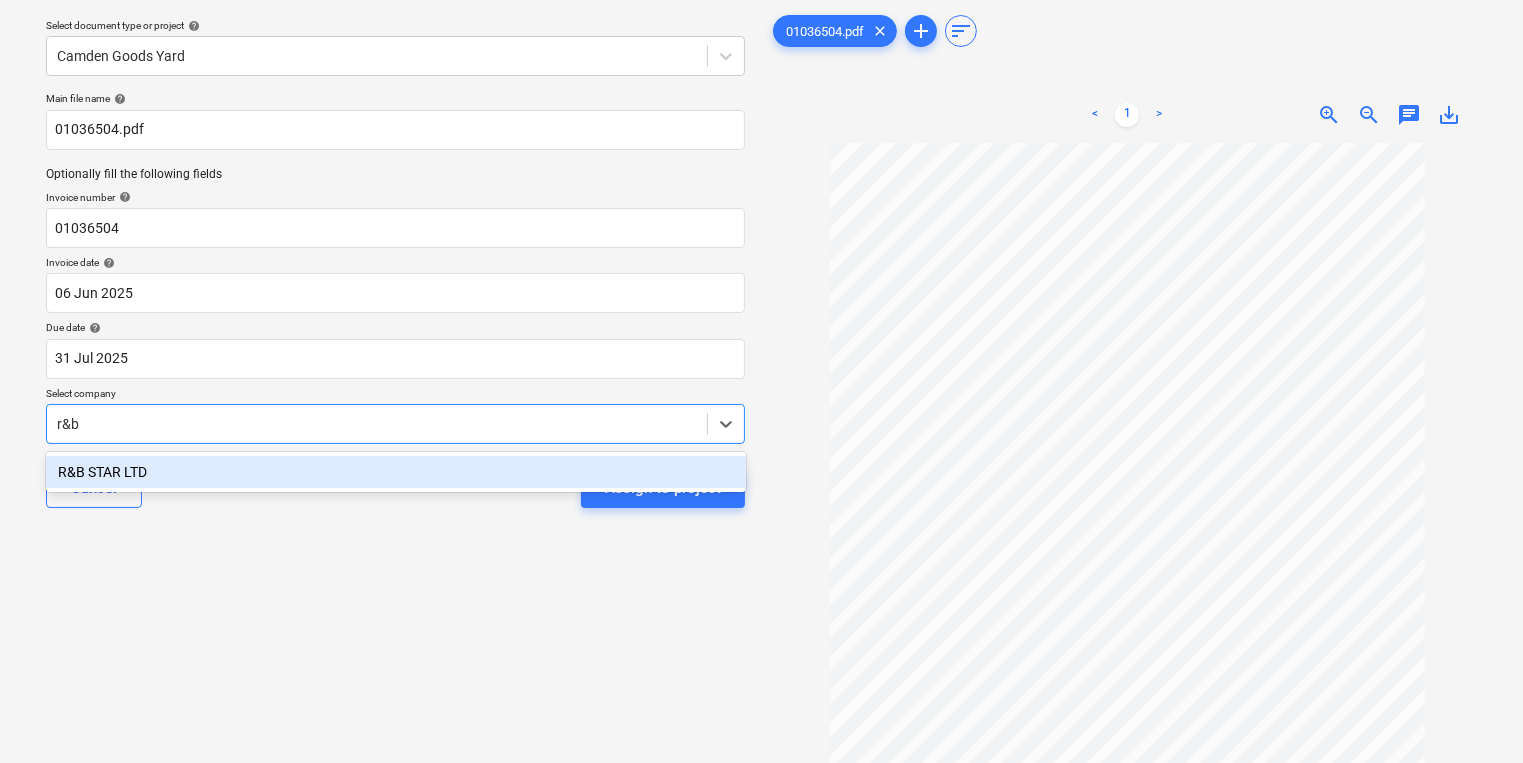 type 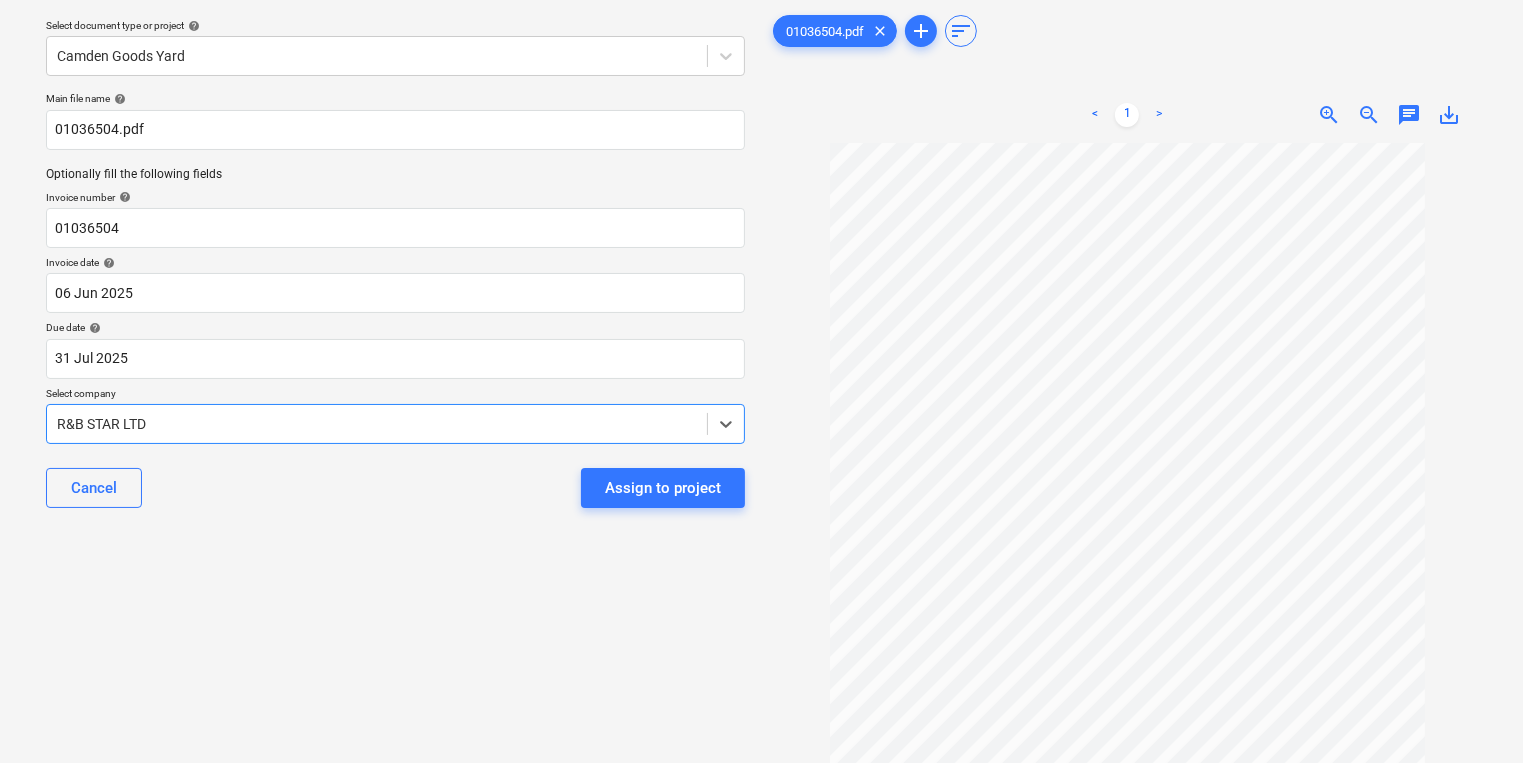 click on "Assign to project" at bounding box center [663, 488] 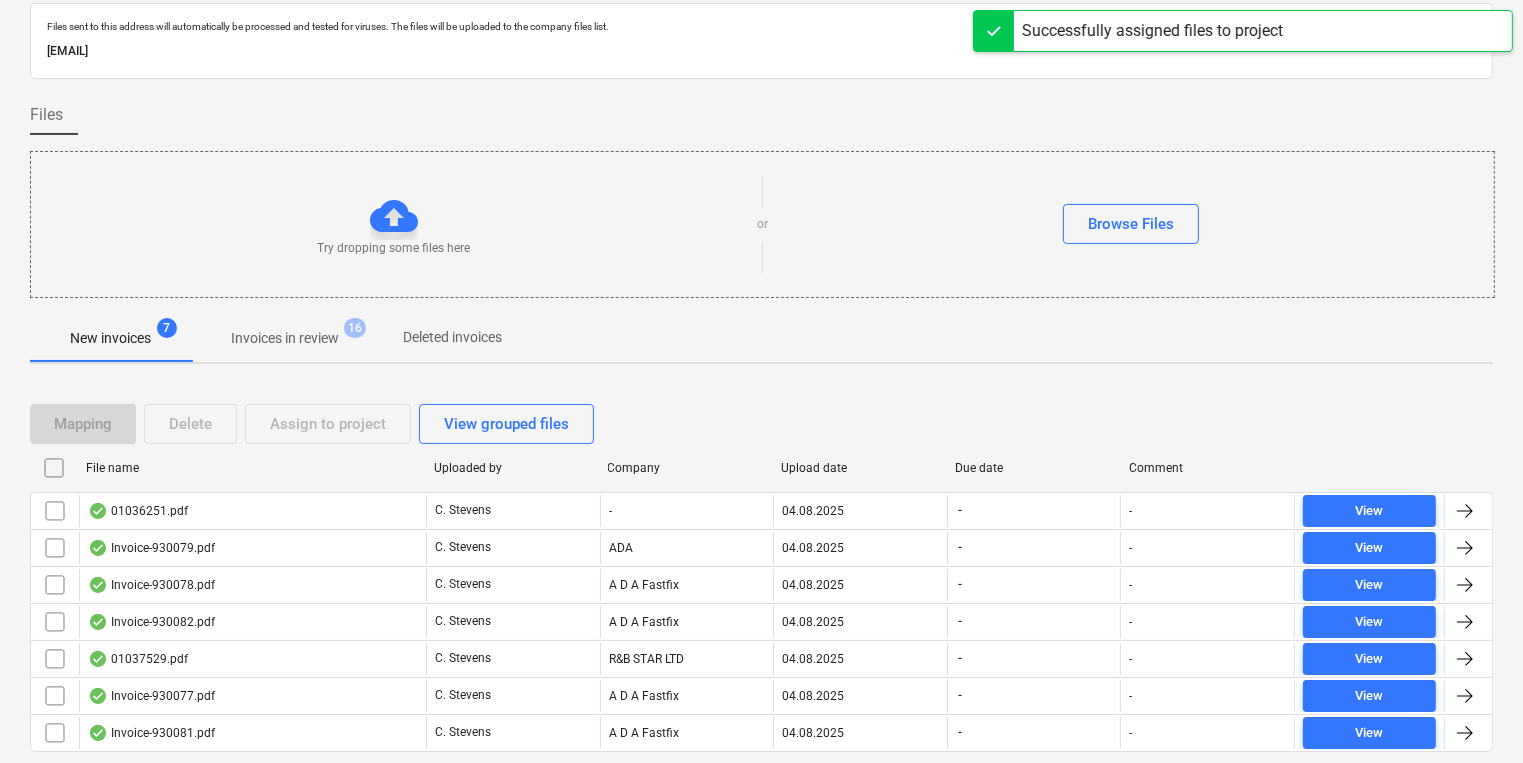 click on "01036251.pdf" at bounding box center [138, 511] 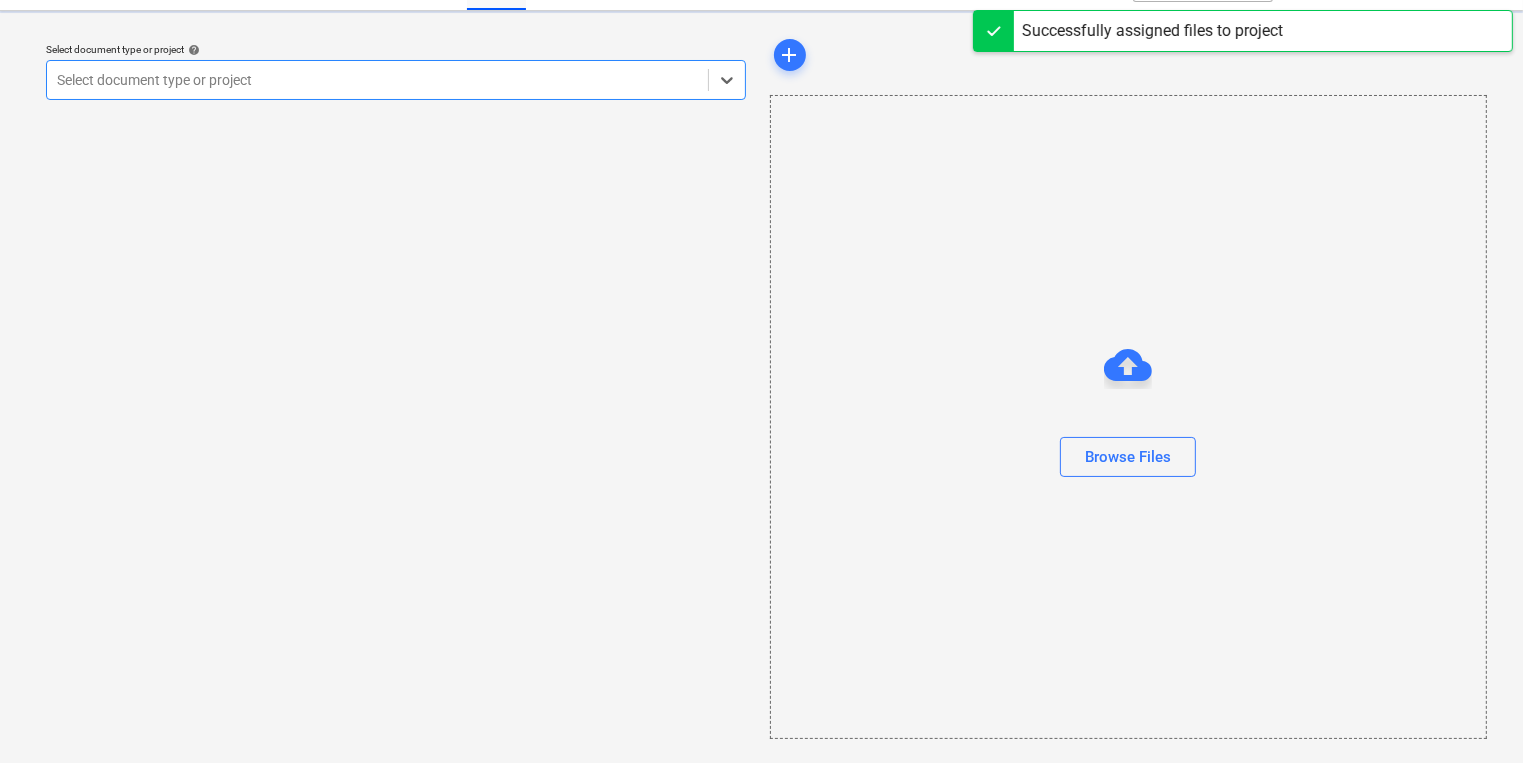 scroll, scrollTop: 0, scrollLeft: 0, axis: both 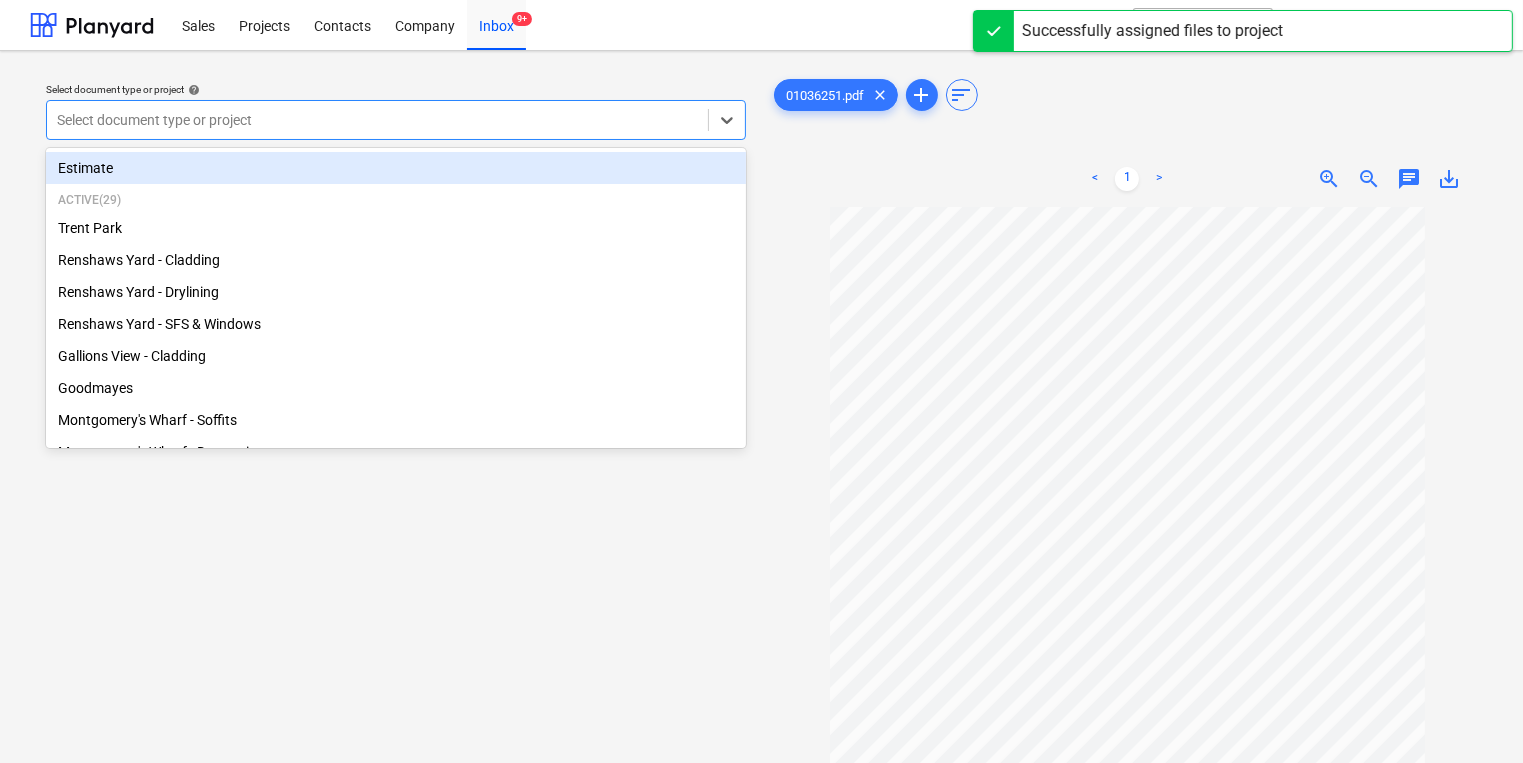 click at bounding box center (377, 120) 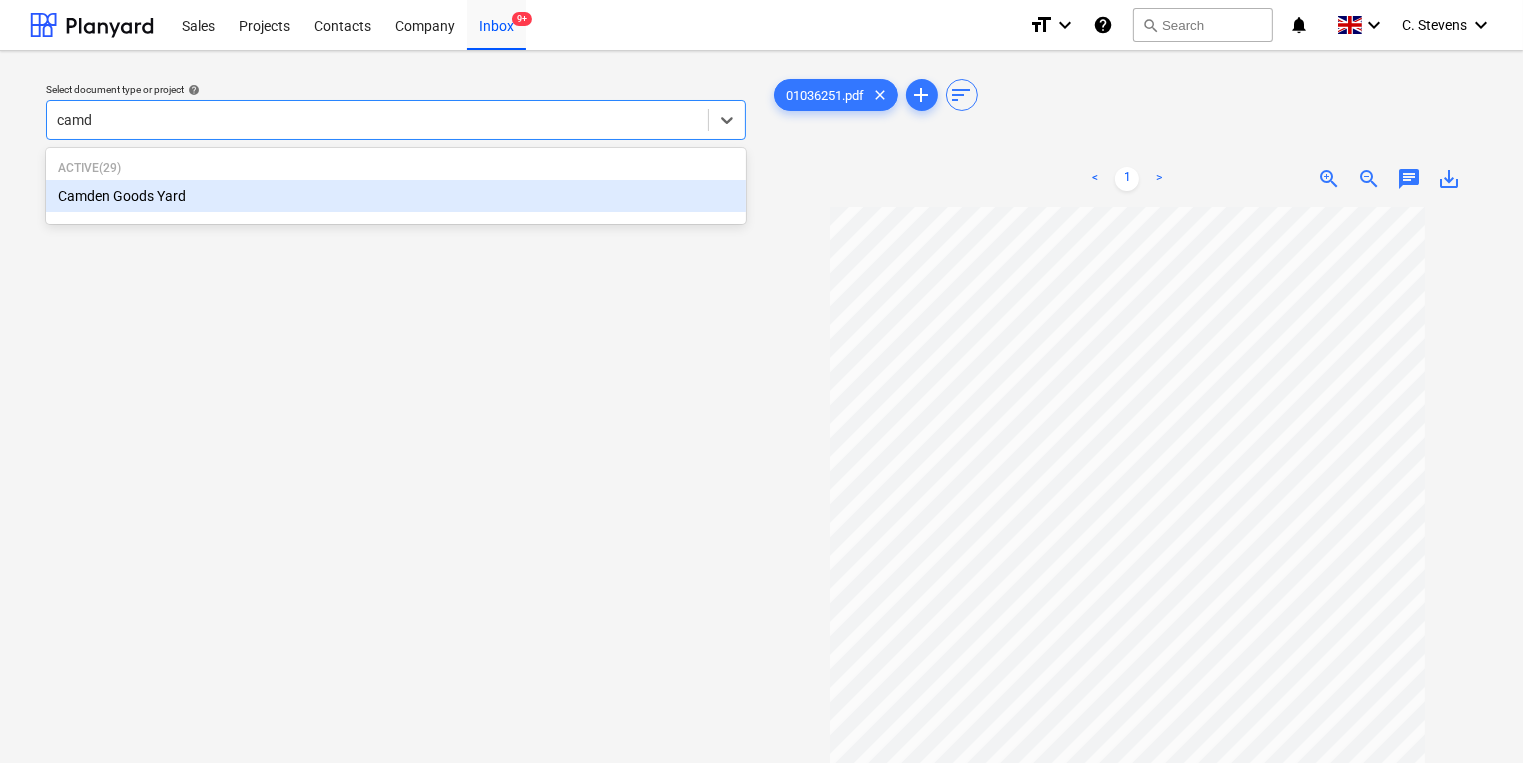type on "camde" 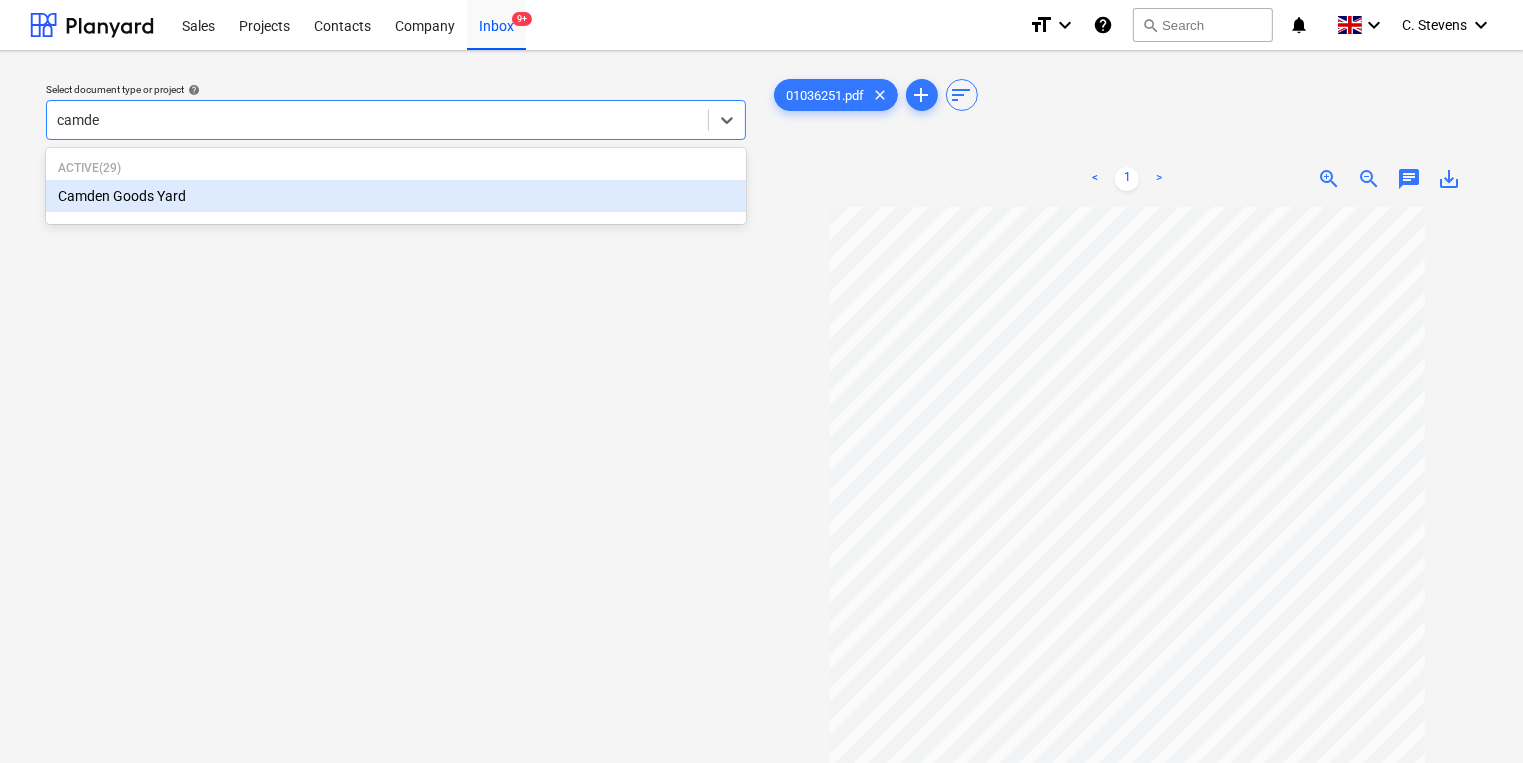 type 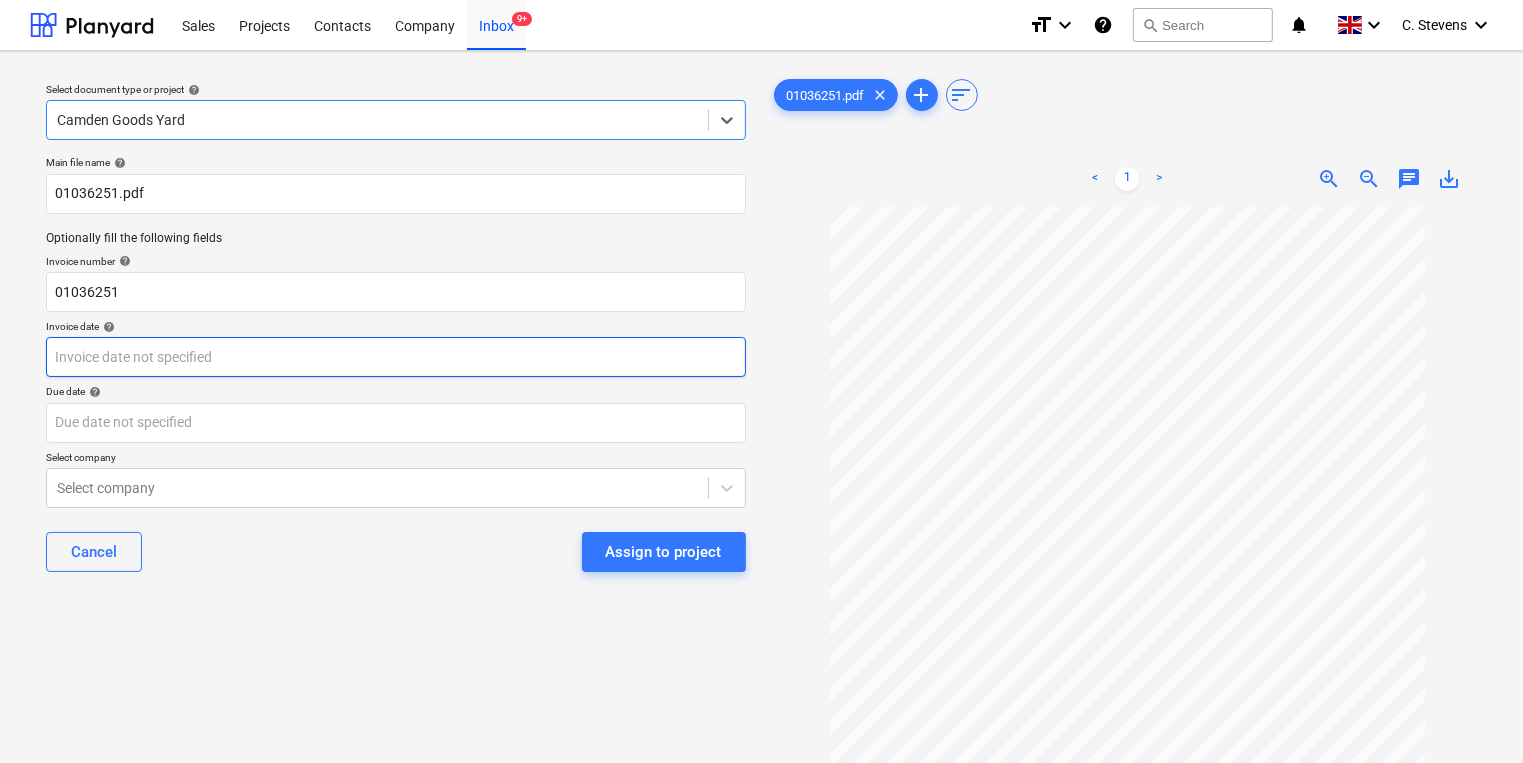 click on "Sales Projects Contacts Company Inbox 9+ format_size keyboard_arrow_down help search Search notifications 0 keyboard_arrow_down C. Stevens keyboard_arrow_down Select document type or project help [ADDRESS], selected.   Select is focused ,type to refine list, press Down to open the menu,  [ADDRESS] Main file name help 01036251.pdf Optionally fill the following fields Invoice number help 01036251 Invoice date help Press the down arrow key to interact with the calendar and
select a date. Press the question mark key to get the keyboard shortcuts for changing dates. Due date help Press the down arrow key to interact with the calendar and
select a date. Press the question mark key to get the keyboard shortcuts for changing dates. Select company Select company Cancel Assign to project 01036251.pdf clear add sort < 1 > zoom_in zoom_out chat 0 save_alt" at bounding box center (761, 381) 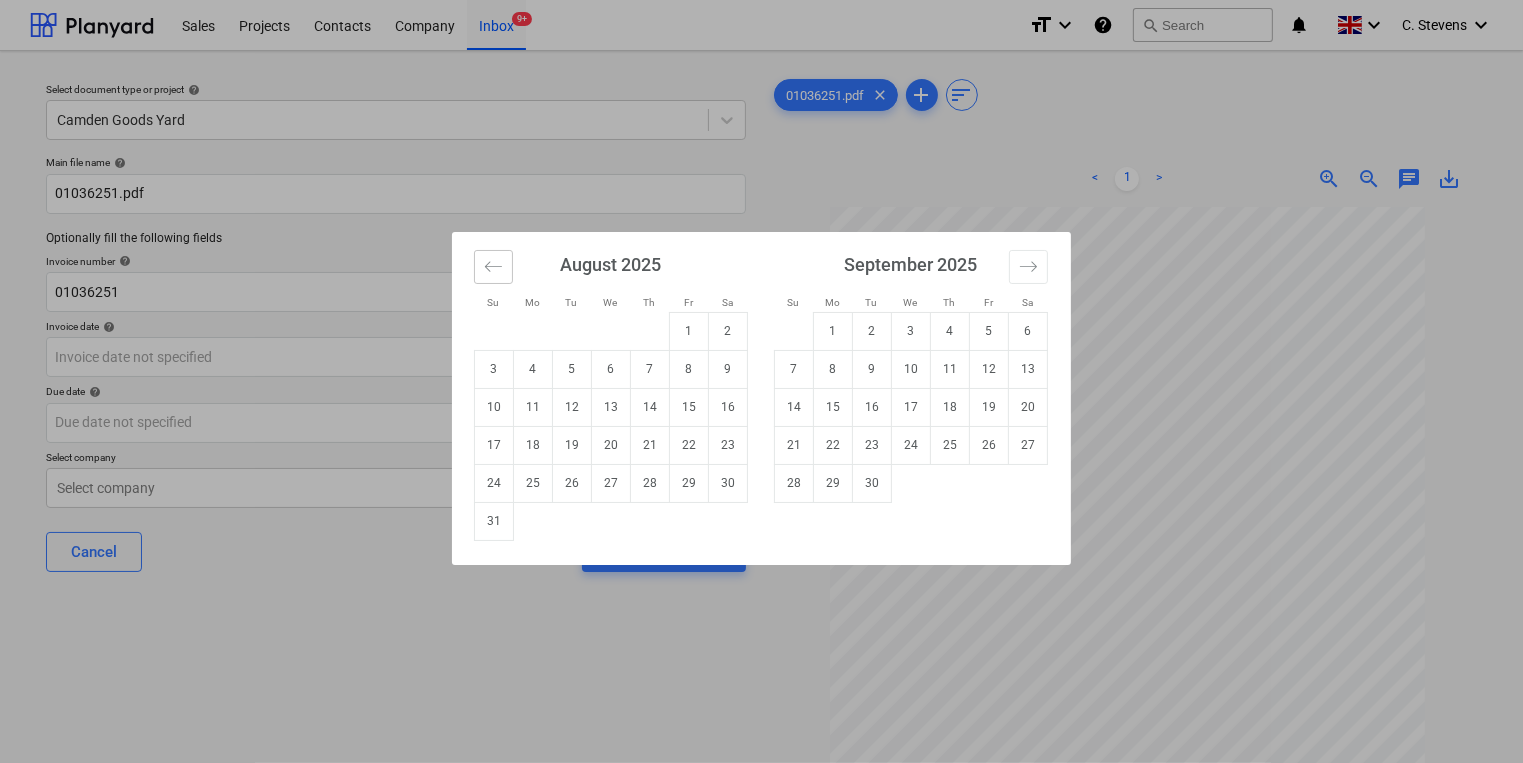 click 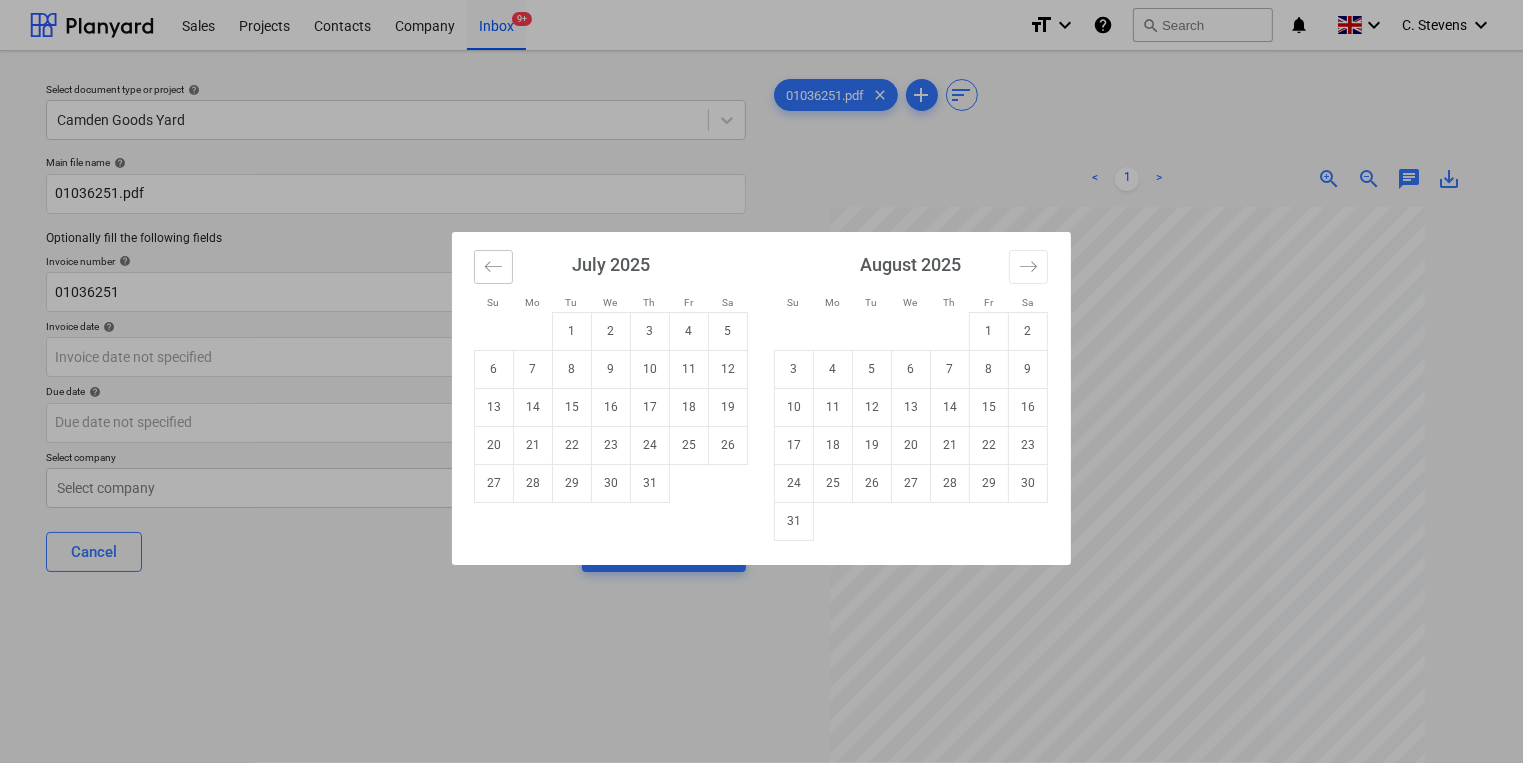 click 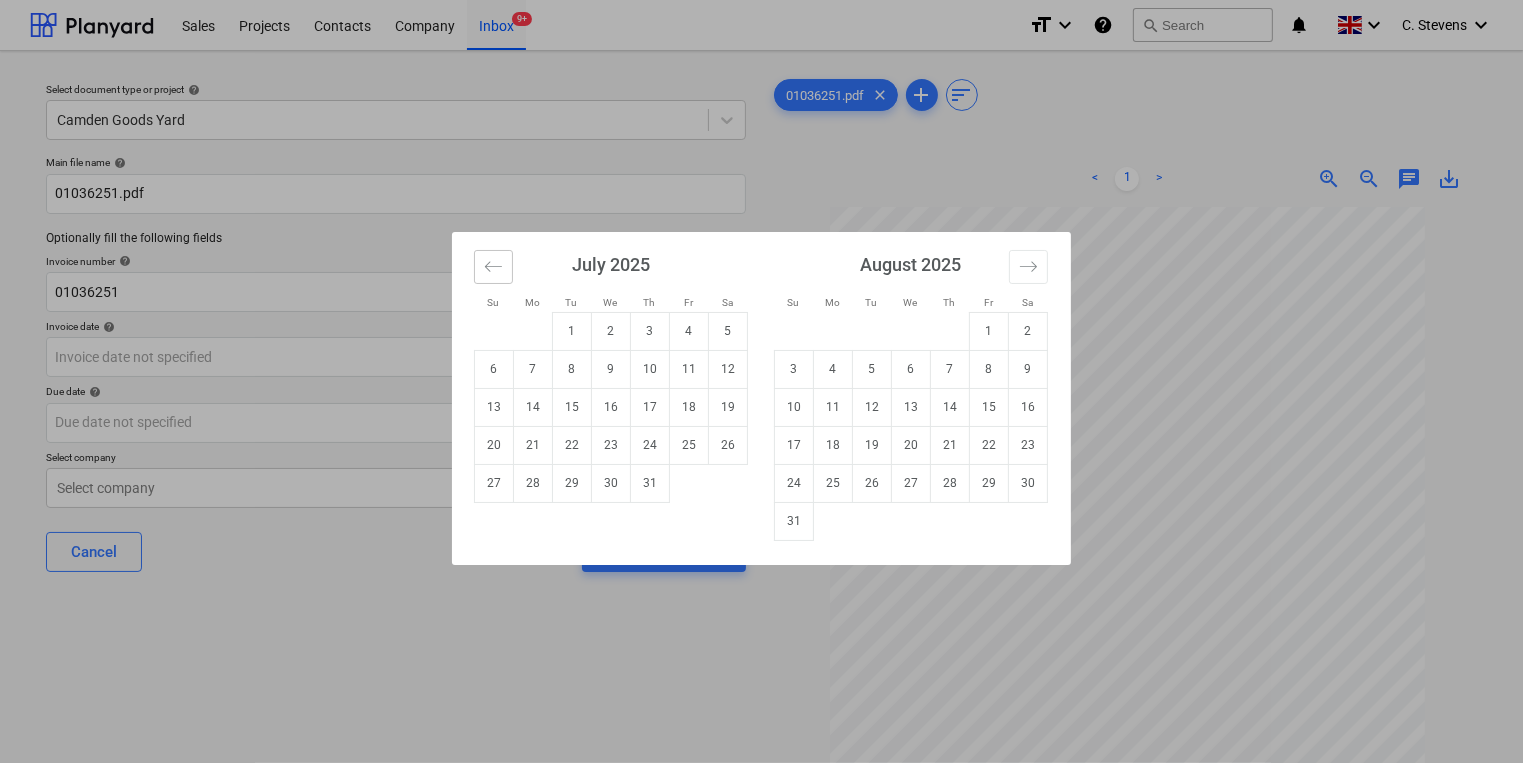 click 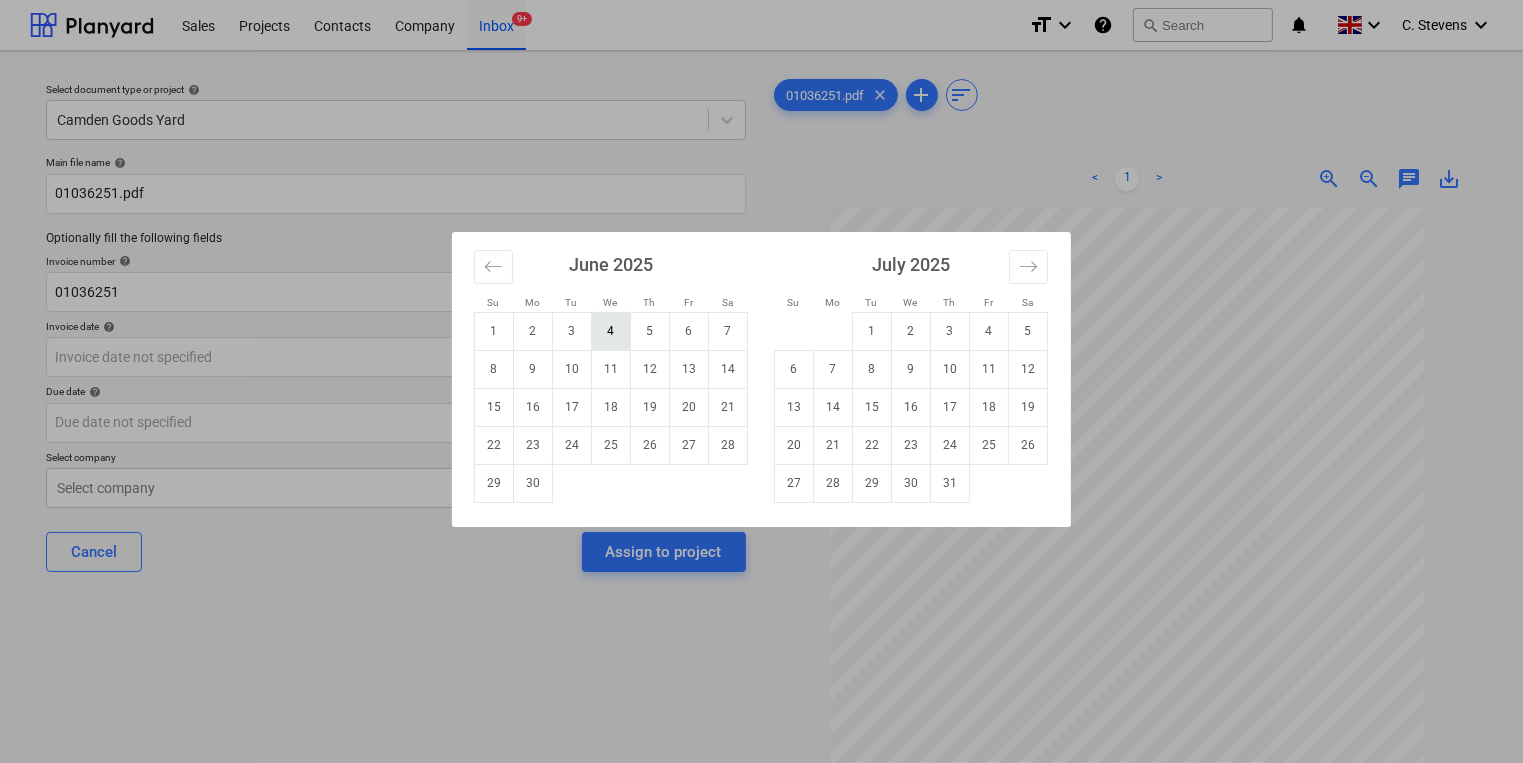 click on "4" at bounding box center (611, 331) 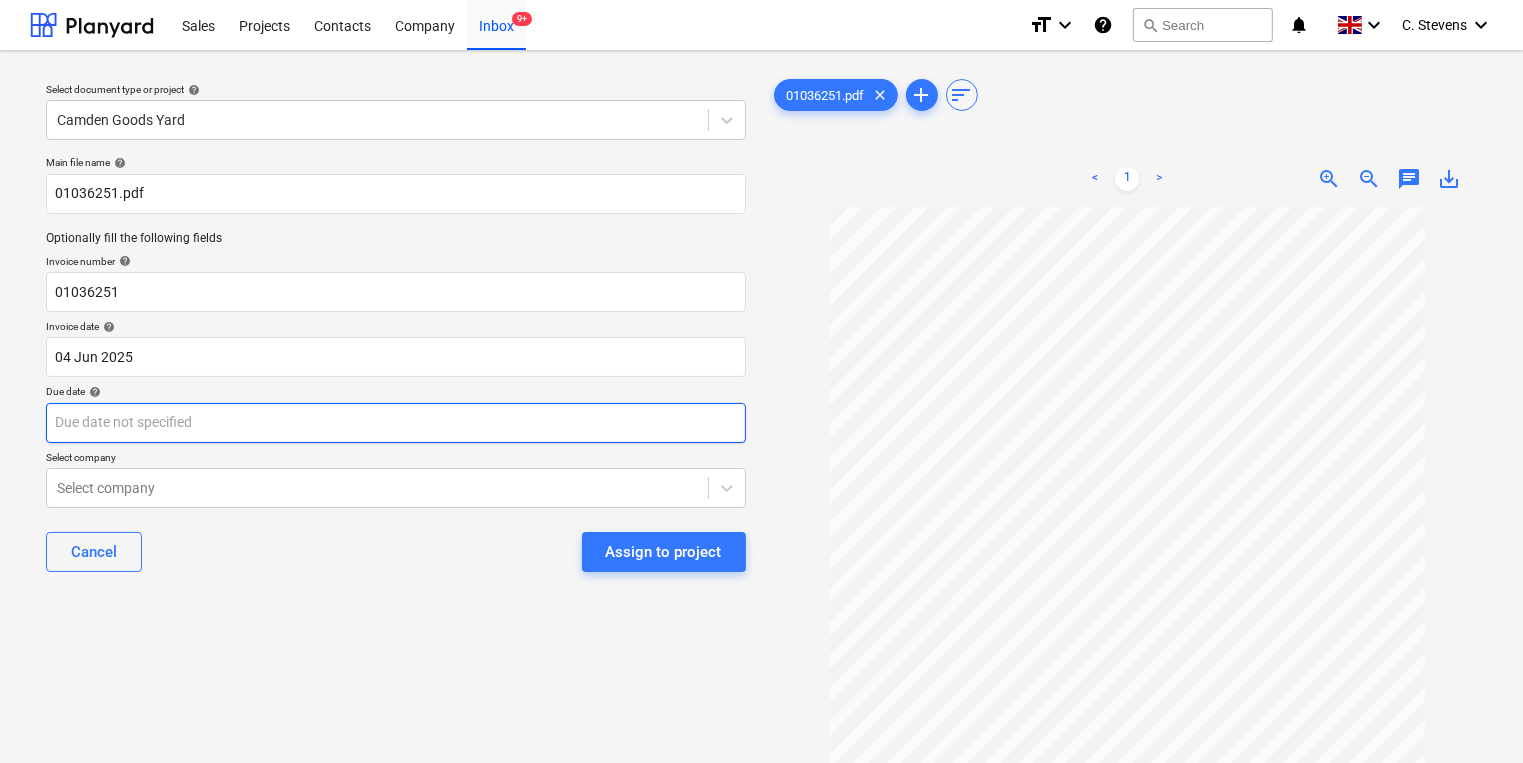 click on "Sales Projects Contacts Company Inbox 9+ format_size keyboard_arrow_down help search Search notifications 0 keyboard_arrow_down [NAME] keyboard_arrow_down Select document type or project help Camden Goods Yard Main file name help 01036251.pdf Optionally fill the following fields Invoice number help 01036251 Invoice date help 04 [MONTH] 2025 04.06.2025 Press the down arrow key to interact with the calendar and
select a date. Press the question mark key to get the keyboard shortcuts for changing dates. Due date help Press the down arrow key to interact with the calendar and
select a date. Press the question mark key to get the keyboard shortcuts for changing dates. Select company Select company Cancel Assign to project 01036251.pdf clear add sort < 1 > zoom_in zoom_out chat 0 save_alt" at bounding box center [761, 381] 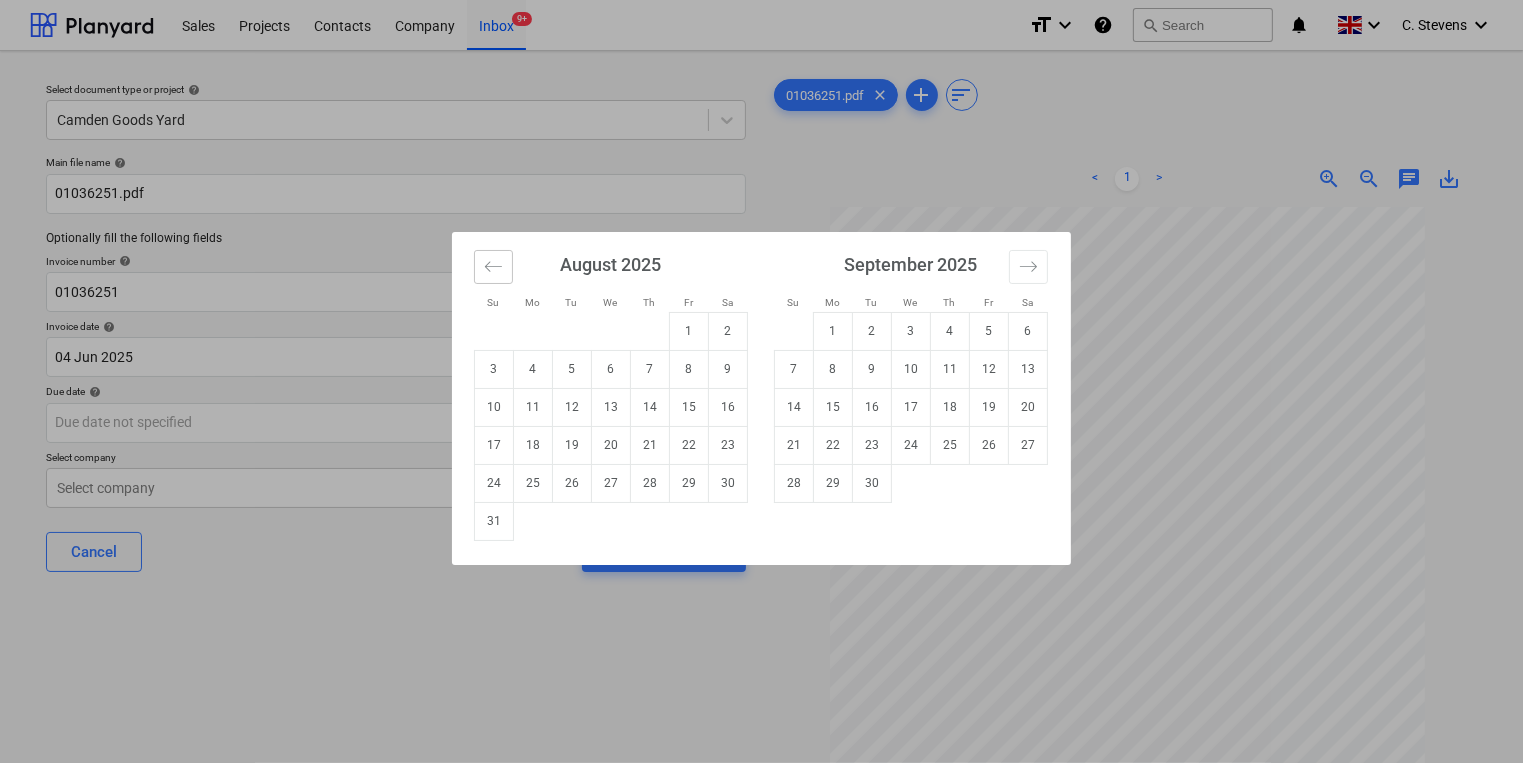 click 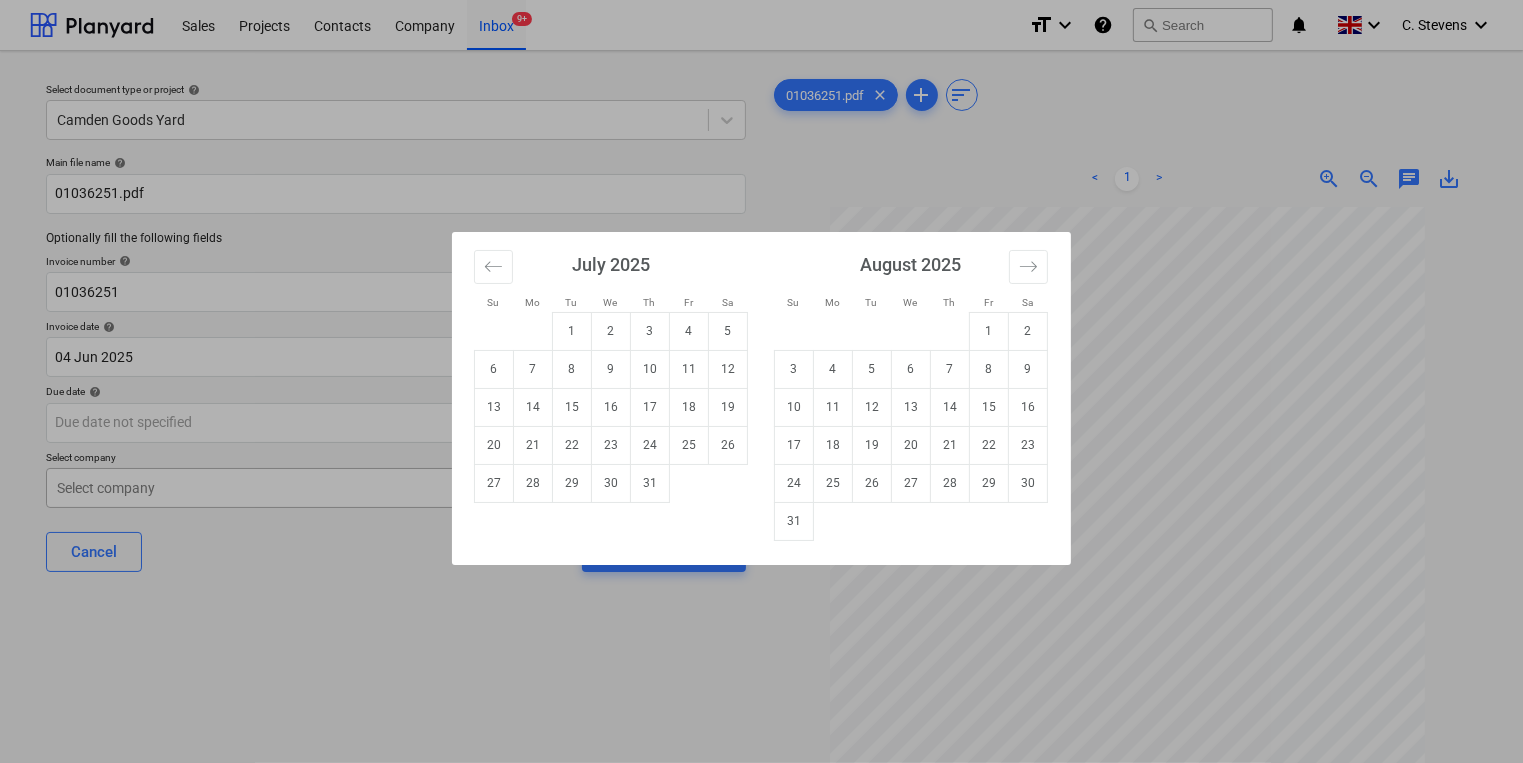 click on "31" at bounding box center (650, 483) 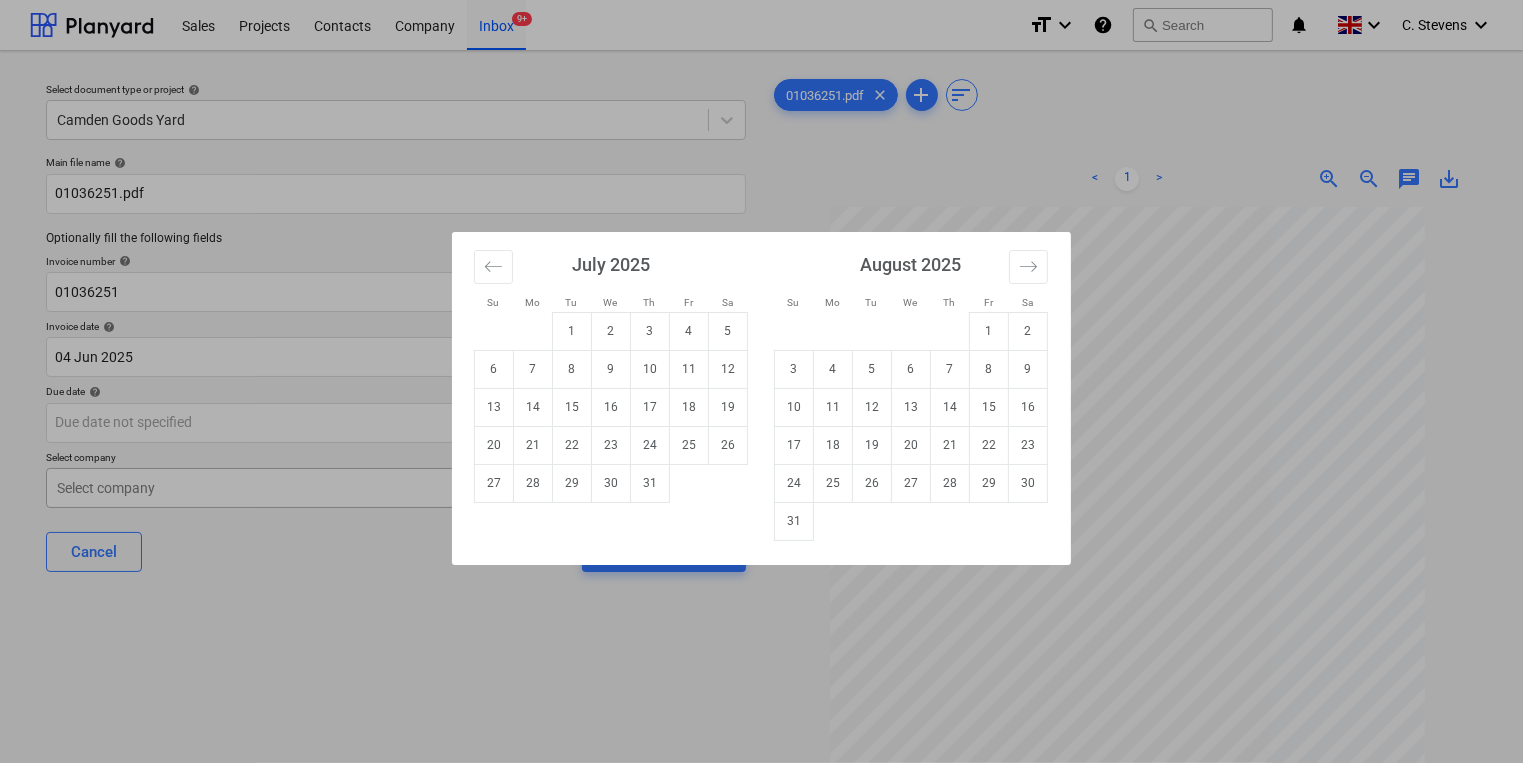 type on "31 Jul 2025" 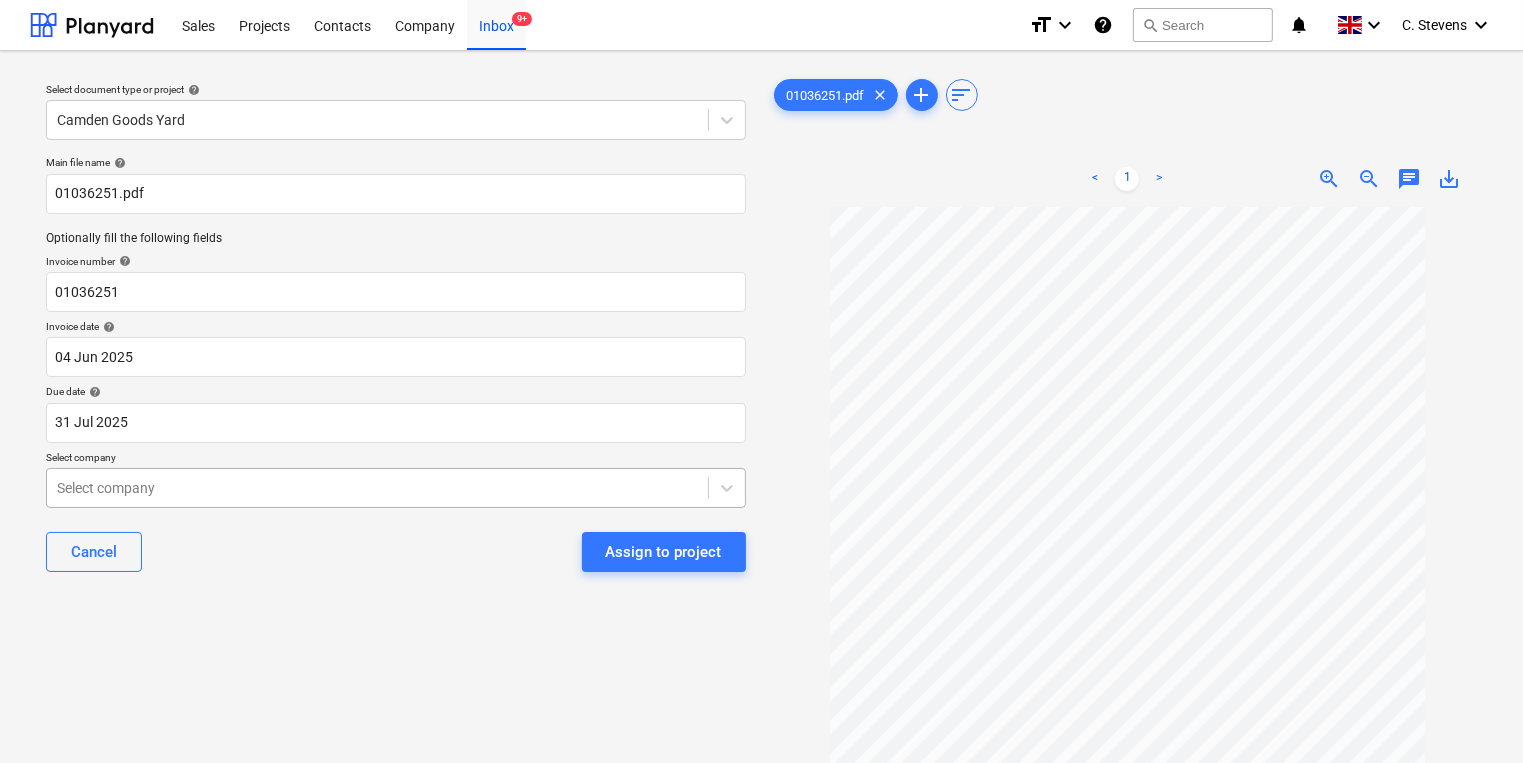 click on "Sales Projects Contacts Company Inbox 9+ format_size keyboard_arrow_down help search Search notifications 0 keyboard_arrow_down [FIRST] [LAST] keyboard_arrow_down Select document type or project help [LOCATION] Main file name help [NUMBER].pdf Optionally fill the following fields Invoice number help [NUMBER] Invoice date help [DATE] [DATE] Press the down arrow key to interact with the calendar and
select a date. Press the question mark key to get the keyboard shortcuts for changing dates. Due date help [DATE] [DATE] Press the down arrow key to interact with the calendar and
select a date. Press the question mark key to get the keyboard shortcuts for changing dates. Select company Select company Cancel Assign to project [NUMBER].pdf clear add sort < 1 > zoom_in zoom_out chat 0 save_alt" at bounding box center (761, 381) 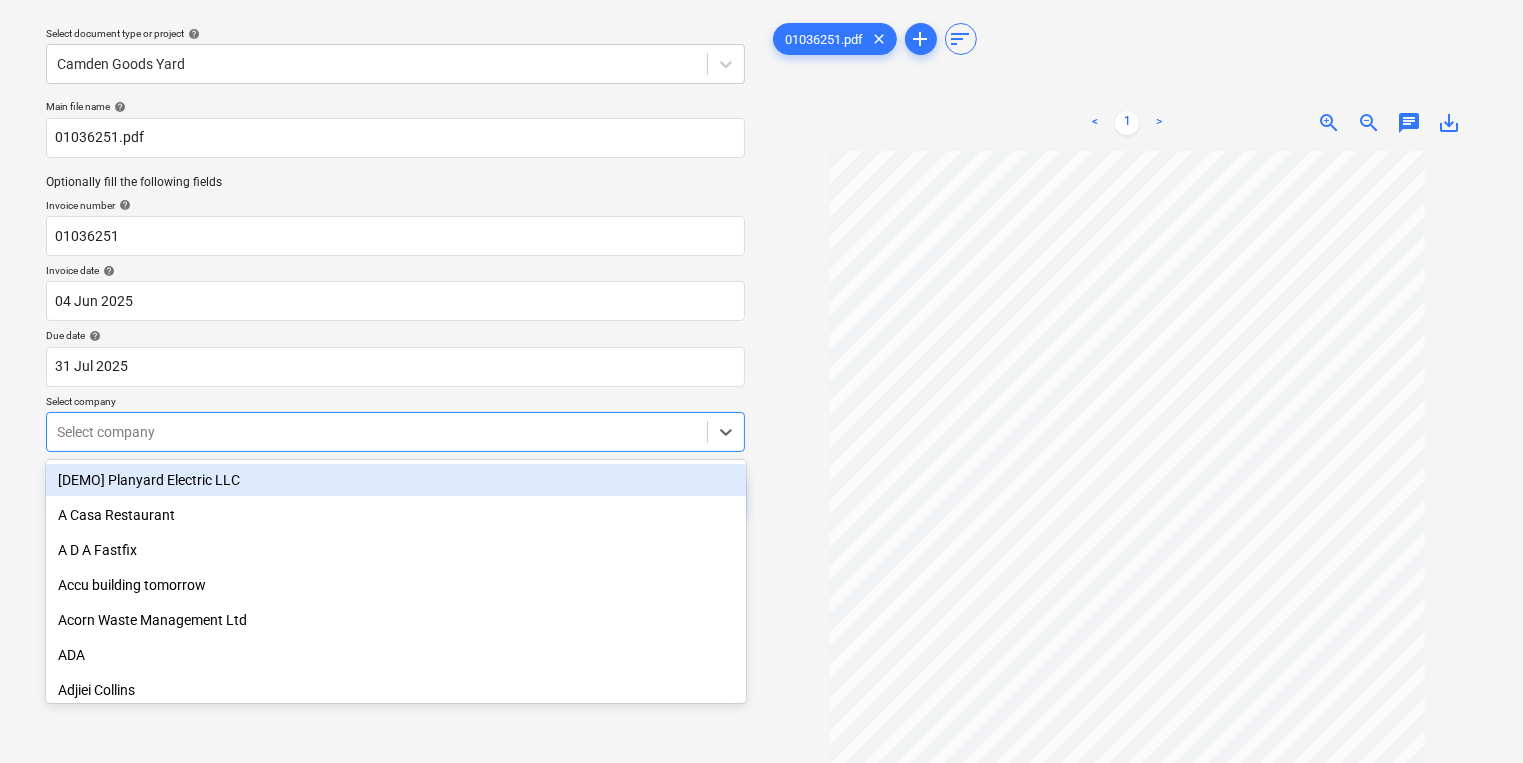 scroll, scrollTop: 64, scrollLeft: 0, axis: vertical 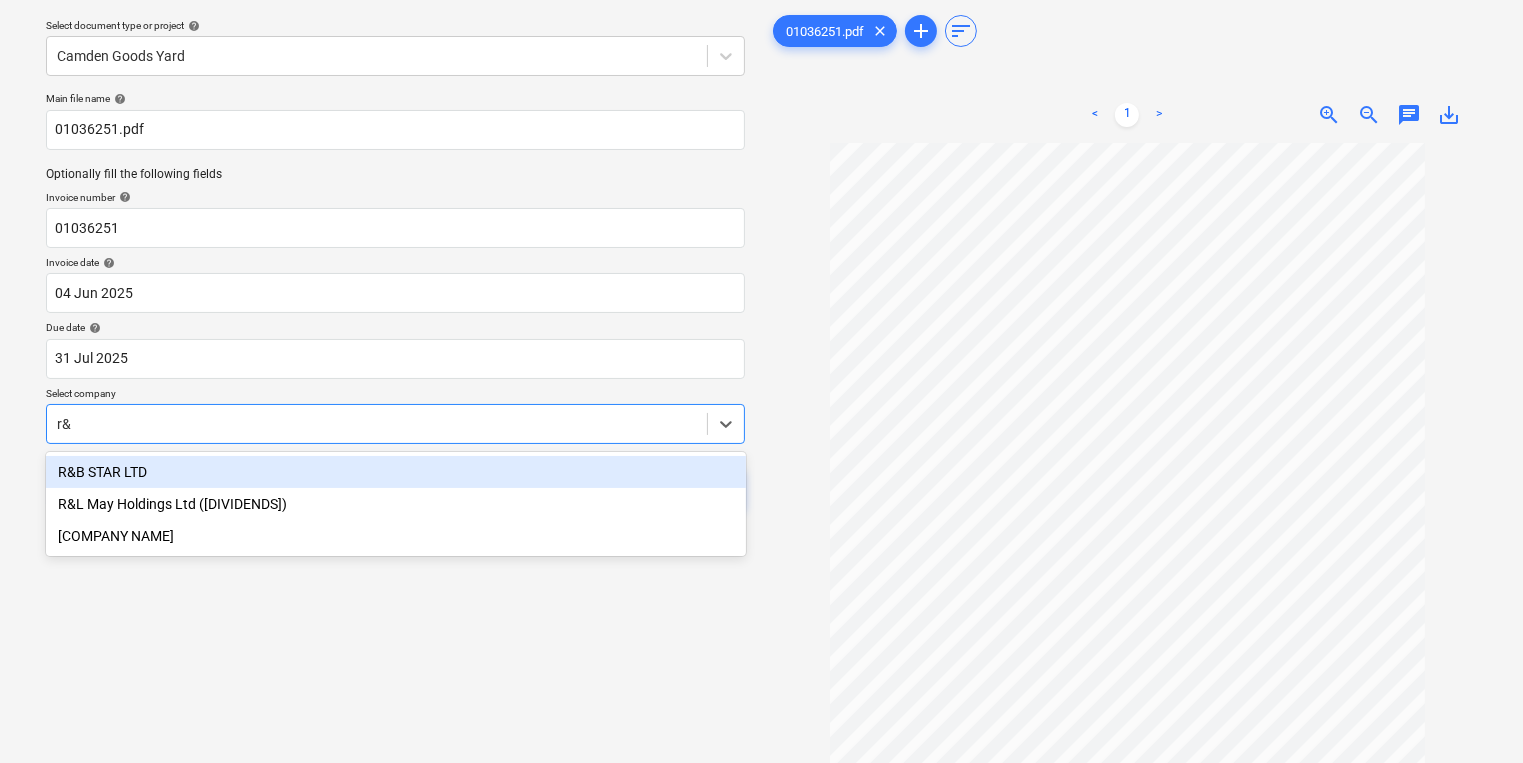 type on "r&b" 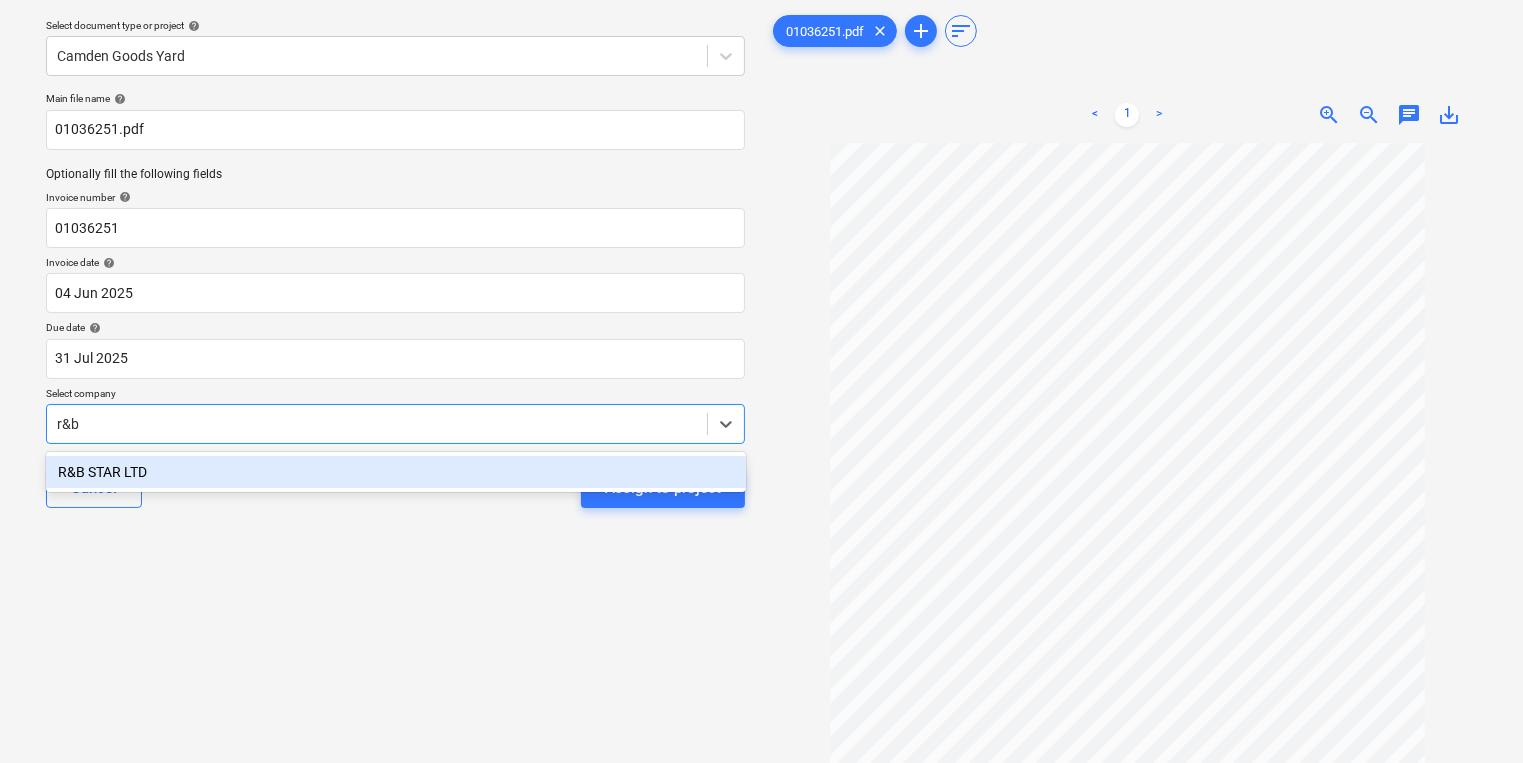 type 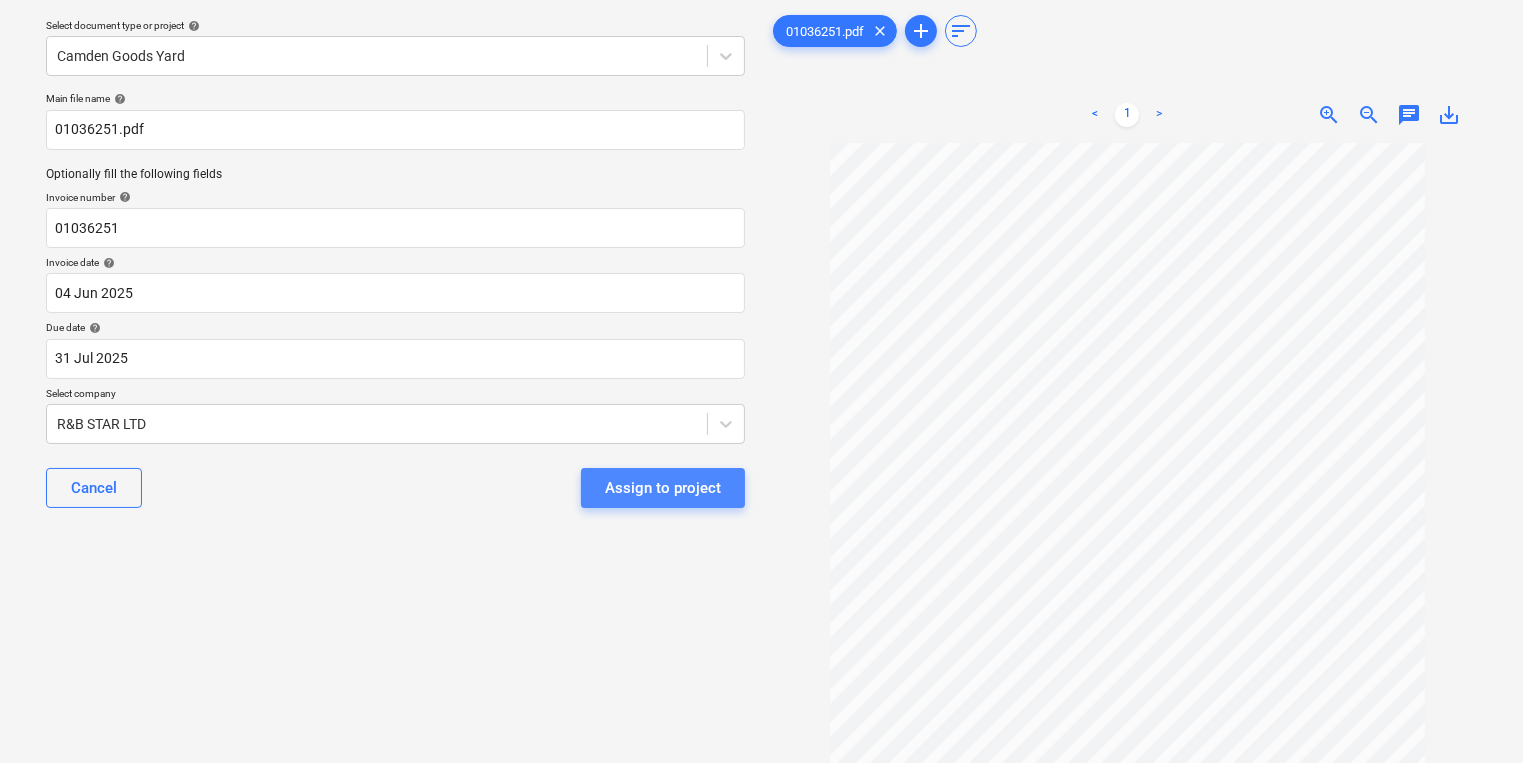 click on "Assign to project" at bounding box center [663, 488] 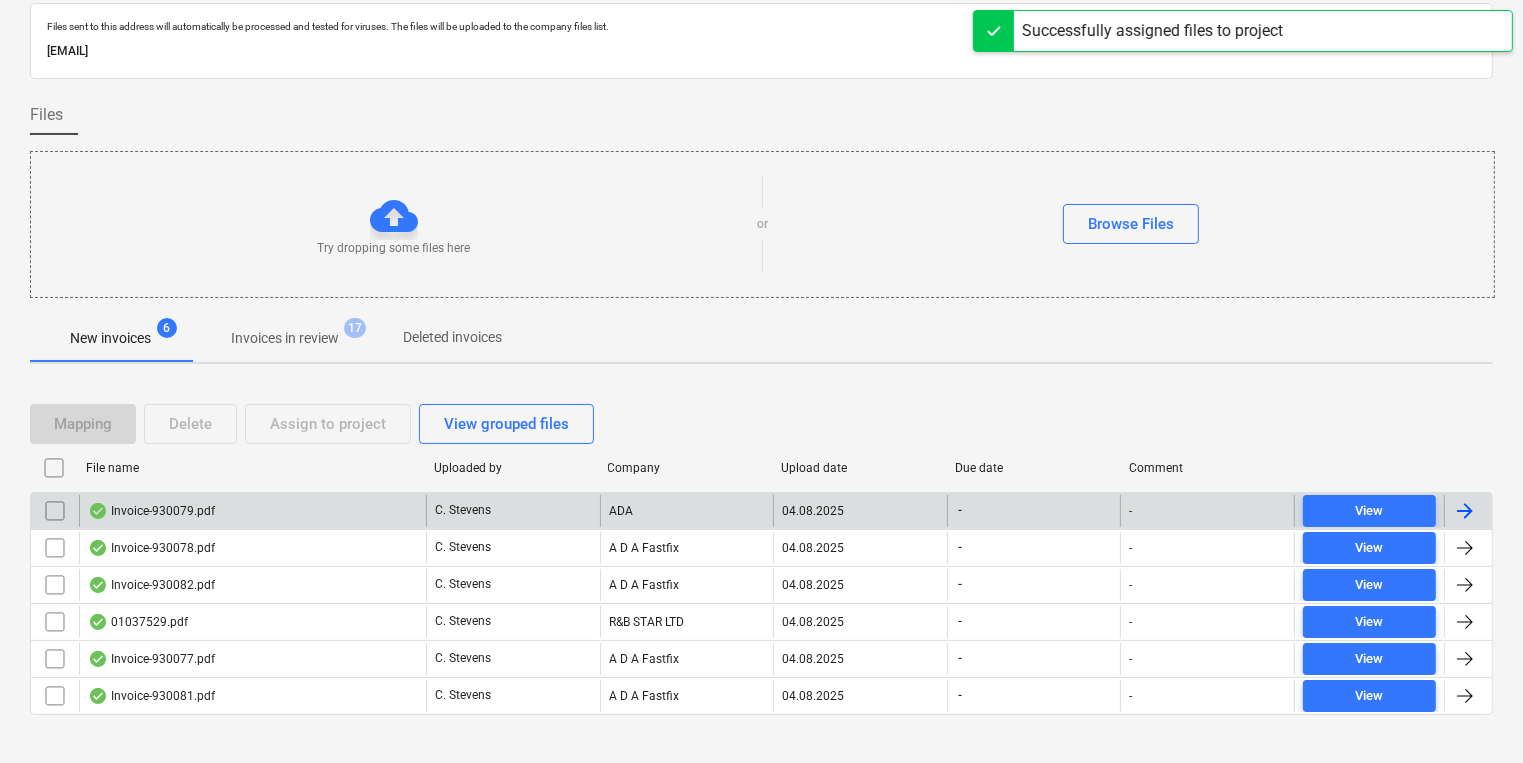 click on "Invoice-930079.pdf" at bounding box center [252, 511] 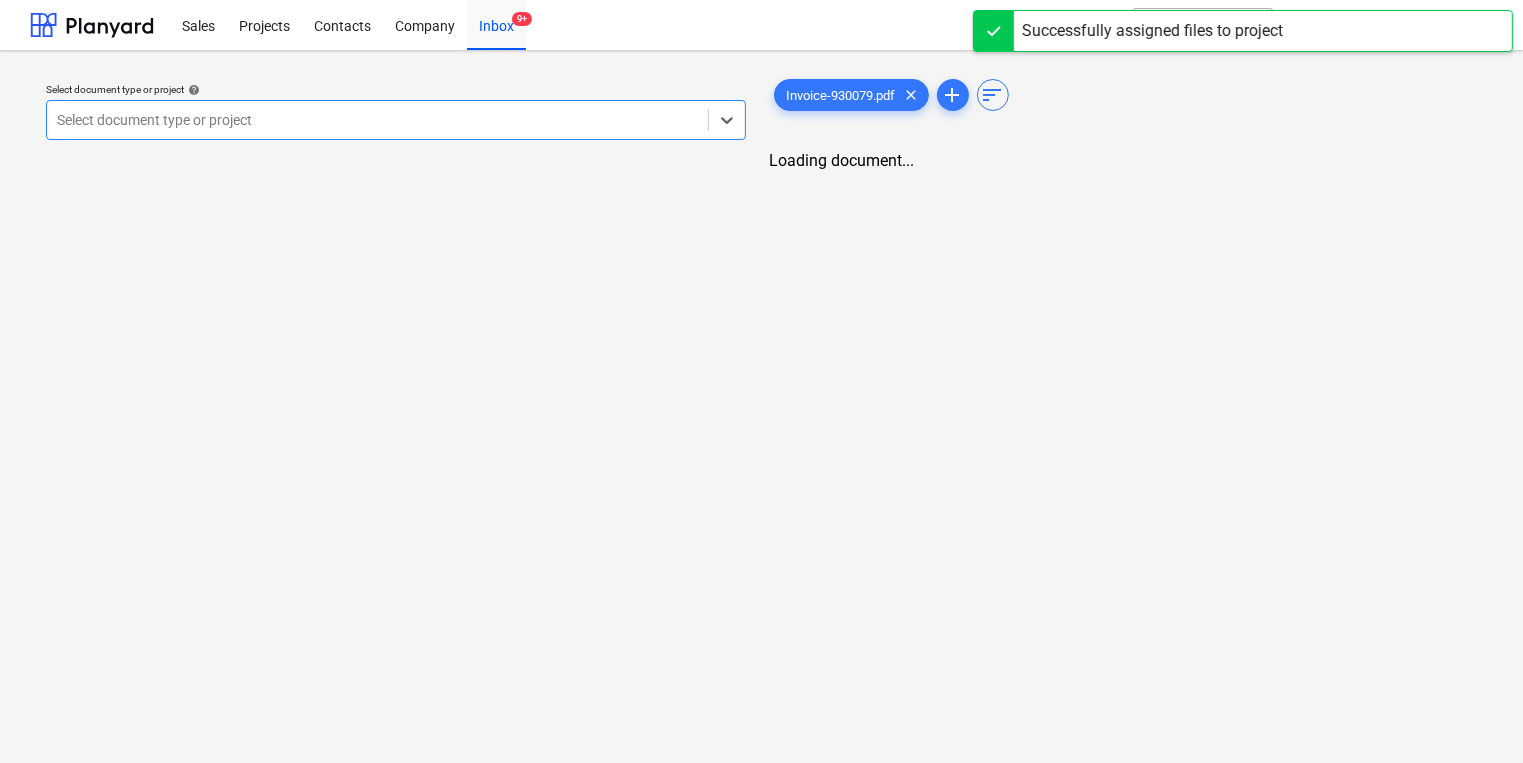 scroll, scrollTop: 0, scrollLeft: 0, axis: both 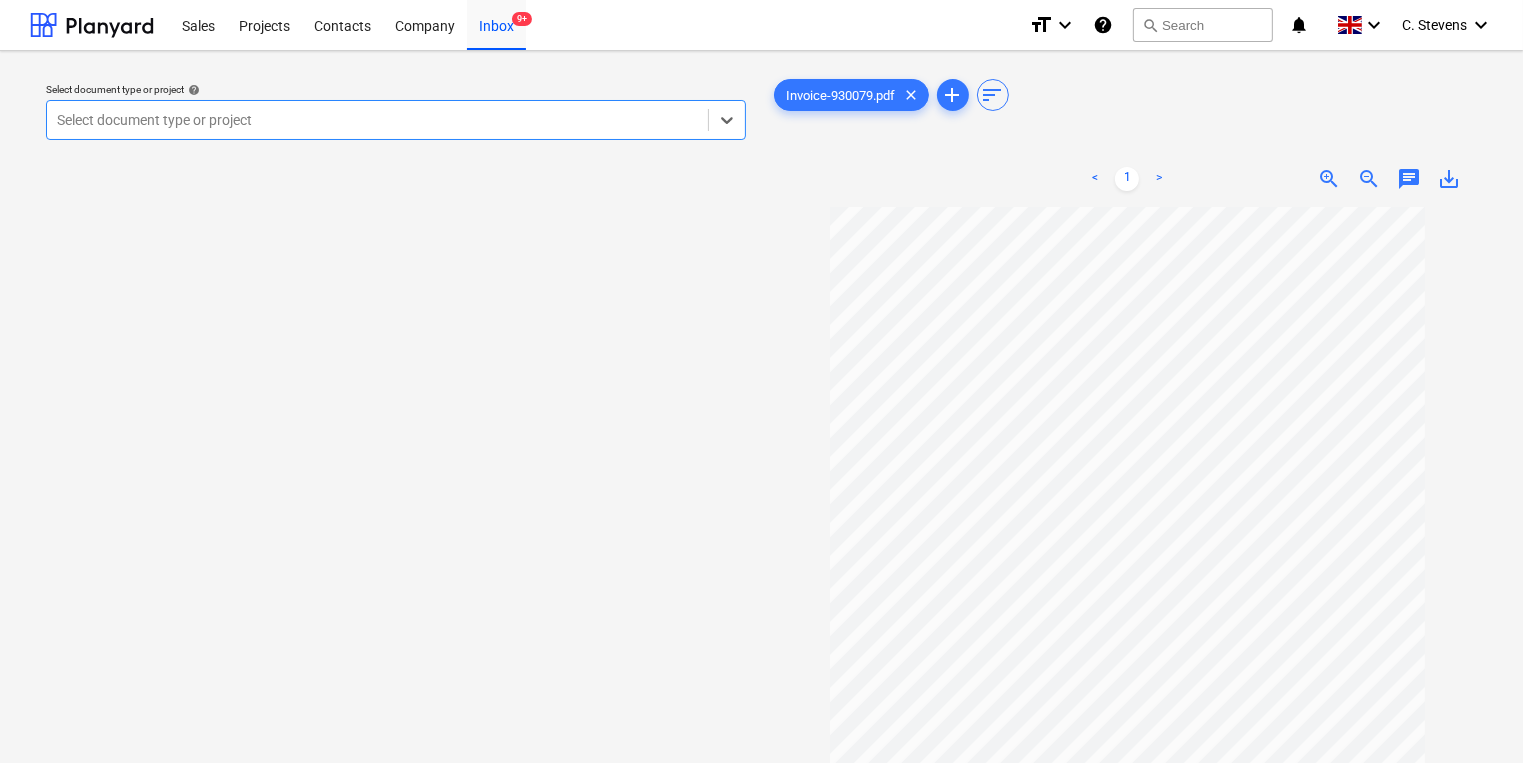 click at bounding box center [377, 120] 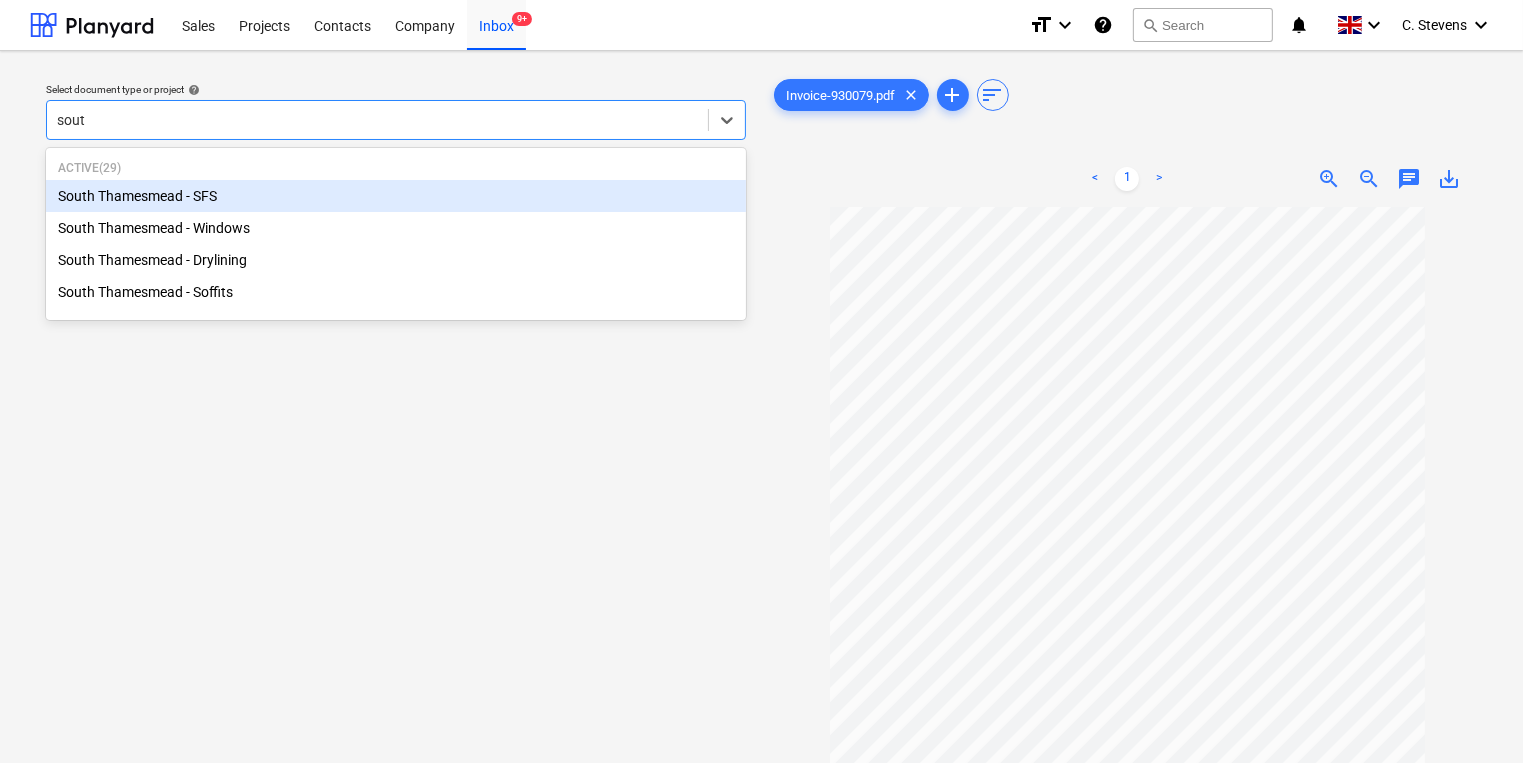 type on "south" 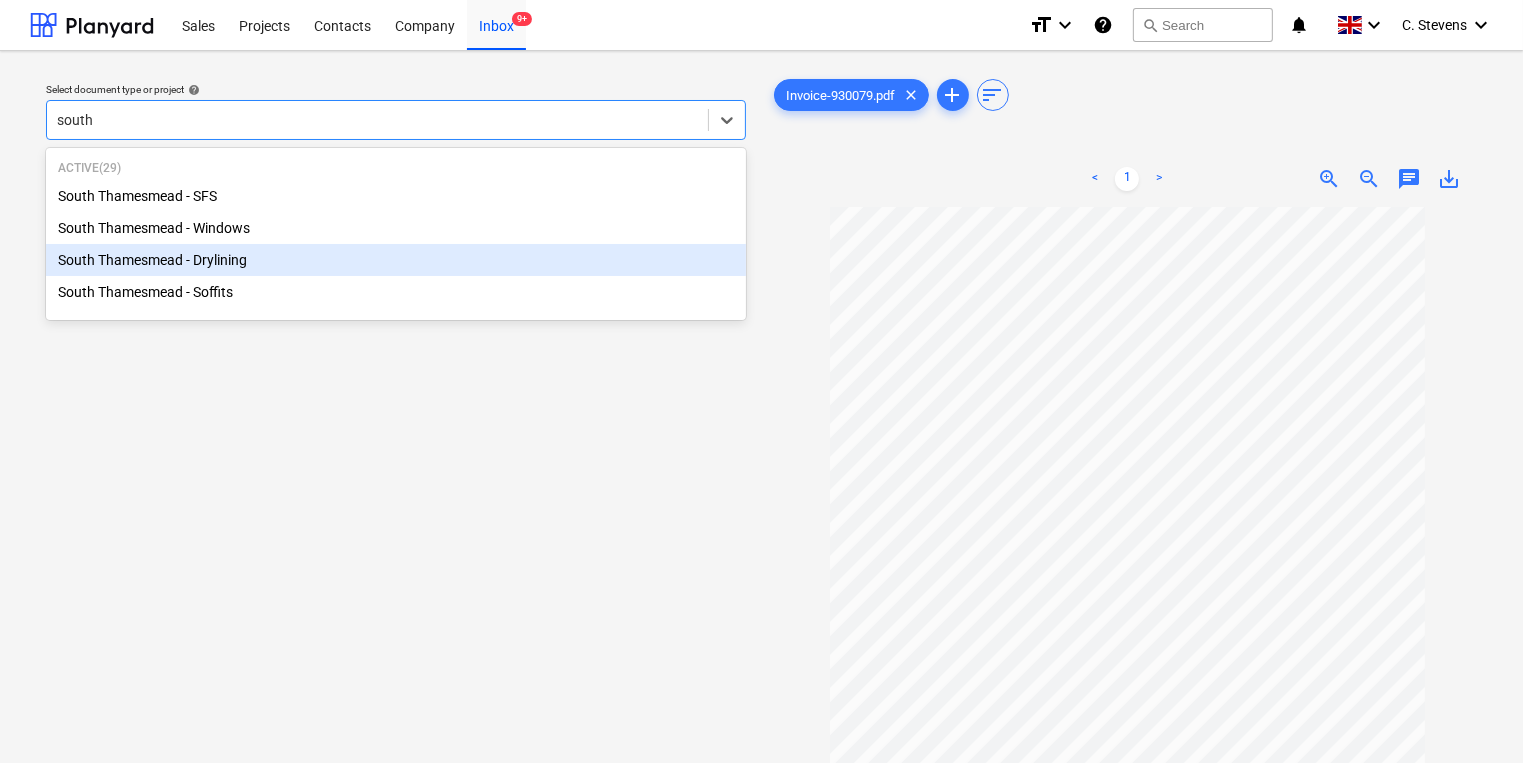 type 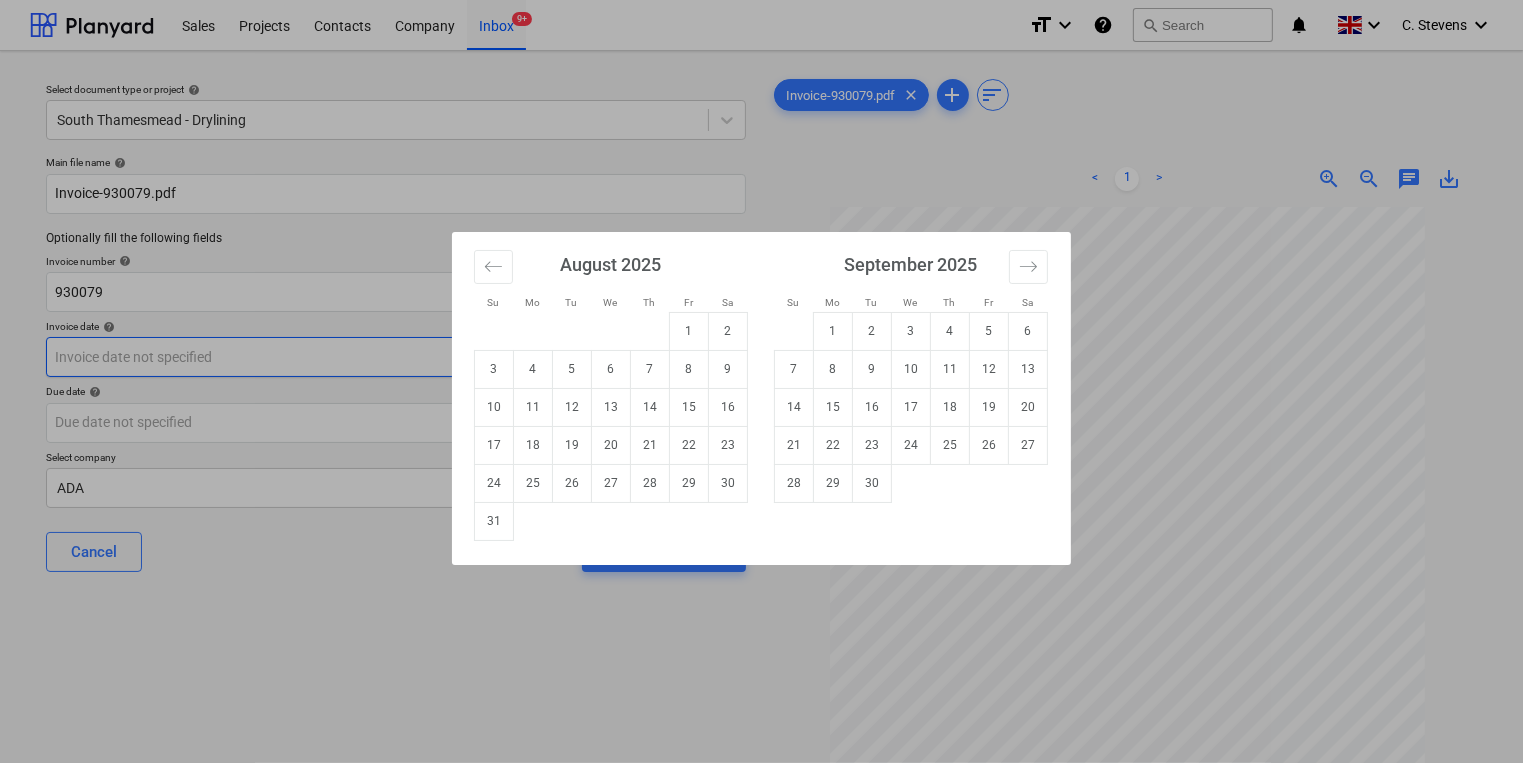 click on "Sales Projects Contacts Company Inbox 9+ format_size keyboard_arrow_down help search Search notifications 0 keyboard_arrow_down C. Stevens keyboard_arrow_down Select document type or project help South Thamesmead - Drylining Main file name help Invoice-930079.pdf Optionally fill the following fields Invoice number help 930079 Invoice date help Press the down arrow key to interact with the calendar and
select a date. Press the question mark key to get the keyboard shortcuts for changing dates. Due date help Press the down arrow key to interact with the calendar and
select a date. Press the question mark key to get the keyboard shortcuts for changing dates. Select company ADA   Cancel Assign to project Invoice-930079.pdf clear add sort < 1 > zoom_in zoom_out chat 0 save_alt
Su Mo Tu We Th Fr Sa Su Mo Tu We Th Fr Sa July 2025 1 2 3 4 5 6 7 8 9 10 11 12 13 14 15 16 17 18 19 20 21 22 23 24 25 26 27 28 29 30 31 August 2025 1 2 3 4 5 6 7 8 9 10 11 12 13 14 15 16 17 18 19 20 21 22 23 24 25 26 27" at bounding box center [761, 381] 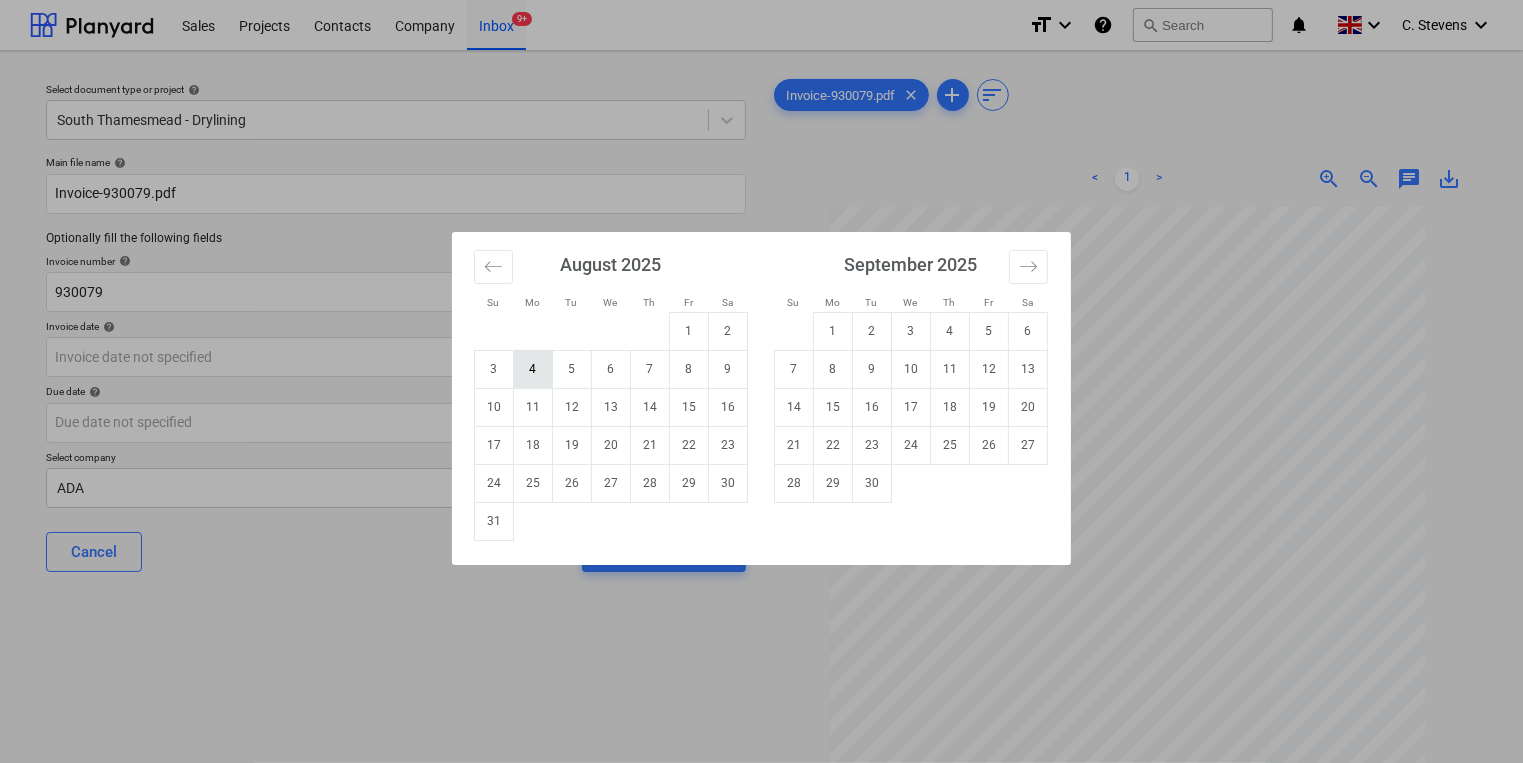 click on "4" at bounding box center (533, 369) 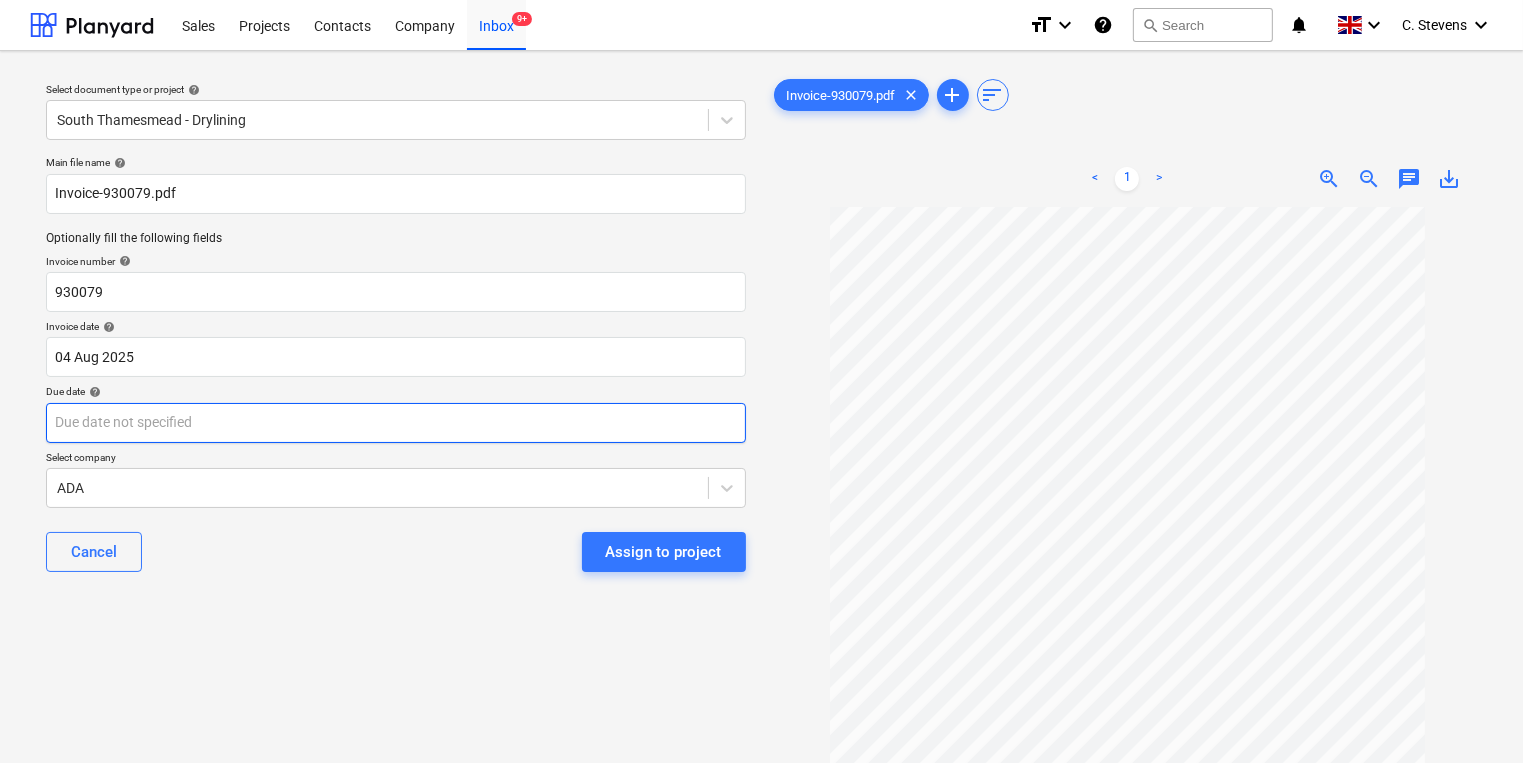 click on "Sales Projects Contacts Company Inbox 9+ format_size keyboard_arrow_down help search Search notifications 0 keyboard_arrow_down C. Stevens keyboard_arrow_down Select document type or project help South Thamesmead - Drylining Main file name help Invoice-930079.pdf Optionally fill the following fields Invoice number help 930079 Invoice date help 04 Aug 2025 04.08.2025 Press the down arrow key to interact with the calendar and
select a date. Press the question mark key to get the keyboard shortcuts for changing dates. Due date help Press the down arrow key to interact with the calendar and
select a date. Press the question mark key to get the keyboard shortcuts for changing dates. Select company ADA   Cancel Assign to project Invoice-930079.pdf clear add sort < 1 > zoom_in zoom_out chat 0 save_alt" at bounding box center [761, 381] 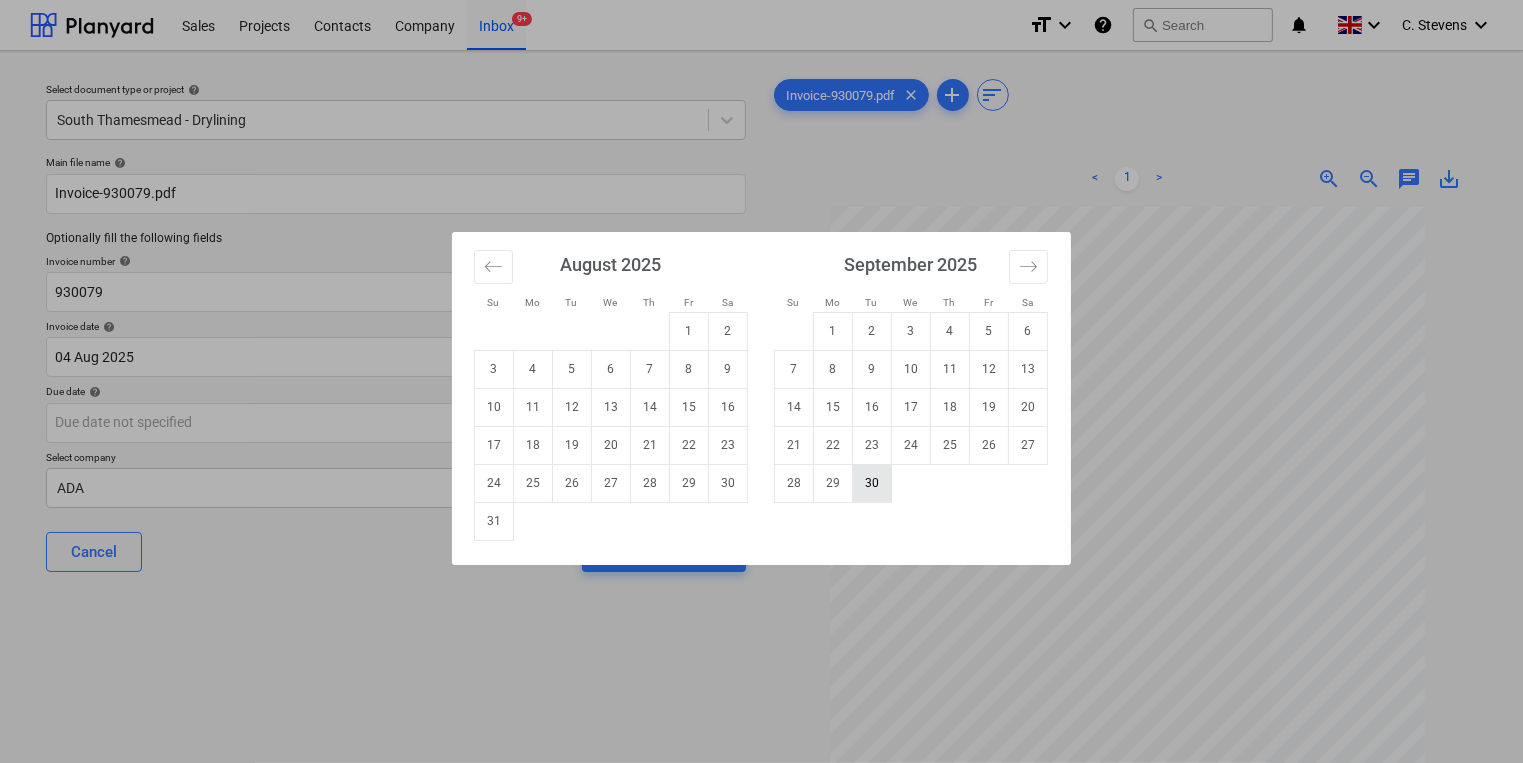 click on "30" at bounding box center [872, 483] 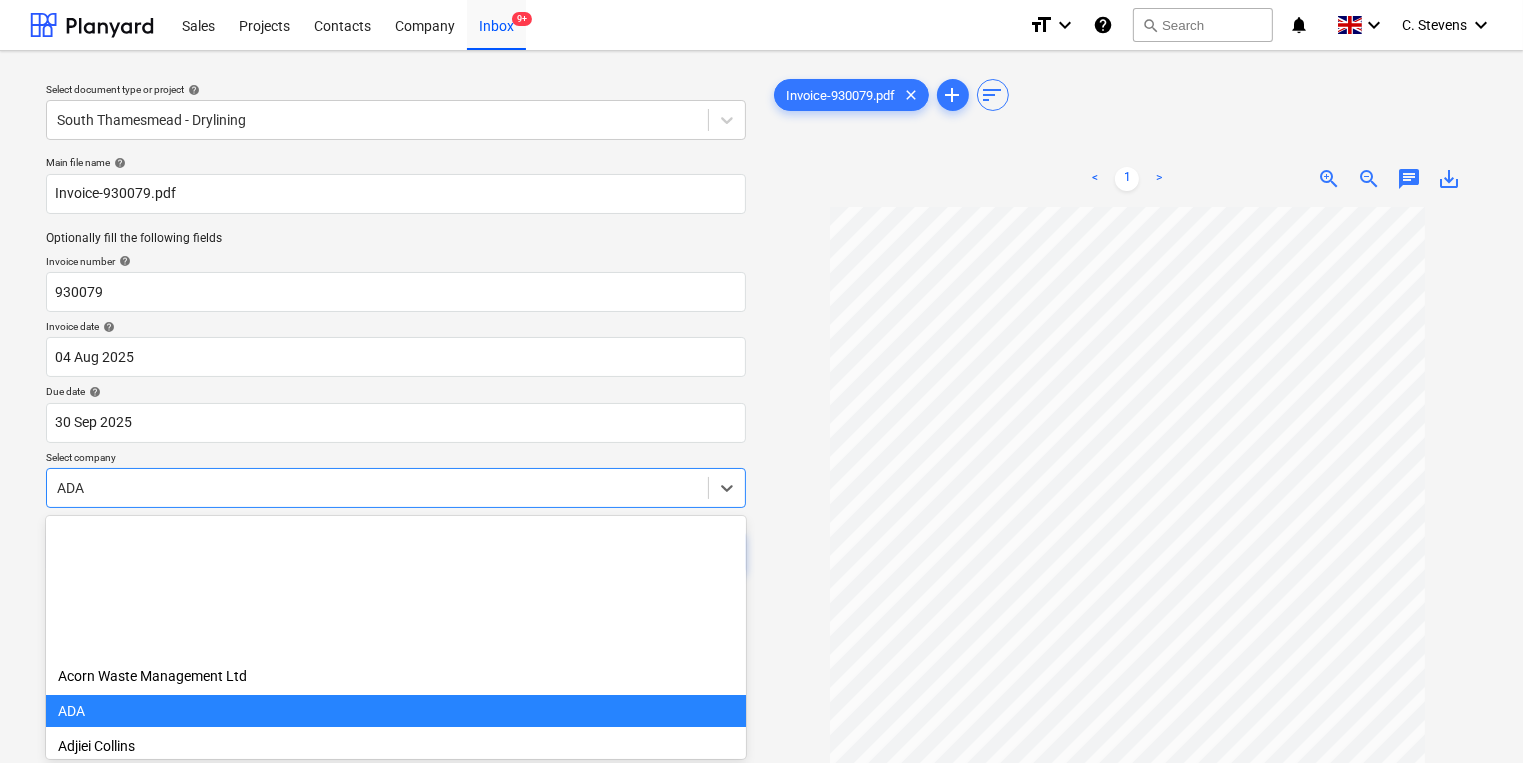 scroll, scrollTop: 64, scrollLeft: 0, axis: vertical 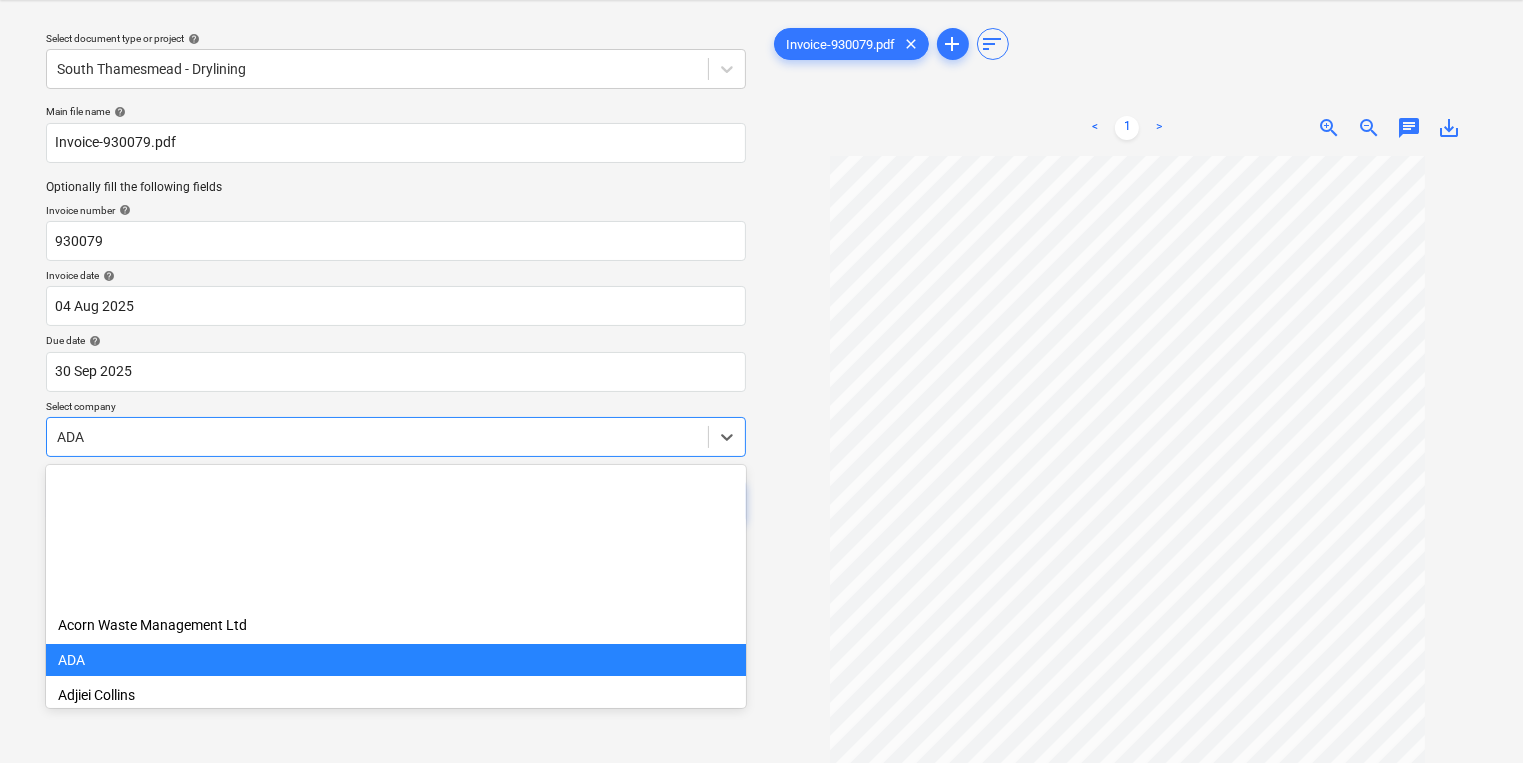 click on "Sales Projects Contacts Company Inbox 9+ format_size keyboard_arrow_down help search Search notifications 0 keyboard_arrow_down [FIRST] [LAST] keyboard_arrow_down Select document type or project help [LOCATION] - Drylining Main file name help Invoice-930079.pdf Optionally fill the following fields Invoice number help 930079 Invoice date help 04 Aug 2025 04.08.2025 Press the down arrow key to interact with the calendar and
select a date. Press the question mark key to get the keyboard shortcuts for changing dates. Due date help 30 Sep 2025 30.09.2025 Press the down arrow key to interact with the calendar and
select a date. Press the question mark key to get the keyboard shortcuts for changing dates. Select company option ADA   selected, 6 of 441. 441 results available. Use Up and Down to choose options, press Enter to select the currently focused option, press Escape to exit the menu, press Tab to select the option and exit the menu. ADA   Cancel Assign to project Invoice-930079.pdf clear add sort" at bounding box center [761, 330] 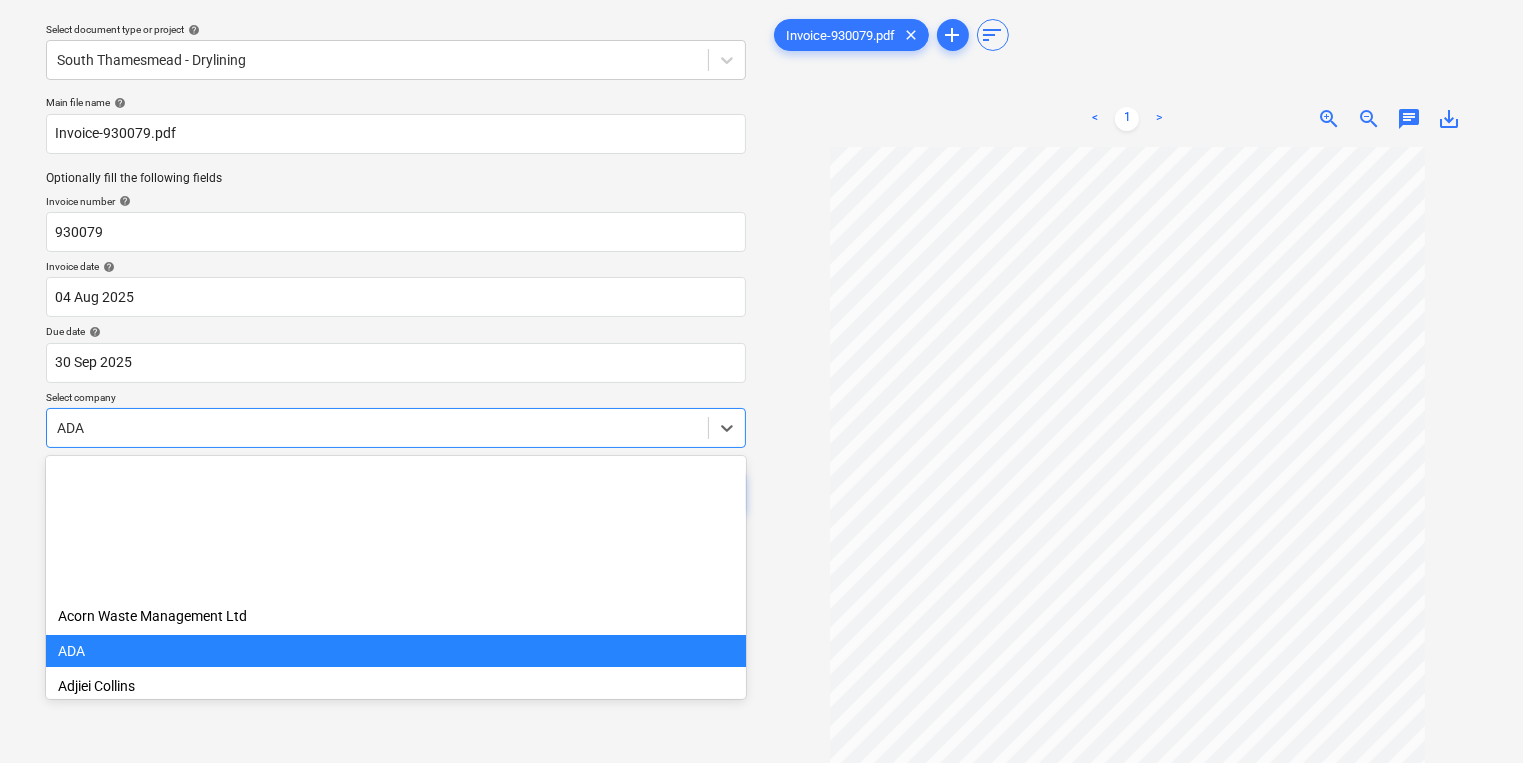 scroll, scrollTop: 175, scrollLeft: 0, axis: vertical 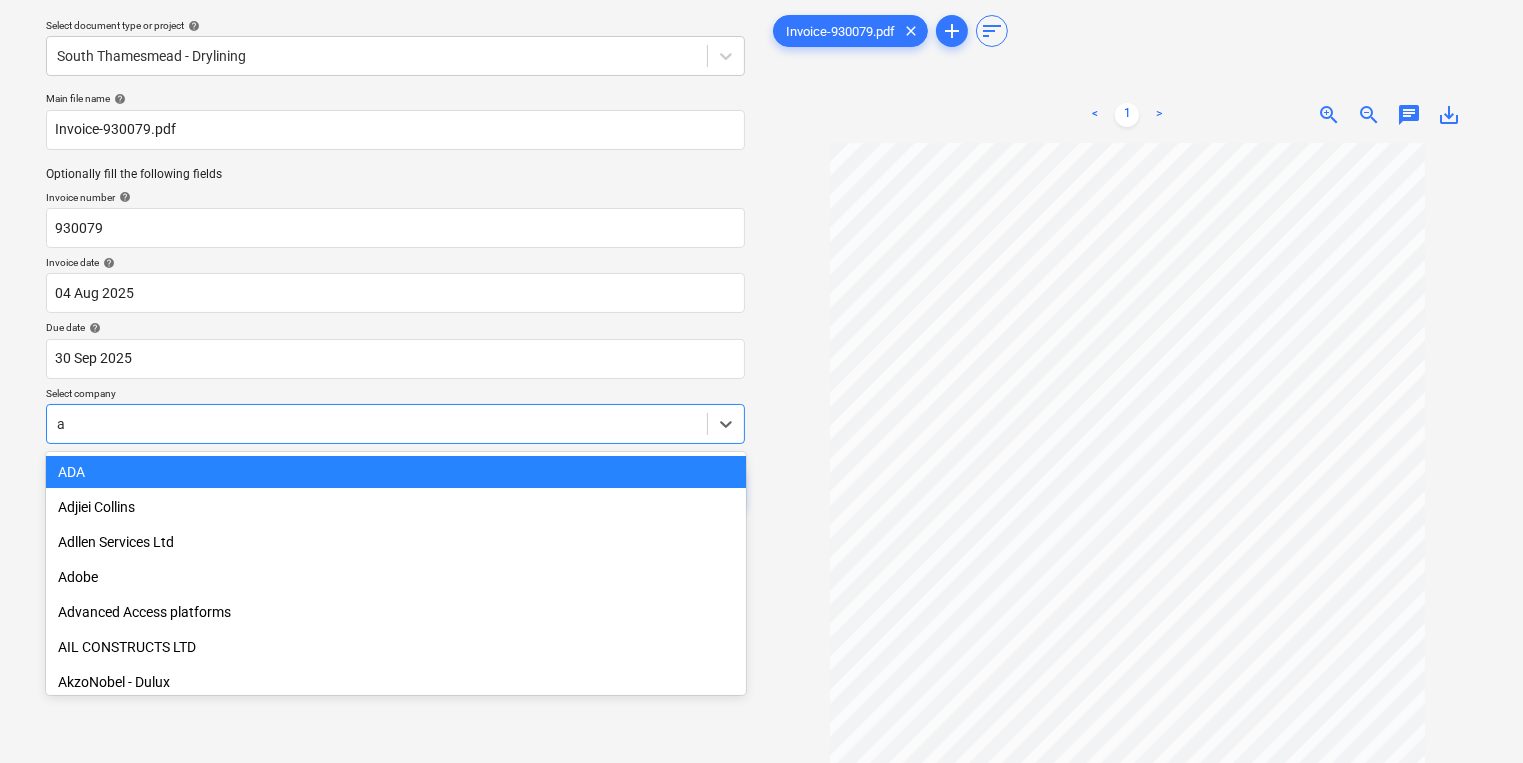 type on "a d" 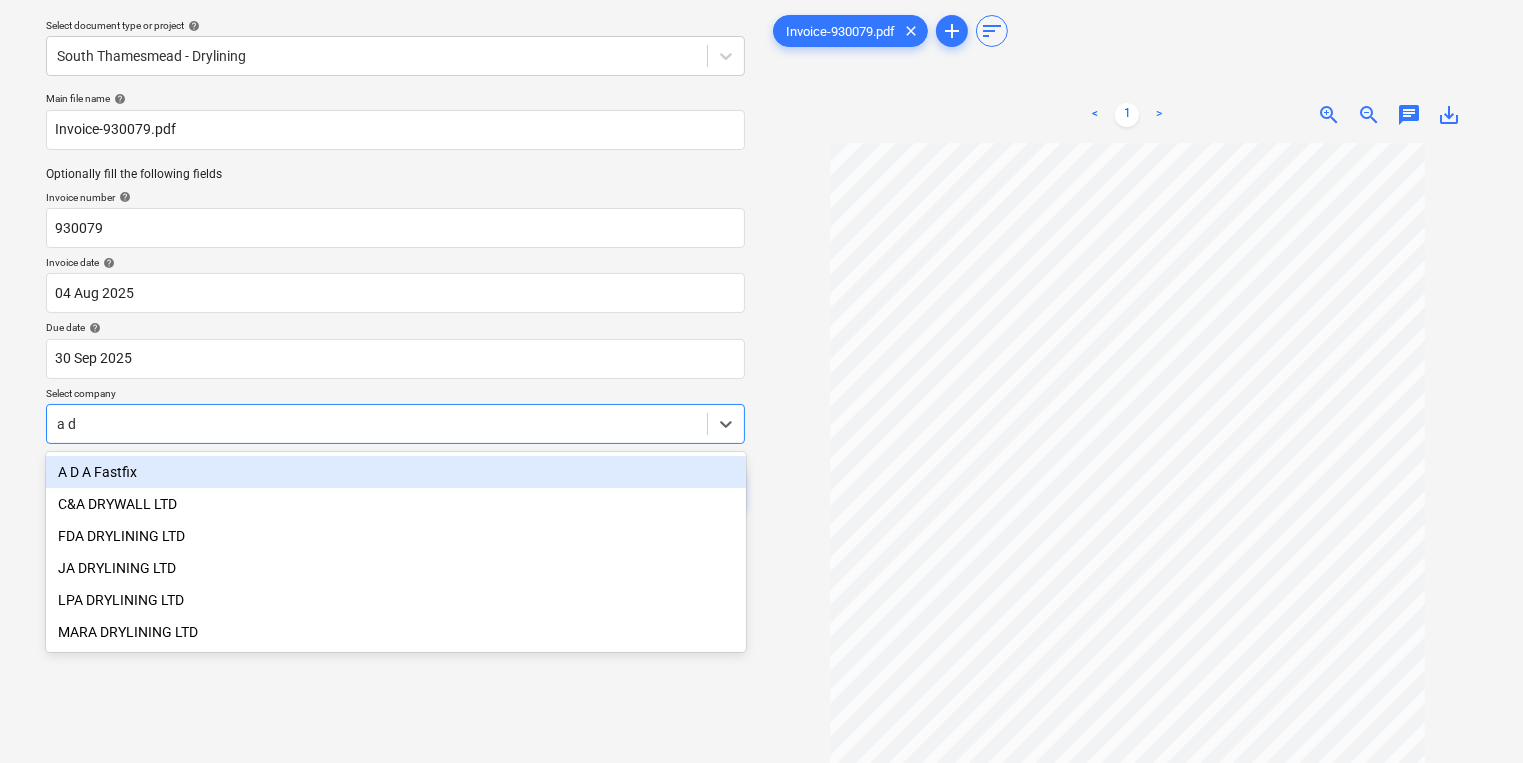 type 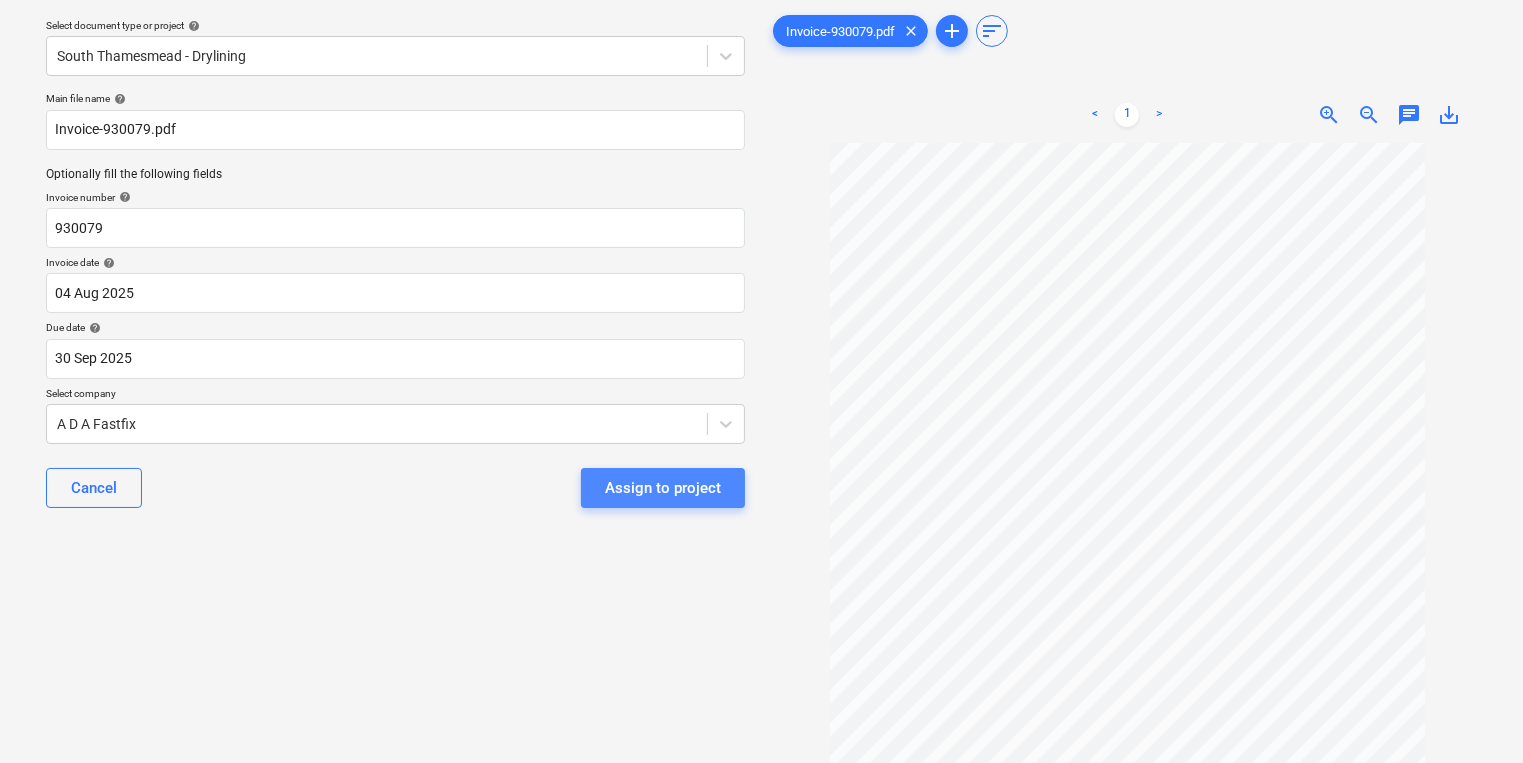 click on "Assign to project" at bounding box center (663, 488) 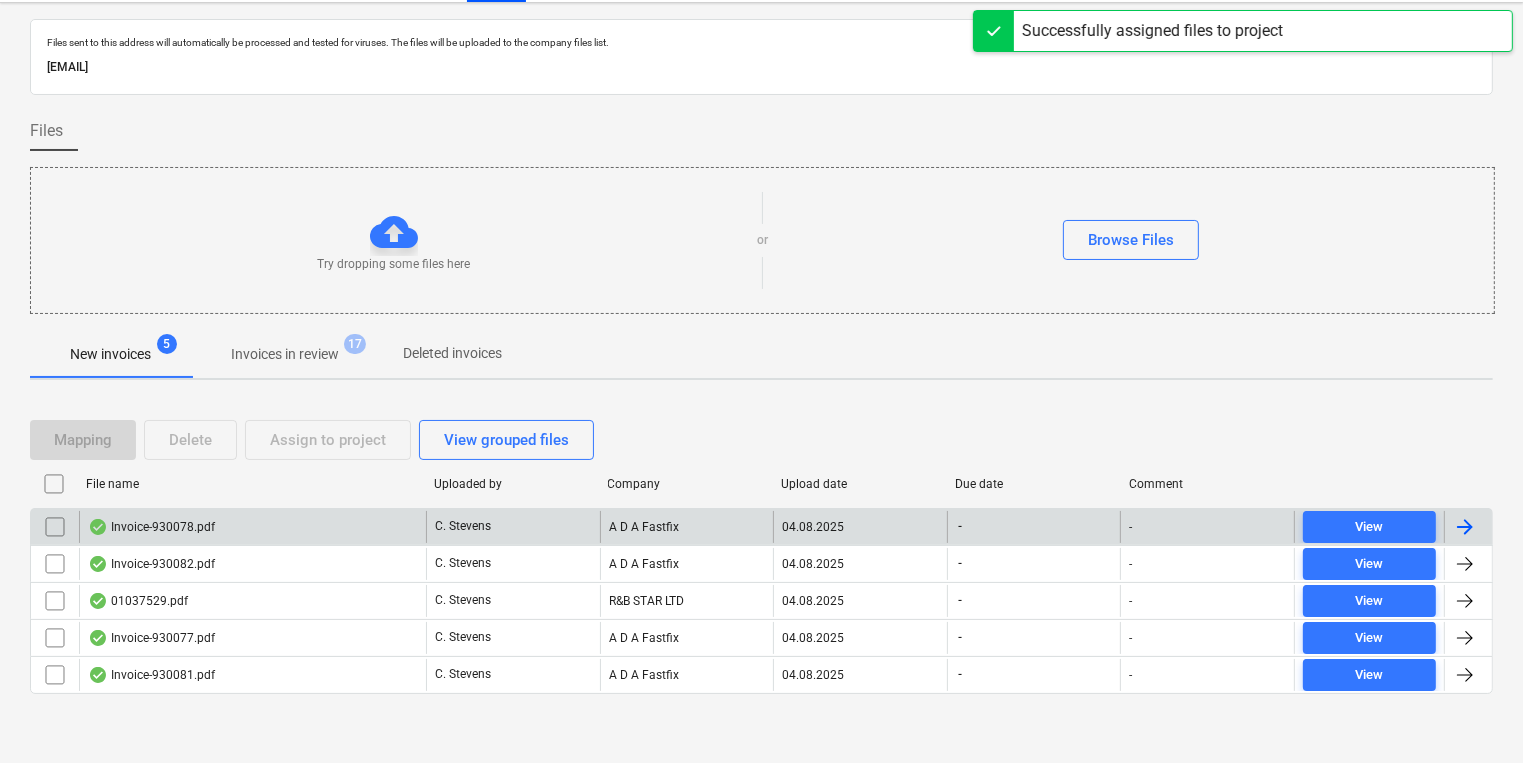 click on "Invoice-930078.pdf" at bounding box center (252, 527) 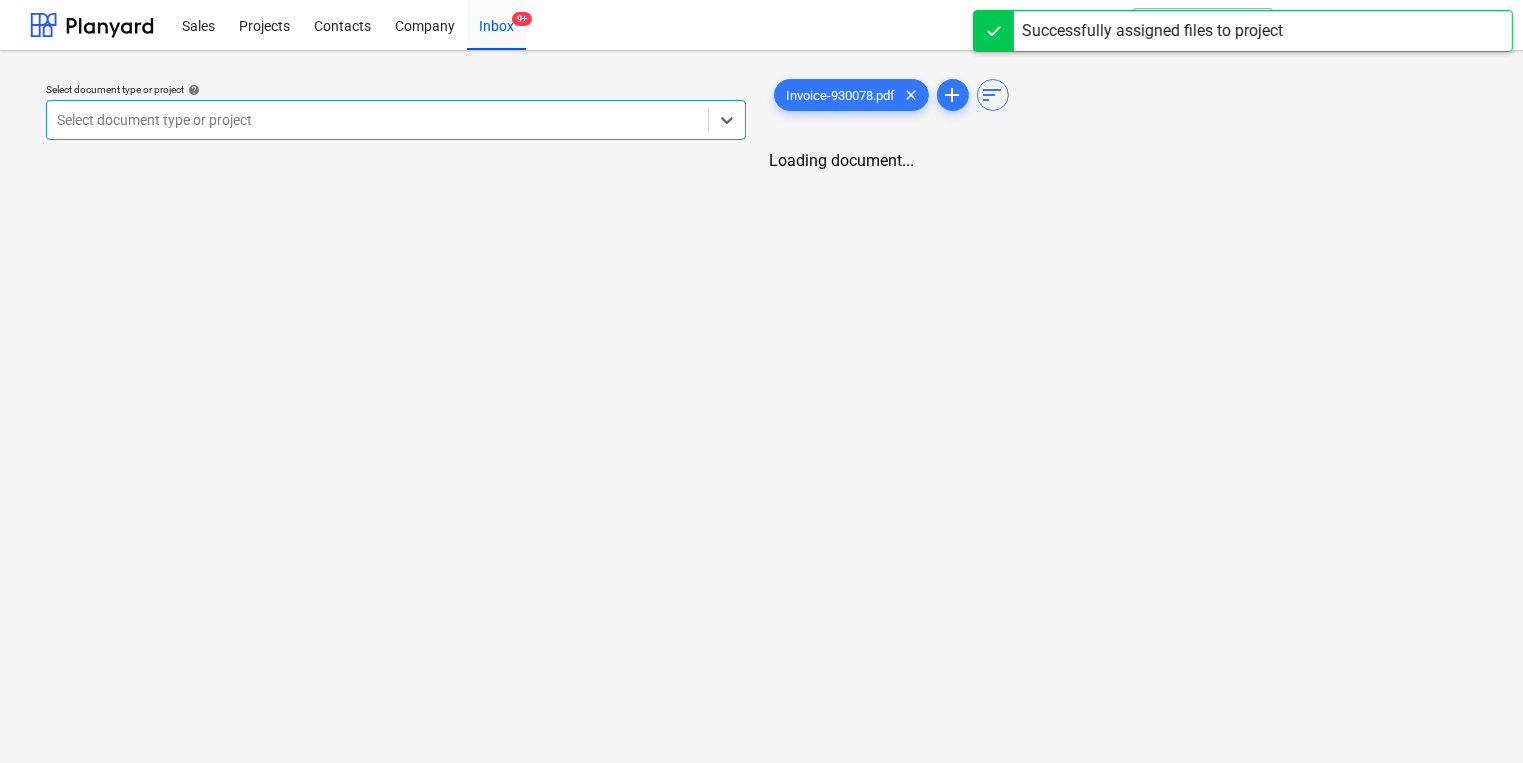 scroll, scrollTop: 0, scrollLeft: 0, axis: both 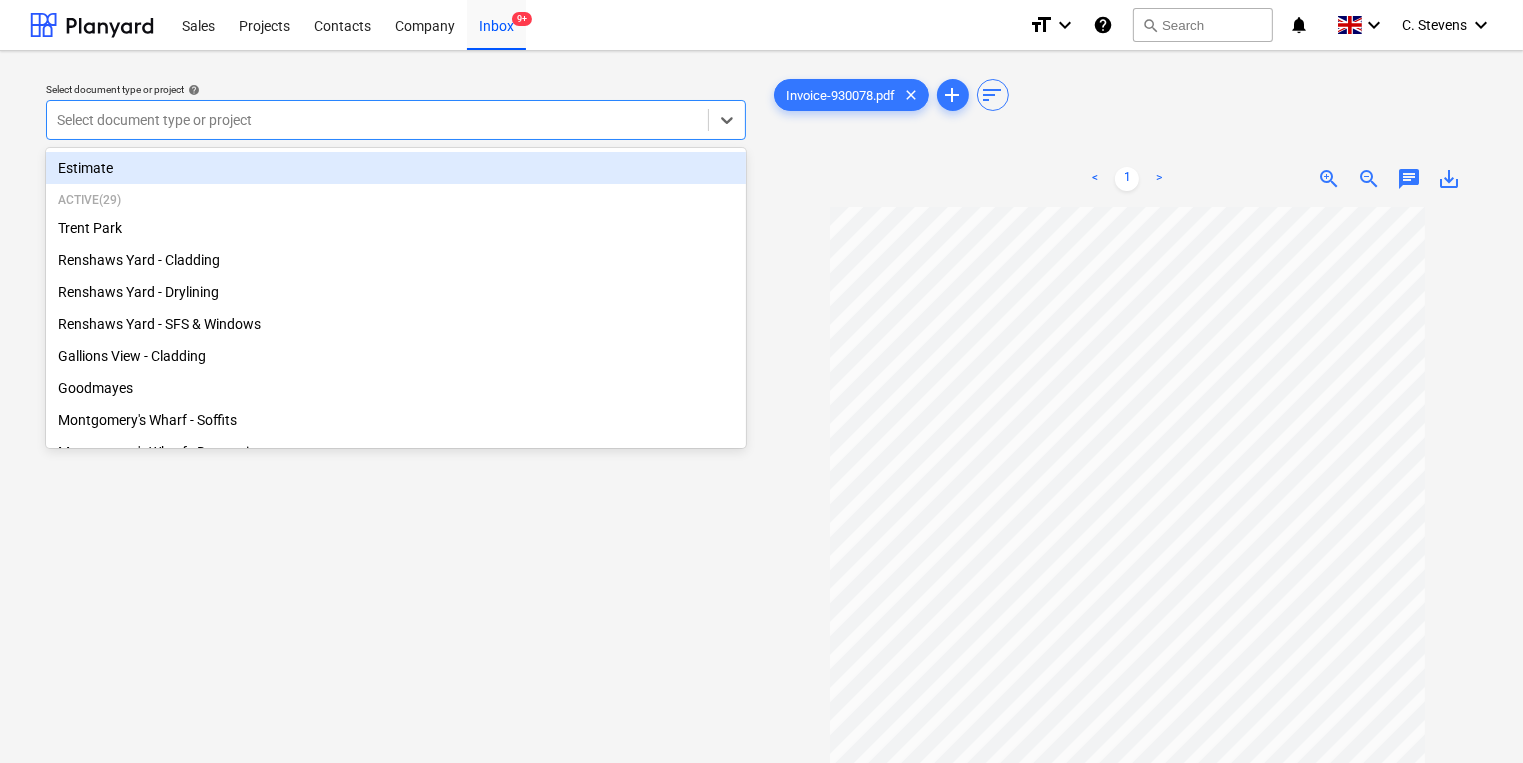 click at bounding box center (377, 120) 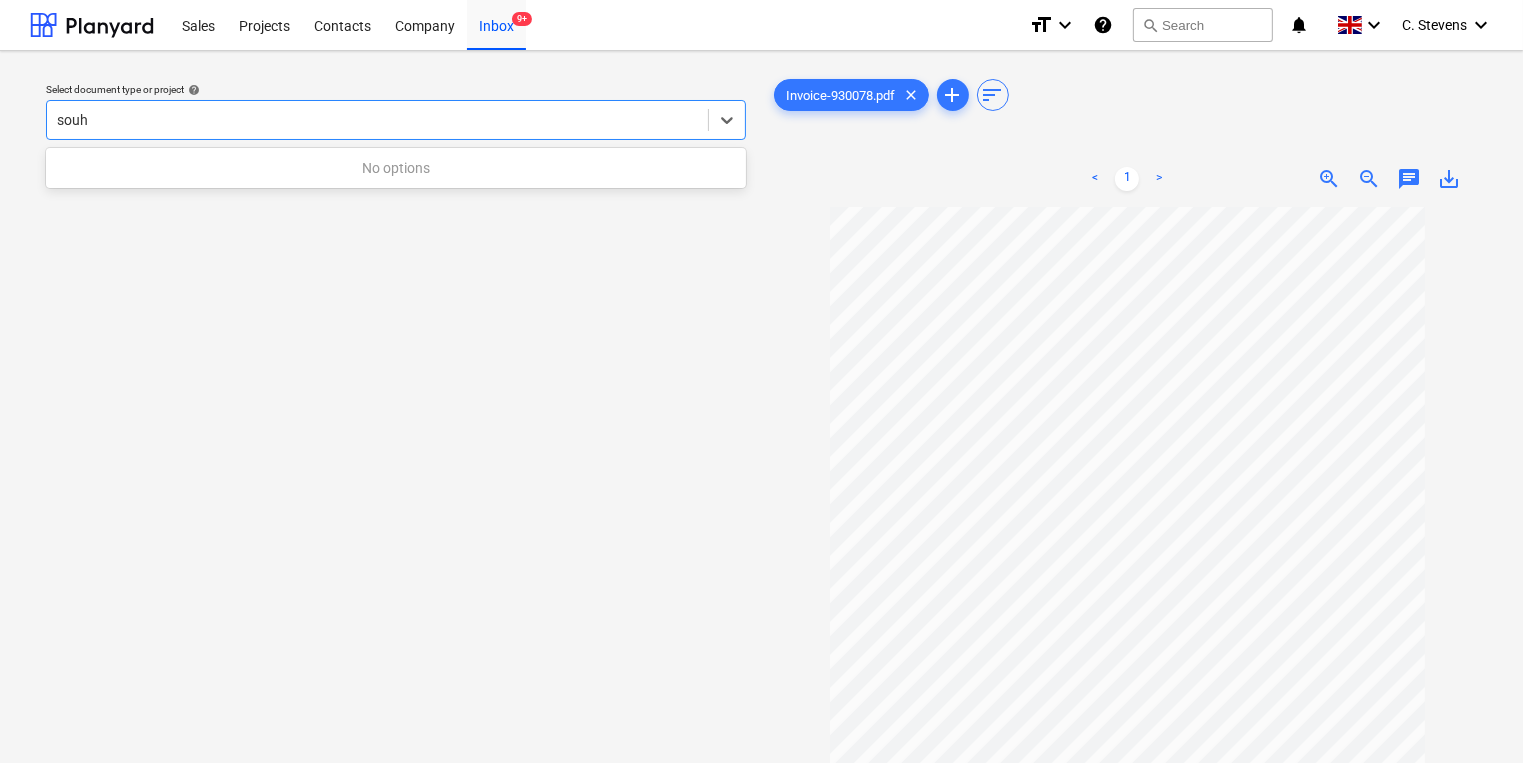 type on "sou" 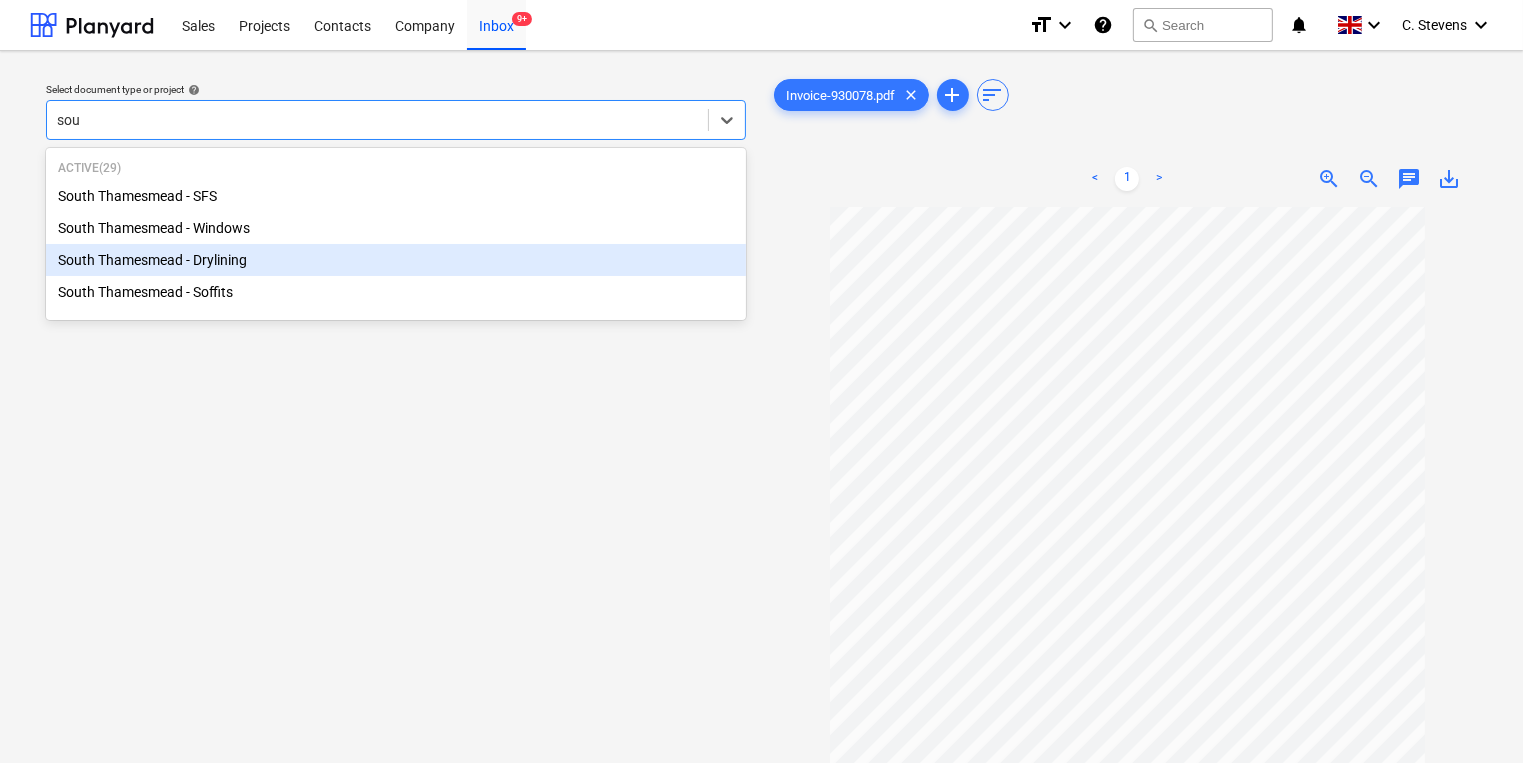 type 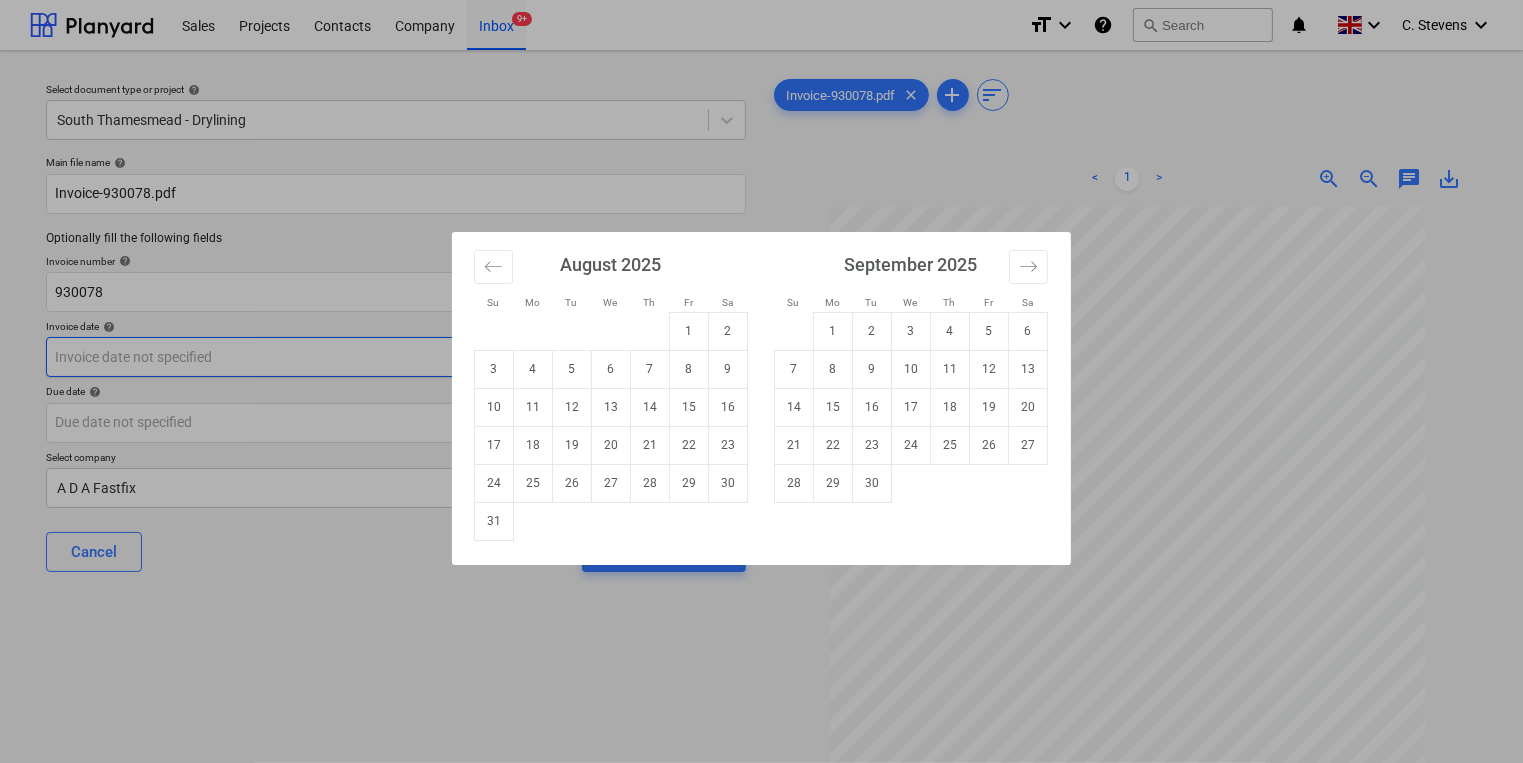 click on "Sales Projects Contacts Company Inbox 9+ format_size keyboard_arrow_down help search Search notifications 0 keyboard_arrow_down C. Stevens keyboard_arrow_down Select document type or project help South Thamesmead - Drylining Main file name help Invoice-930078.pdf Optionally fill the following fields Invoice number help 930078 Invoice date help Press the down arrow key to interact with the calendar and
select a date. Press the question mark key to get the keyboard shortcuts for changing dates. Due date help Press the down arrow key to interact with the calendar and
select a date. Press the question mark key to get the keyboard shortcuts for changing dates. Select company A D A Fastfix   Cancel Assign to project Invoice-930078.pdf clear add sort < 1 > zoom_in zoom_out chat 0 save_alt
Su Mo Tu We Th Fr Sa Su Mo Tu We Th Fr Sa July 2025 1 2 3 4 5 6 7 8 9 10 11 12 13 14 15 16 17 18 19 20 21 22 23 24 25 26 27 28 29 30 31 August 2025 1 2 3 4 5 6 7 8 9 10 11 12 13 14 15 16 17 18 19 20 21 22 23 1" at bounding box center [761, 381] 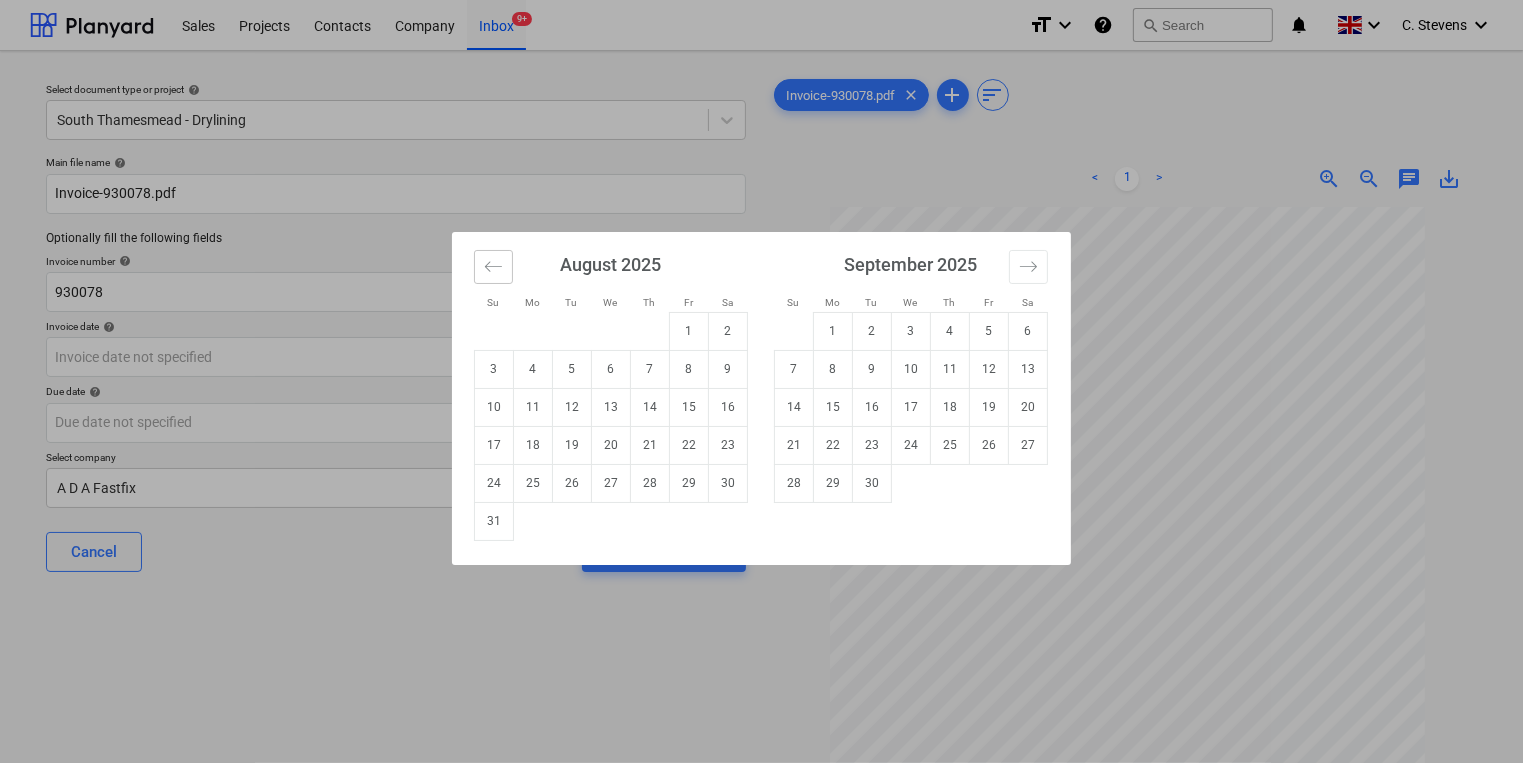 click 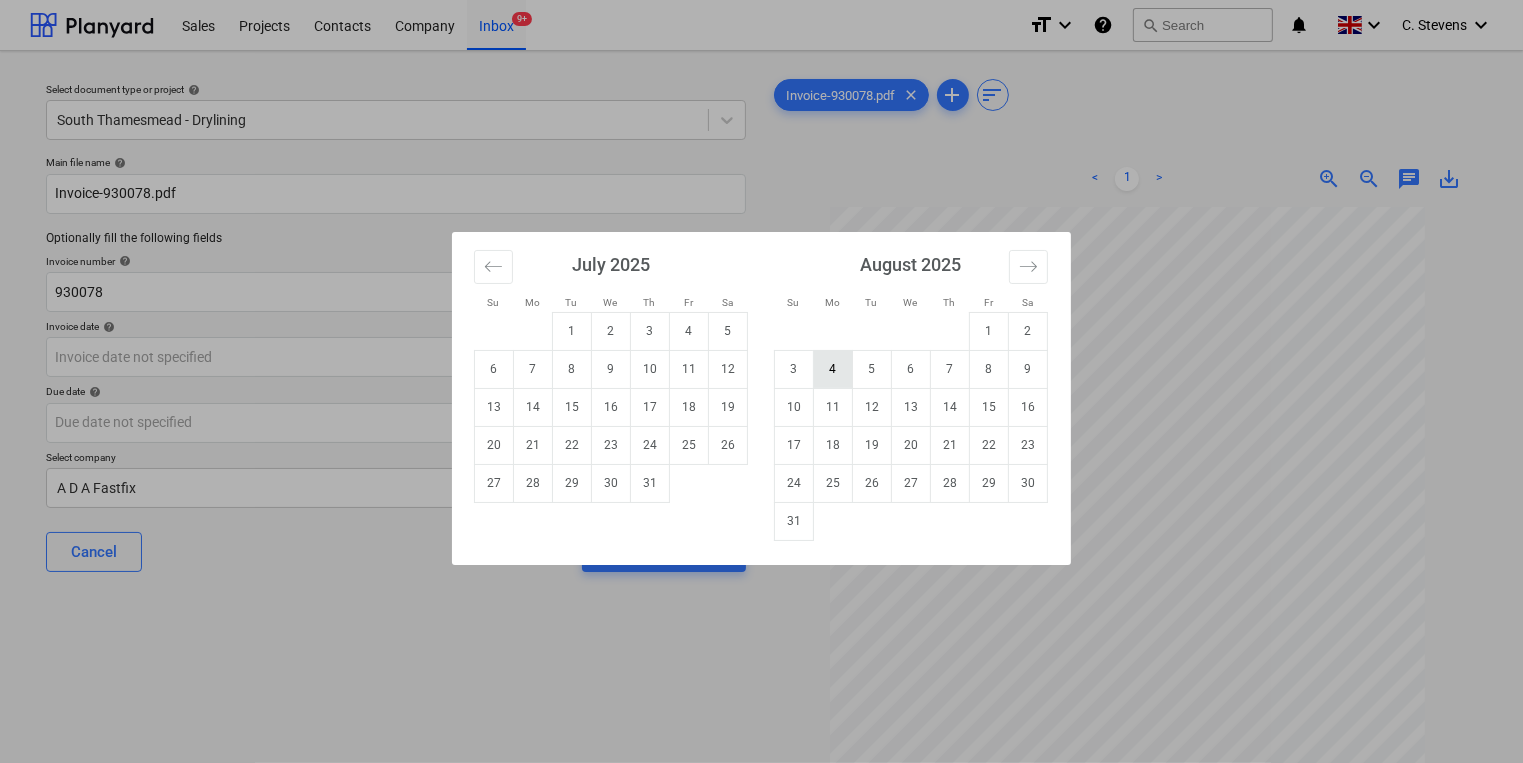 click on "4" at bounding box center [833, 369] 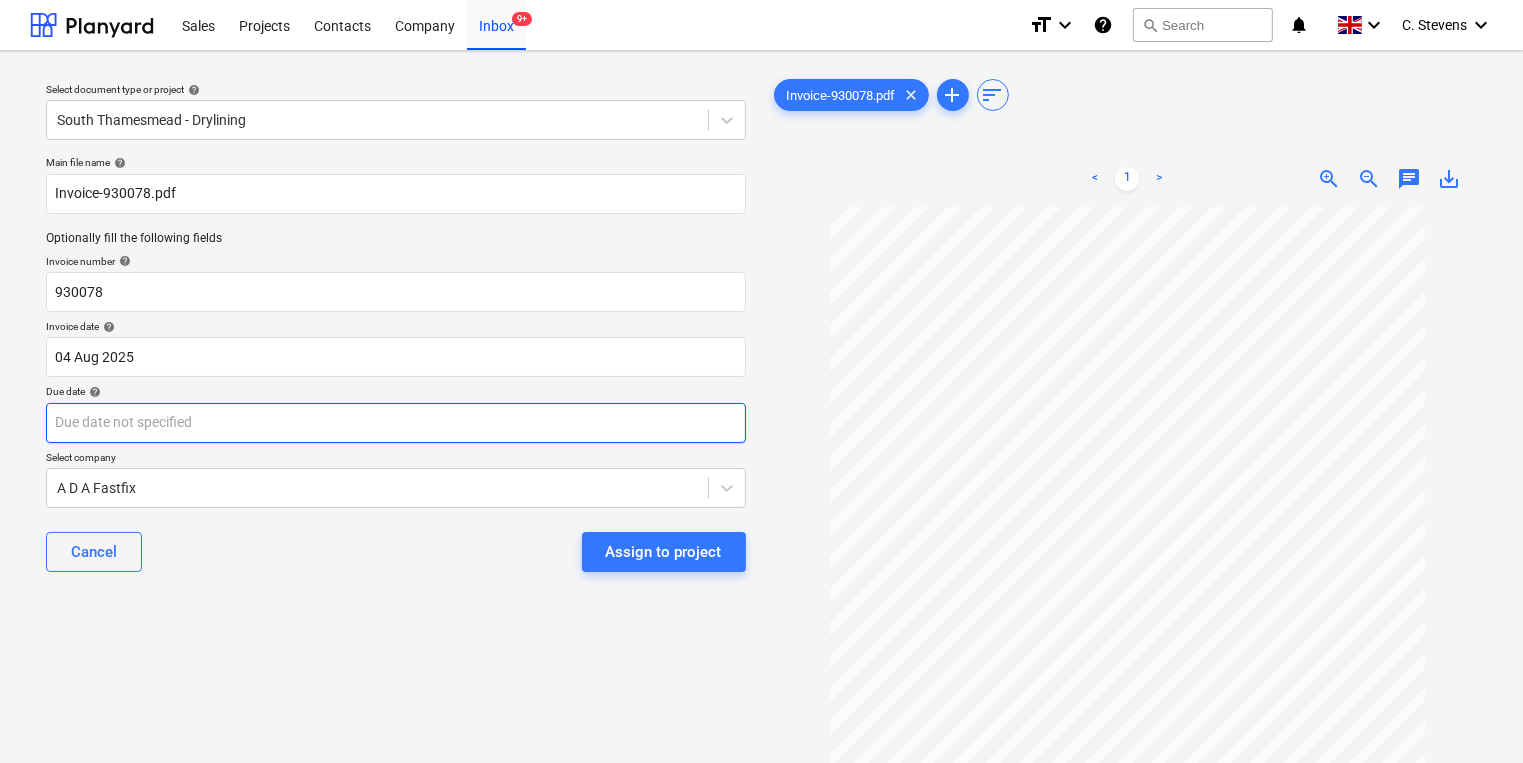 click on "Sales Projects Contacts Company Inbox 9+ format_size keyboard_arrow_down help search Search notifications 0 keyboard_arrow_down [FIRST] [LAST] keyboard_arrow_down Select document type or project help [LOCATION] - Drylining Main file name help Invoice-930078.pdf Optionally fill the following fields Invoice number help 930078 Invoice date help 04 Aug 2025 04.08.2025 Press the down arrow key to interact with the calendar and
select a date. Press the question mark key to get the keyboard shortcuts for changing dates. Due date help Press the down arrow key to interact with the calendar and
select a date. Press the question mark key to get the keyboard shortcuts for changing dates. Select company A D A Fastfix   Cancel Assign to project Invoice-930078.pdf clear add sort < 1 > zoom_in zoom_out chat 0 save_alt" at bounding box center [761, 381] 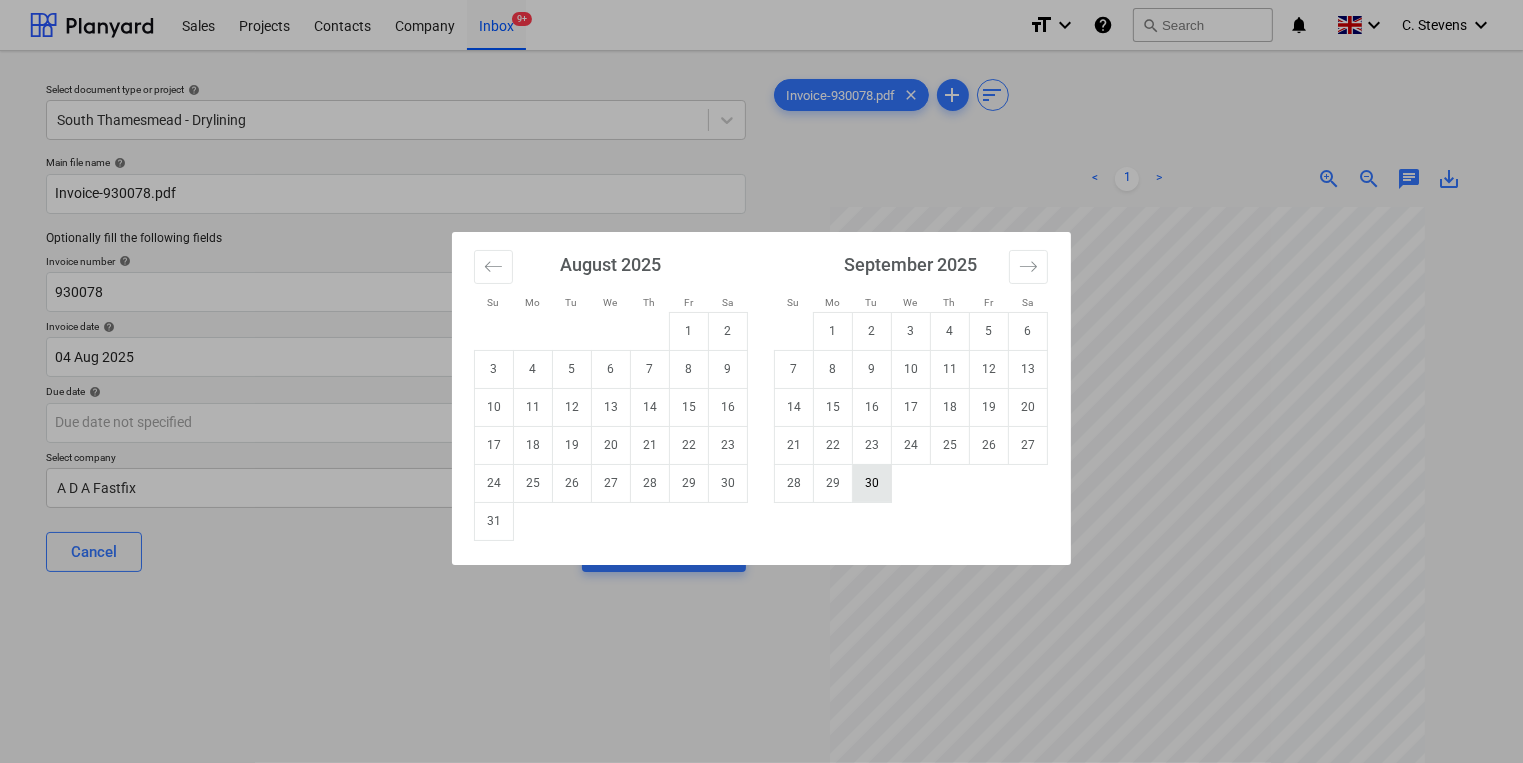 click on "30" at bounding box center [872, 483] 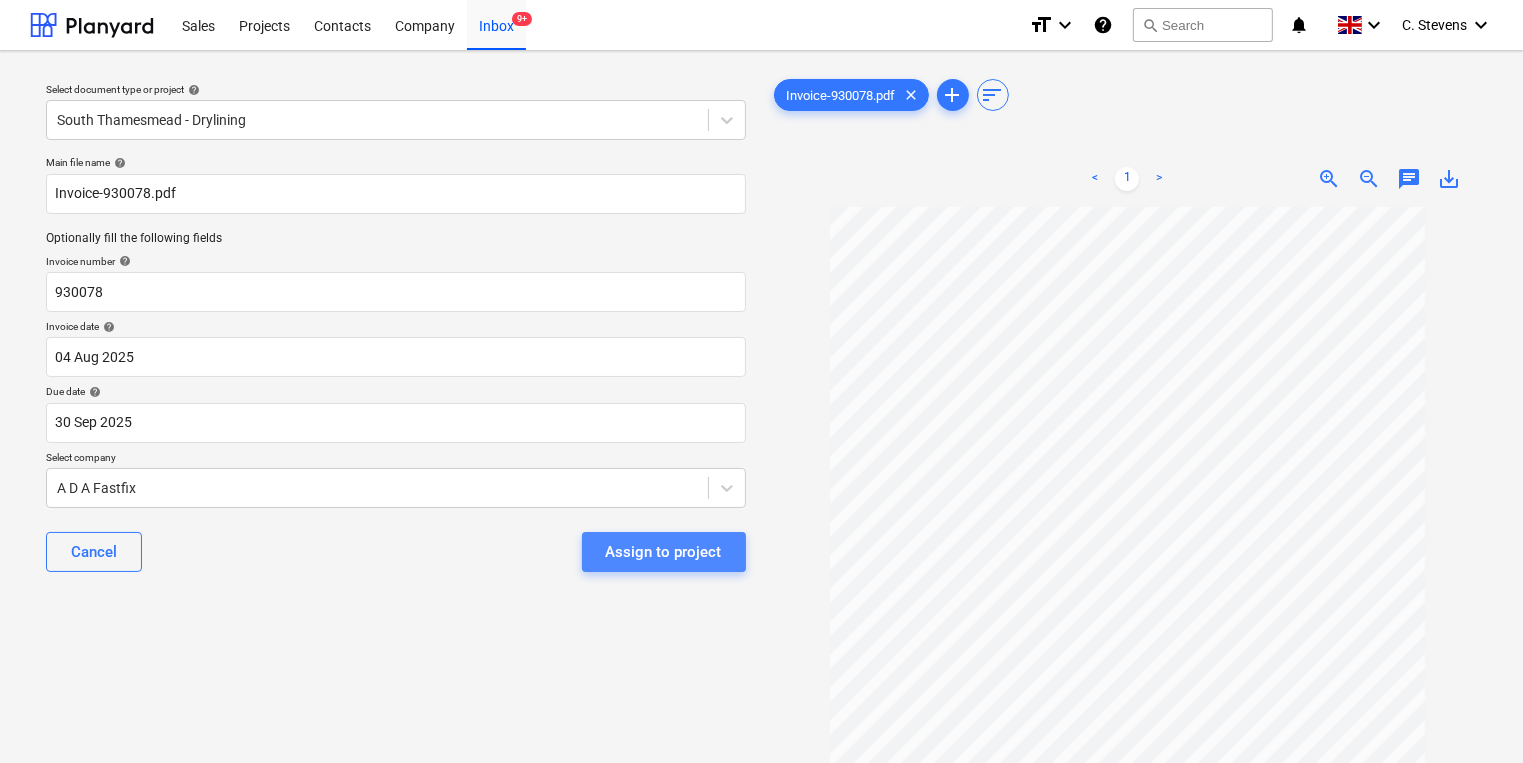 click on "Assign to project" at bounding box center [664, 552] 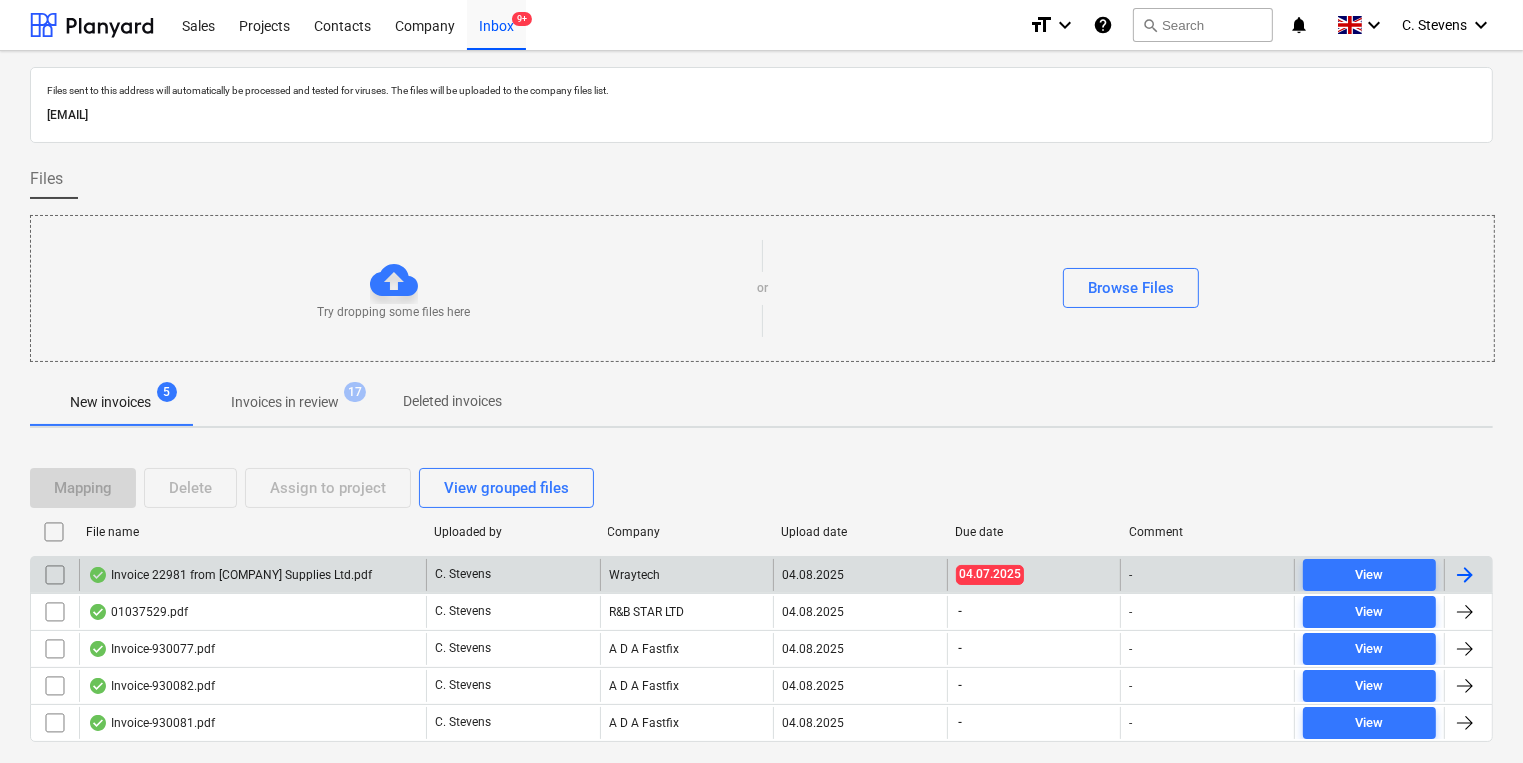 click on "Invoice 22981 from [COMPANY] Supplies Ltd.pdf" at bounding box center [230, 575] 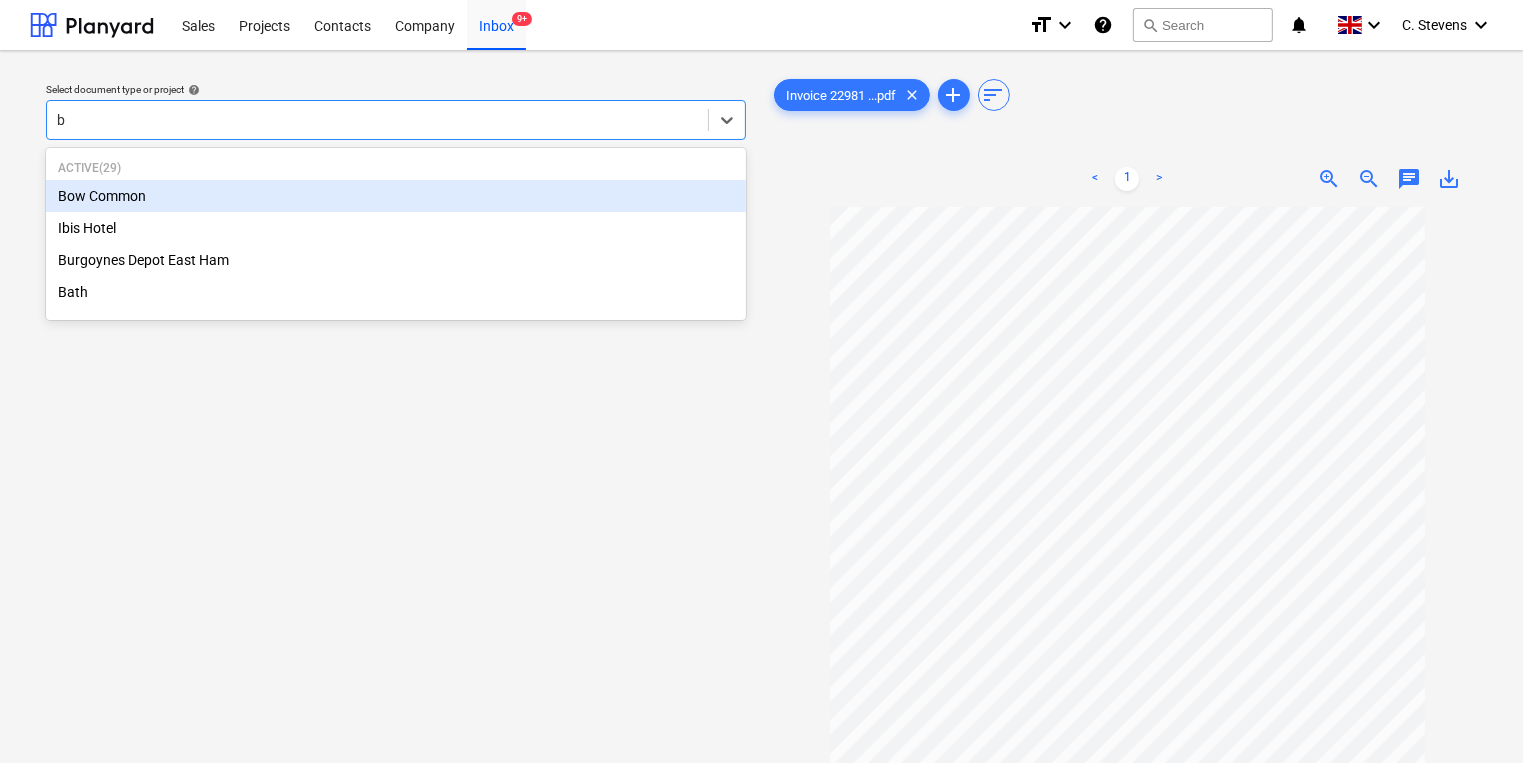 type on "bu" 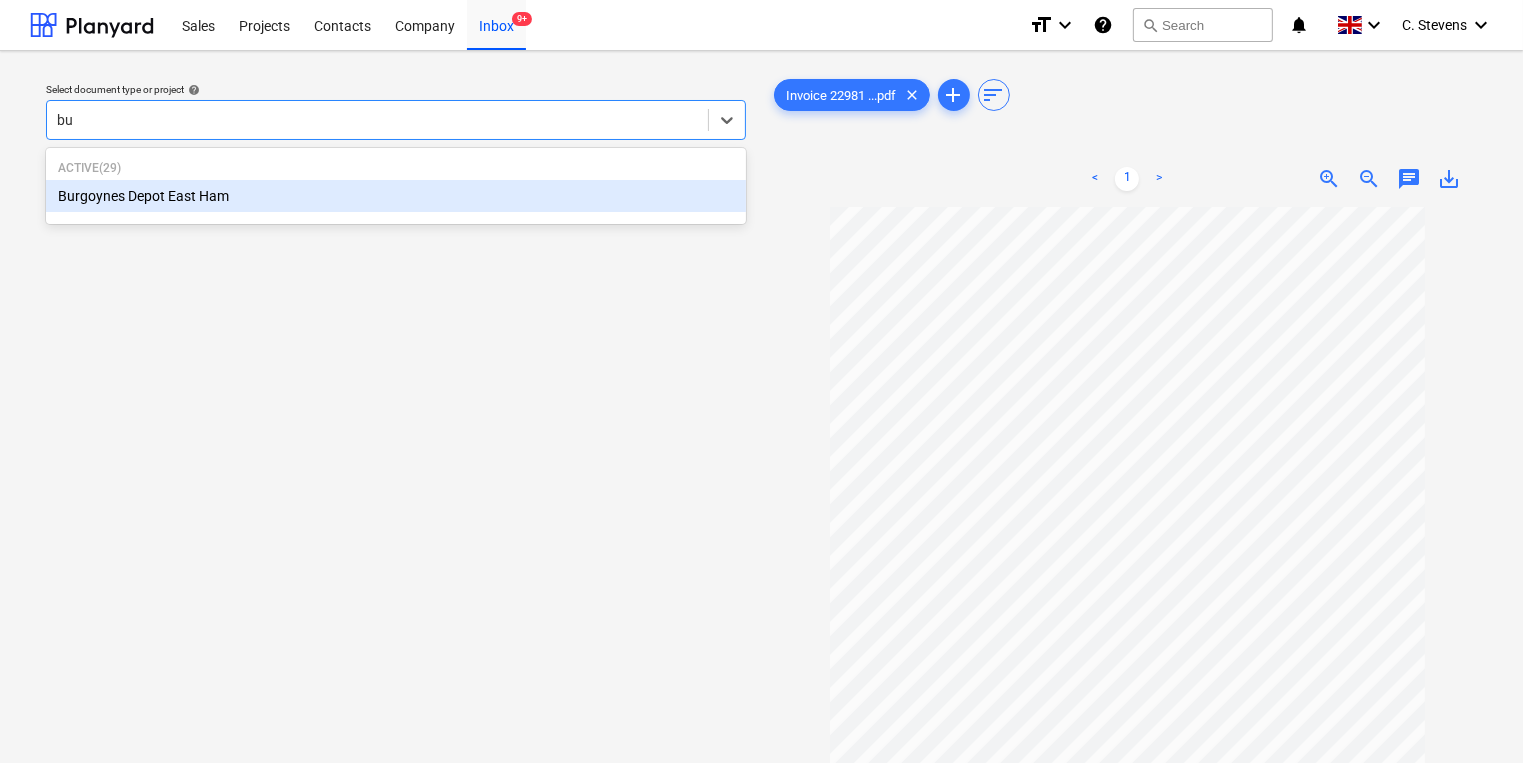 type 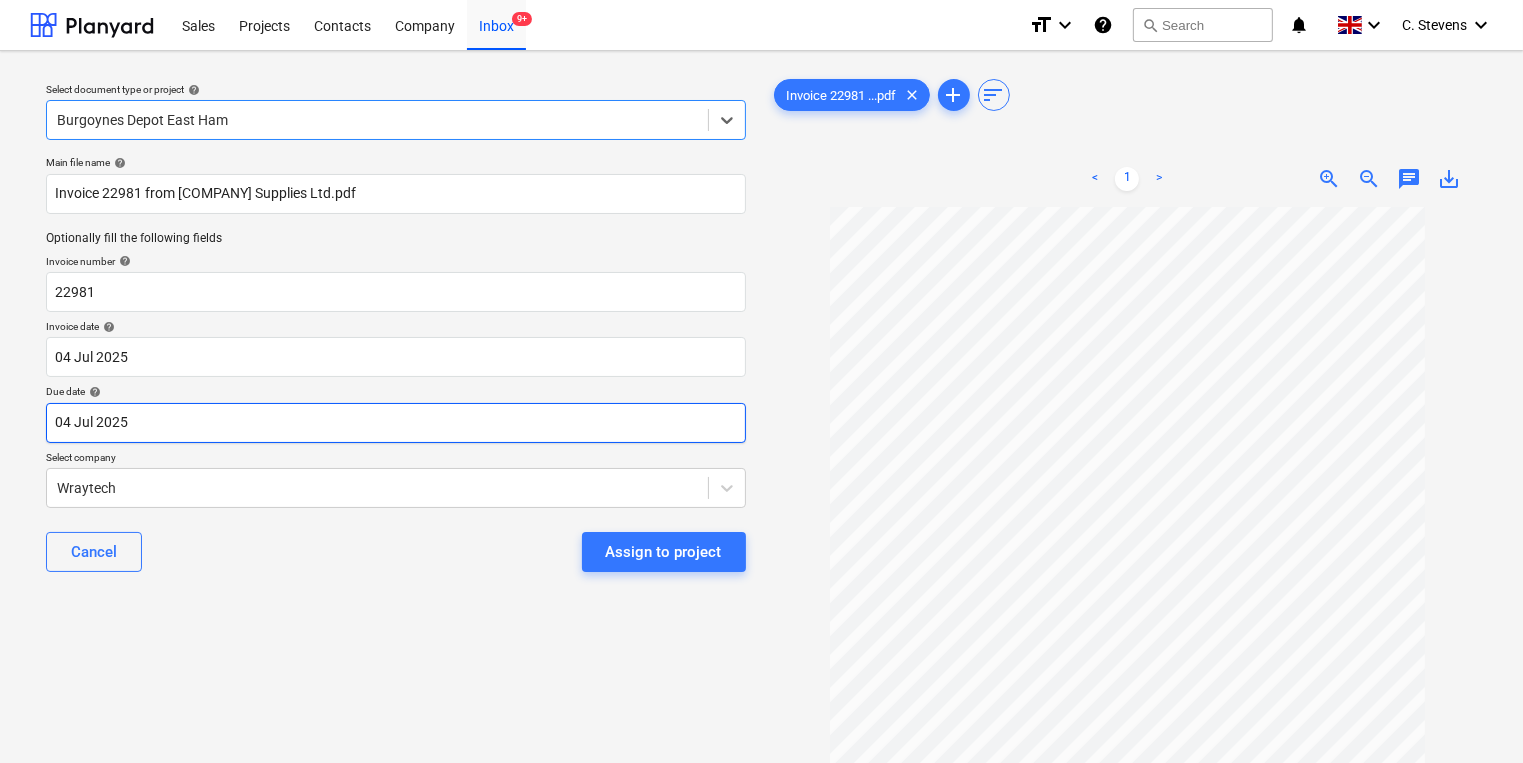 click on "Sales Projects Contacts Company Inbox 9+ format_size keyboard_arrow_down help search Search notifications 0 keyboard_arrow_down C. Stevens keyboard_arrow_down Select document type or project help option [ADDRESS] East Ham, selected.   Select is focused ,type to refine list, press Down to open the menu,  [ADDRESS] Main file name help Invoice 22981 from Wray-Tech Supplies Ltd.pdf Optionally fill the following fields Invoice number help 22981 Invoice date help 04 Jul 2025 04.07.2025 Press the down arrow key to interact with the calendar and
select a date. Press the question mark key to get the keyboard shortcuts for changing dates. Due date help 04 Jul 2025 04.07.2025 Press the down arrow key to interact with the calendar and
select a date. Press the question mark key to get the keyboard shortcuts for changing dates. Select company Wraytech   Cancel Assign to project Invoice 22981 ...pdf clear add sort < 1 > zoom_in zoom_out chat 0 save_alt" at bounding box center [761, 381] 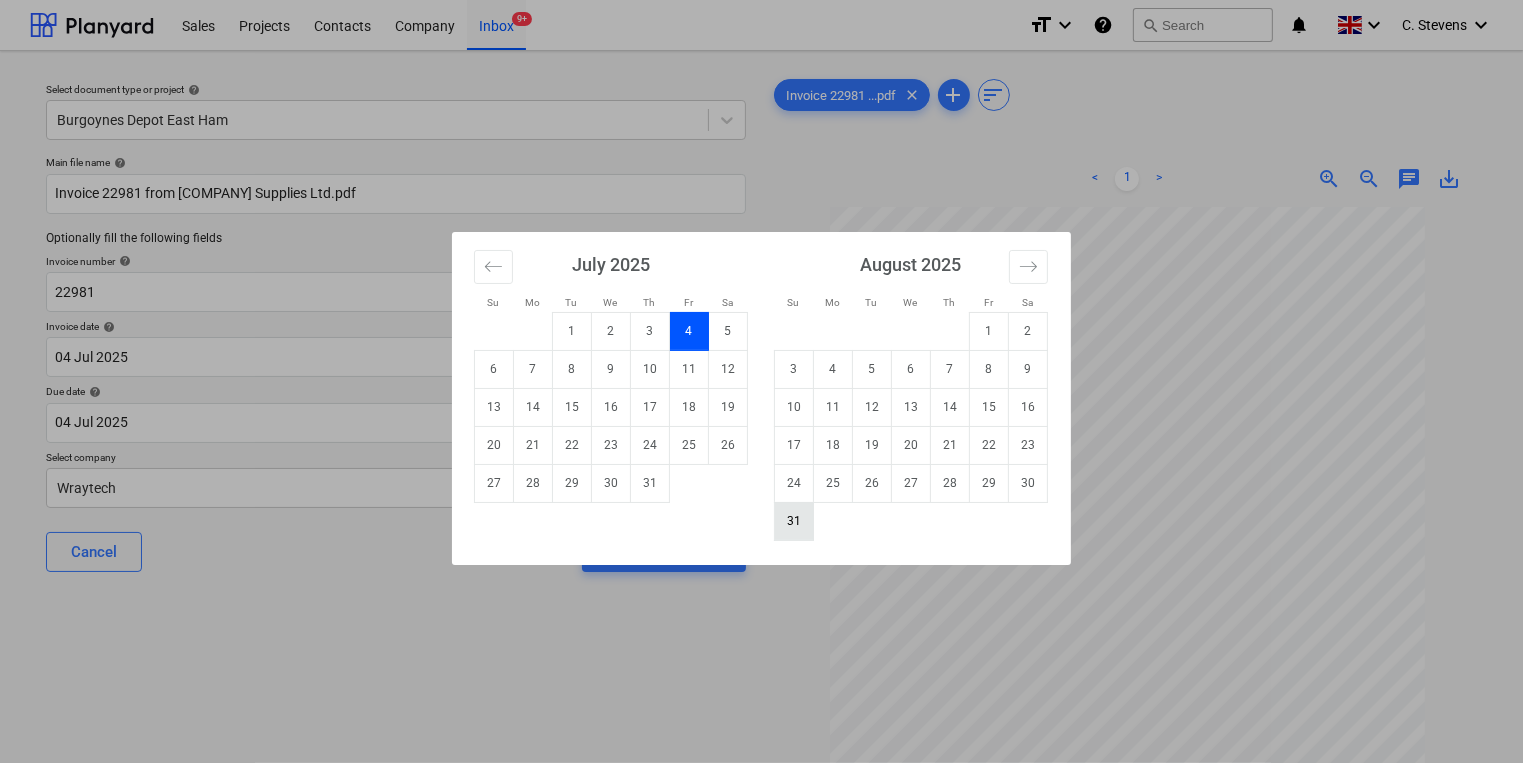 click on "31" at bounding box center [794, 521] 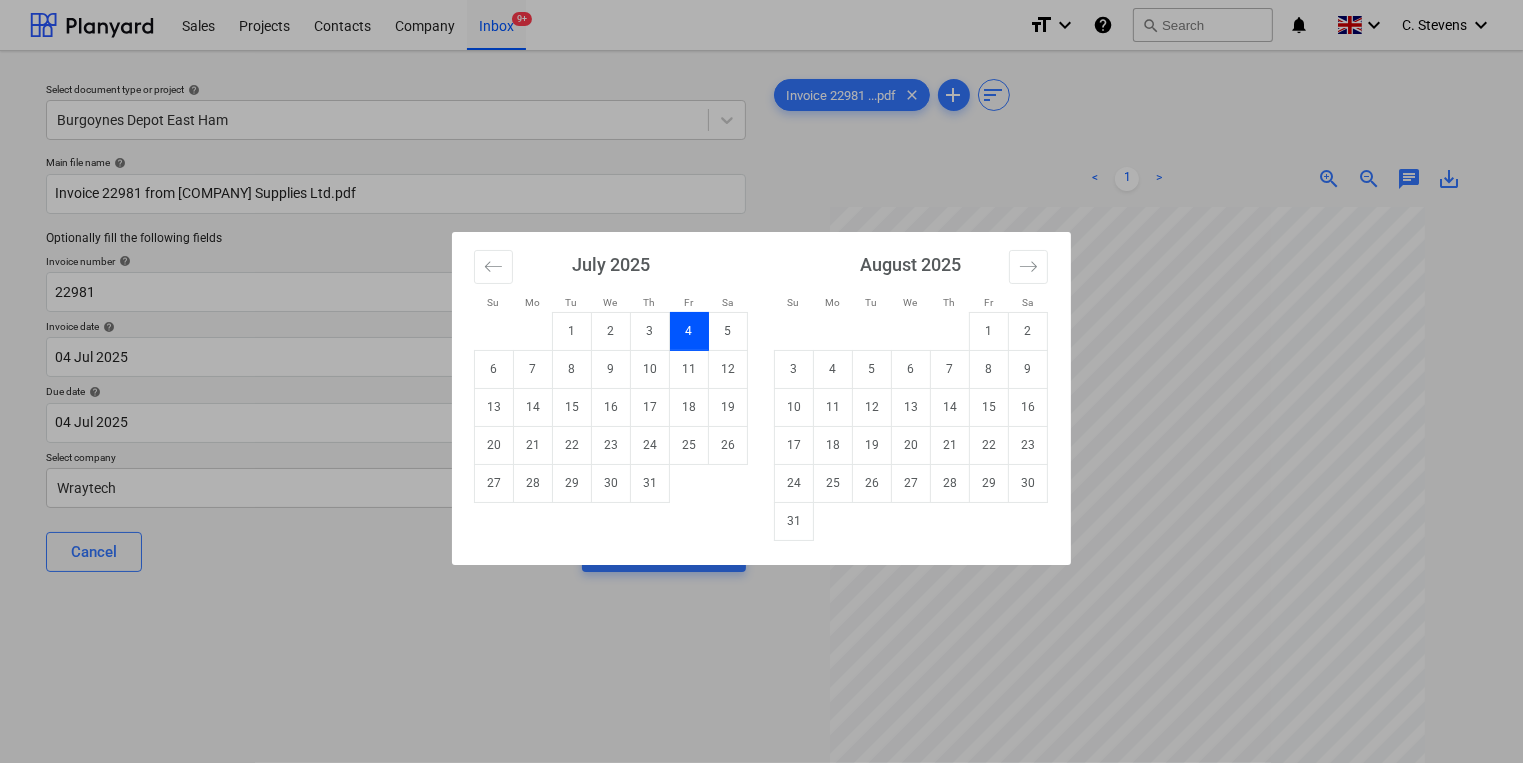 type on "31 Aug 2025" 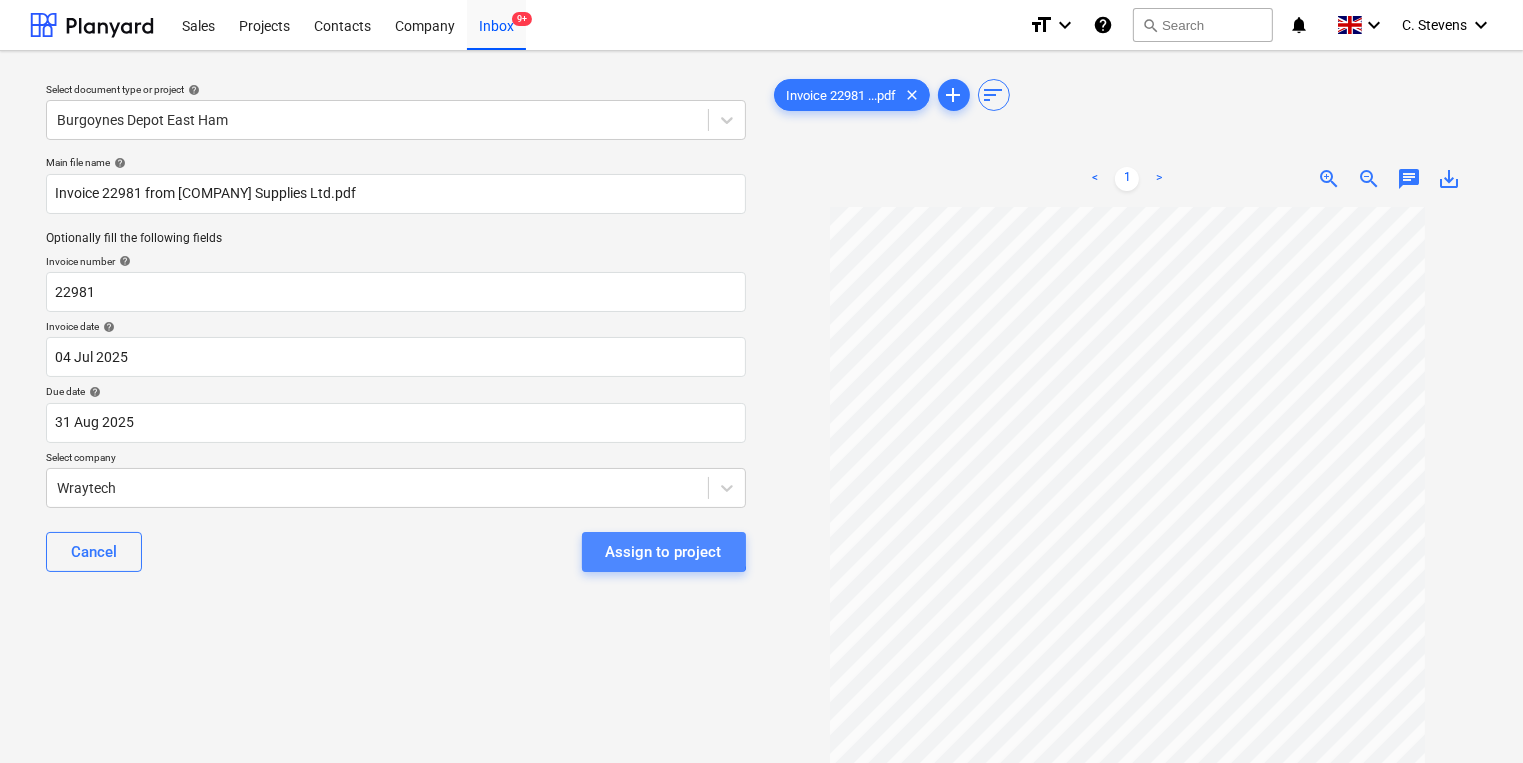 click on "Assign to project" at bounding box center [664, 552] 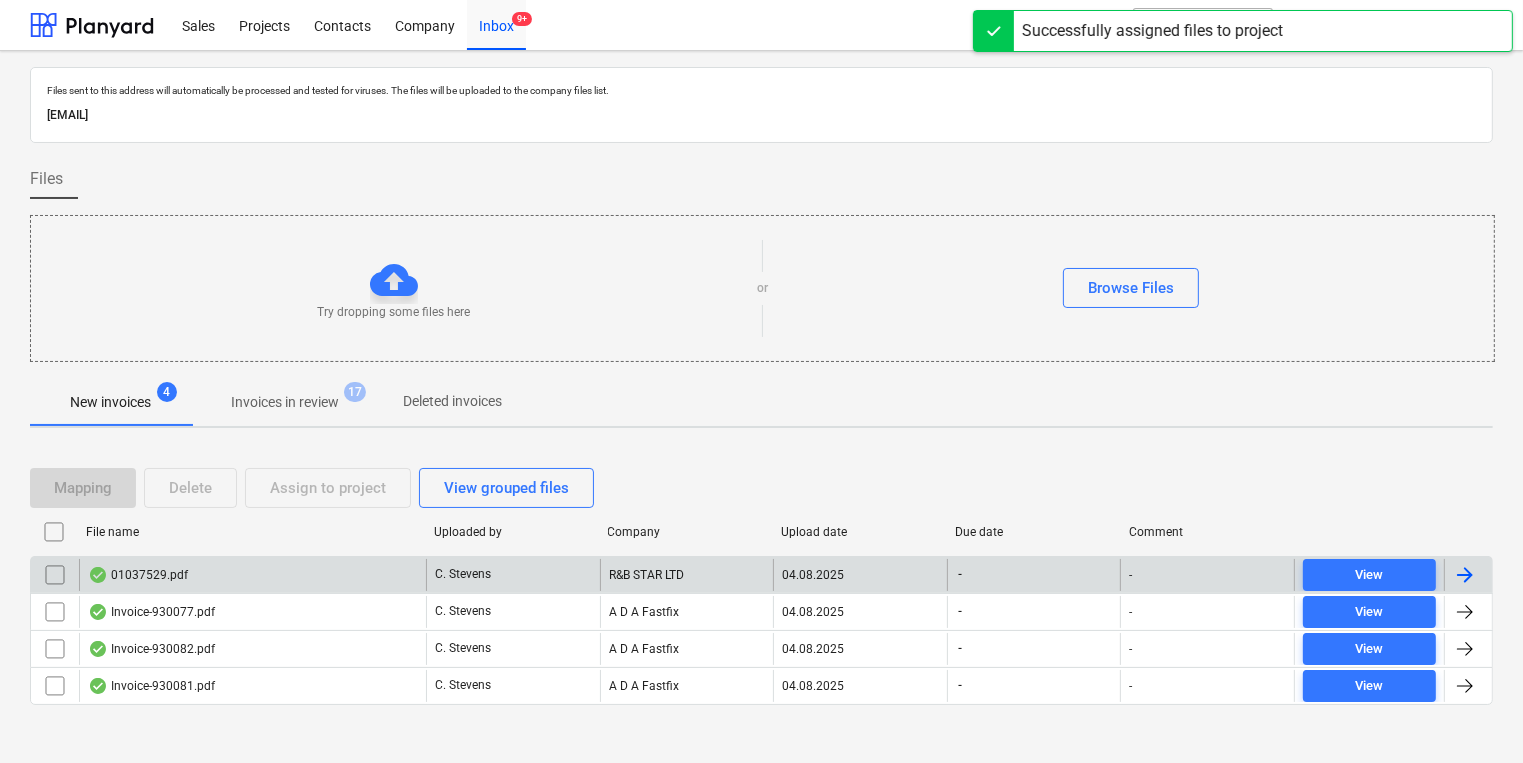 click on "01037529.pdf" at bounding box center [252, 575] 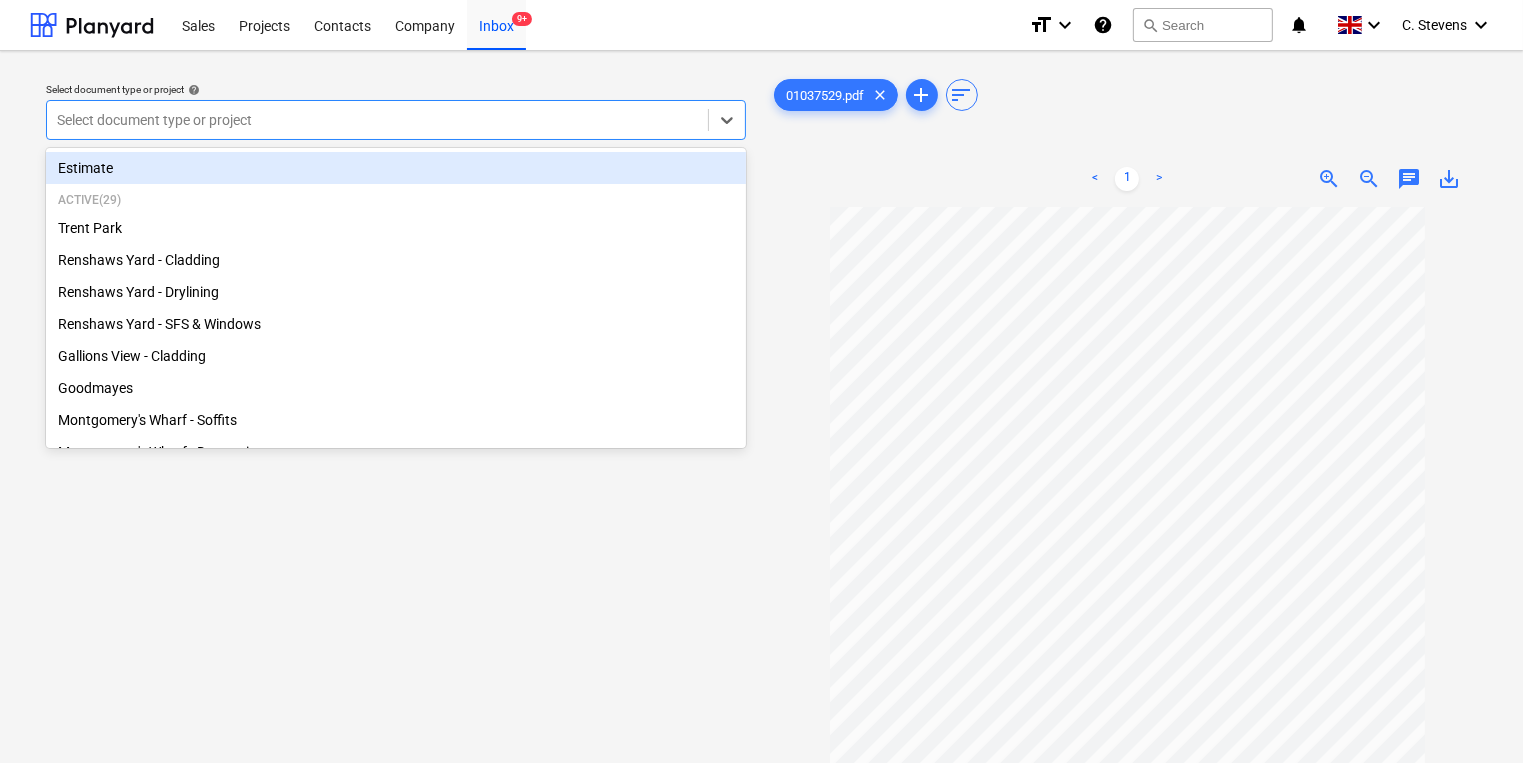 click at bounding box center (377, 120) 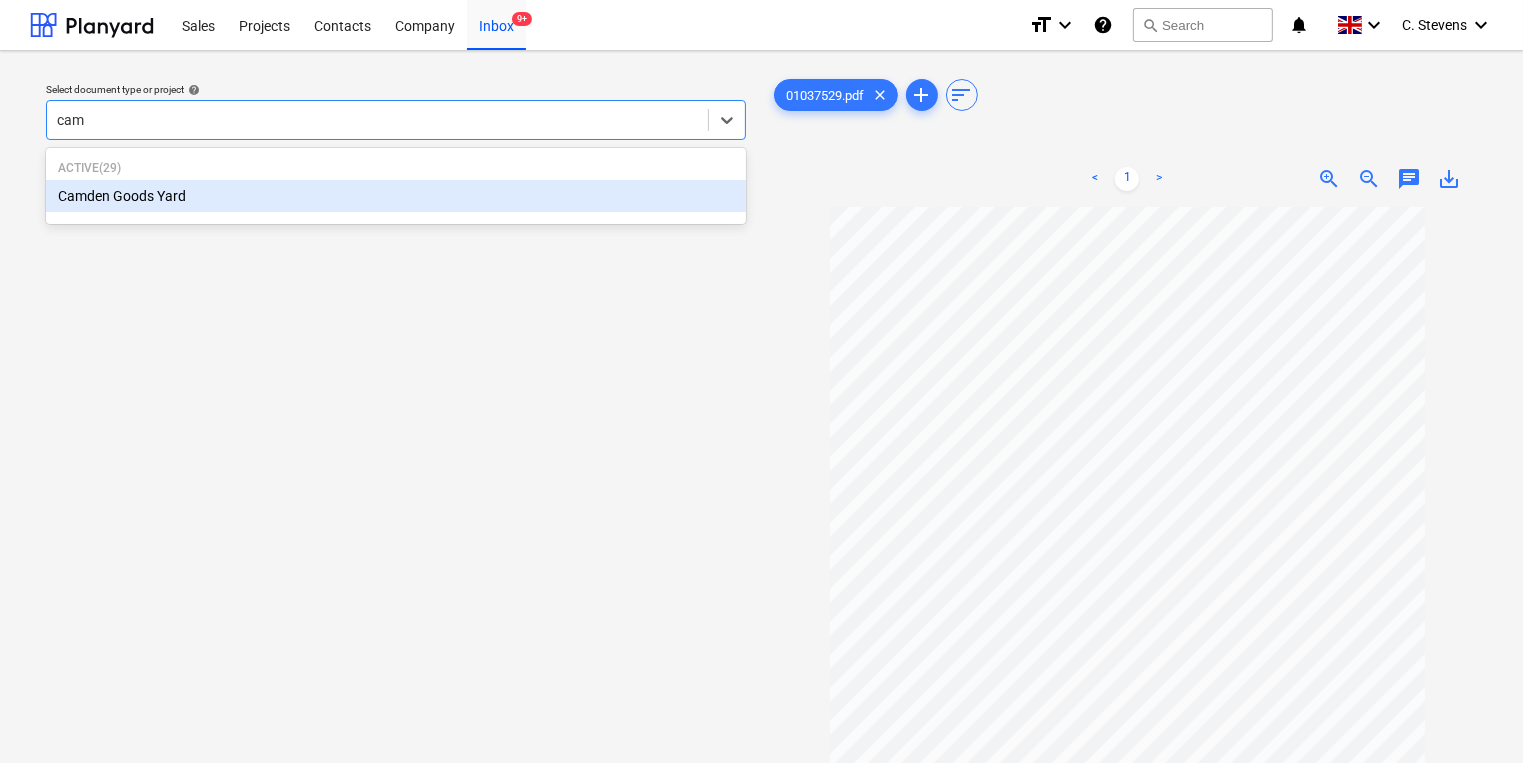 type on "camd" 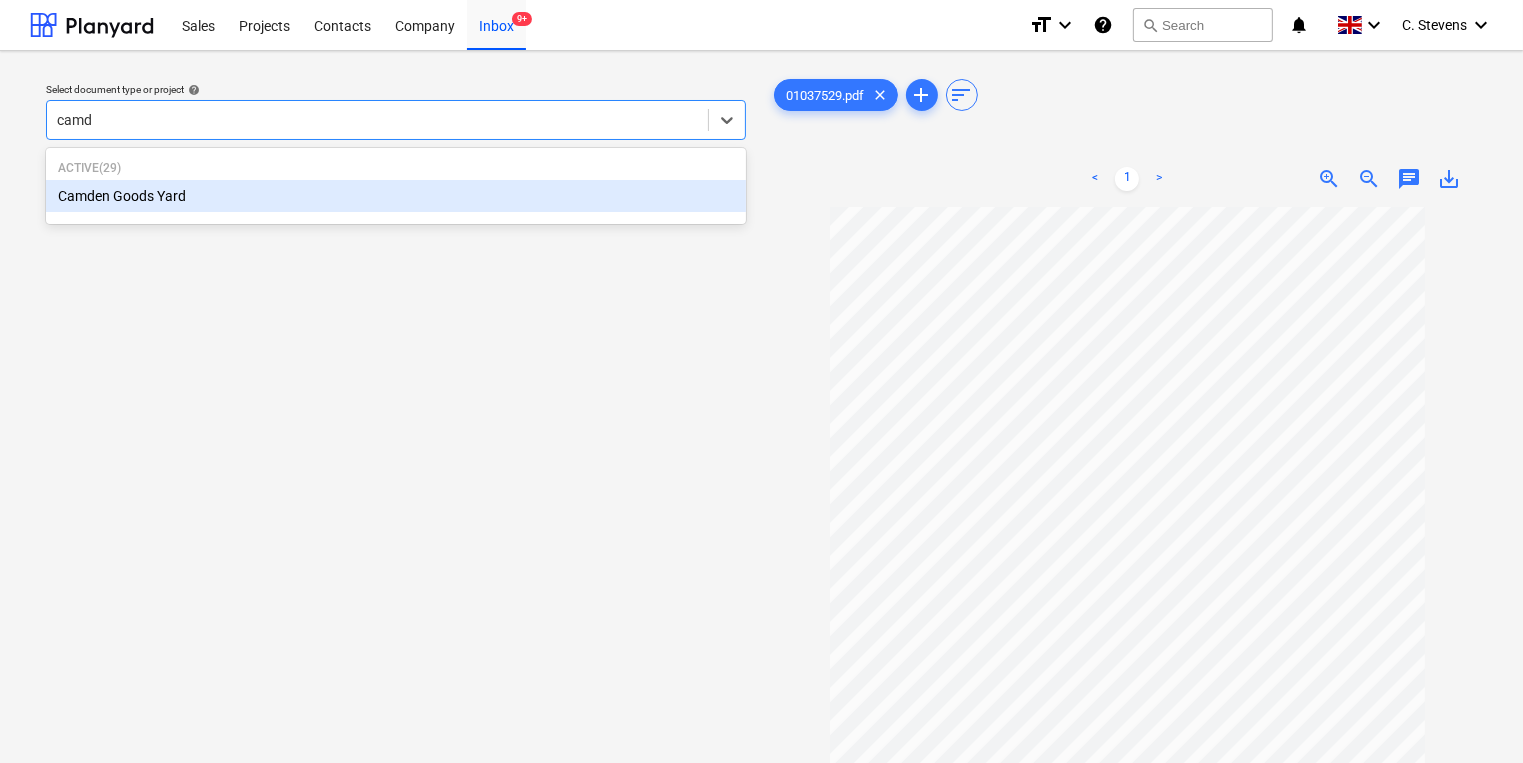 type 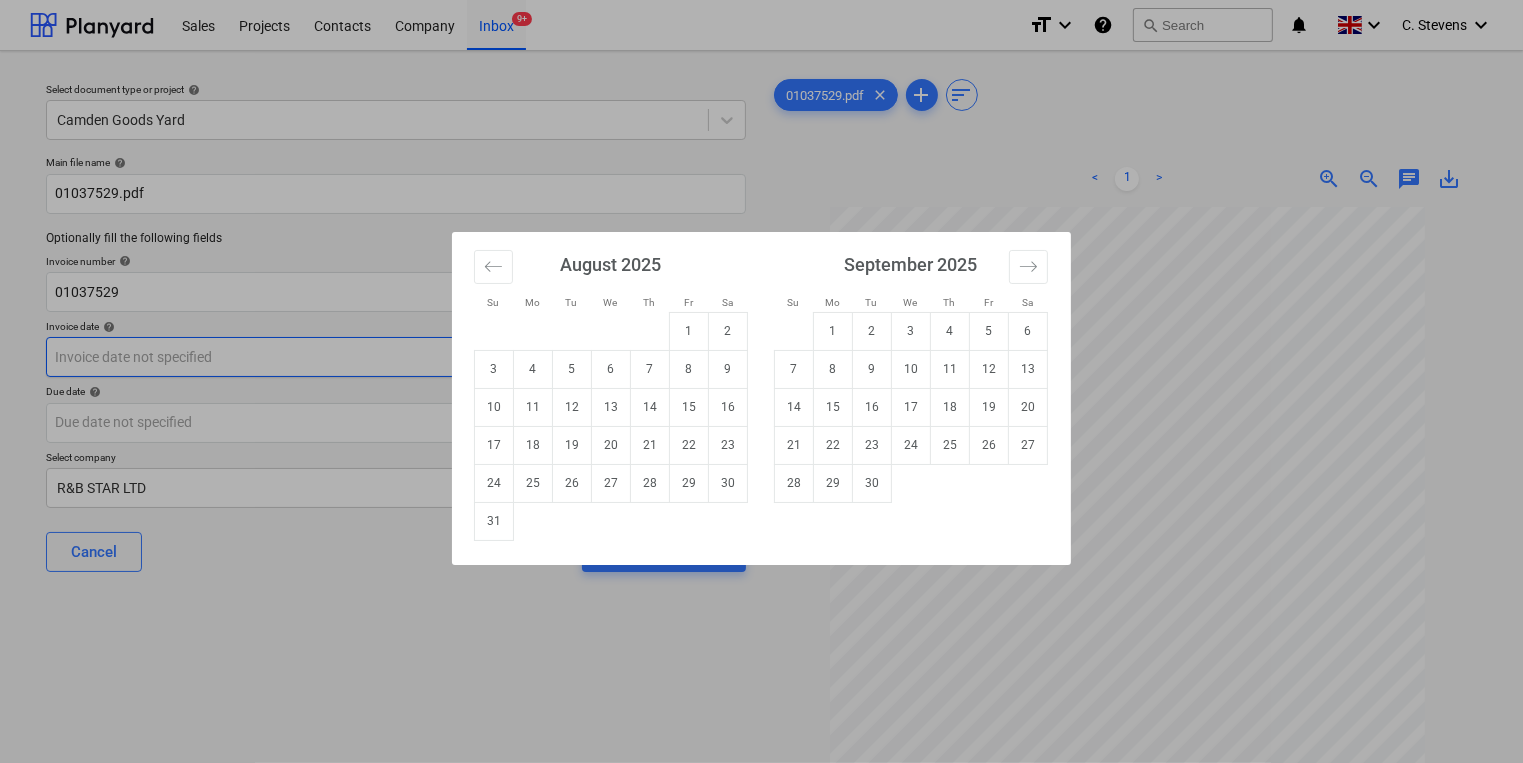 click on "Sales Projects Contacts Company Inbox 9+ format_size keyboard_arrow_down help search Search notifications 0 keyboard_arrow_down C. Stevens keyboard_arrow_down Select document type or project help [ADDRESS] Main file name help 01037529.pdf Optionally fill the following fields Invoice number help 01037529 Invoice date help Press the down arrow key to interact with the calendar and
select a date. Press the question mark key to get the keyboard shortcuts for changing dates. Due date help Press the down arrow key to interact with the calendar and
select a date. Press the question mark key to get the keyboard shortcuts for changing dates. Select company R&B STAR LTD   Cancel Assign to project 01037529.pdf clear add sort < 1 > zoom_in zoom_out chat 0 save_alt
Su Mo Tu We Th Fr Sa Su Mo Tu We Th Fr Sa July 2025 1 2 3 4 5 6 7 8 9 10 11 12 13 14 15 16 17 18 19 20 21 22 23 24 25 26 27 28 29 30 31 August 2025 1 2 3 4 5 6 7 8 9 10 11 12 13 14 15 16 17 18 19 20 21 22 23 24 25 26 27 28 29 30 31" at bounding box center (761, 381) 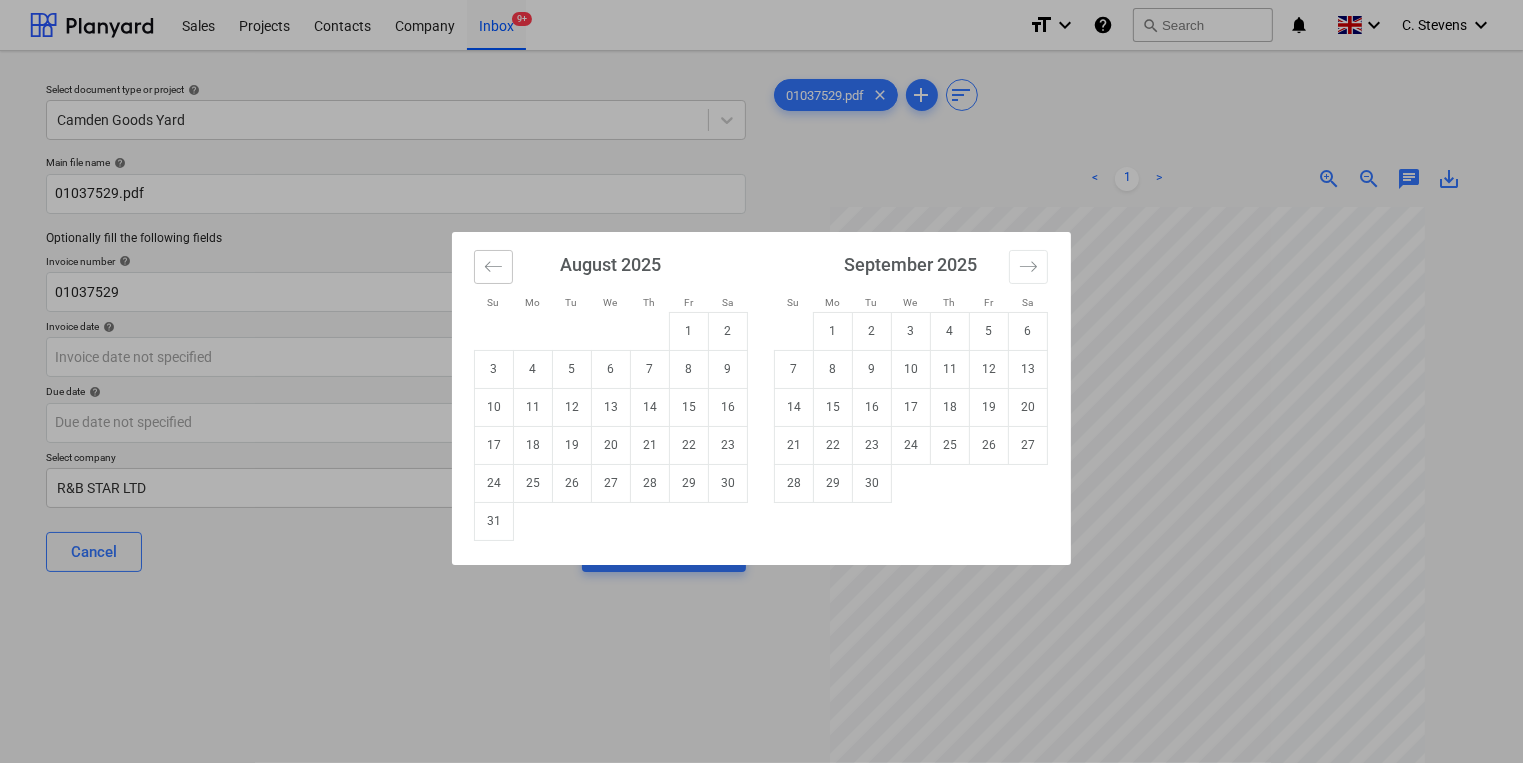 click 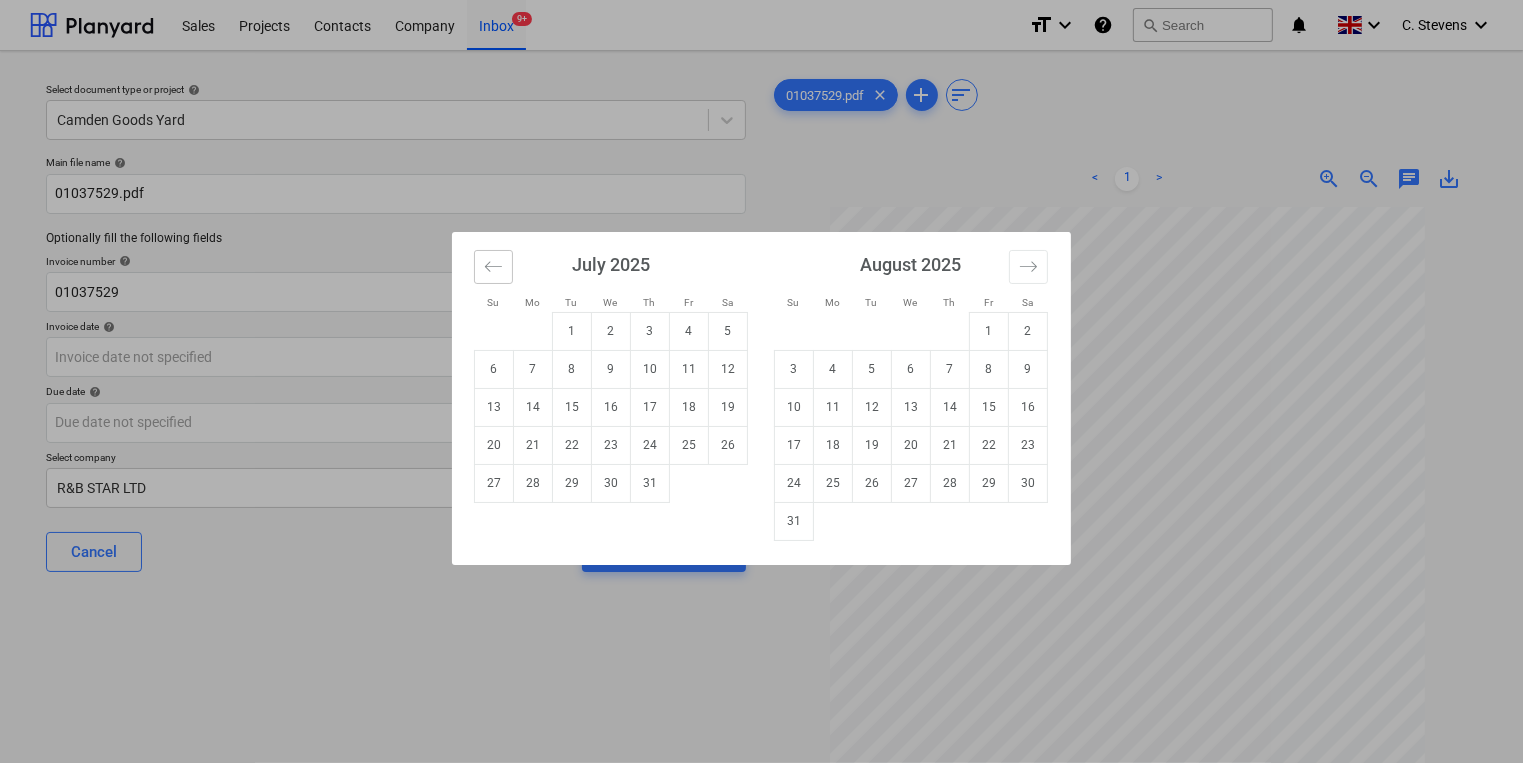 click 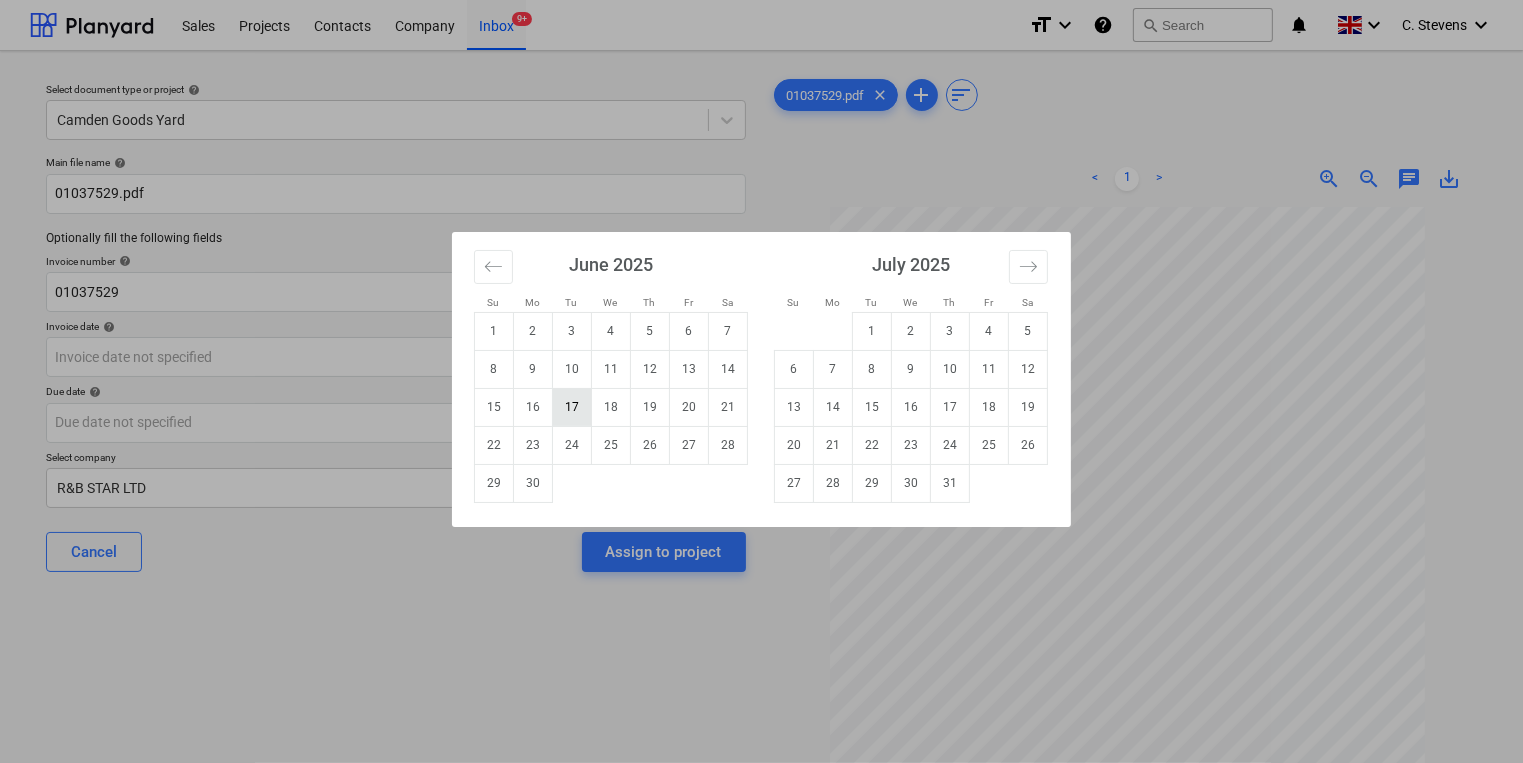click on "17" at bounding box center [572, 407] 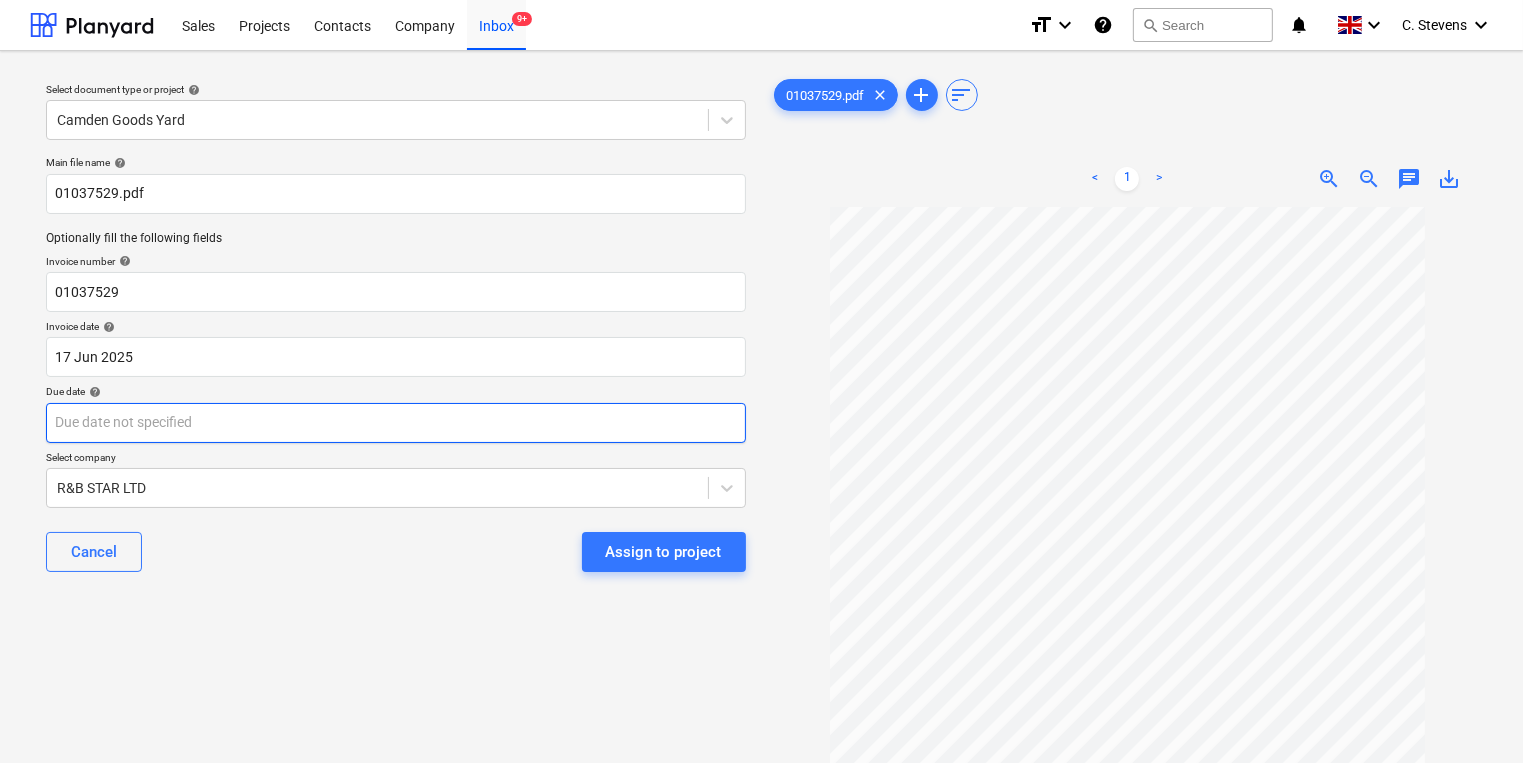 click on "Sales Projects Contacts Company Inbox 9+ format_size keyboard_arrow_down help search Search notifications 0 keyboard_arrow_down [FIRST] [LAST] keyboard_arrow_down Select document type or project help [LOCATION] Main file name help 01037529.pdf Optionally fill the following fields Invoice number help 01037529 Invoice date help 17 Jun 2025 17.06.2025 Press the down arrow key to interact with the calendar and
select a date. Press the question mark key to get the keyboard shortcuts for changing dates. Due date help Press the down arrow key to interact with the calendar and
select a date. Press the question mark key to get the keyboard shortcuts for changing dates. Select company R&B STAR LTD   Cancel Assign to project 01037529.pdf clear add sort < 1 > zoom_in zoom_out chat 0 save_alt" at bounding box center [761, 381] 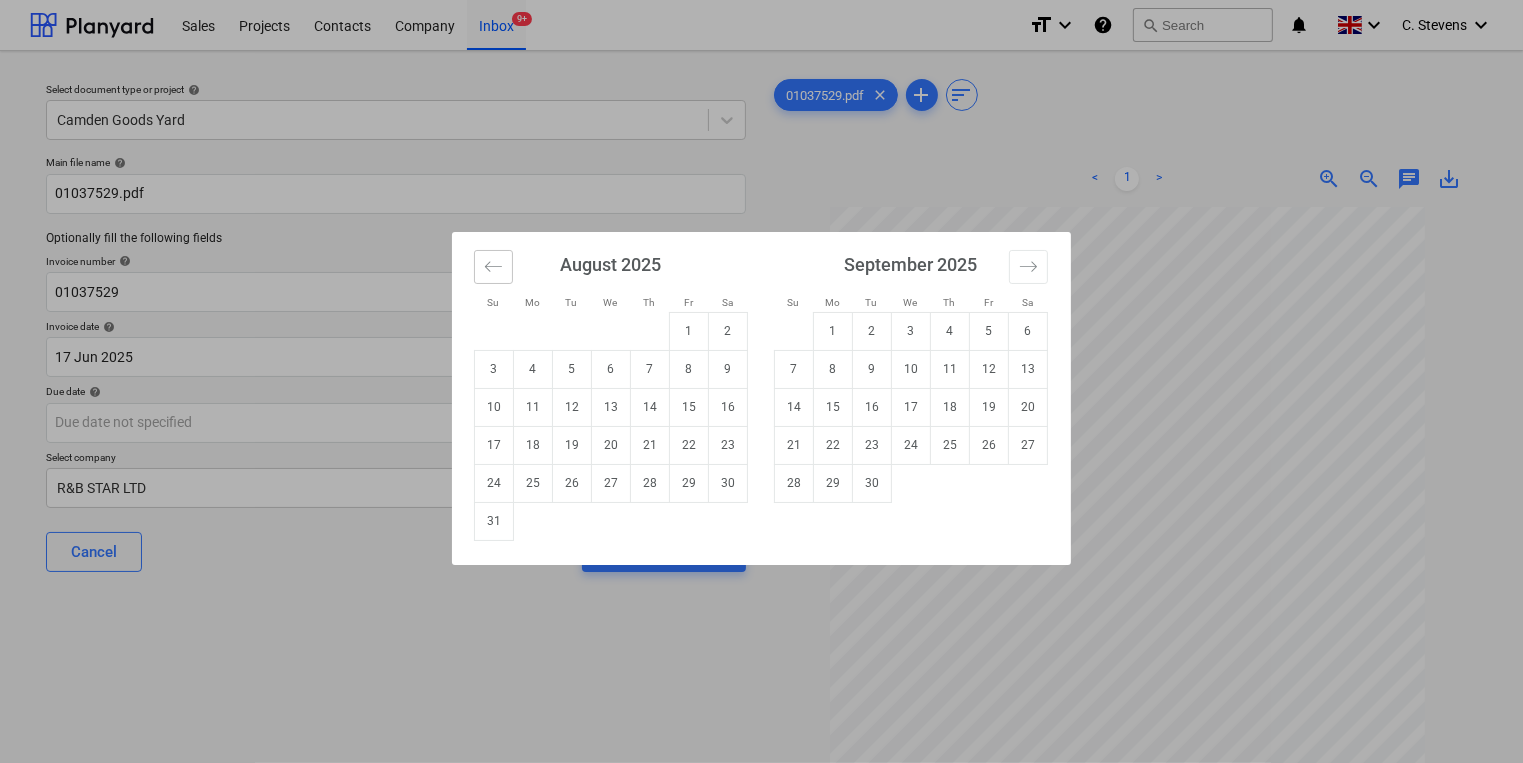 click at bounding box center (493, 267) 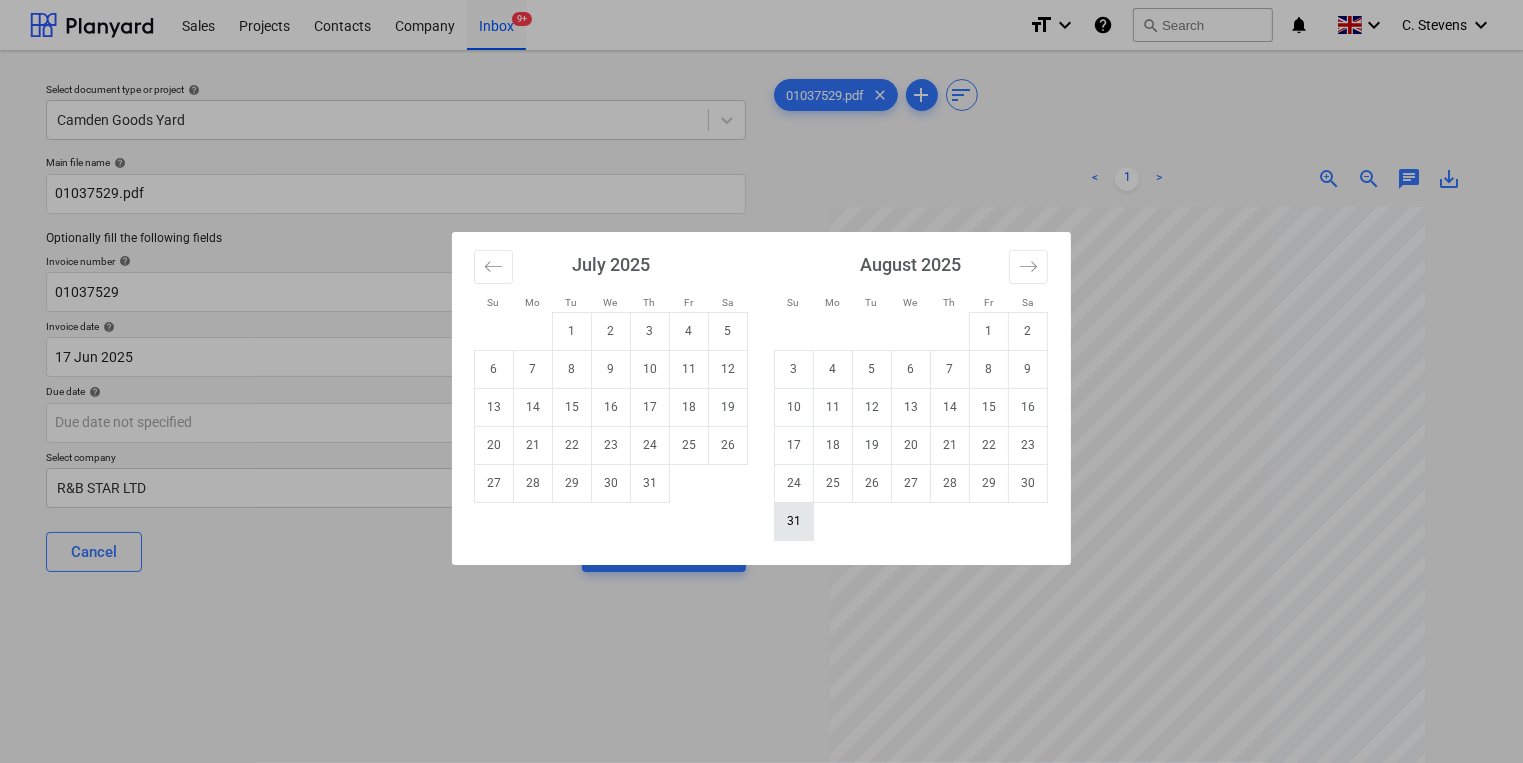 click on "31" at bounding box center (794, 521) 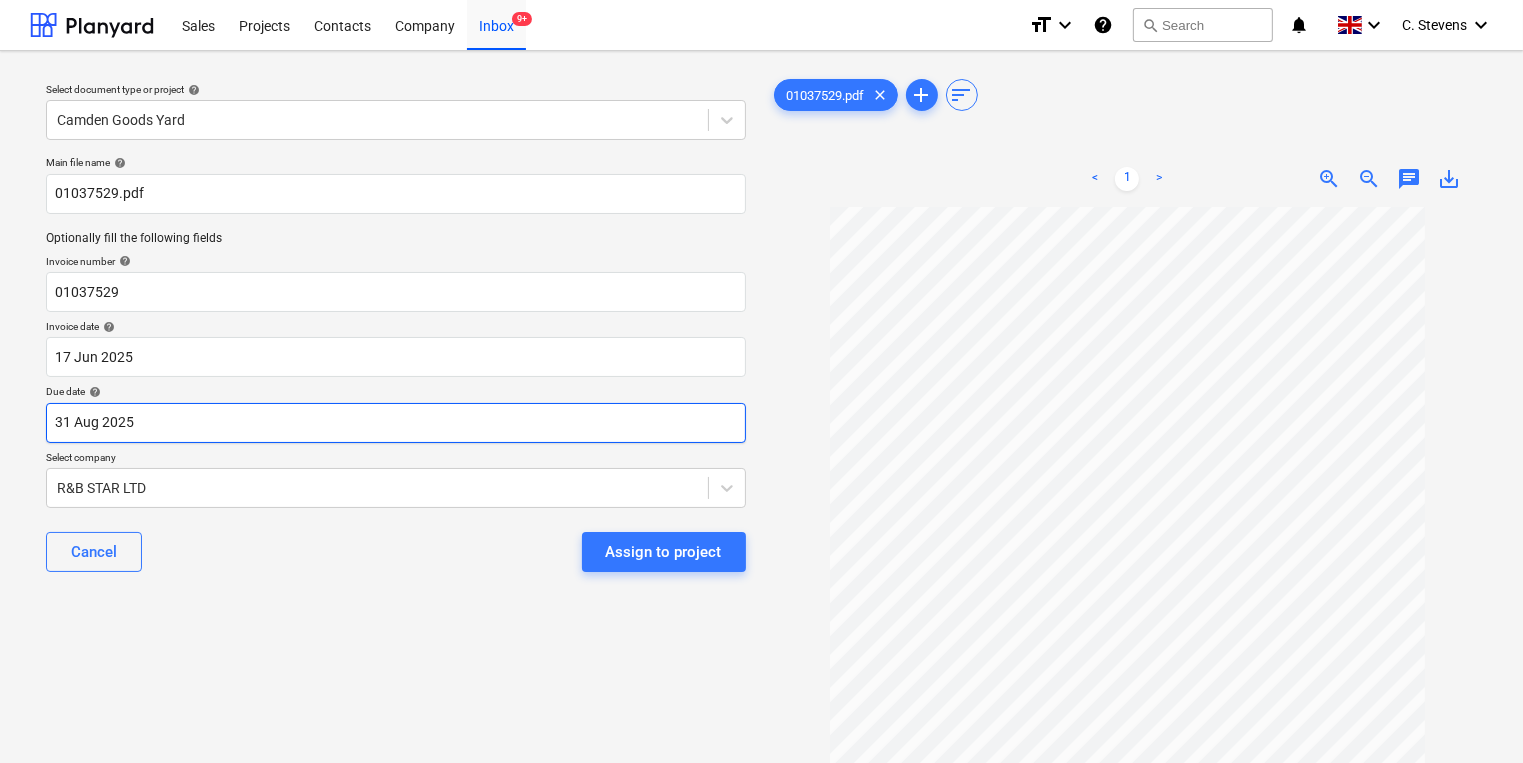click on "Sales Projects Contacts Company Inbox 9+ format_size keyboard_arrow_down help search Search notifications 0 keyboard_arrow_down C. Stevens keyboard_arrow_down Select document type or project help [ADDRESS] Main file name help 01037529.pdf Optionally fill the following fields Invoice number help 01037529 Invoice date help 17 Jun 2025 17.06.2025 Press the down arrow key to interact with the calendar and
select a date. Press the question mark key to get the keyboard shortcuts for changing dates. Due date help 31 Aug 2025 31.08.2025 Press the down arrow key to interact with the calendar and
select a date. Press the question mark key to get the keyboard shortcuts for changing dates. Select company R&B STAR LTD   Cancel Assign to project 01037529.pdf clear add sort < 1 > zoom_in zoom_out chat 0 save_alt" at bounding box center (761, 381) 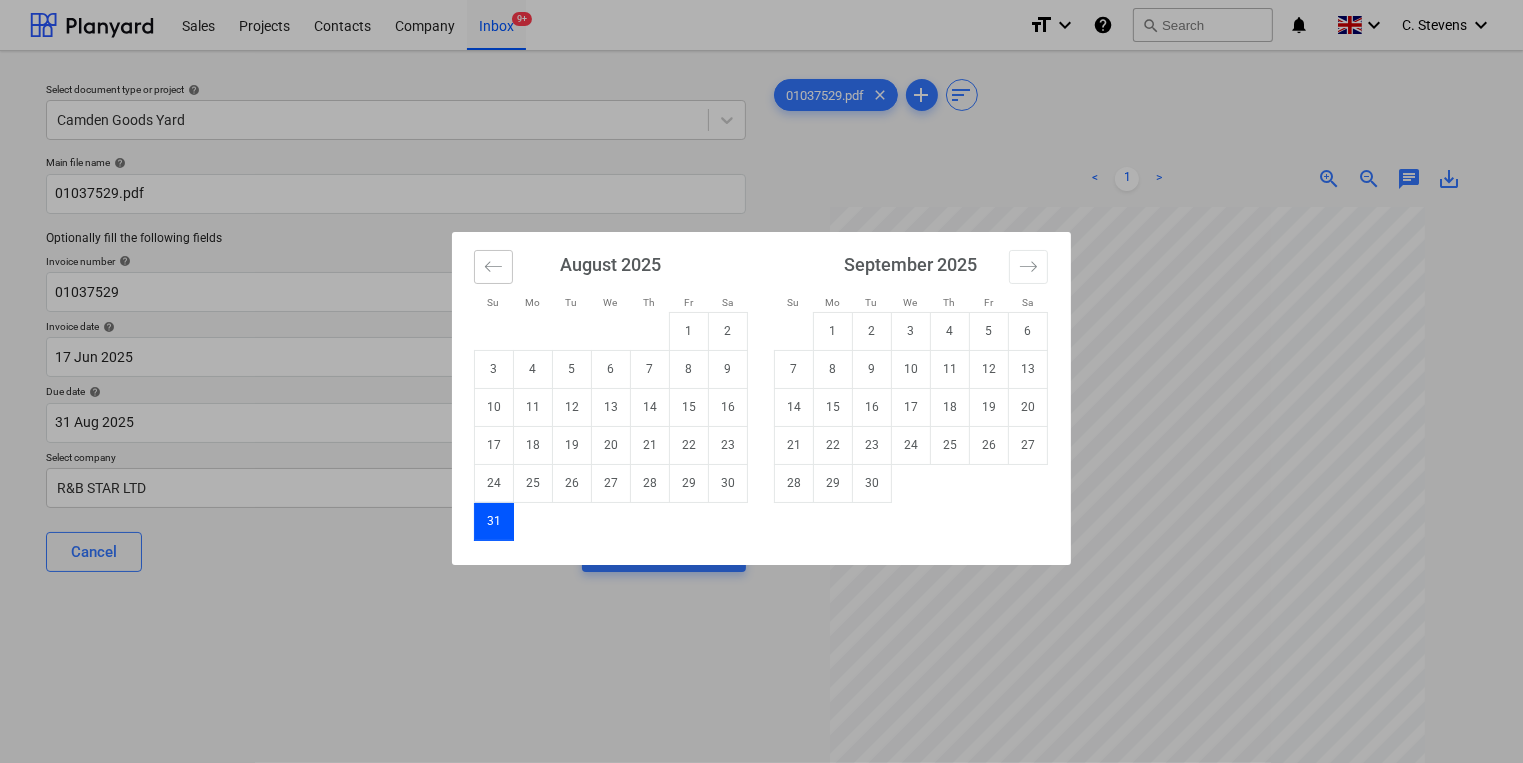 click 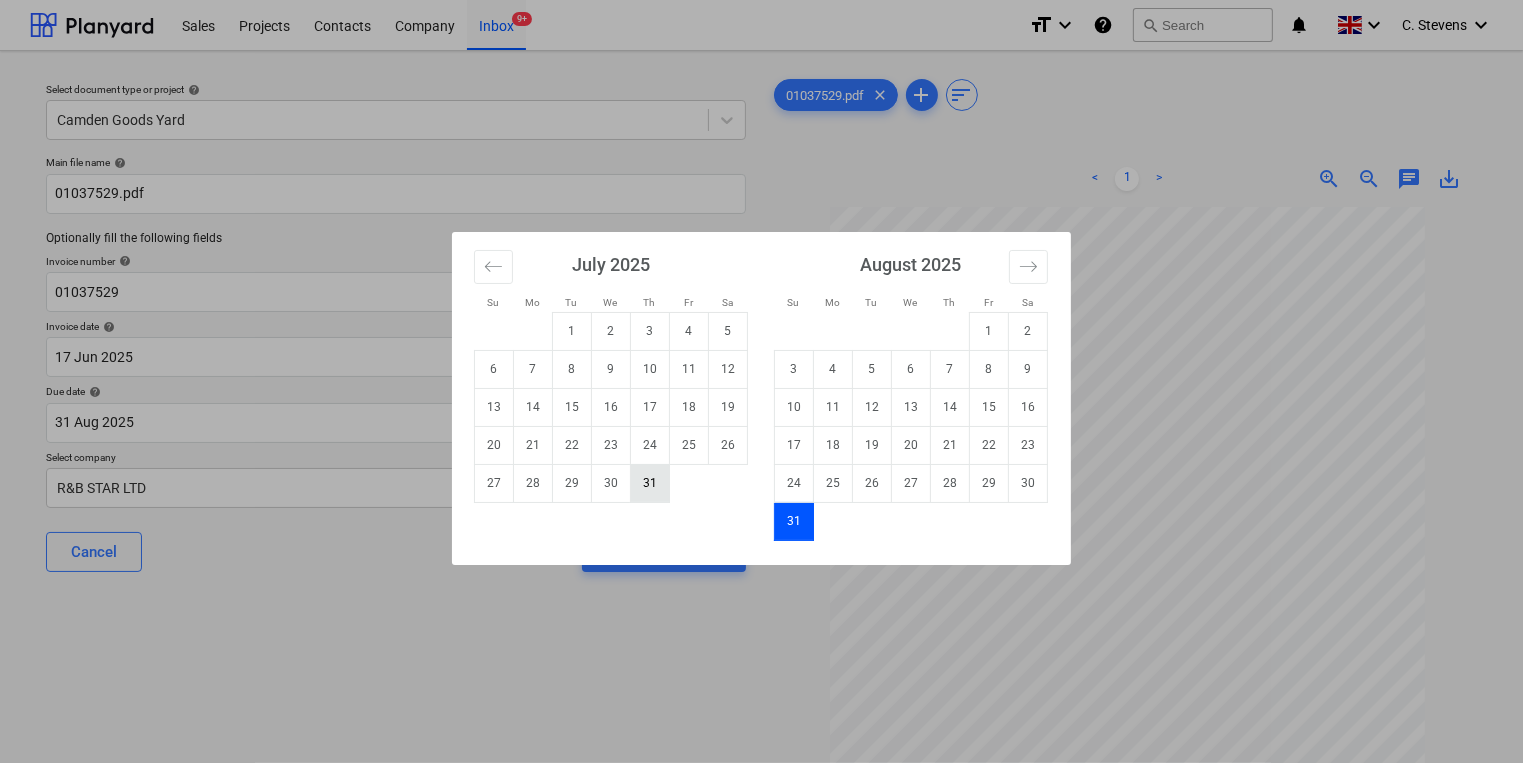 click on "31" at bounding box center (650, 483) 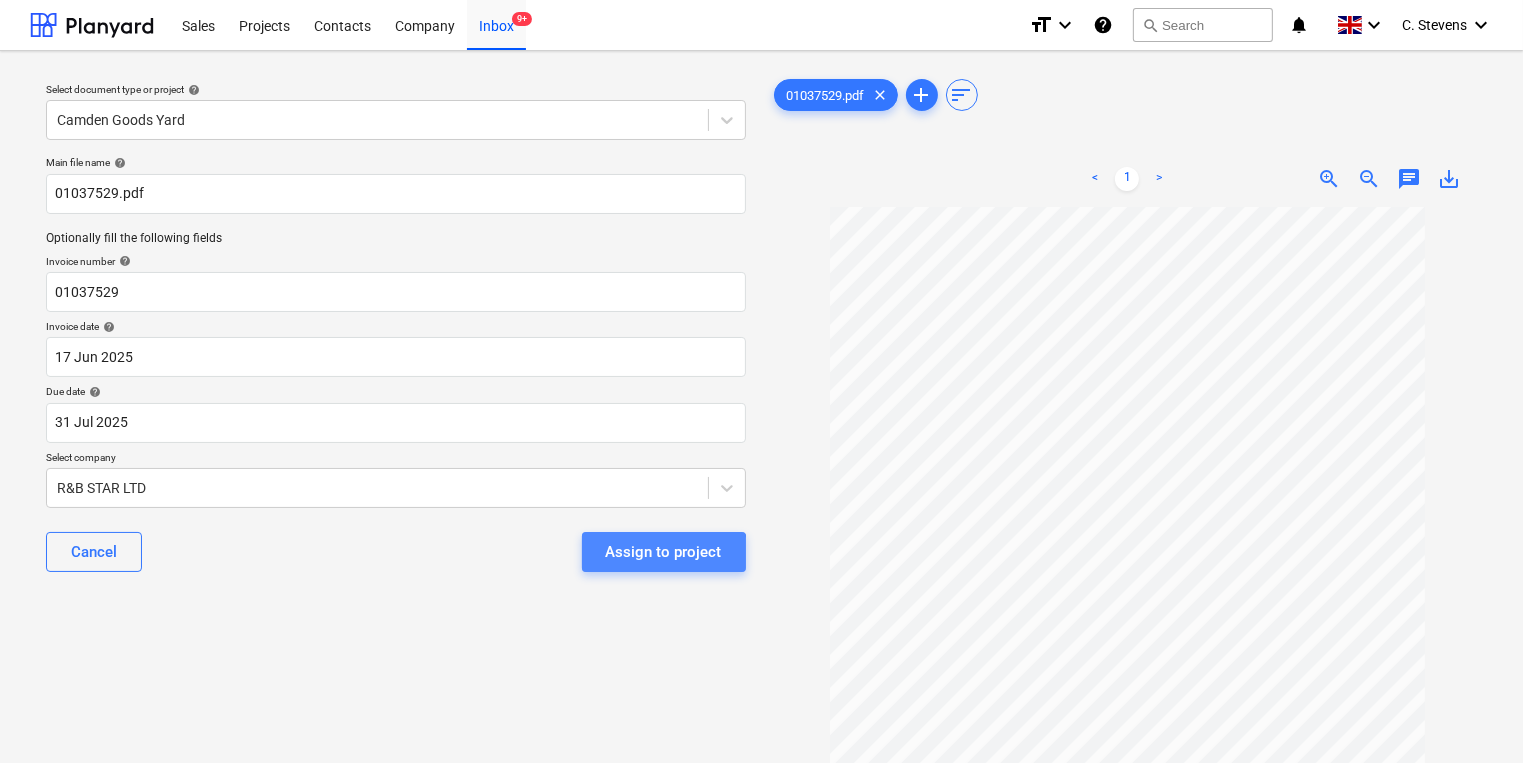 click on "Assign to project" at bounding box center (664, 552) 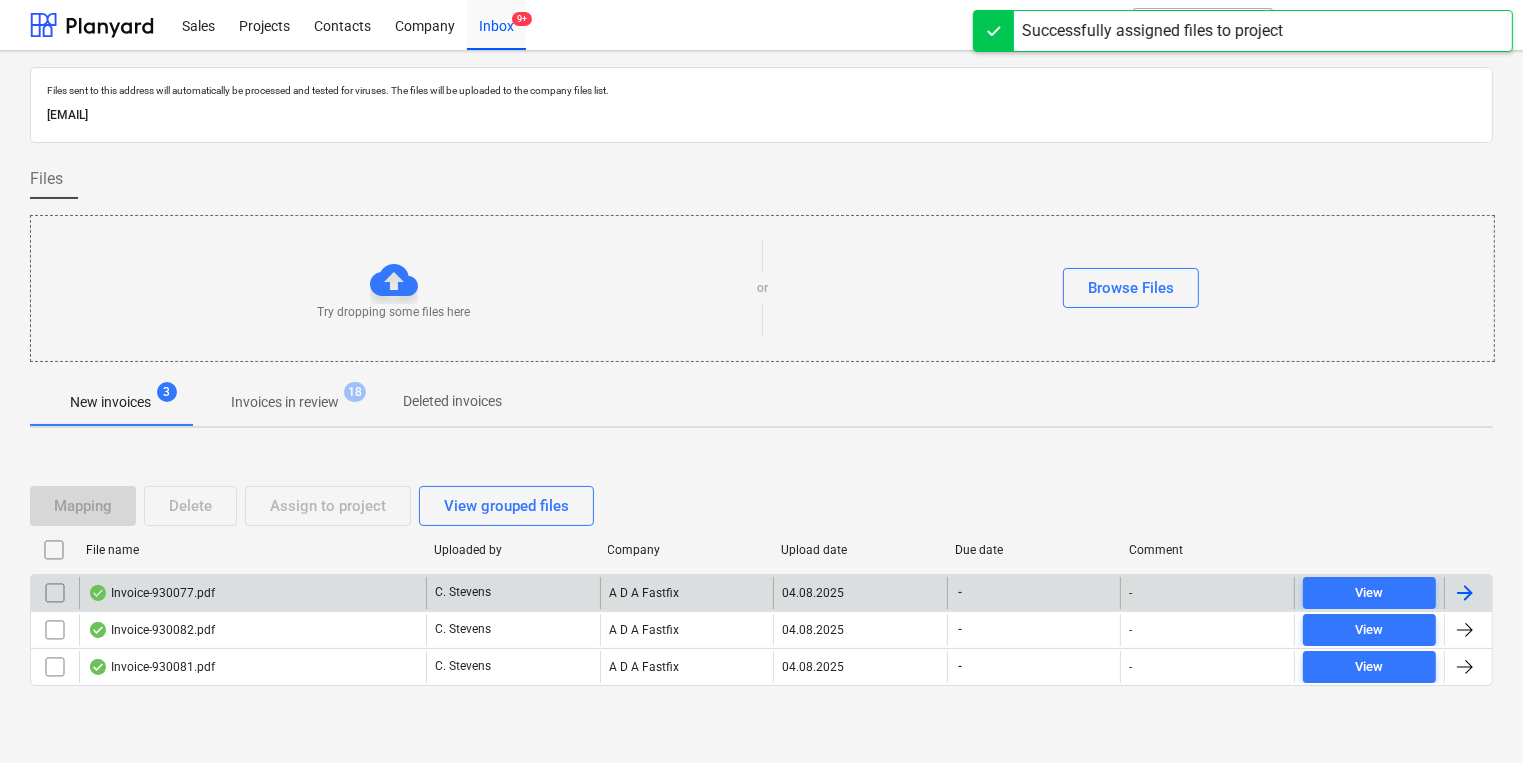 click on "Invoice-930077.pdf" at bounding box center [252, 593] 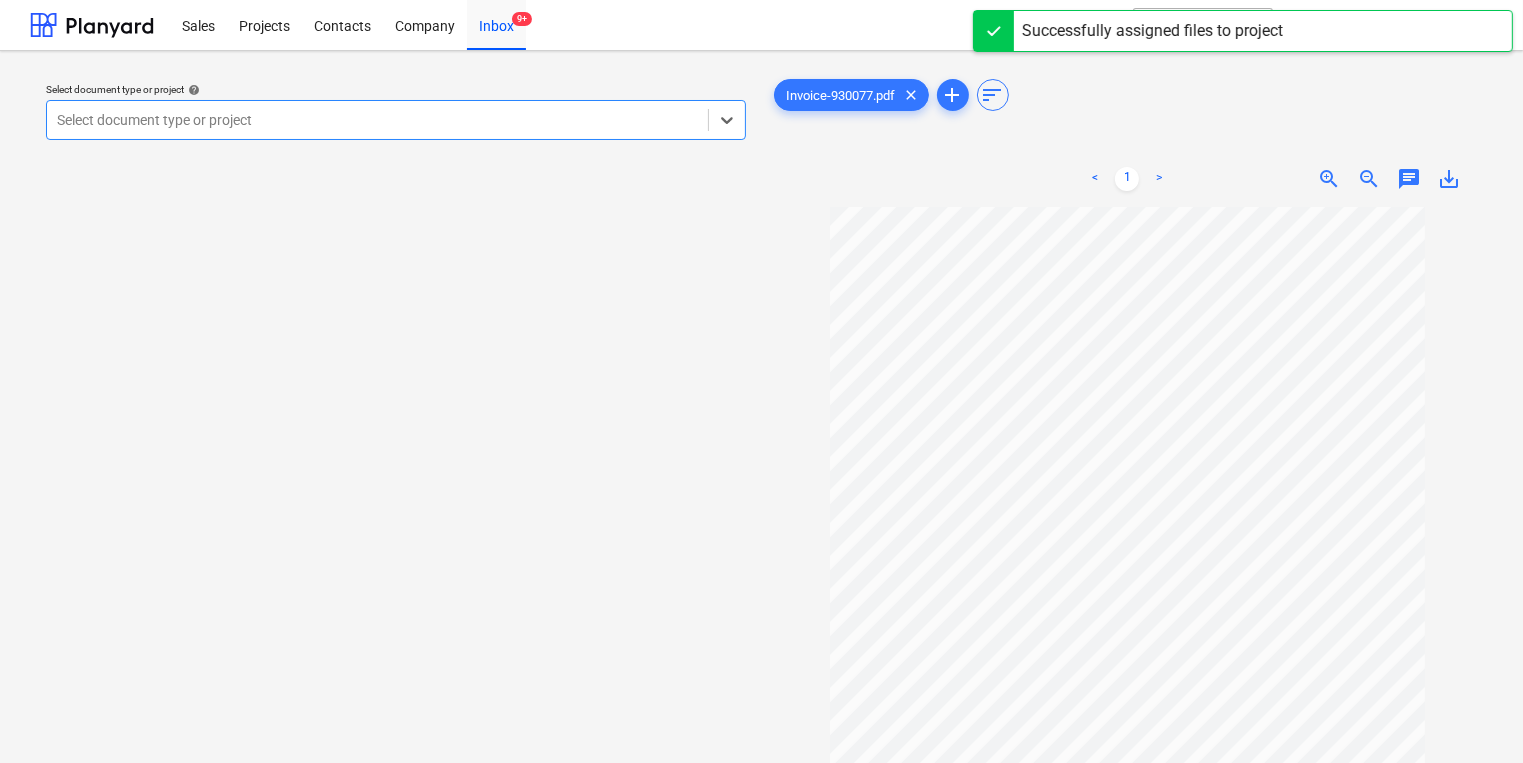 click at bounding box center (377, 120) 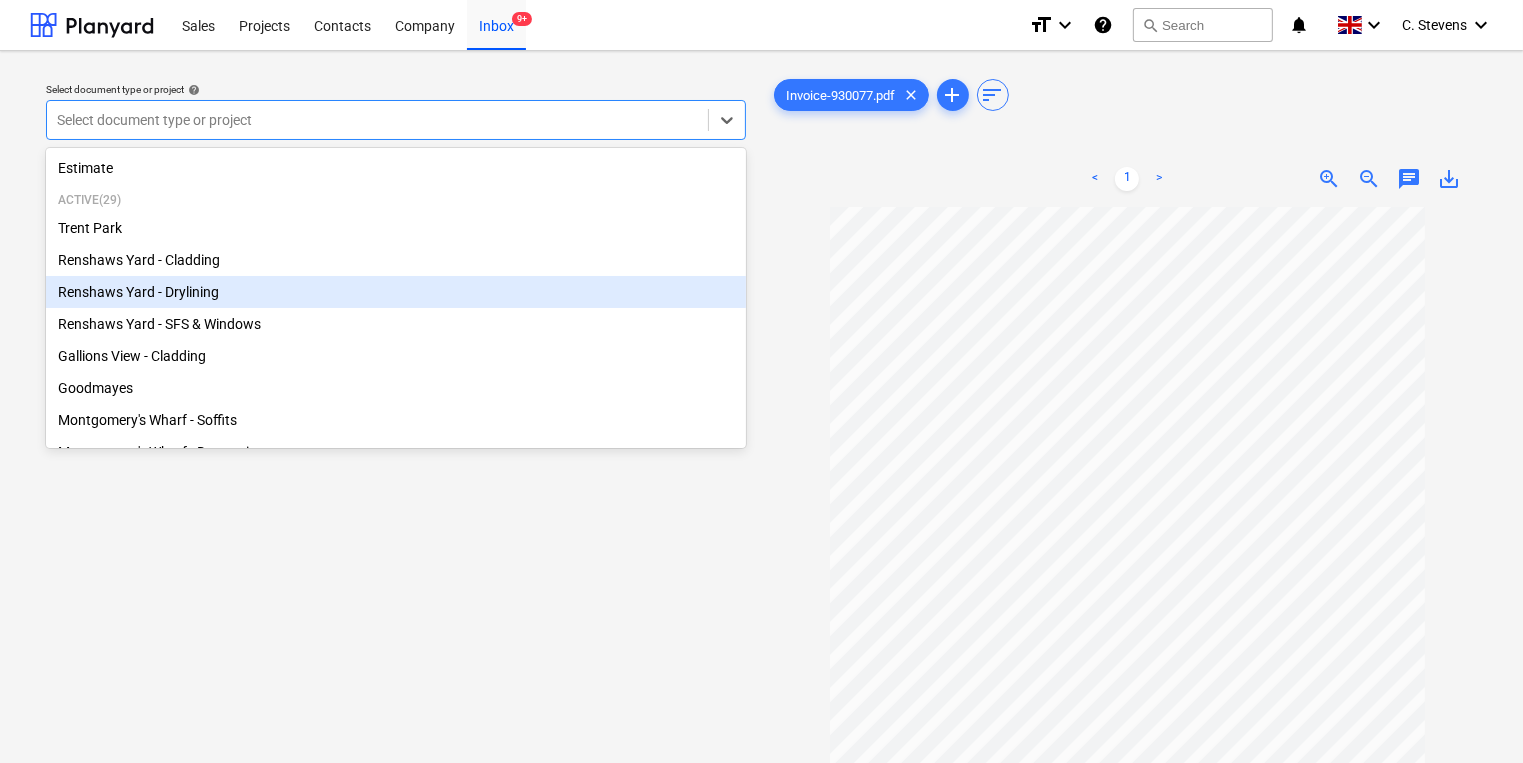 click on "Renshaws Yard -  Drylining" at bounding box center [396, 292] 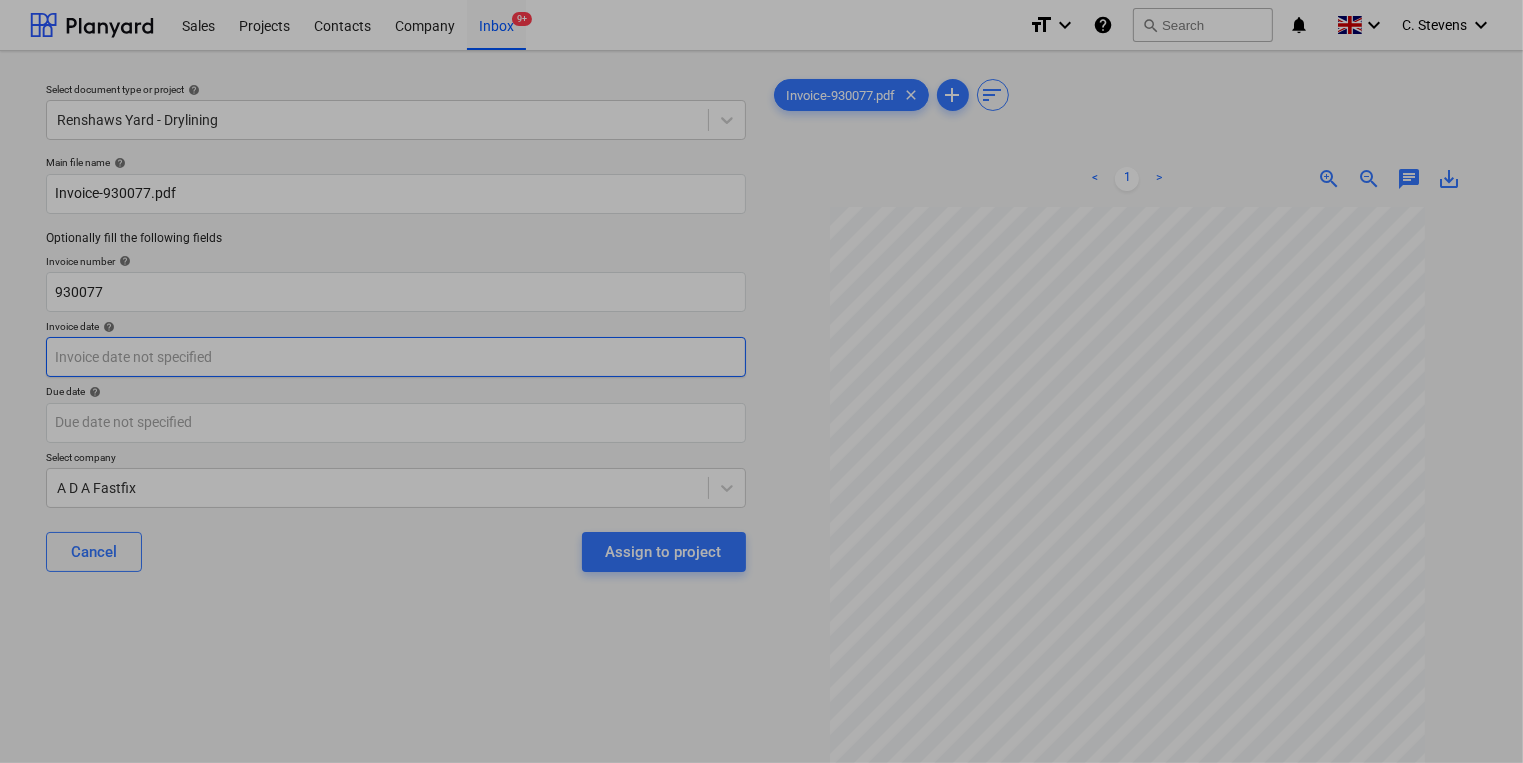 click on "Sales Projects Contacts Company Inbox 9+ format_size keyboard_arrow_down help search Search notifications 0 keyboard_arrow_down [NAME] keyboard_arrow_down Select document type or project help Renshaws Yard -  Drylining Main file name help Invoice-930077.pdf Optionally fill the following fields Invoice number help 930077 Invoice date help Press the down arrow key to interact with the calendar and
select a date. Press the question mark key to get the keyboard shortcuts for changing dates. Due date help Press the down arrow key to interact with the calendar and
select a date. Press the question mark key to get the keyboard shortcuts for changing dates. Select company A D A Fastfix   Cancel Assign to project Invoice-930077.pdf clear add sort < 1 > zoom_in zoom_out chat 0 save_alt
Su Mo Tu We Th Fr Sa Su Mo Tu We Th Fr Sa July 2025 1 2 3 4 5 6 7 8 9 10 11 12 13 14 15 16 17 18 19 20 21 22 23 24 25 26 27 28 29 30 31 August 2025 1 2 3 4 5 6 7 8 9 10 11 12 13 14 15 16 17 18 19 20 21 22 23" at bounding box center (761, 381) 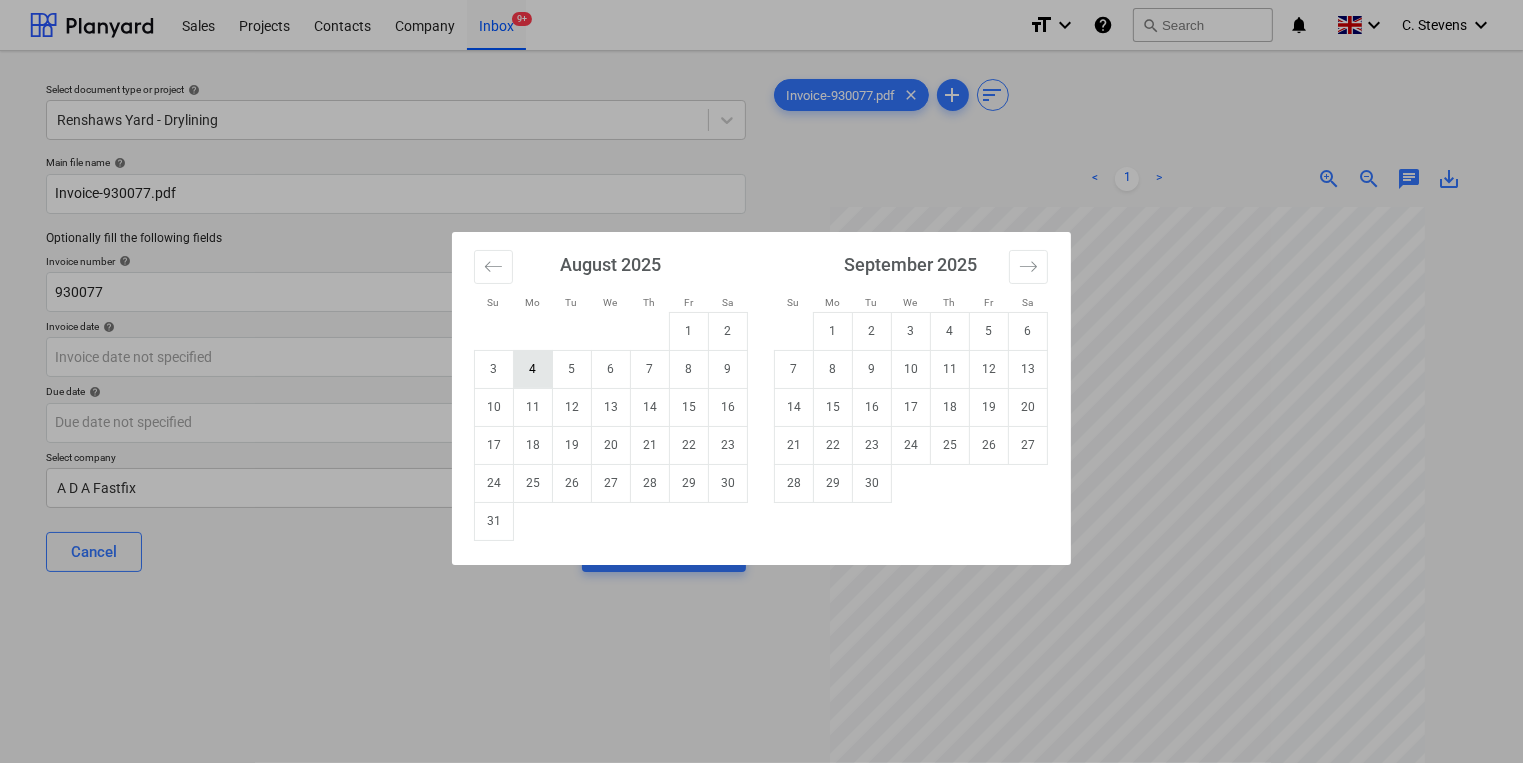 click on "4" at bounding box center (533, 369) 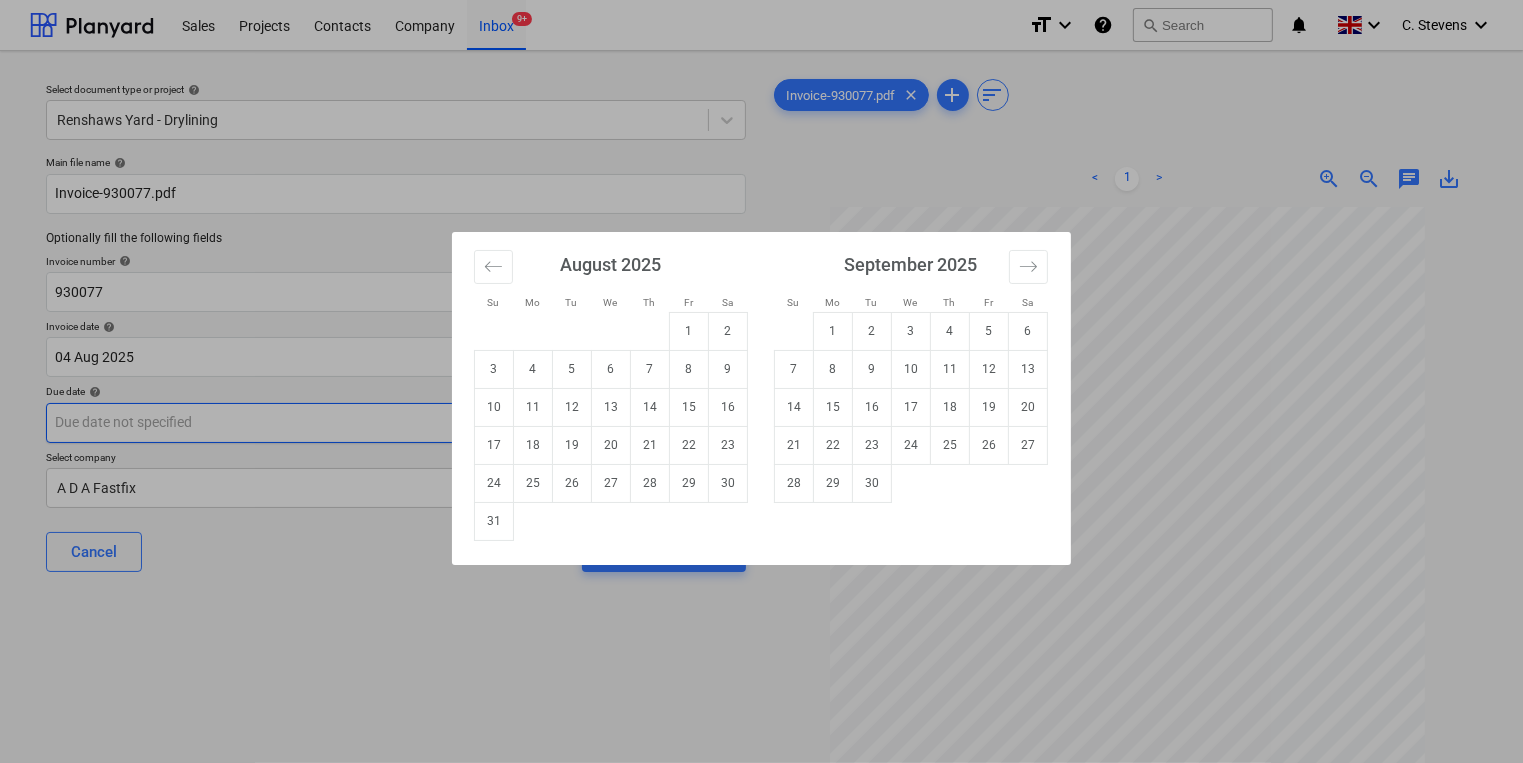 click on "Sales Projects Contacts Company Inbox 9+ format_size keyboard_arrow_down help search Search notifications 0 keyboard_arrow_down [FIRST] [LAST] keyboard_arrow_down Select document type or project help Renshaws Yard -  Drylining Main file name help Invoice-930077.pdf Optionally fill the following fields Invoice number help 930077 Invoice date help 04 Aug 2025 04.08.2025 Press the down arrow key to interact with the calendar and
select a date. Press the question mark key to get the keyboard shortcuts for changing dates. Due date help Press the down arrow key to interact with the calendar and
select a date. Press the question mark key to get the keyboard shortcuts for changing dates. Select company A D A Fastfix   Cancel Assign to project Invoice-930077.pdf clear add sort < 1 > zoom_in zoom_out chat 0 save_alt
Su Mo Tu We Th Fr Sa Su Mo Tu We Th Fr Sa July 2025 1 2 3 4 5 6 7 8 9 10 11 12 13 14 15 16 17 18 19 20 21 22 23 24 25 26 27 28 29 30 31 August 2025 1 2 3 4 5 6 7 8 9 10 11 12 13 14 15 16 1" at bounding box center (761, 381) 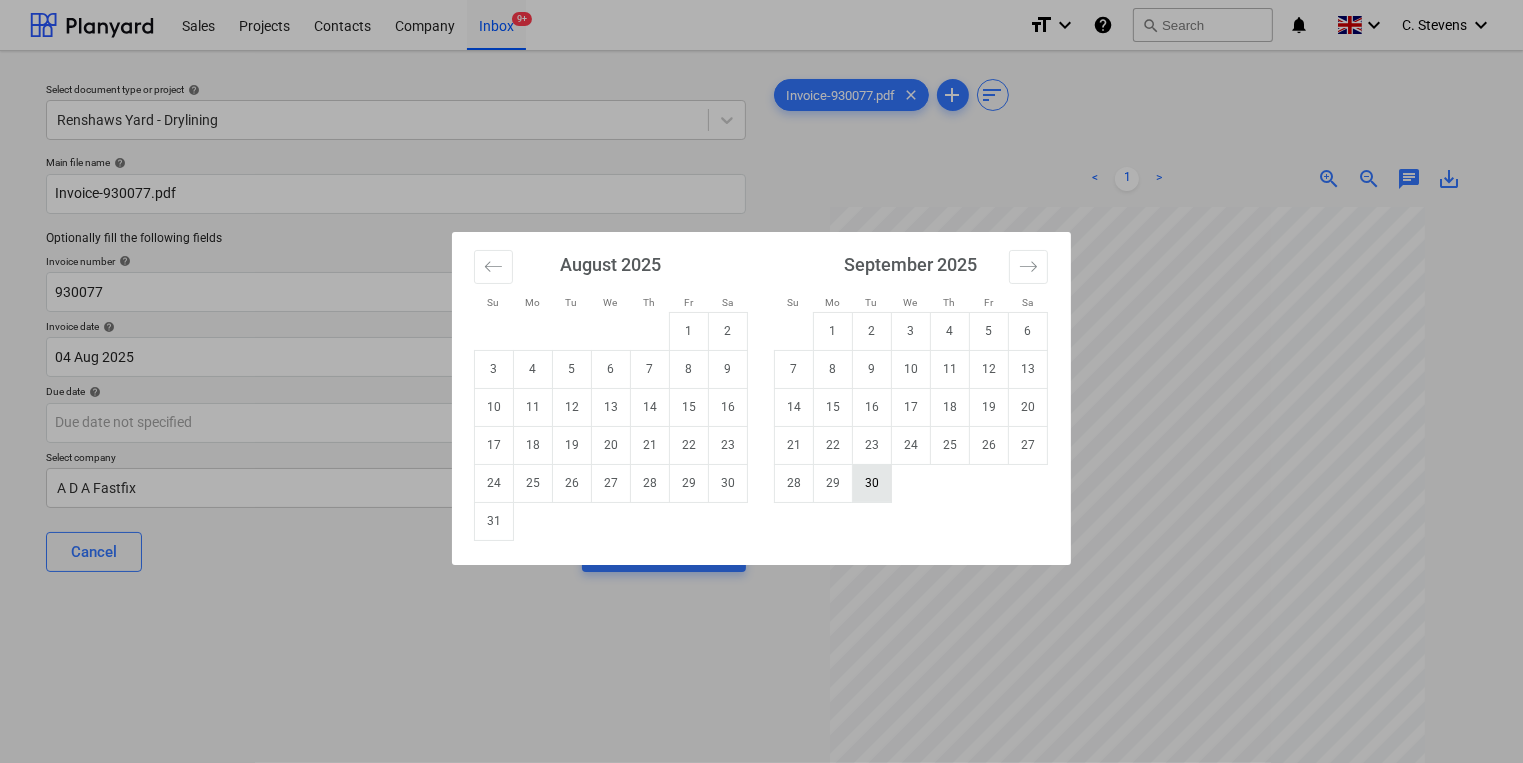 click on "30" at bounding box center [872, 483] 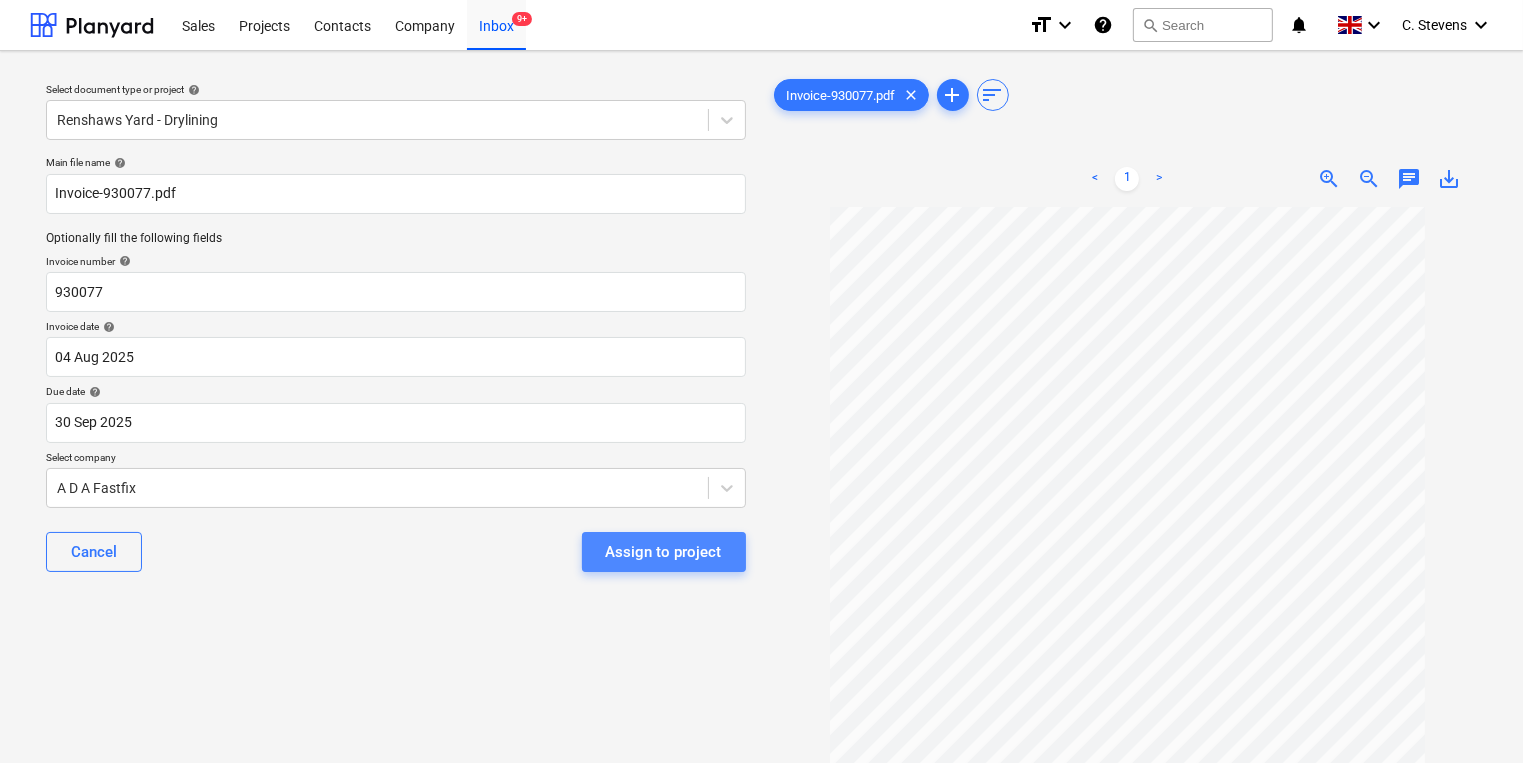 click on "Assign to project" at bounding box center [664, 552] 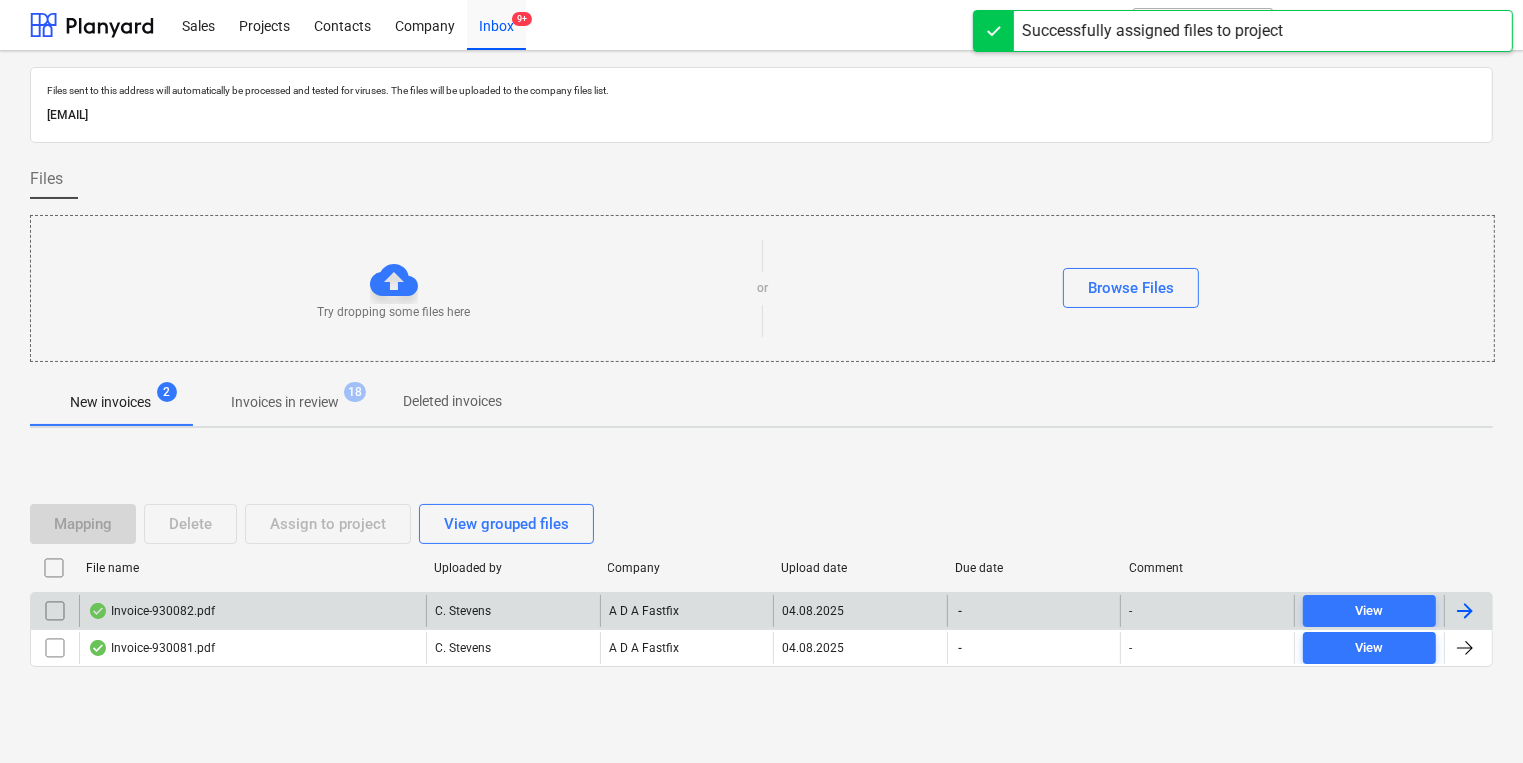 click on "Invoice-930082.pdf [FIRST] [LAST] A D A Fastfix 04.08.2025 - - View" at bounding box center (761, 610) 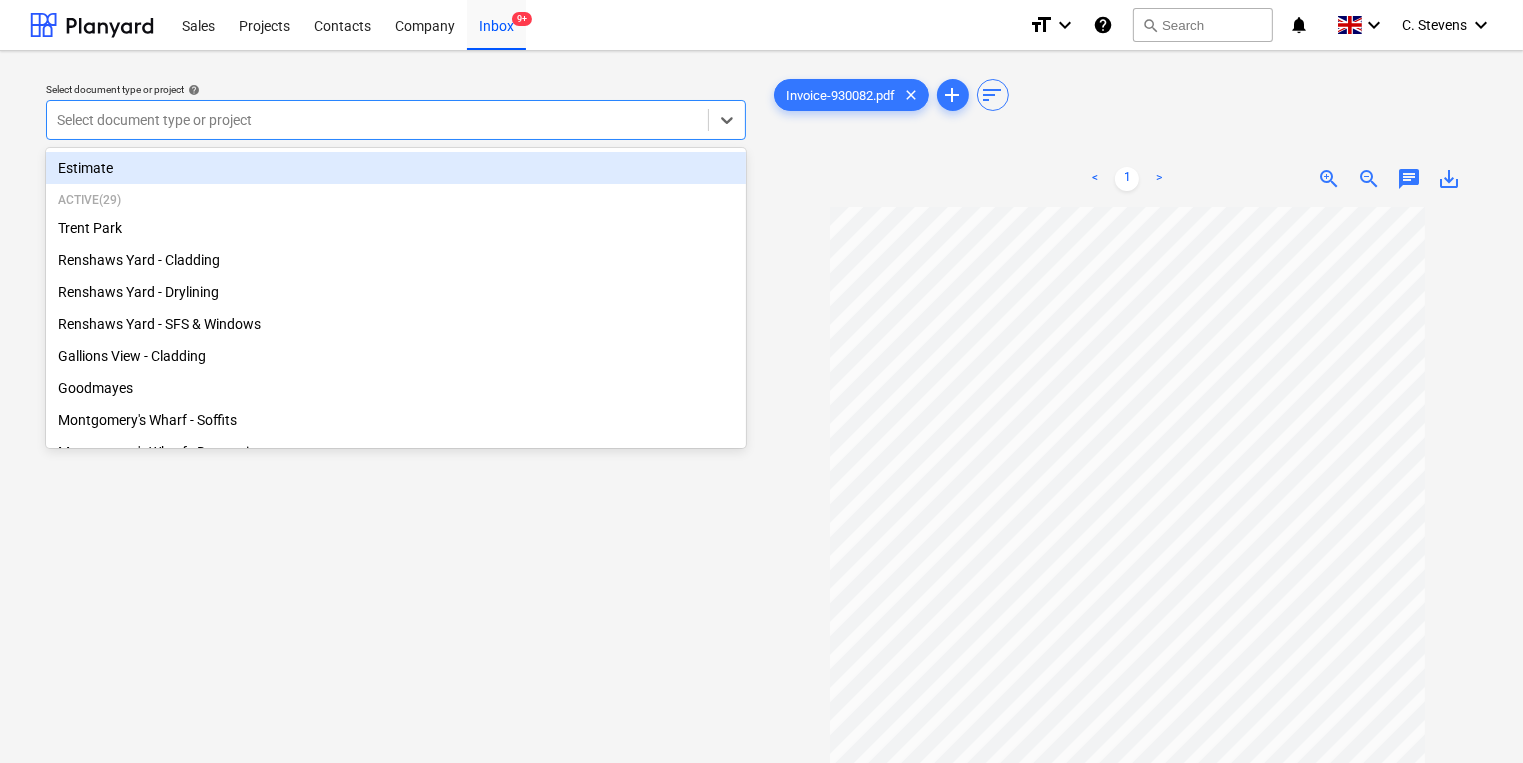 click at bounding box center [377, 120] 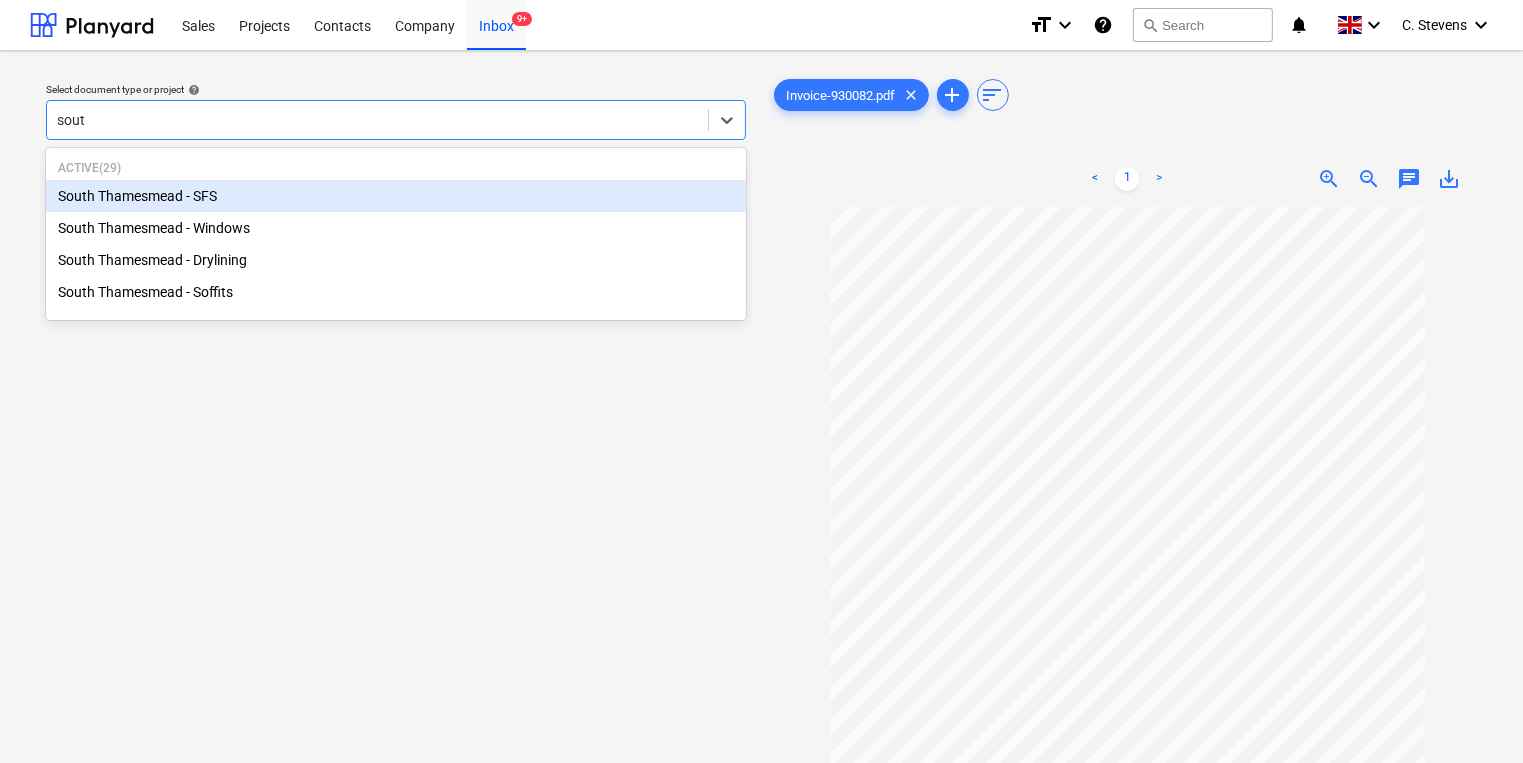 type on "south" 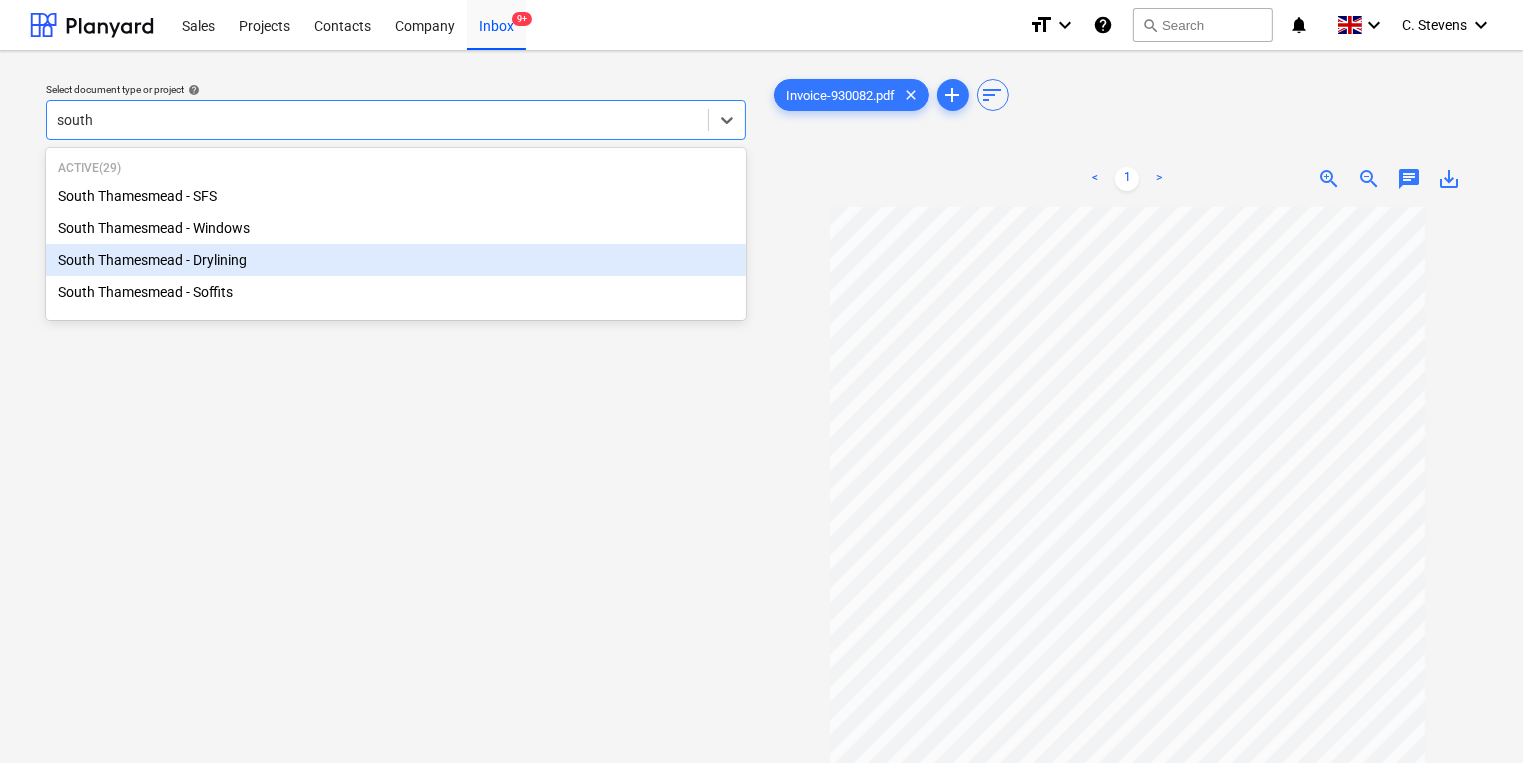 type 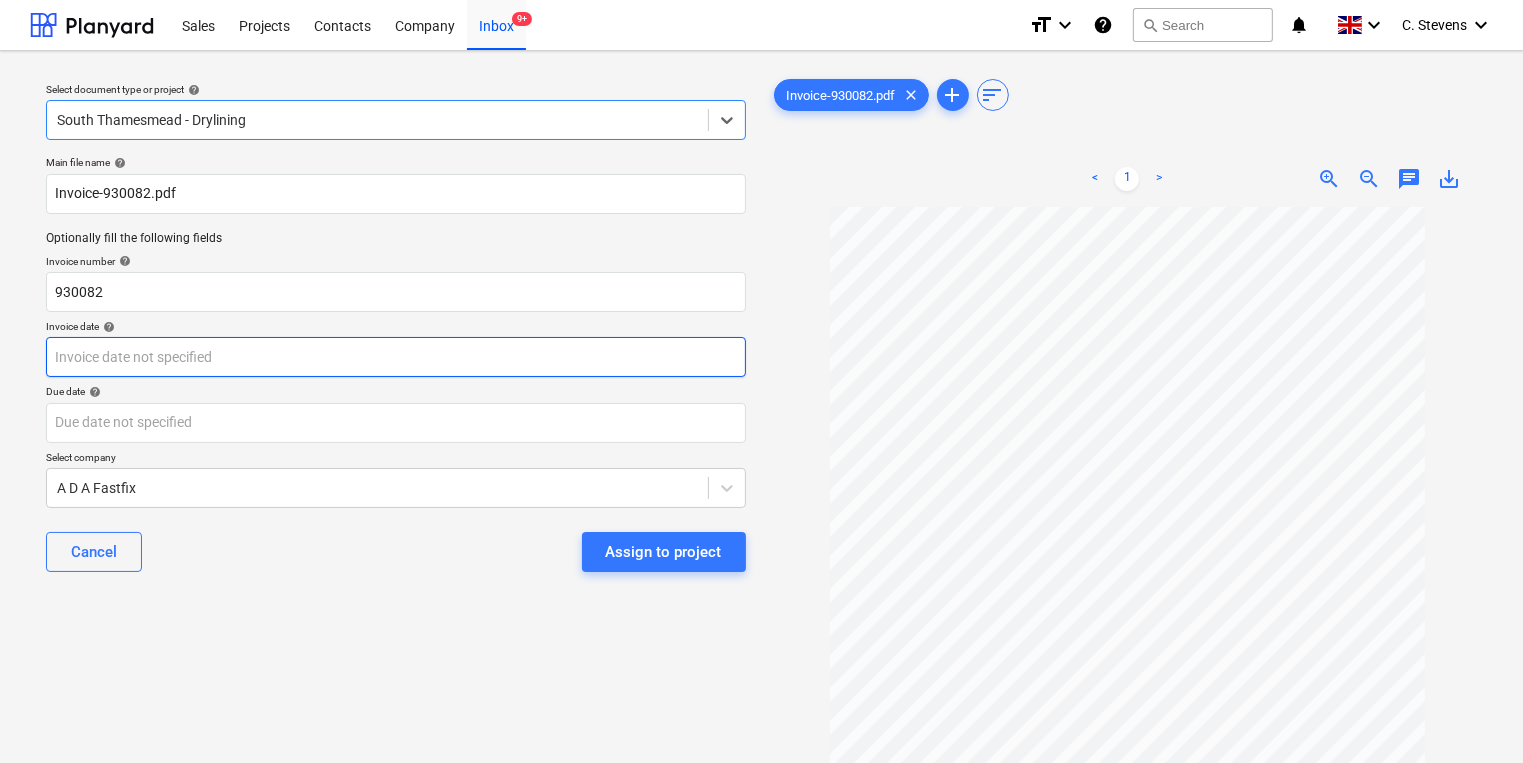 click on "Sales Projects Contacts Company Inbox 9+ format_size keyboard_arrow_down help search Search notifications 0 keyboard_arrow_down [NAME] keyboard_arrow_down Select document type or project help option South Thamesmead - Drylining, selected.   Select is focused ,type to refine list, press Down to open the menu,  South Thamesmead - Drylining Main file name help Invoice-930082.pdf Optionally fill the following fields Invoice number help 930082 Invoice date help Press the down arrow key to interact with the calendar and
select a date. Press the question mark key to get the keyboard shortcuts for changing dates. Due date help Press the down arrow key to interact with the calendar and
select a date. Press the question mark key to get the keyboard shortcuts for changing dates. Select company A D A Fastfix   Cancel Assign to project Invoice-930082.pdf clear add sort < 1 > zoom_in zoom_out chat 0 save_alt" at bounding box center [761, 381] 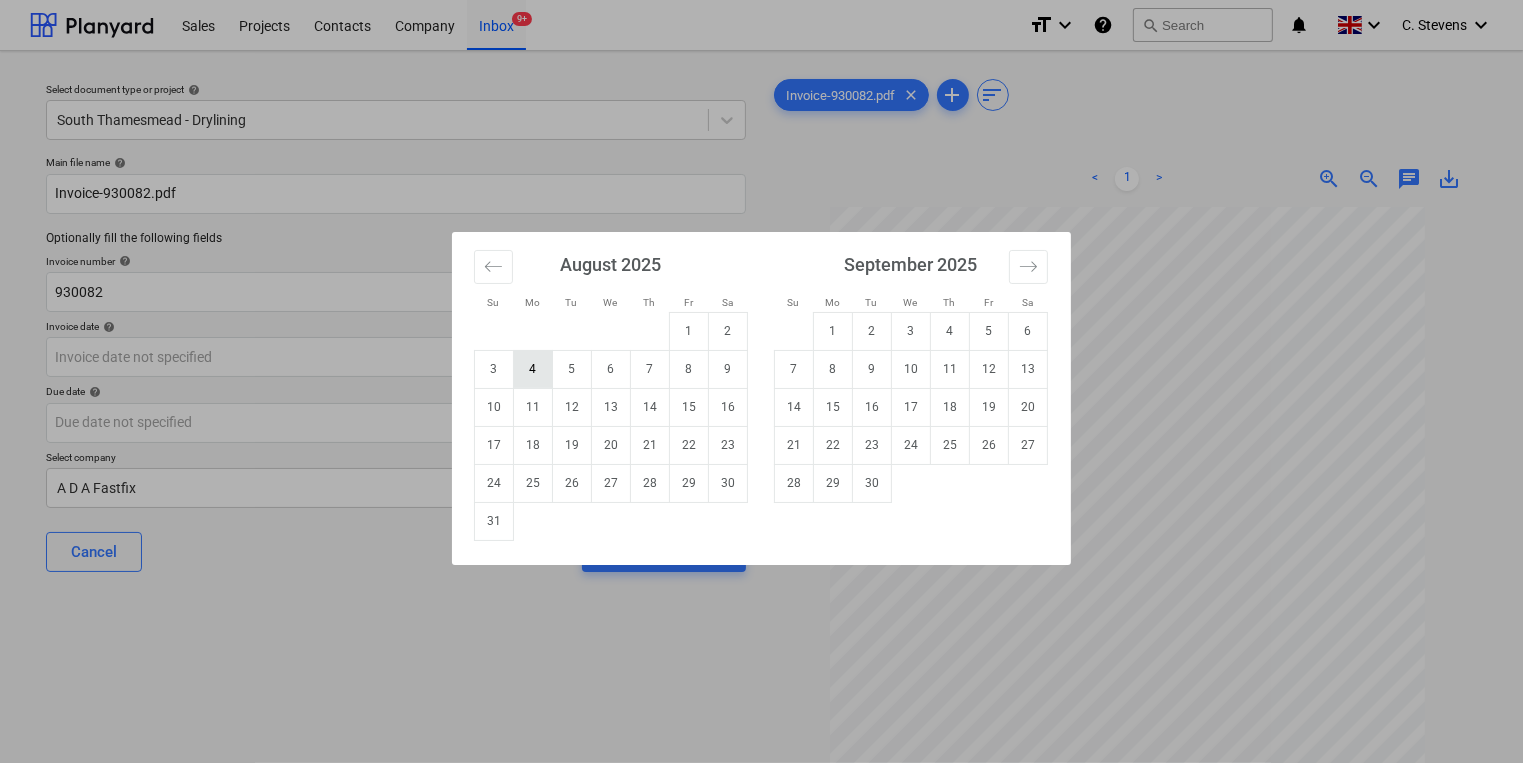 click on "4" at bounding box center (533, 369) 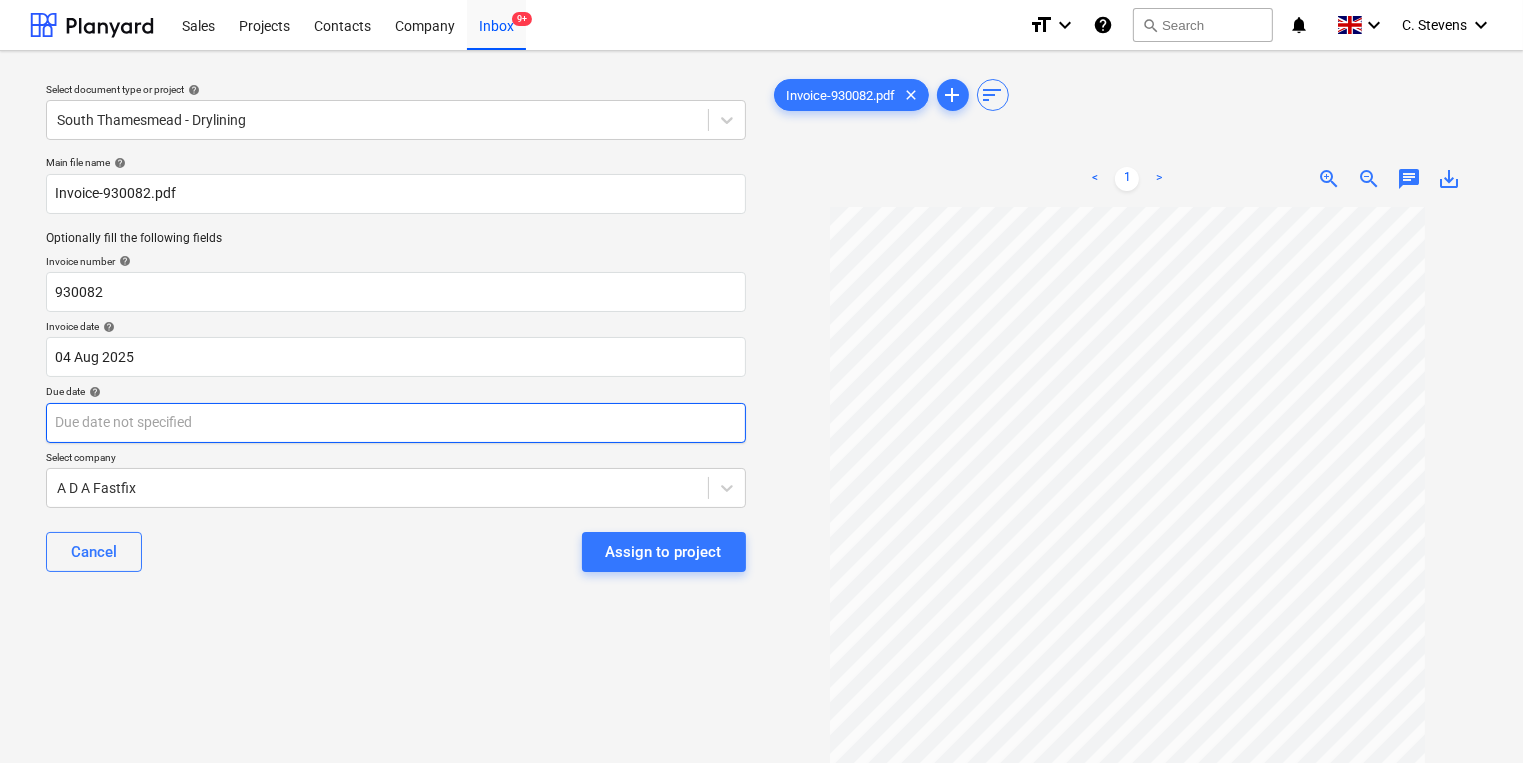 click on "Sales Projects Contacts Company Inbox 9+ format_size keyboard_arrow_down help search Search notifications 0 keyboard_arrow_down [NAME] keyboard_arrow_down Select document type or project help South Thamesmead - Drylining Main file name help Invoice-930082.pdf Optionally fill the following fields Invoice number help 930082 Invoice date help 04 [MONTH] 2025 04.08.2025 Press the down arrow key to interact with the calendar and
select a date. Press the question mark key to get the keyboard shortcuts for changing dates. Due date help Press the down arrow key to interact with the calendar and
select a date. Press the question mark key to get the keyboard shortcuts for changing dates. Select company A D A Fastfix   Cancel Assign to project Invoice-930082.pdf clear add sort < 1 > zoom_in zoom_out chat 0 save_alt" at bounding box center [761, 381] 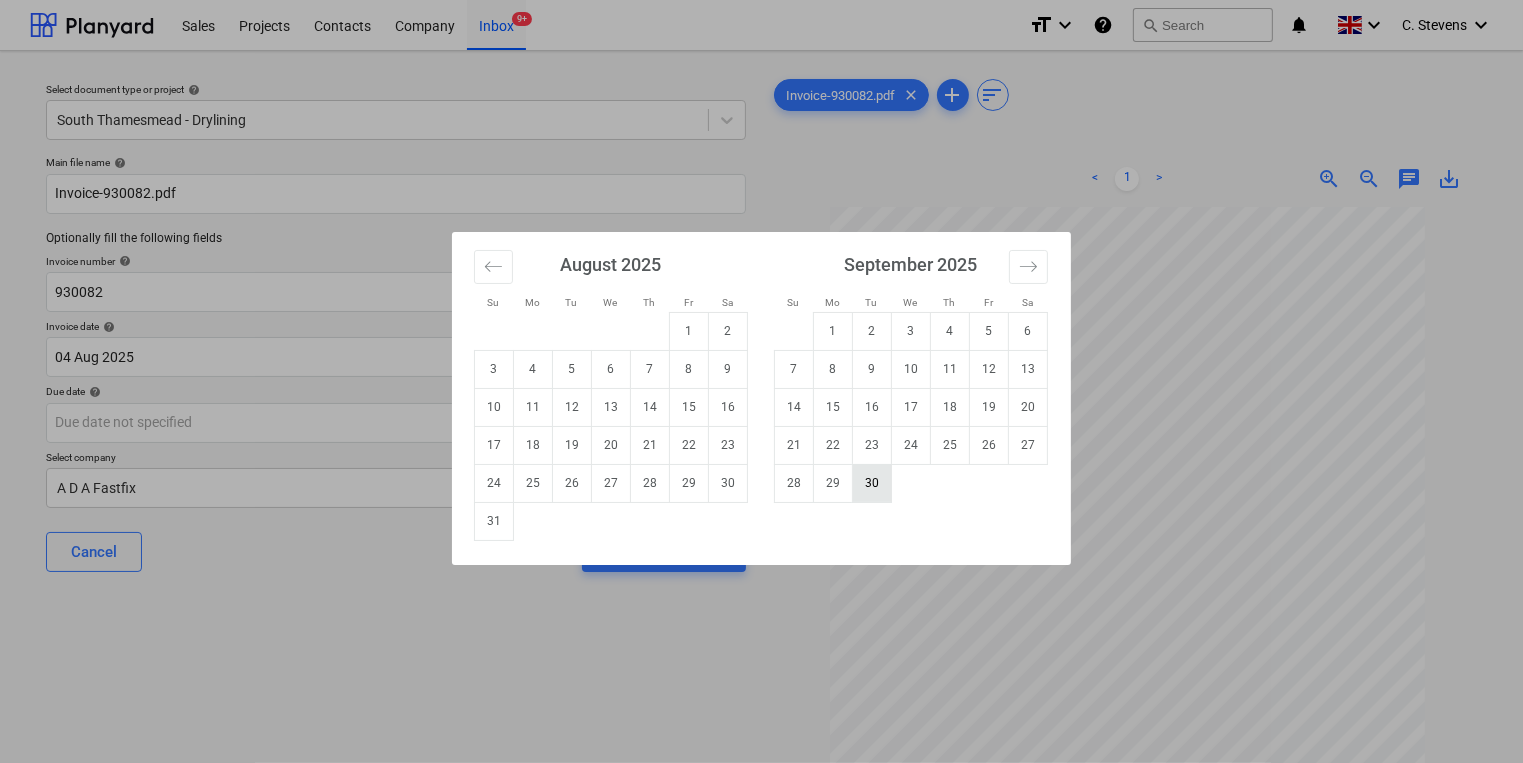 click on "30" at bounding box center [872, 483] 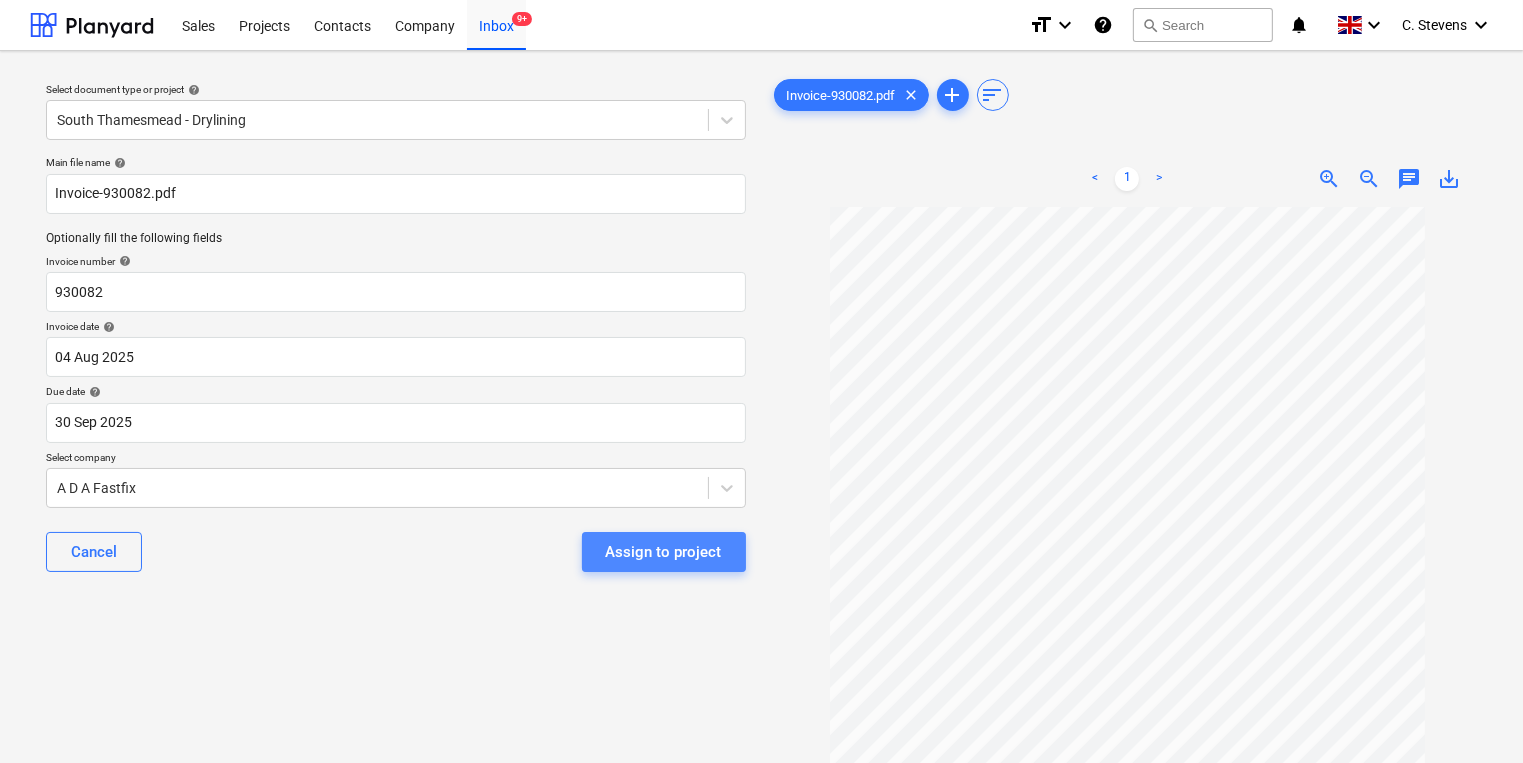 click on "Assign to project" at bounding box center (664, 552) 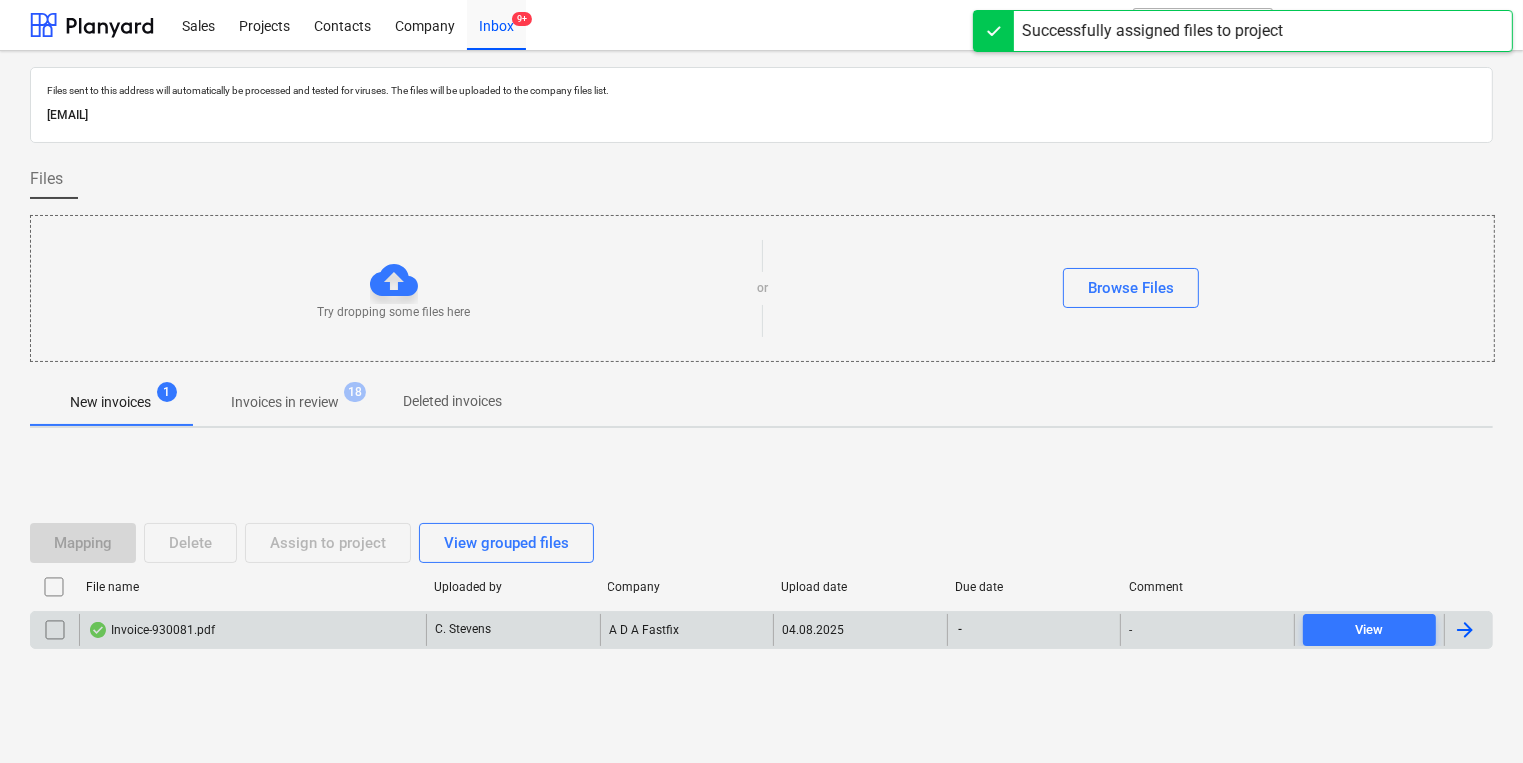 click on "Invoice-930081.pdf" at bounding box center (252, 630) 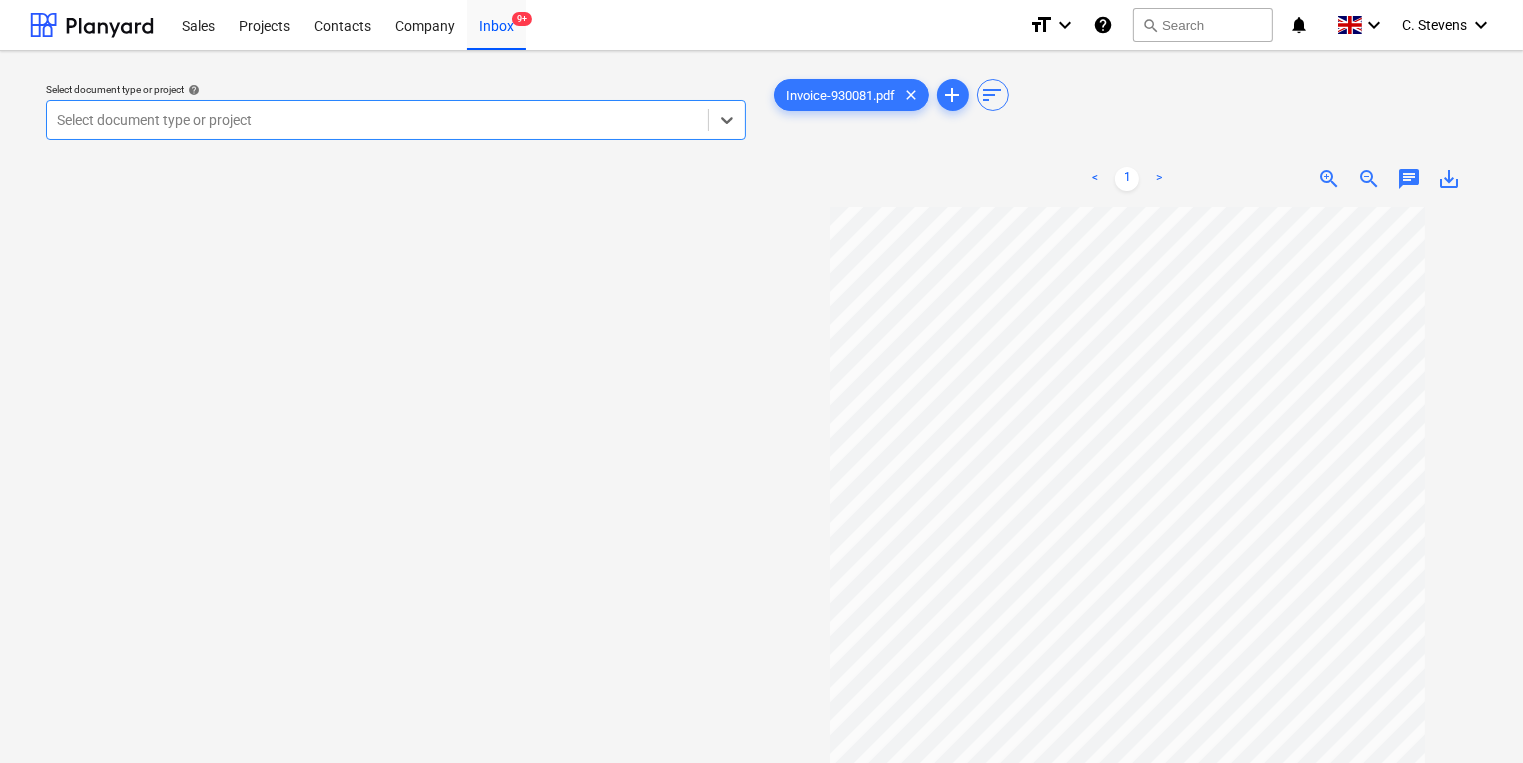 click at bounding box center [377, 120] 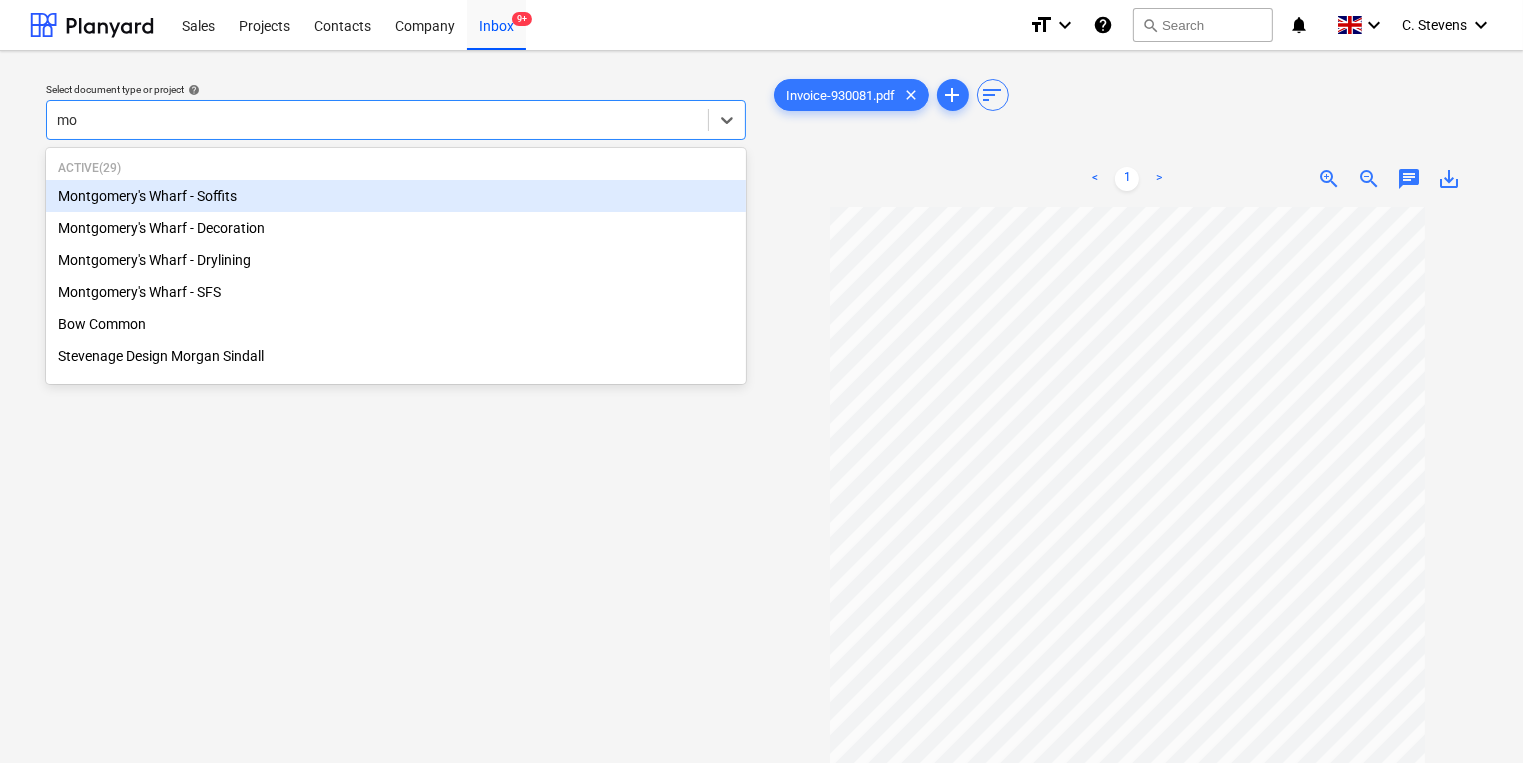 type on "mon" 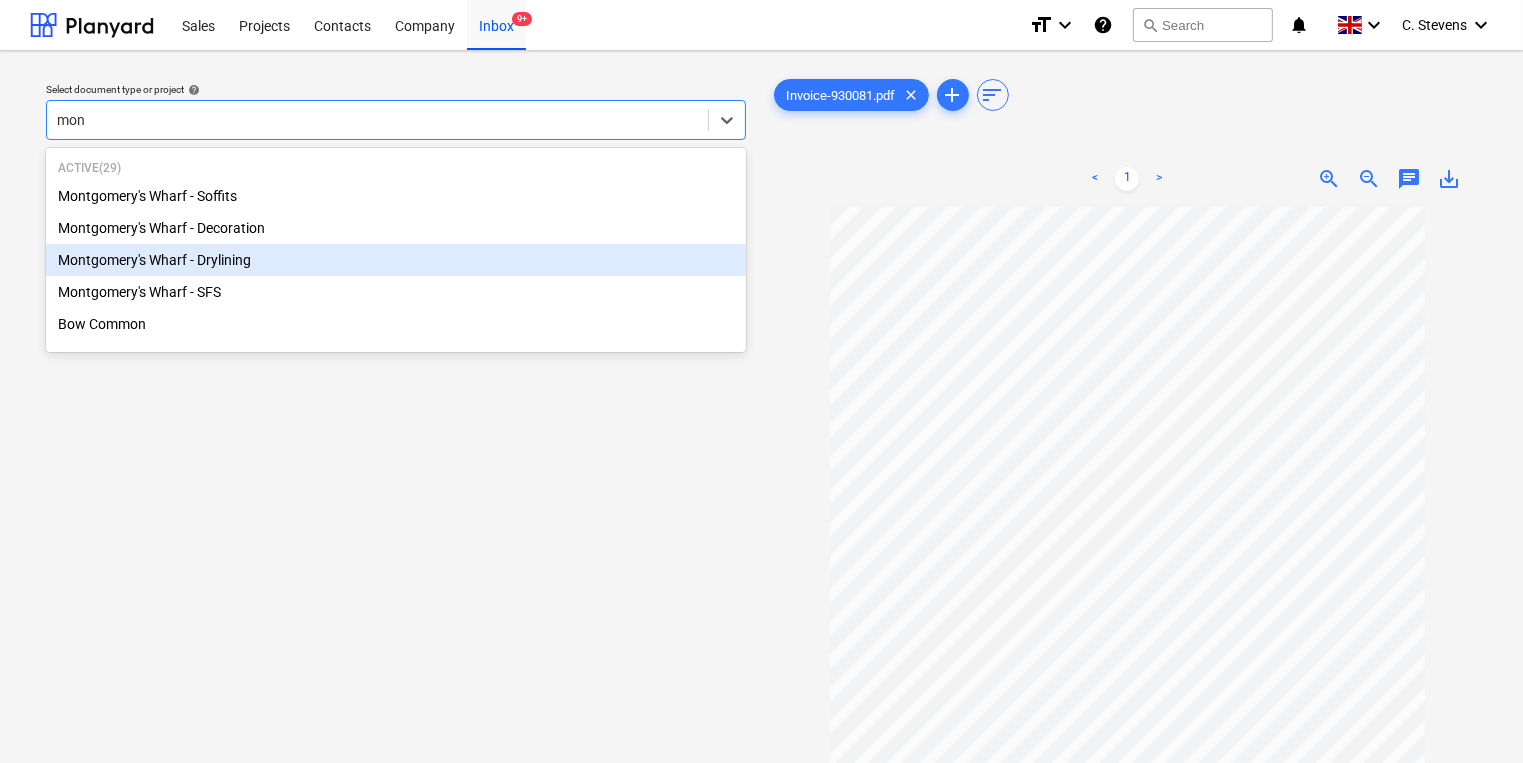 type 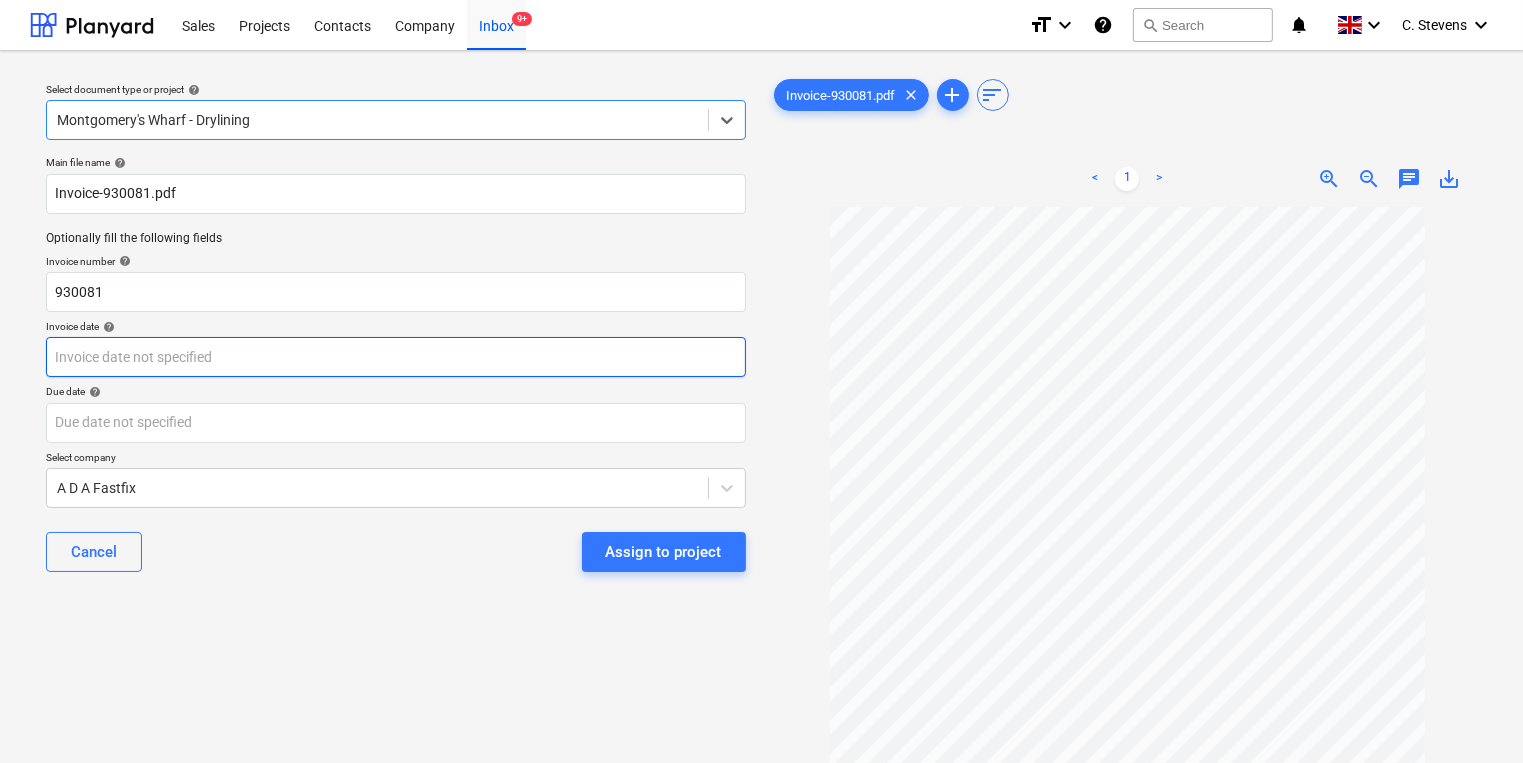 click on "Sales Projects Contacts Company Inbox 9+ format_size keyboard_arrow_down help search Search notifications 0 keyboard_arrow_down [FIRST] [LAST] keyboard_arrow_down Select document type or project help option [LOCATION] - Drylining, selected.   Select is focused ,type to refine list, press Down to open the menu,  [LOCATION] - Drylining Main file name help Invoice-[NUMBER].pdf Optionally fill the following fields Invoice number help [NUMBER] Invoice date help Press the down arrow key to interact with the calendar and
select a date. Press the question mark key to get the keyboard shortcuts for changing dates. Due date help Press the down arrow key to interact with the calendar and
select a date. Press the question mark key to get the keyboard shortcuts for changing dates. Select company A D A Fastfix   Cancel Assign to project Invoice-[NUMBER].pdf clear add sort < 1 > zoom_in zoom_out chat 0 save_alt" at bounding box center (761, 381) 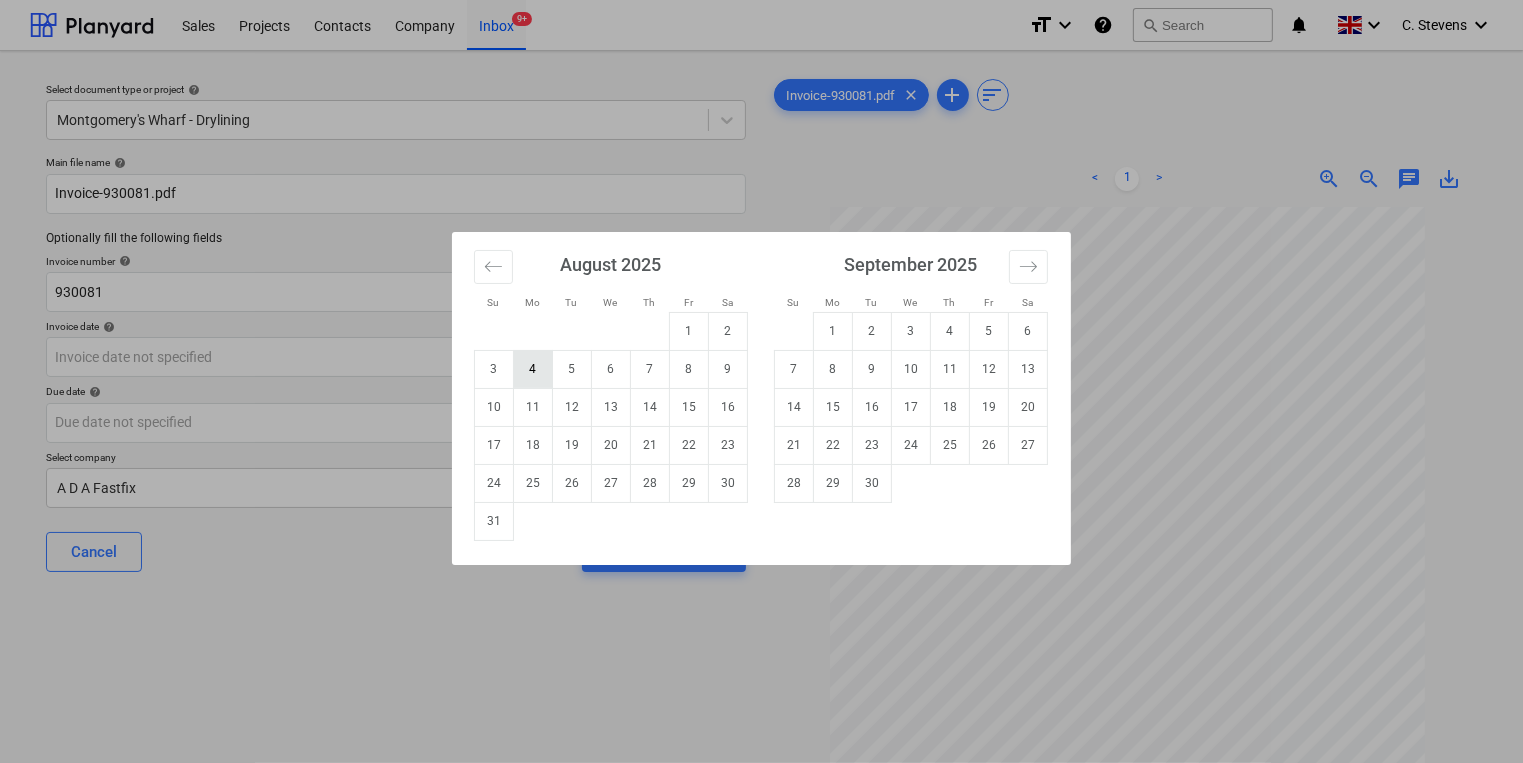 click on "4" at bounding box center [533, 369] 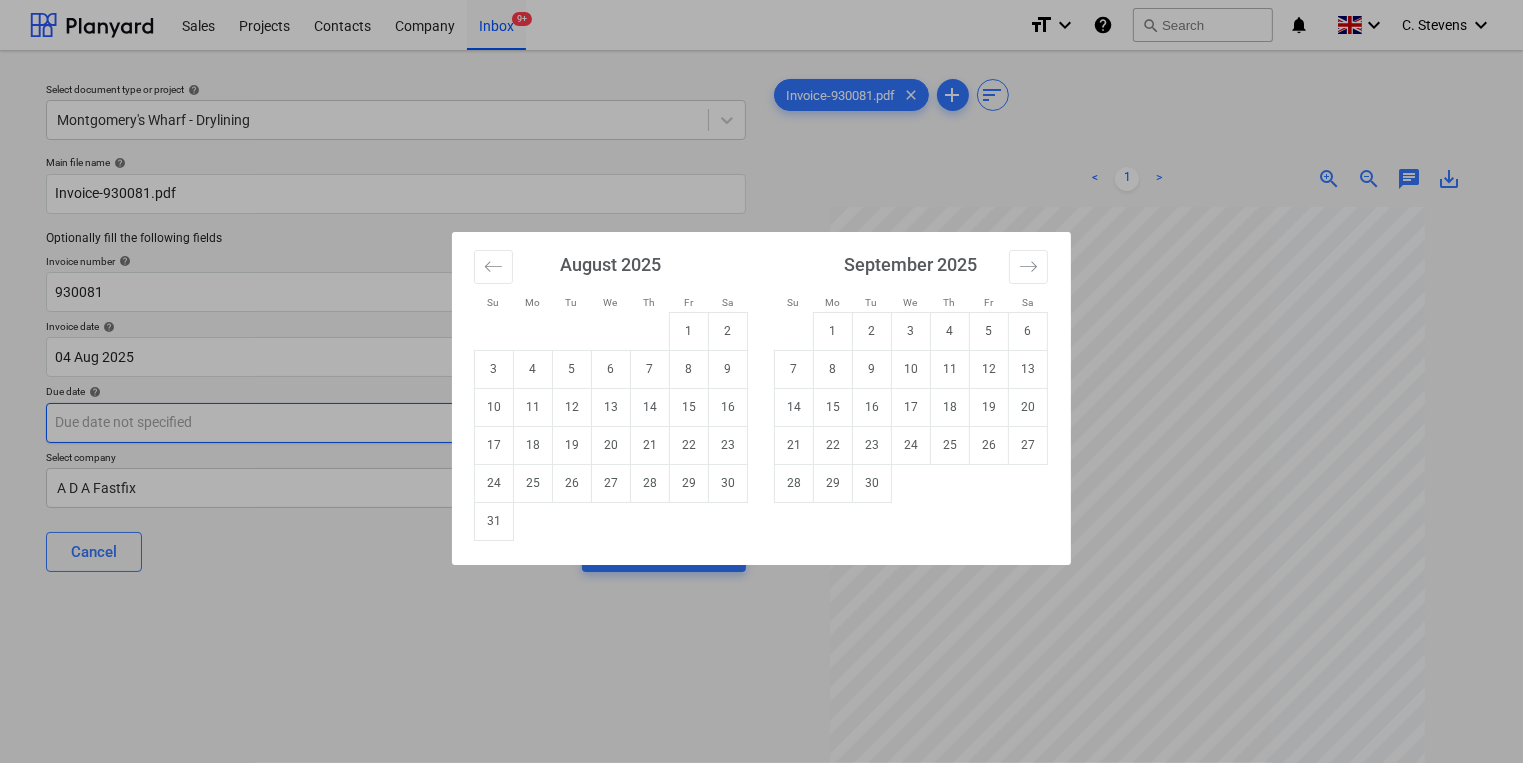 click on "Sales Projects Contacts Company Inbox 9+ format_size keyboard_arrow_down help search Search notifications 0 keyboard_arrow_down [FIRST] [LAST] keyboard_arrow_down Select document type or project help [LOCATION] - Drylining Main file name help Invoice-930081.pdf Optionally fill the following fields Invoice number help 930081 Invoice date help 04 Aug 2025 04.08.2025 Press the down arrow key to interact with the calendar and
select a date. Press the question mark key to get the keyboard shortcuts for changing dates. Due date help Press the down arrow key to interact with the calendar and
select a date. Press the question mark key to get the keyboard shortcuts for changing dates. Select company A D A Fastfix   Cancel Assign to project Invoice-930081.pdf clear add sort < 1 > zoom_in zoom_out chat 0 save_alt
Su Mo Tu We Th Fr Sa Su Mo Tu We Th Fr Sa July 2025 1 2 3 4 5 6 7 8 9 10 11 12 13 14 15 16 17 18 19 20 21 22 23 24 25 26 27 28 29 30 31 August 2025 1 2 3 4 5 6 7 8 9 10 11 12 13 14 15 16 17" at bounding box center (761, 381) 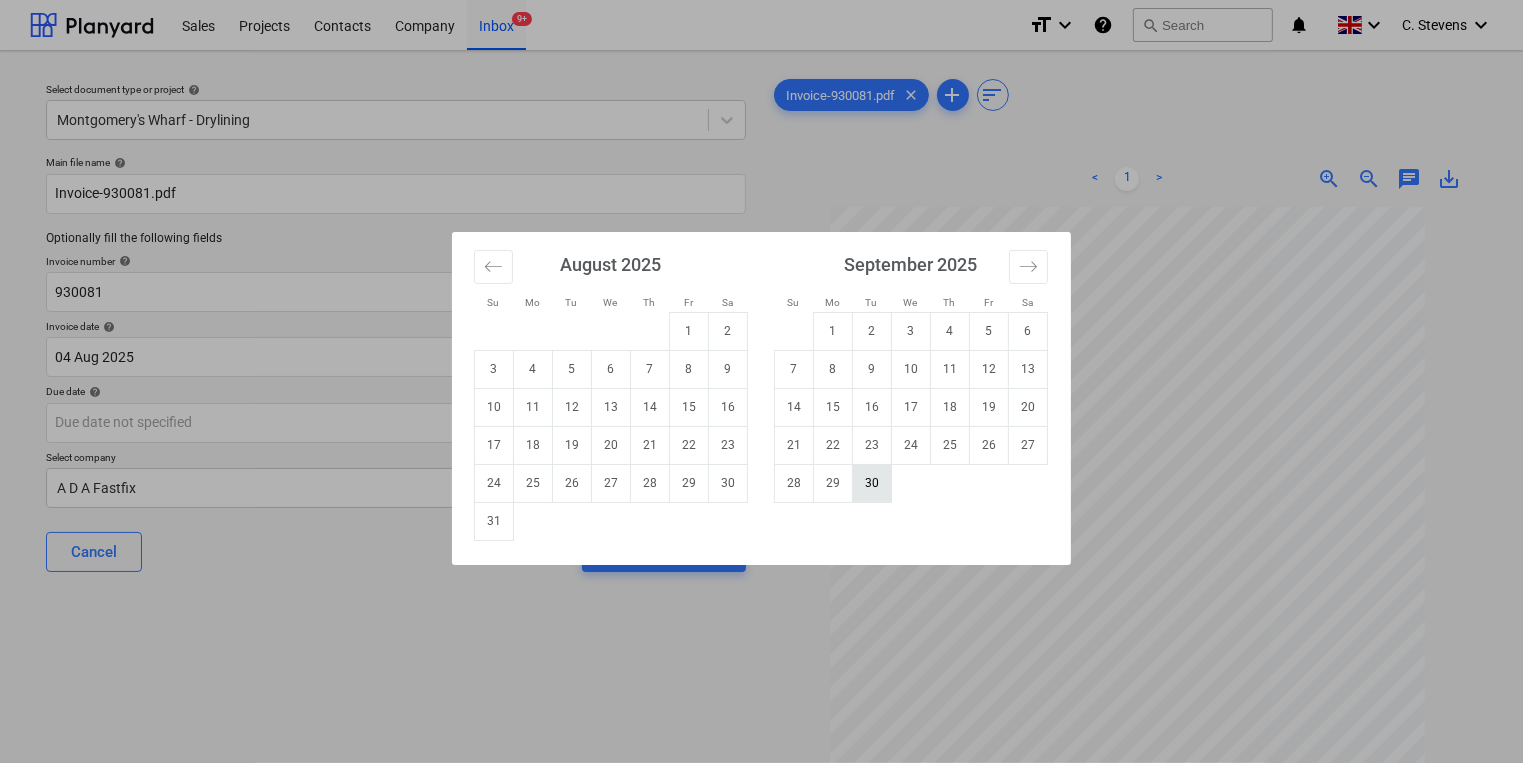 click on "30" at bounding box center (872, 483) 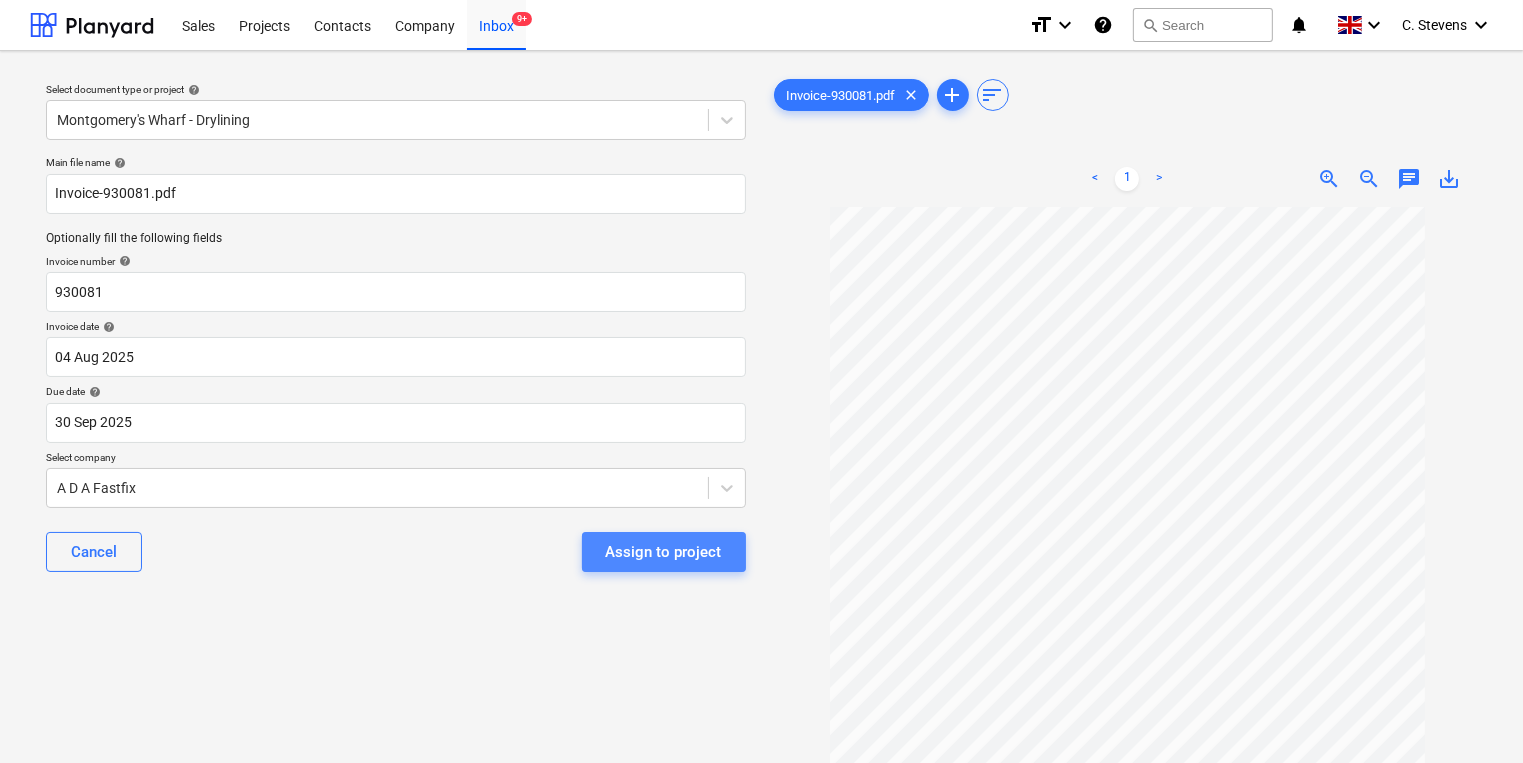 click on "Assign to project" at bounding box center (664, 552) 